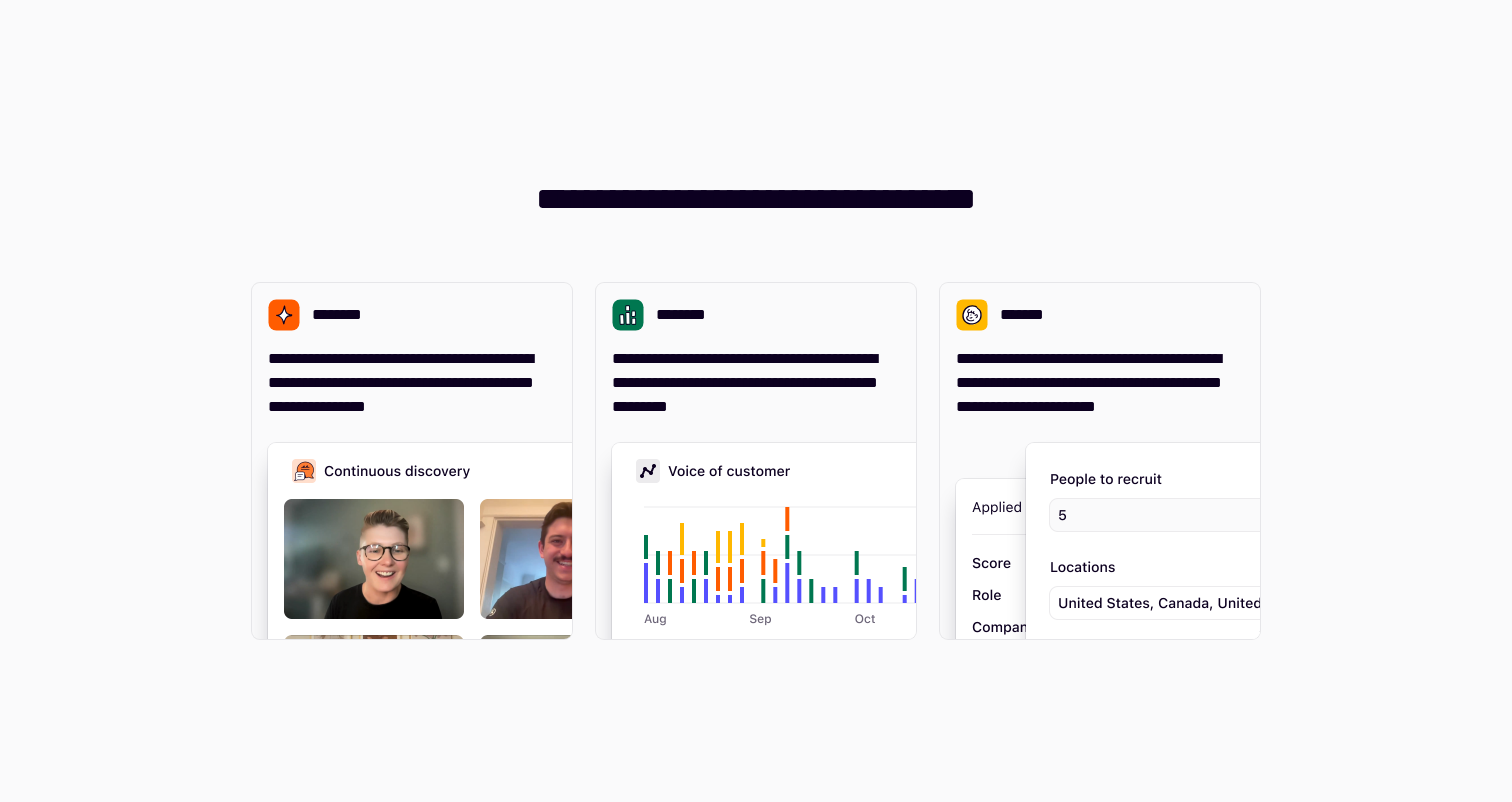 scroll, scrollTop: 0, scrollLeft: 0, axis: both 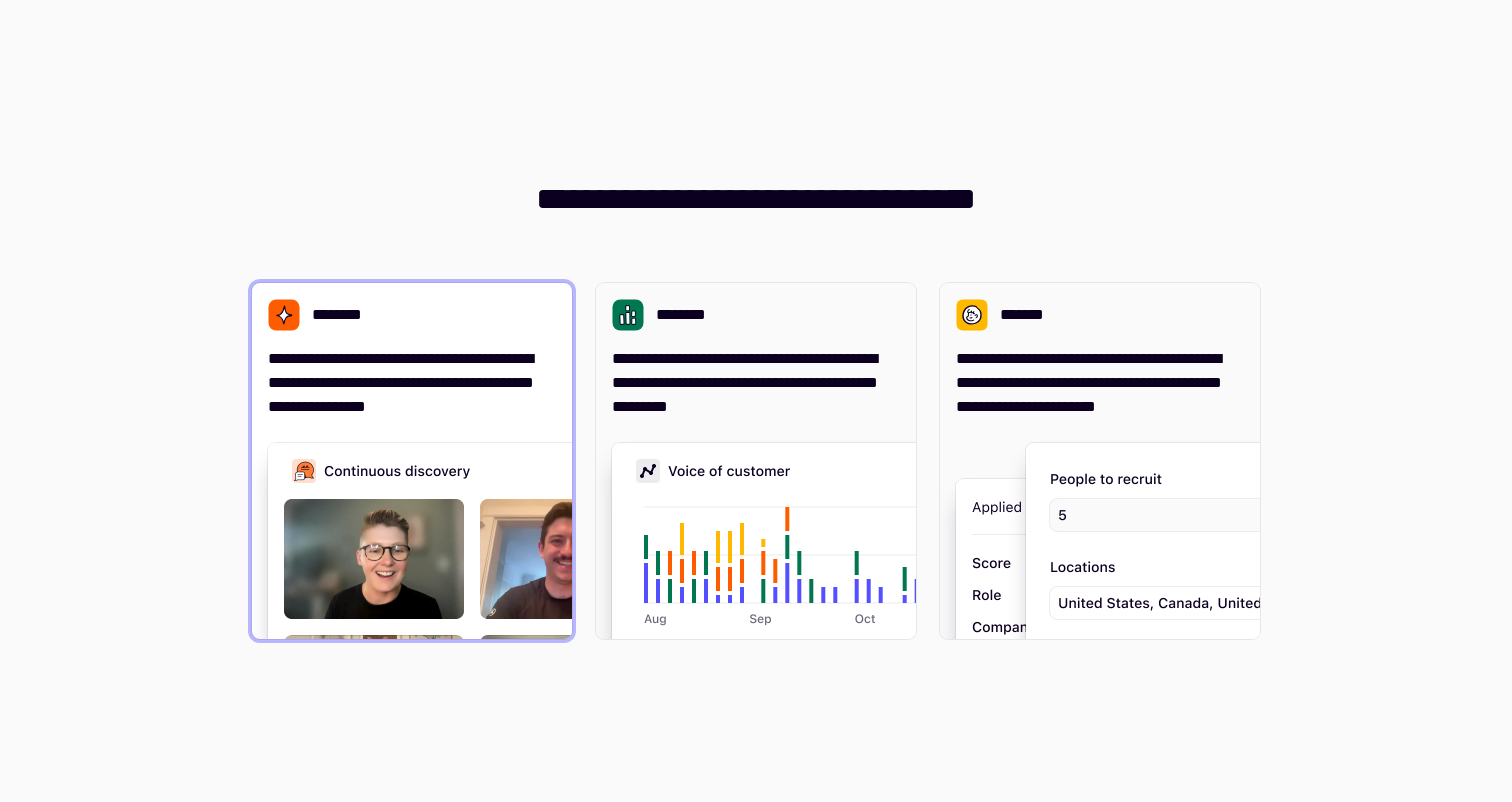 click on "**********" at bounding box center [412, 383] 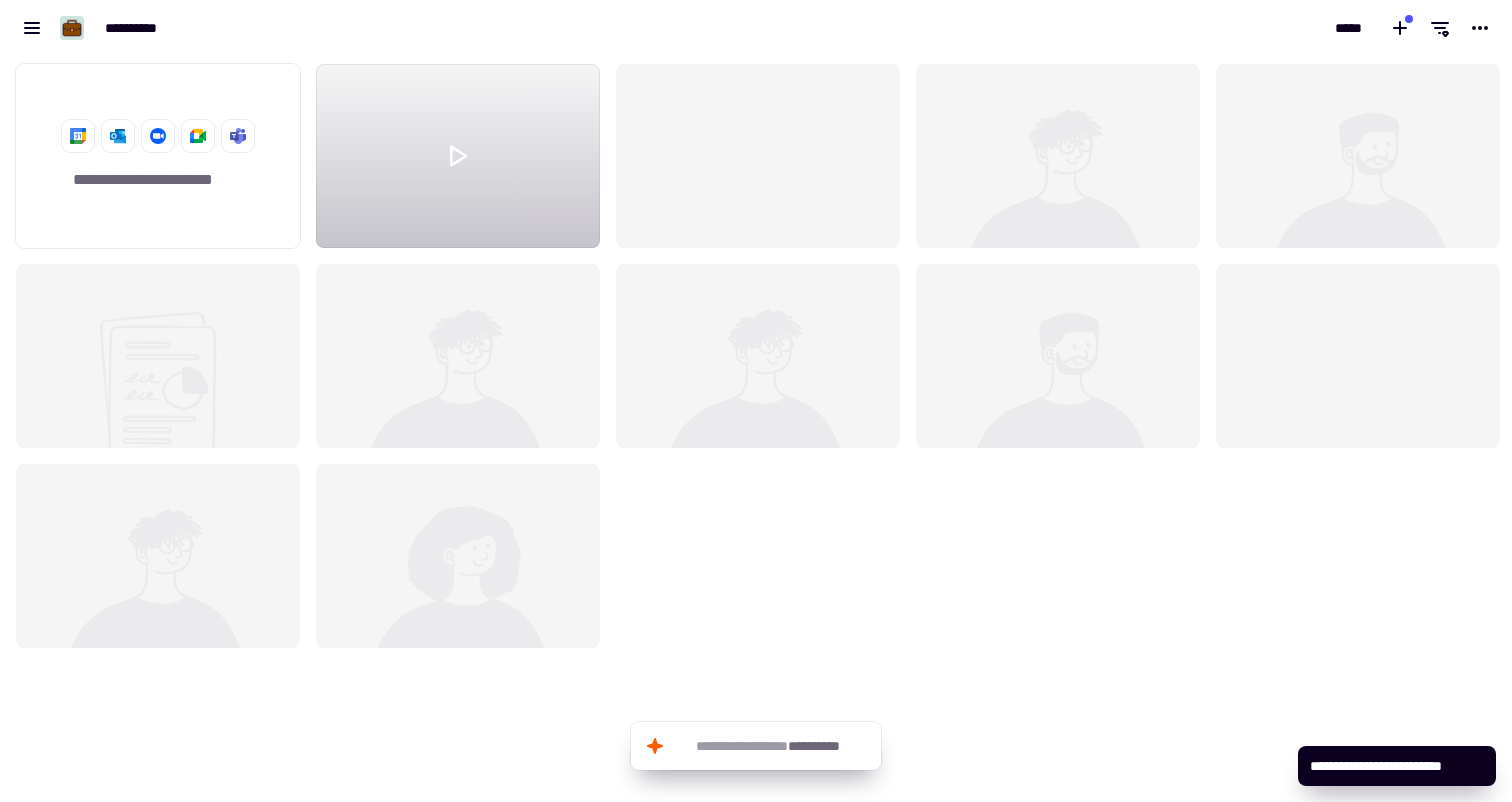 scroll, scrollTop: 16, scrollLeft: 16, axis: both 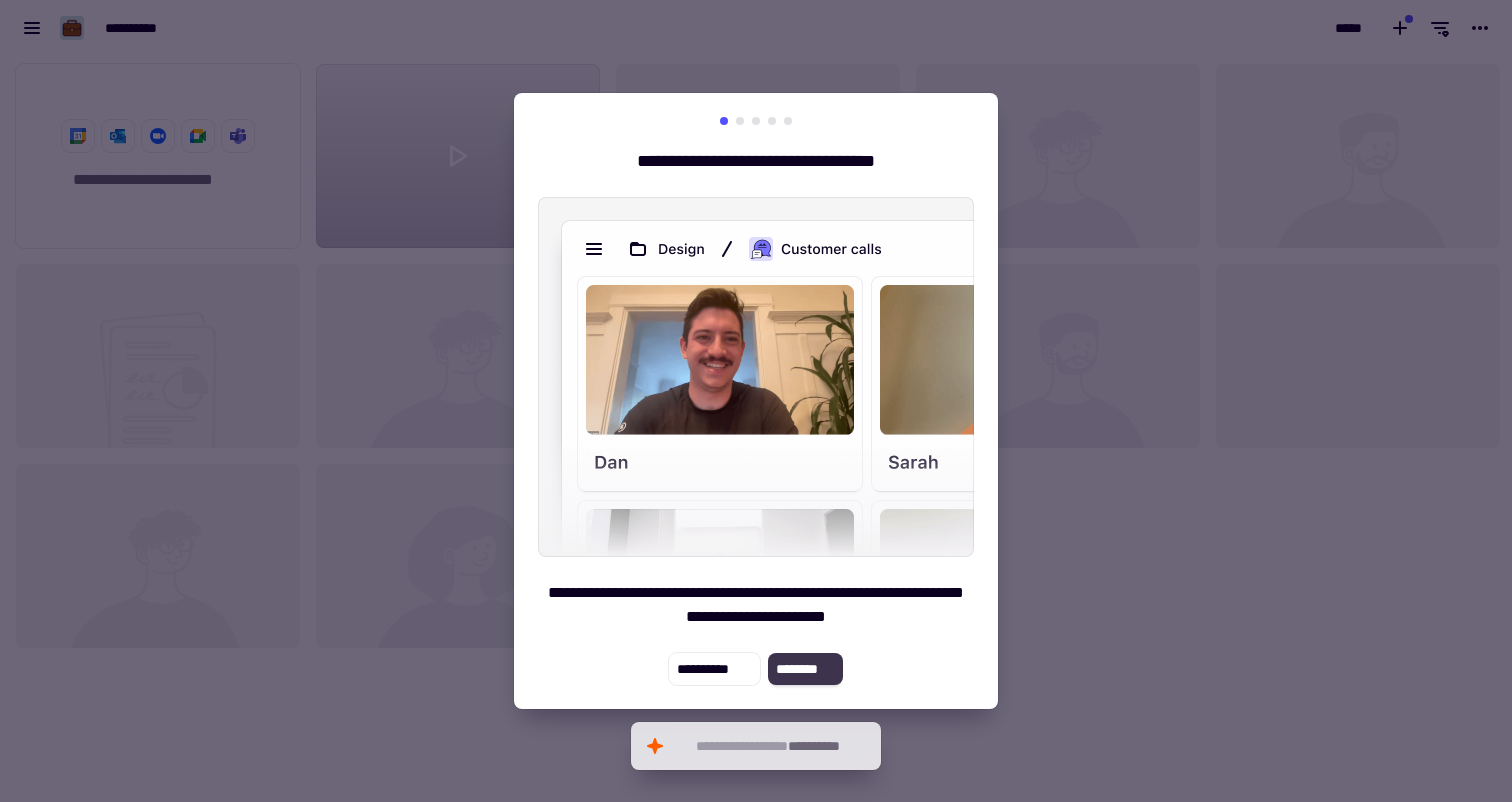 click on "********" 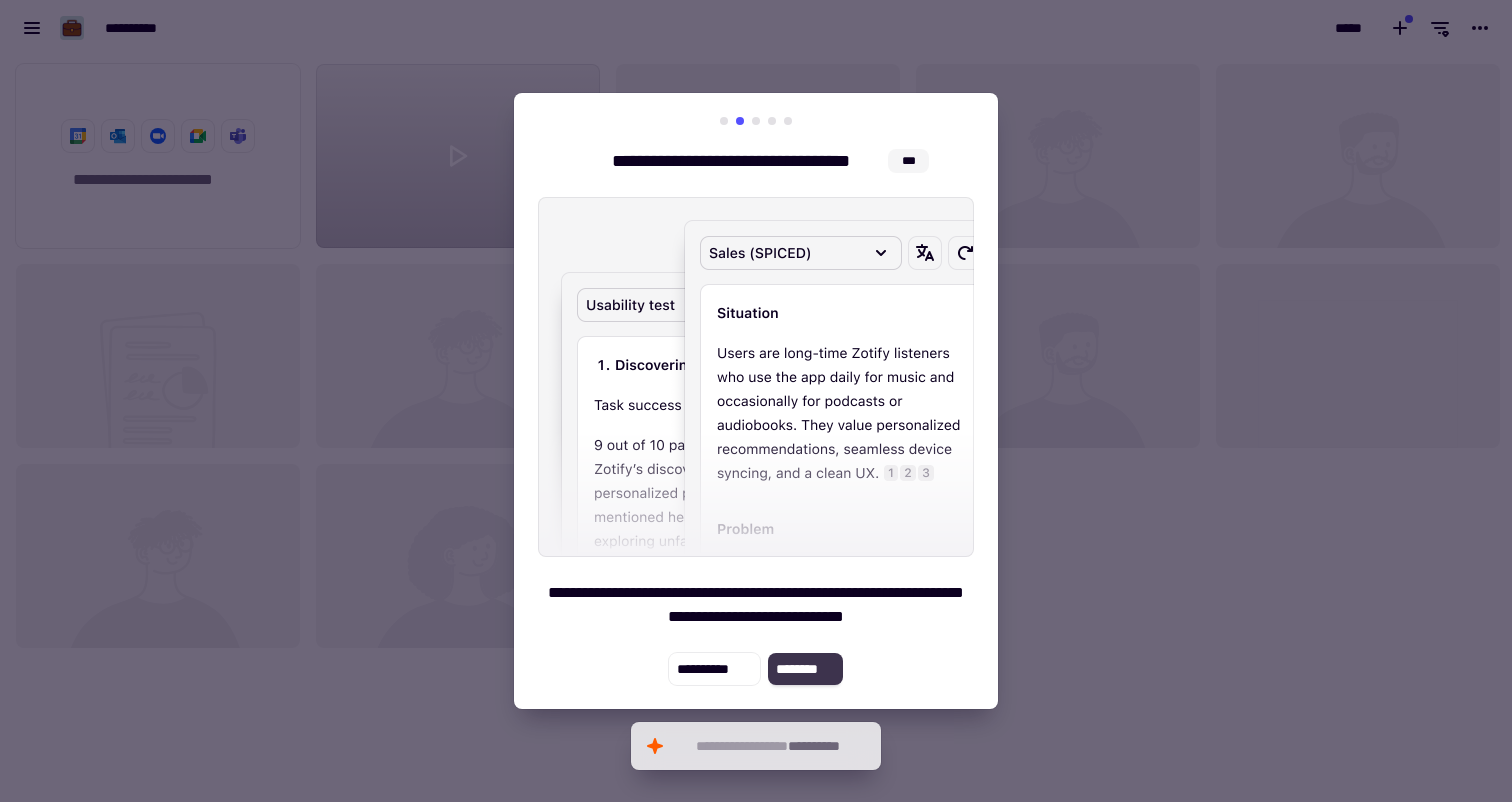 click on "********" 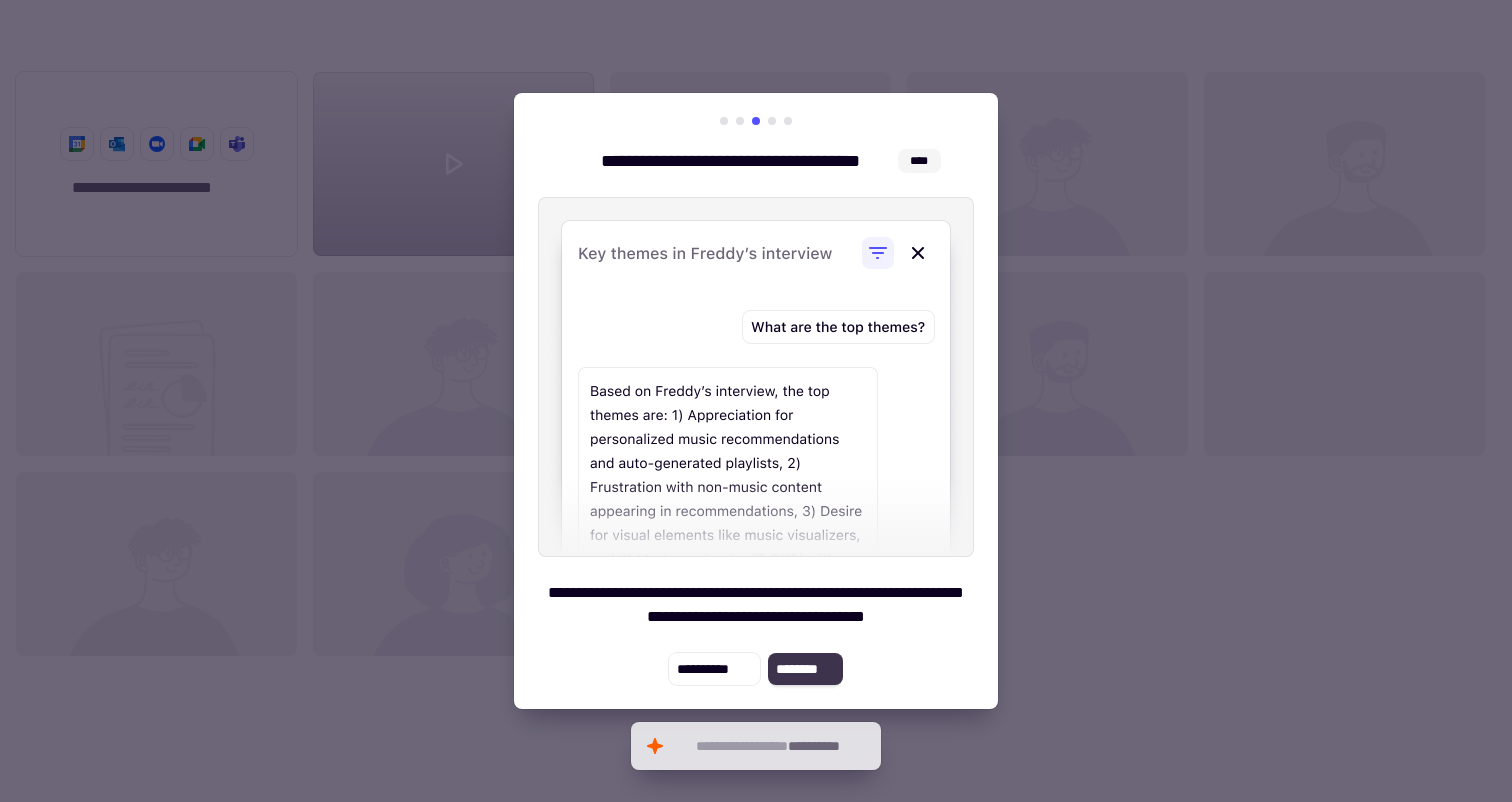 scroll, scrollTop: 731, scrollLeft: 1482, axis: both 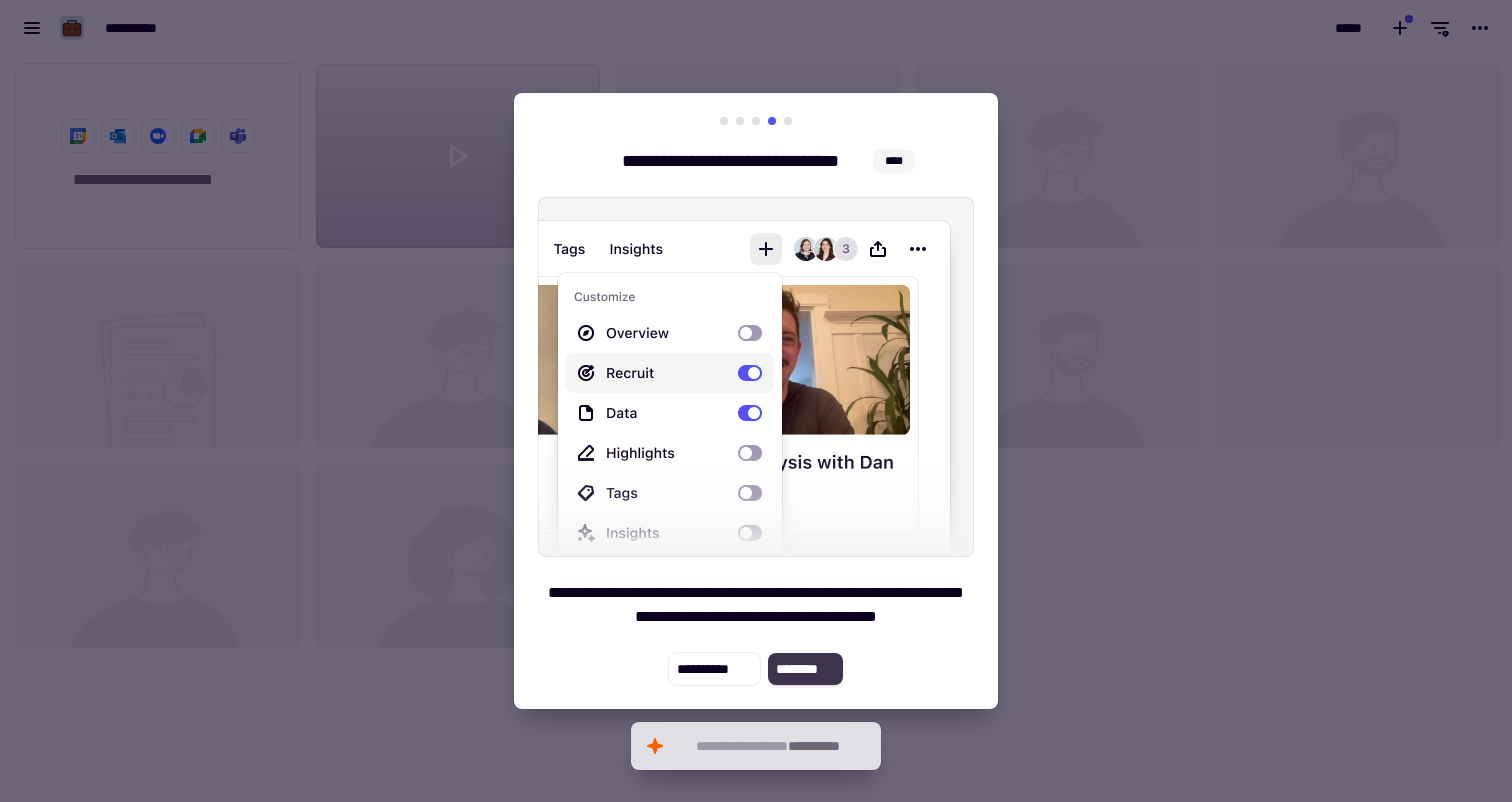 click on "********" 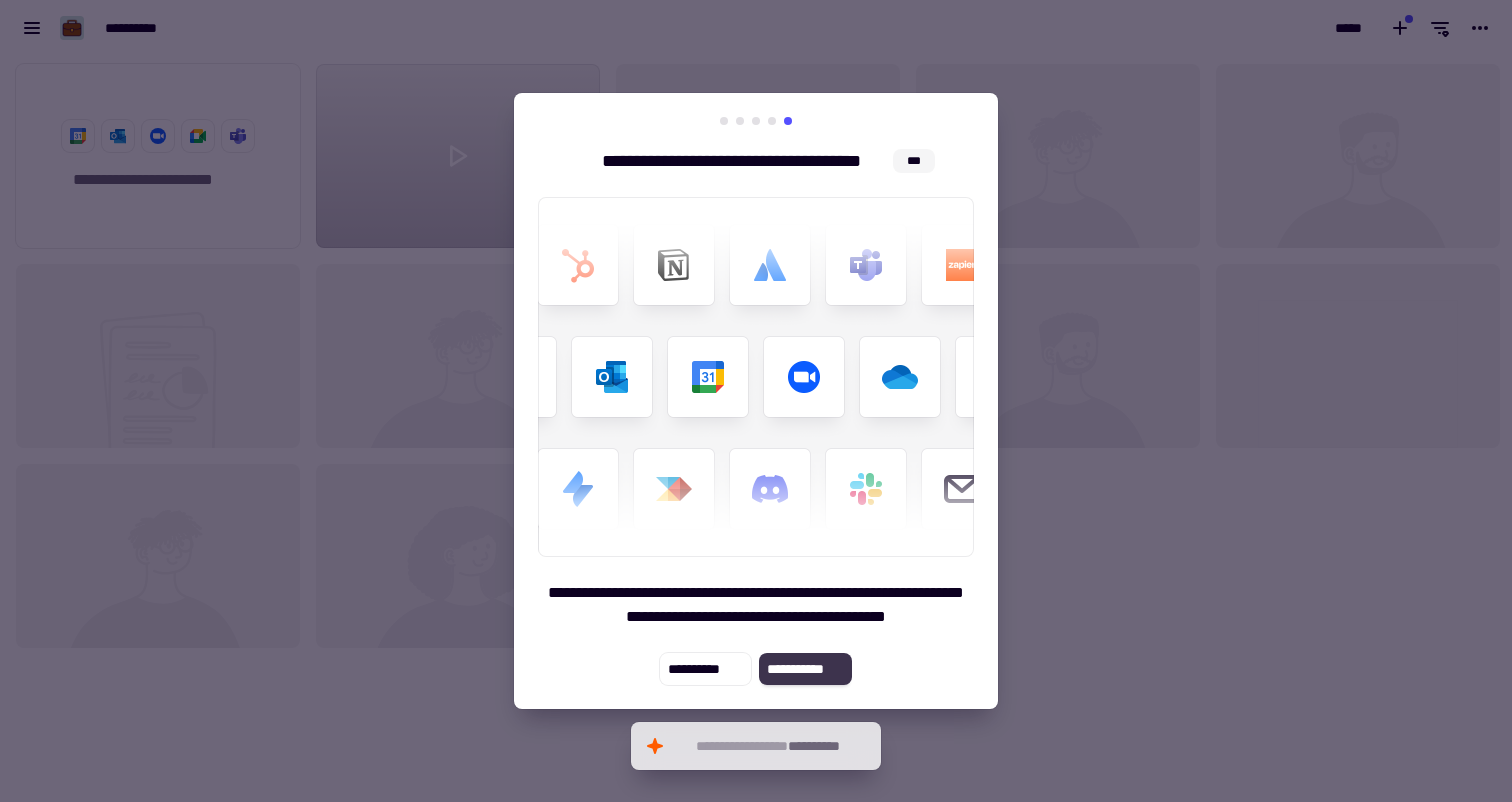 click on "**********" 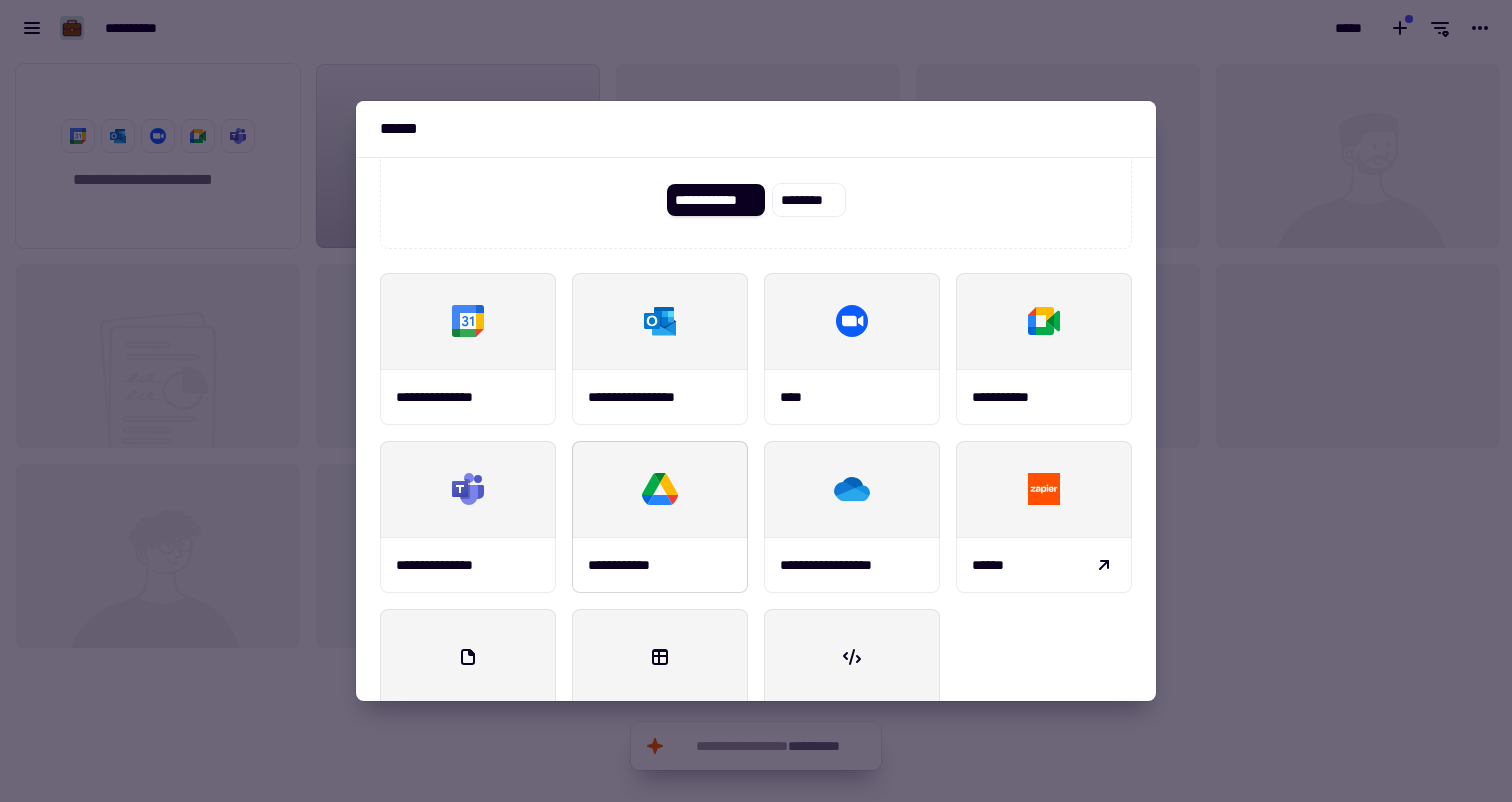 scroll, scrollTop: 0, scrollLeft: 0, axis: both 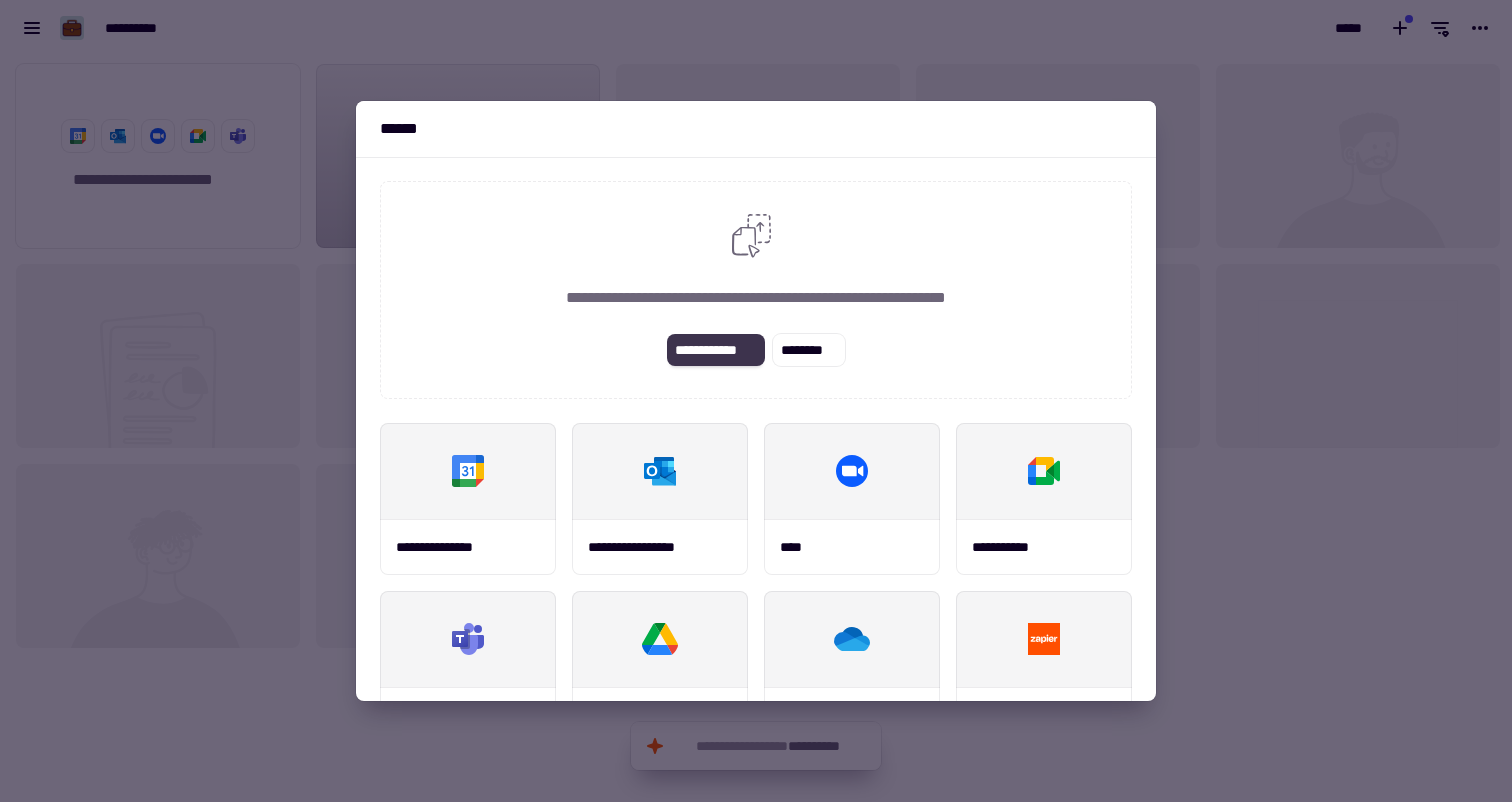 click on "**********" 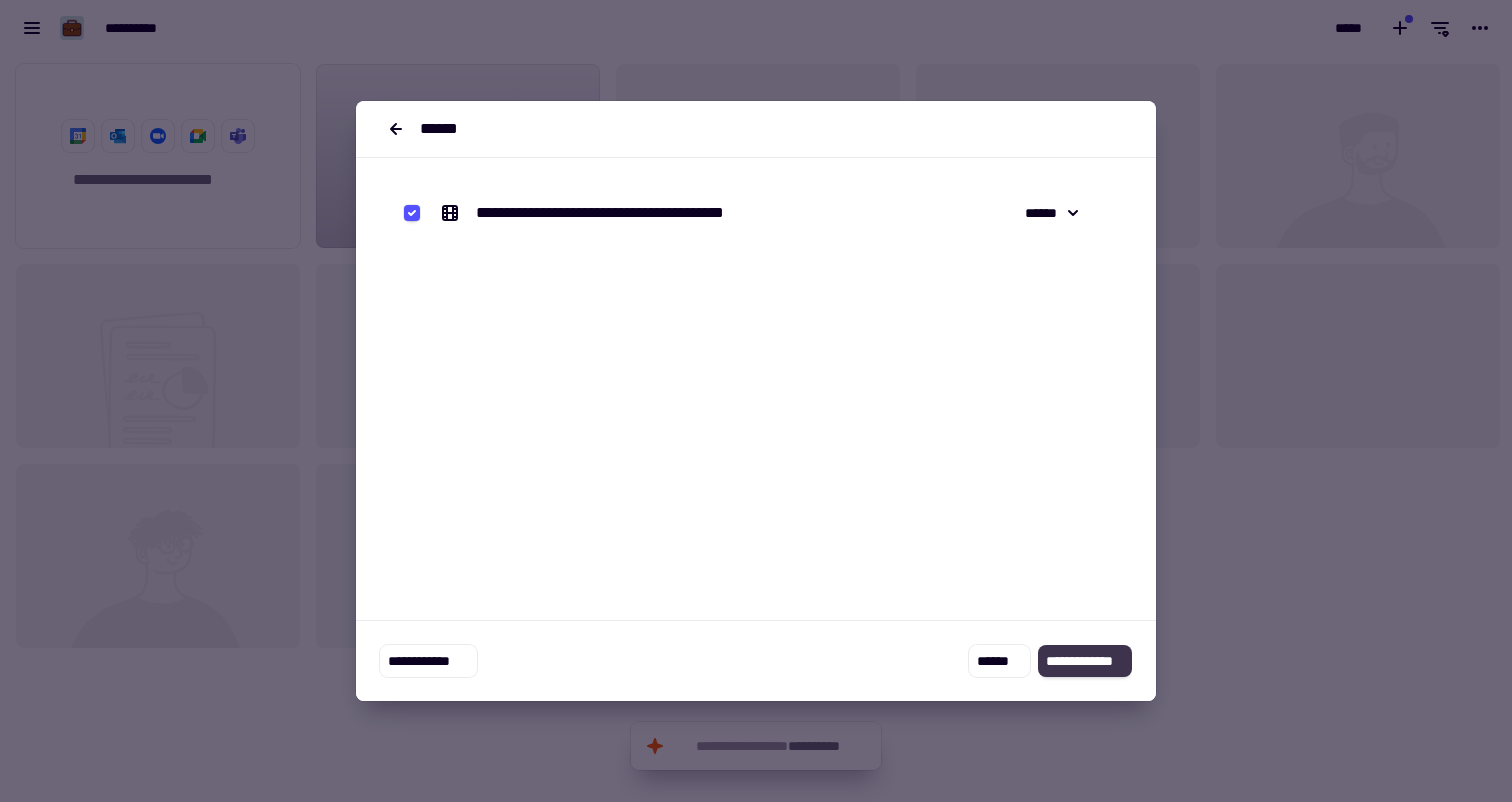click on "**********" 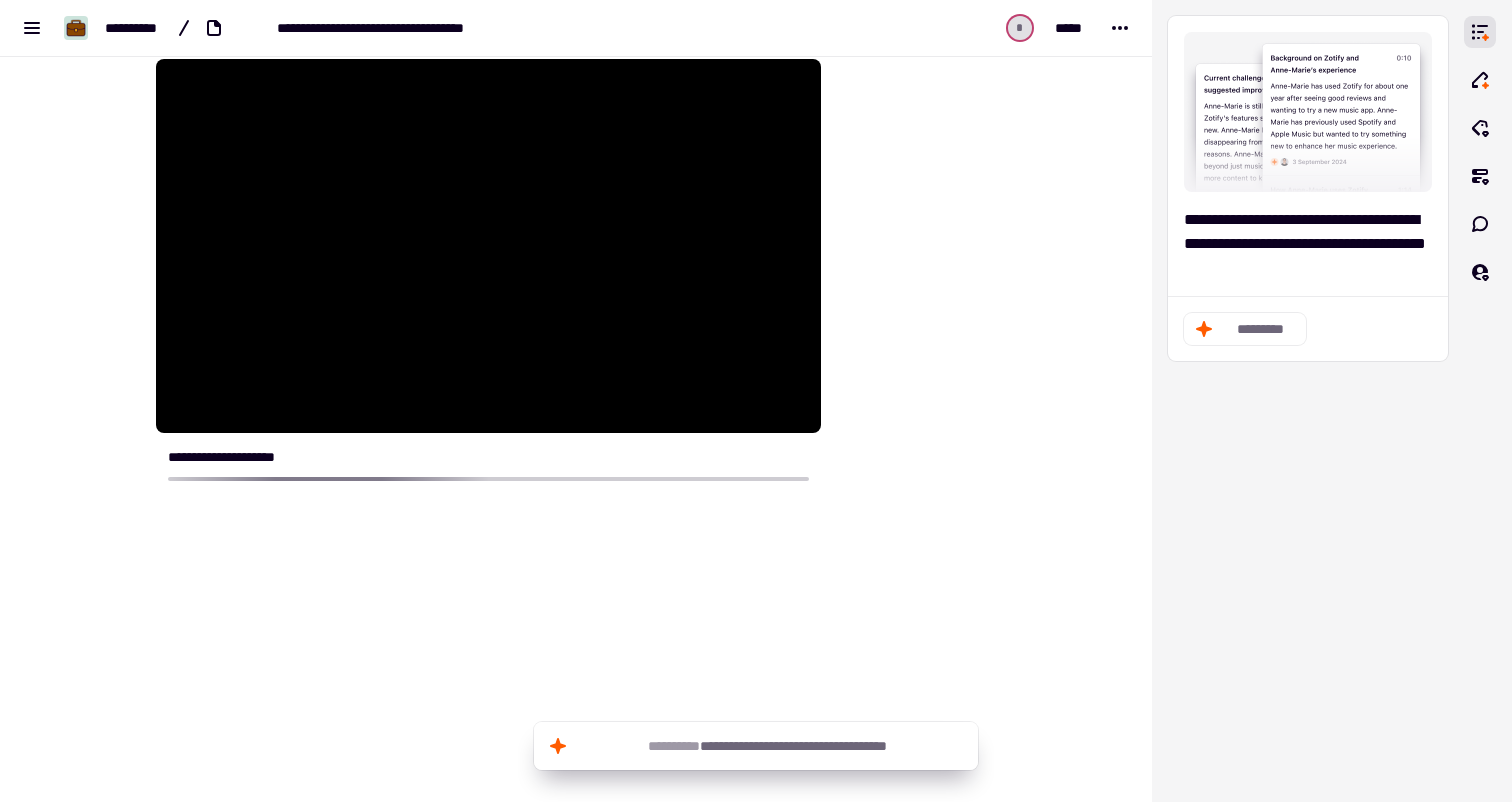 scroll, scrollTop: 235, scrollLeft: 0, axis: vertical 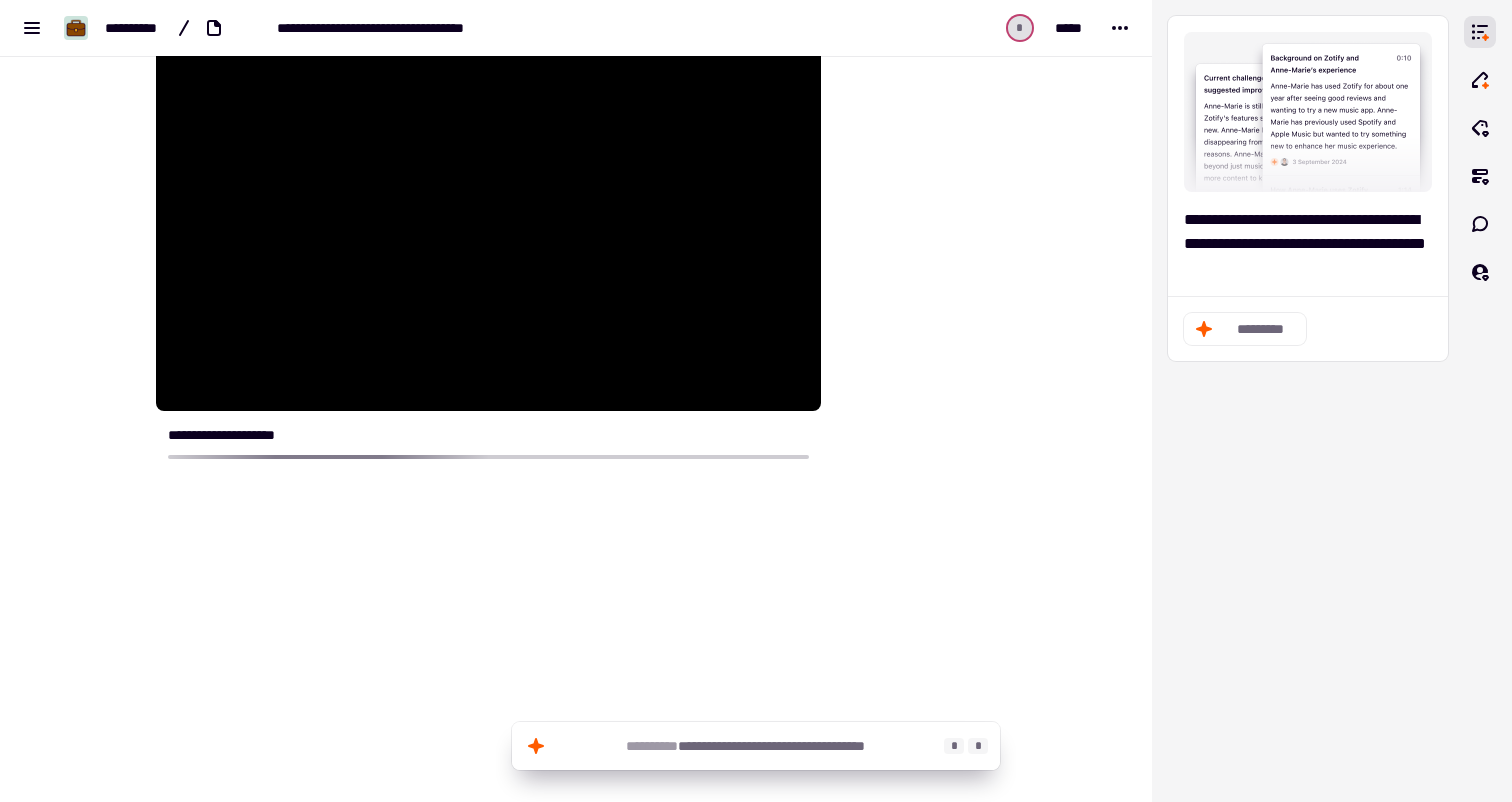 click on "**********" 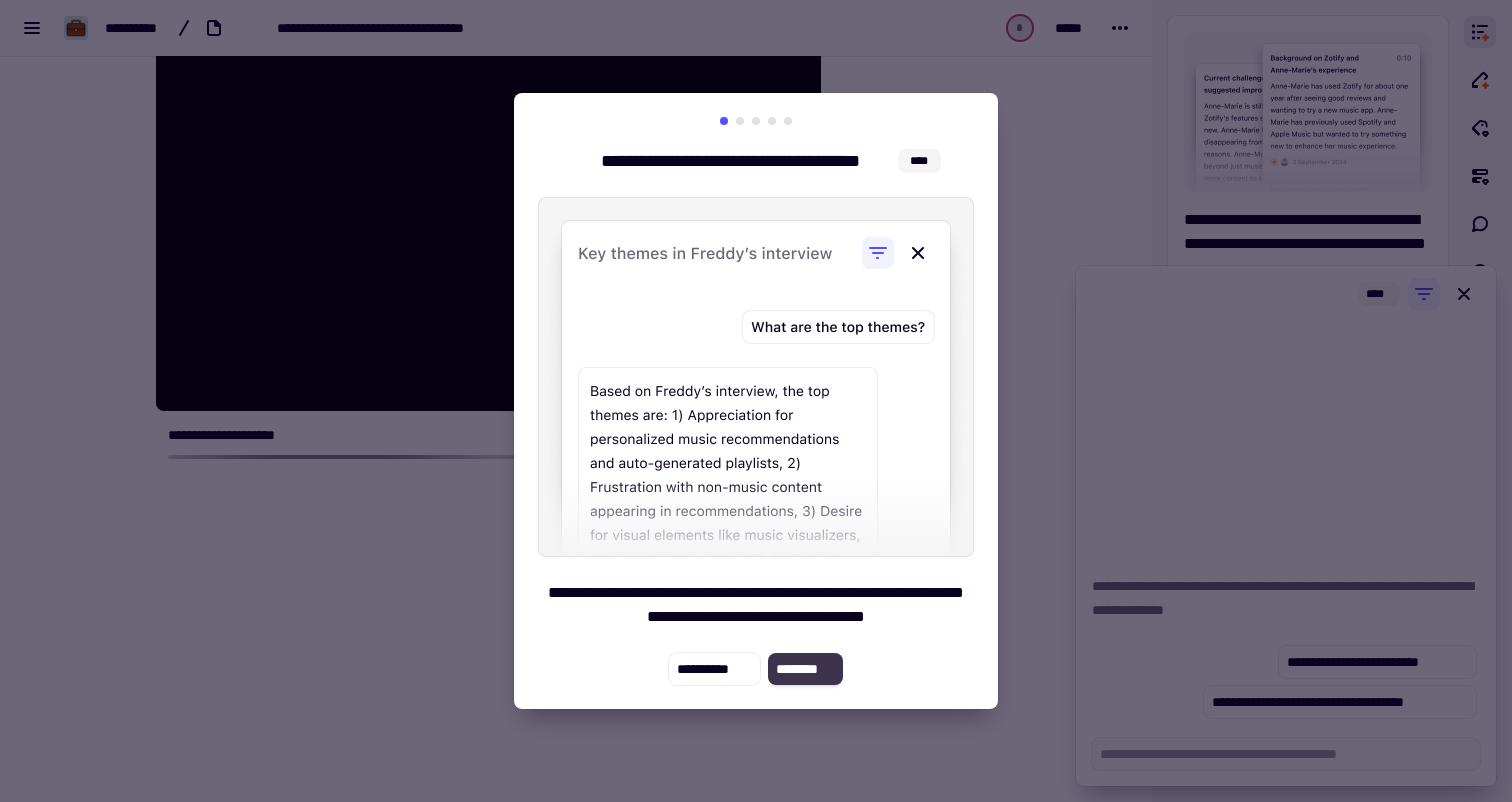 click on "********" 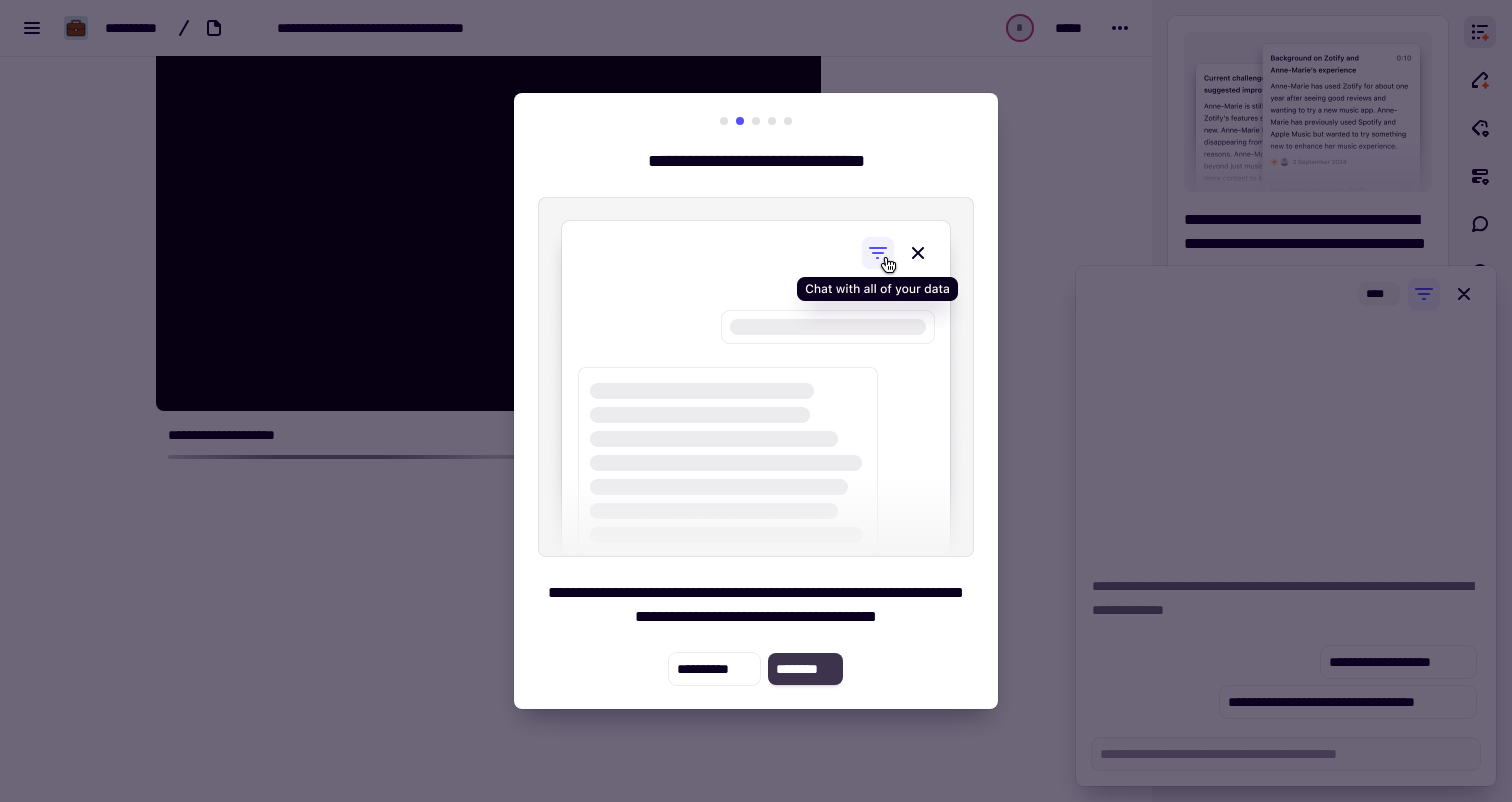 click on "********" 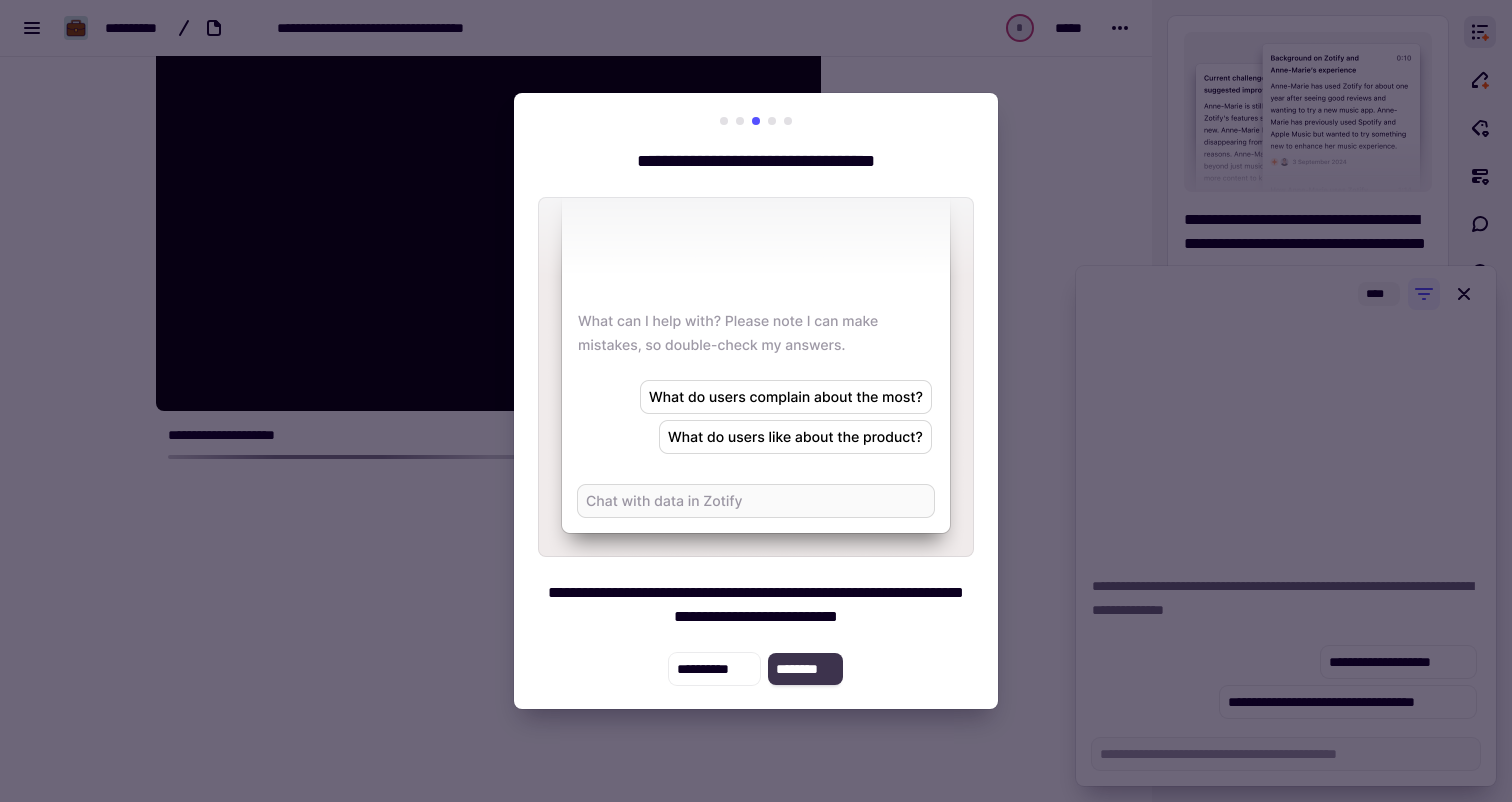 click on "********" 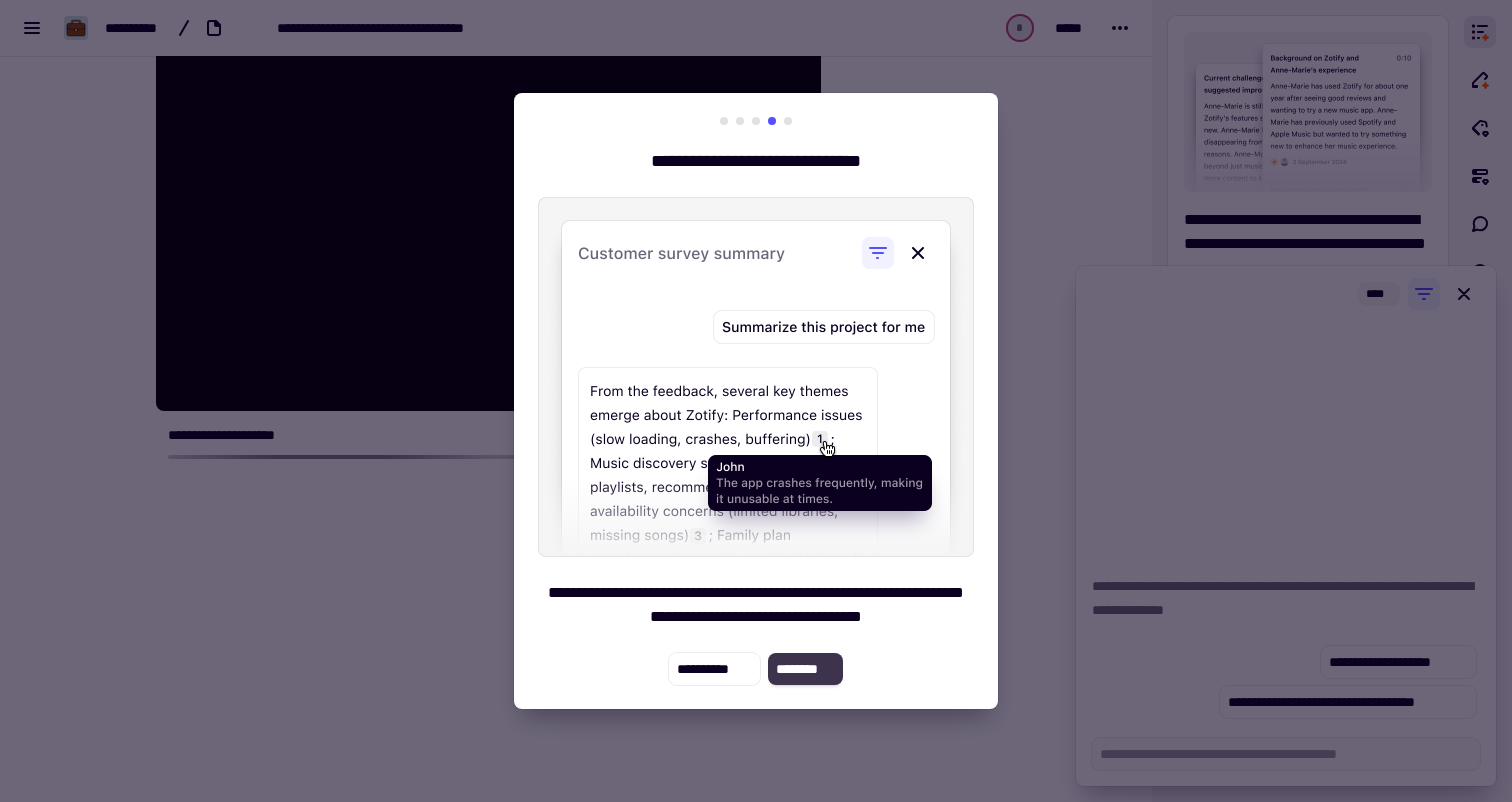 click on "********" 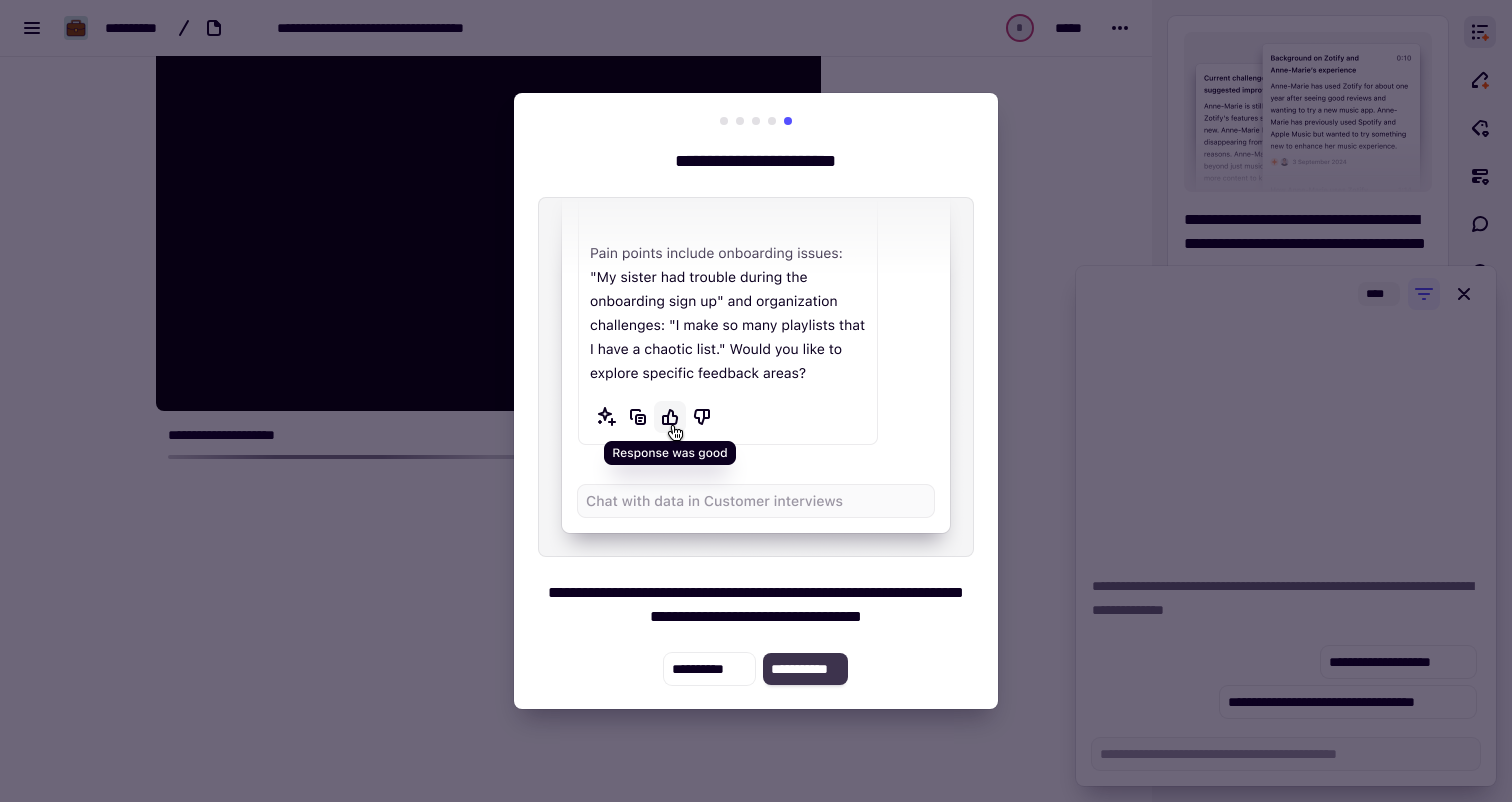 click on "**********" 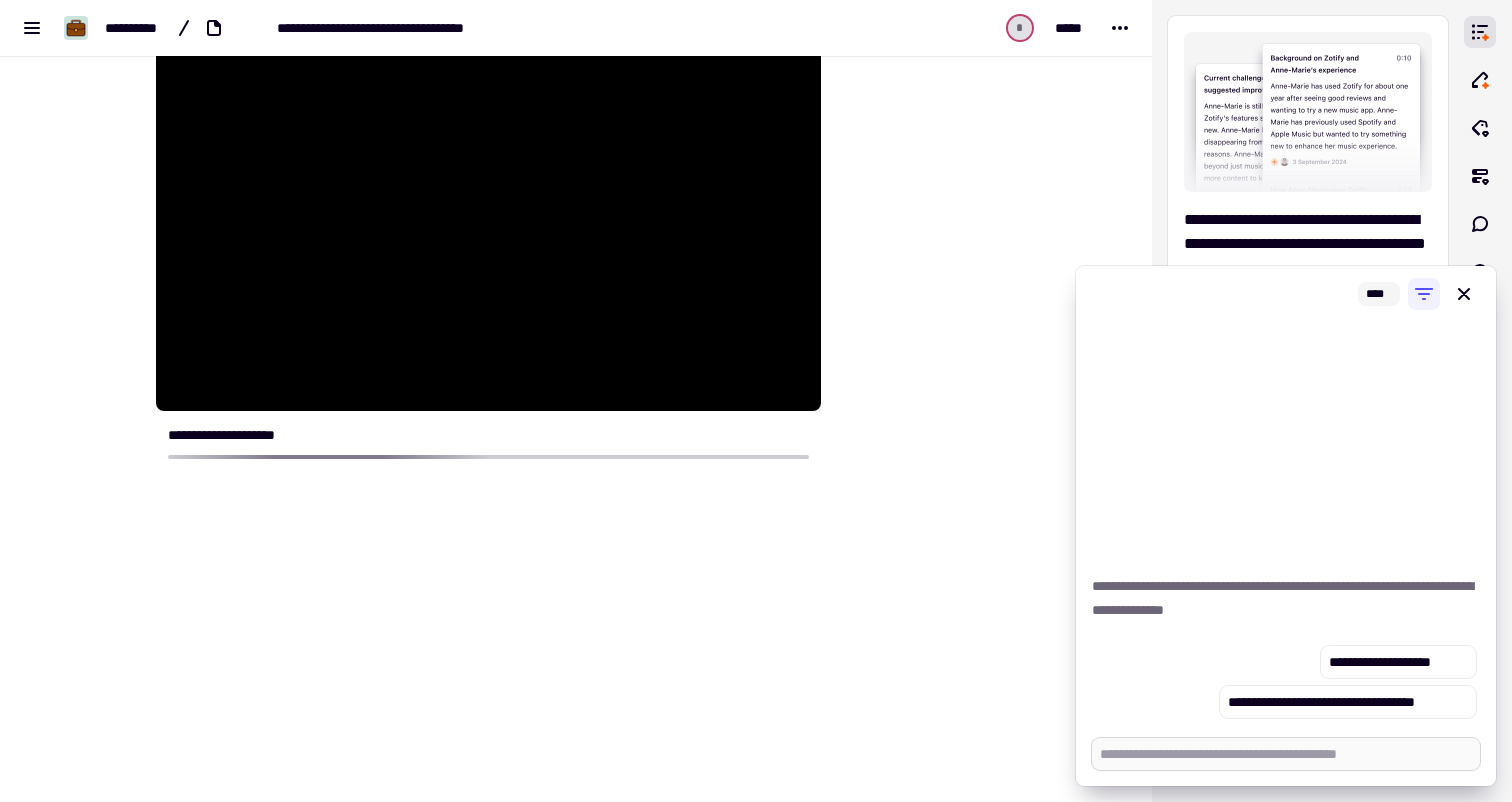 click at bounding box center (1286, 754) 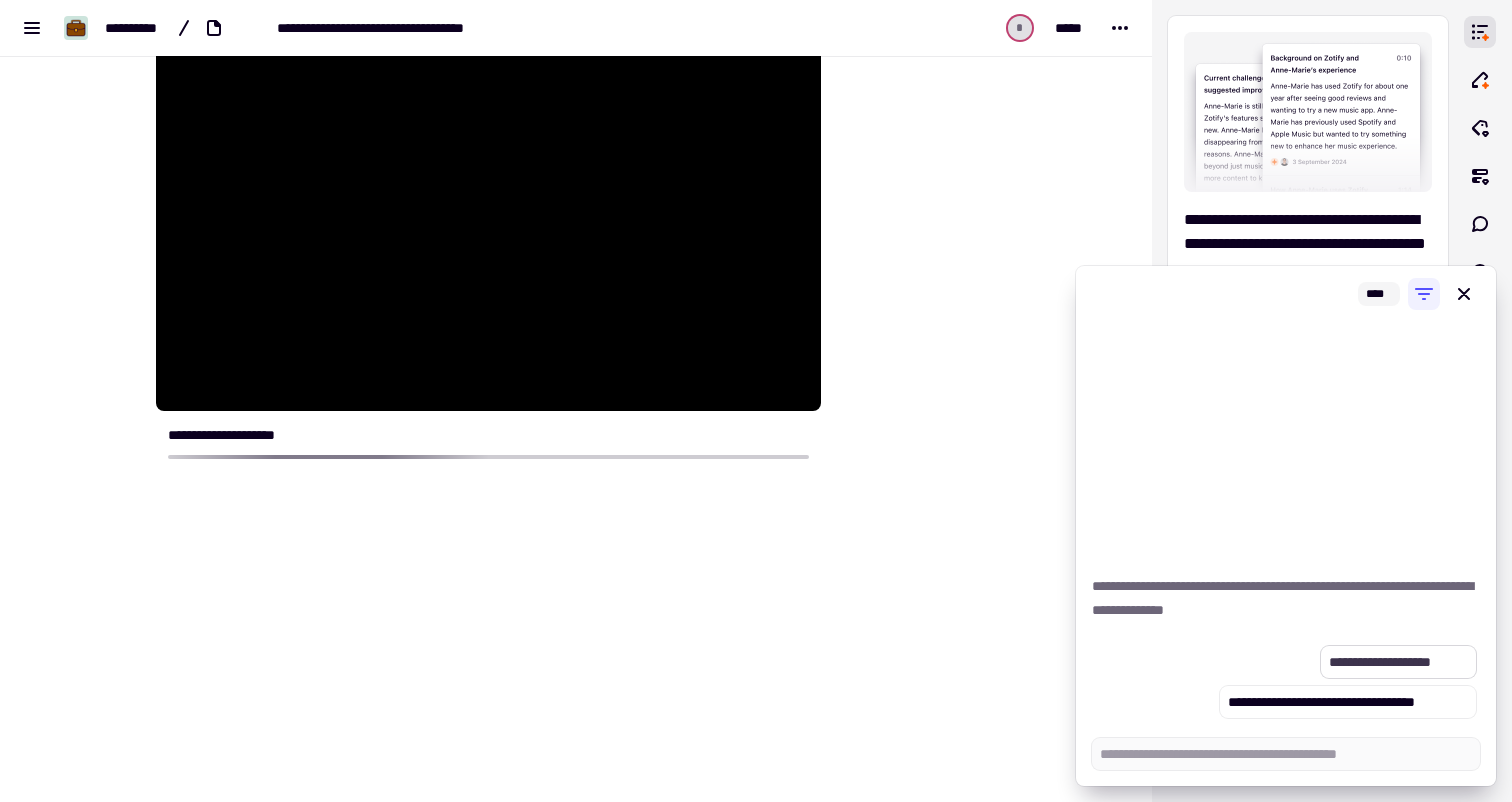 click on "**********" at bounding box center [1398, 662] 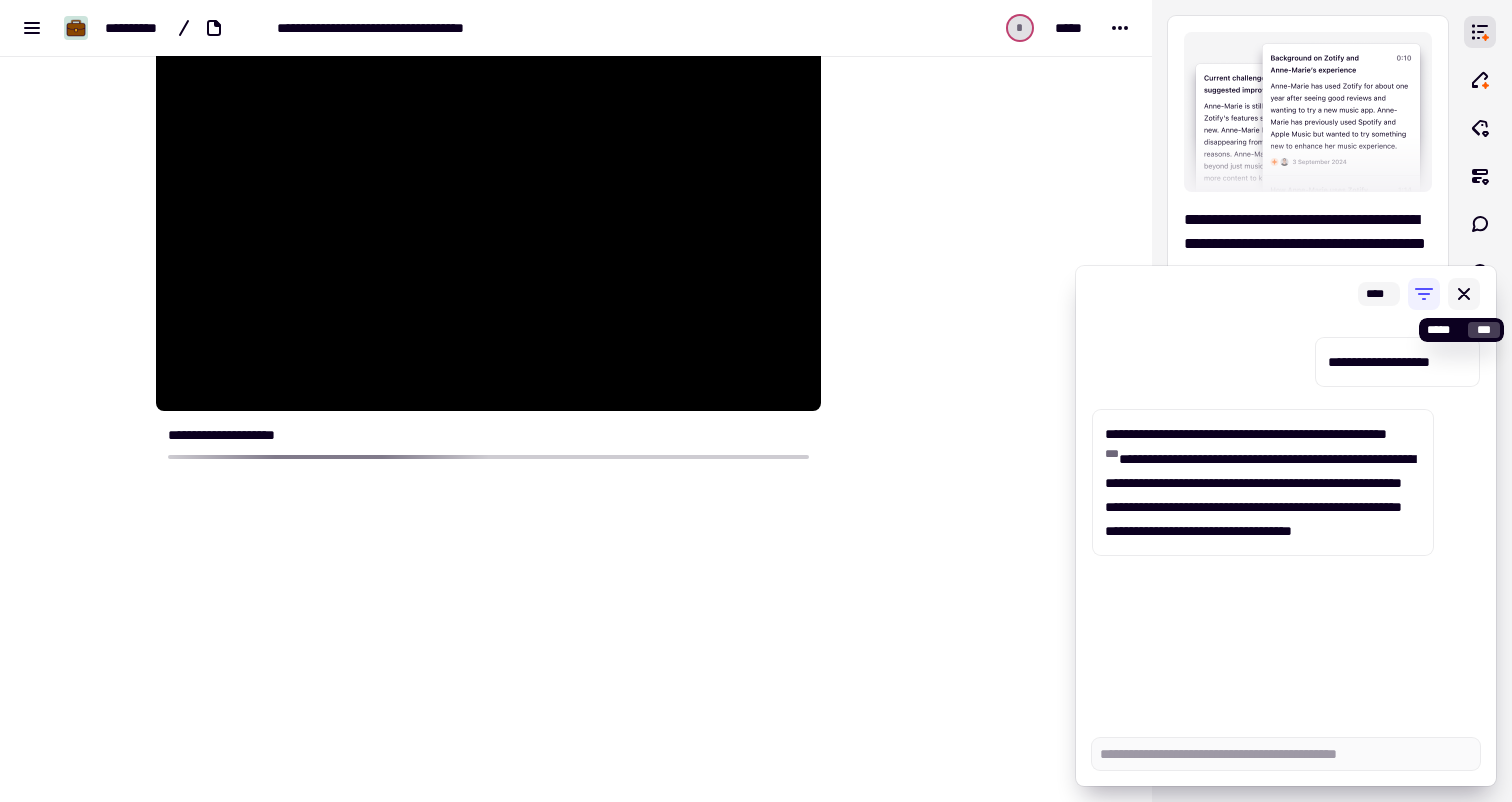 type on "*" 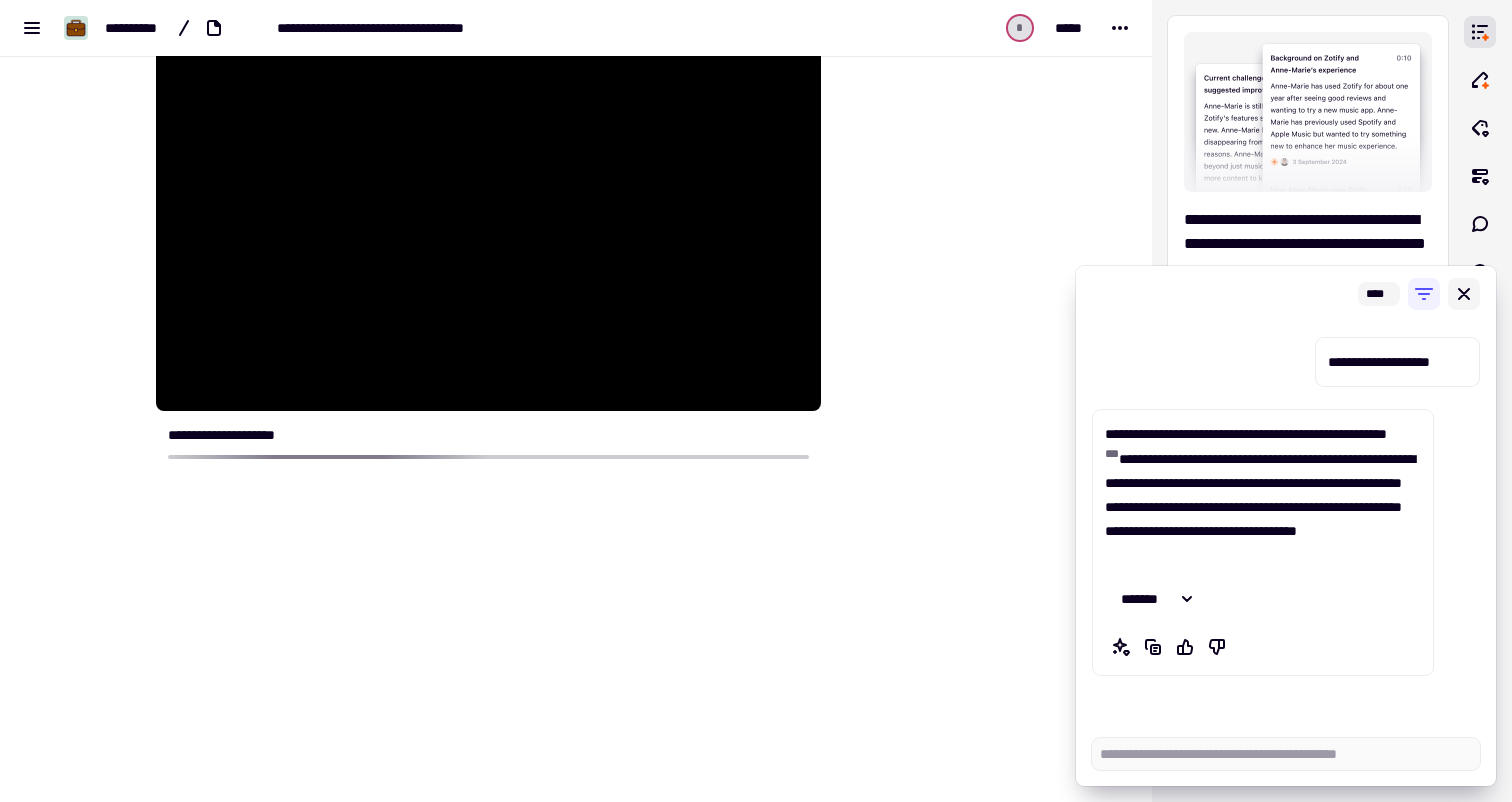 click 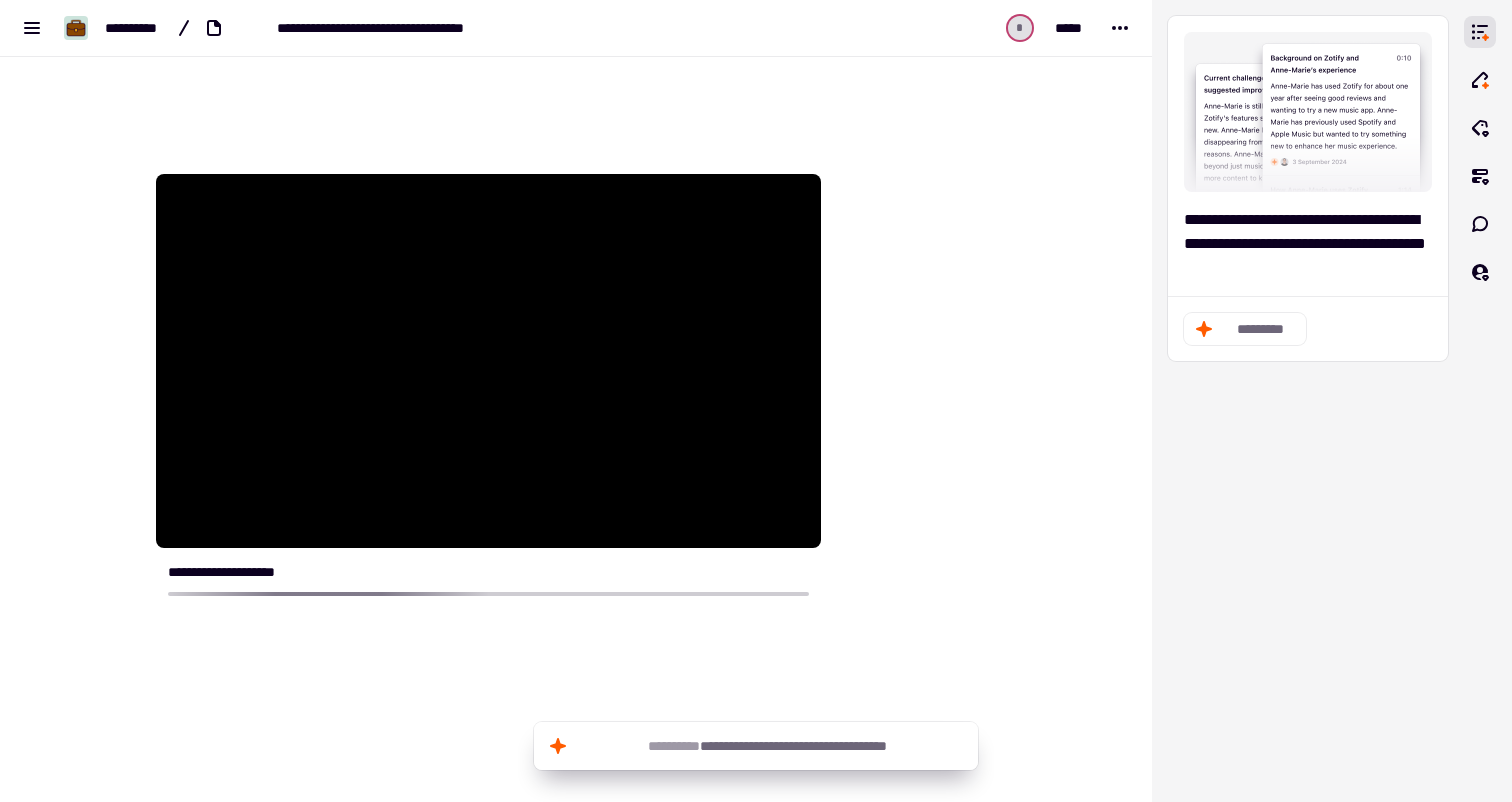 scroll, scrollTop: 0, scrollLeft: 0, axis: both 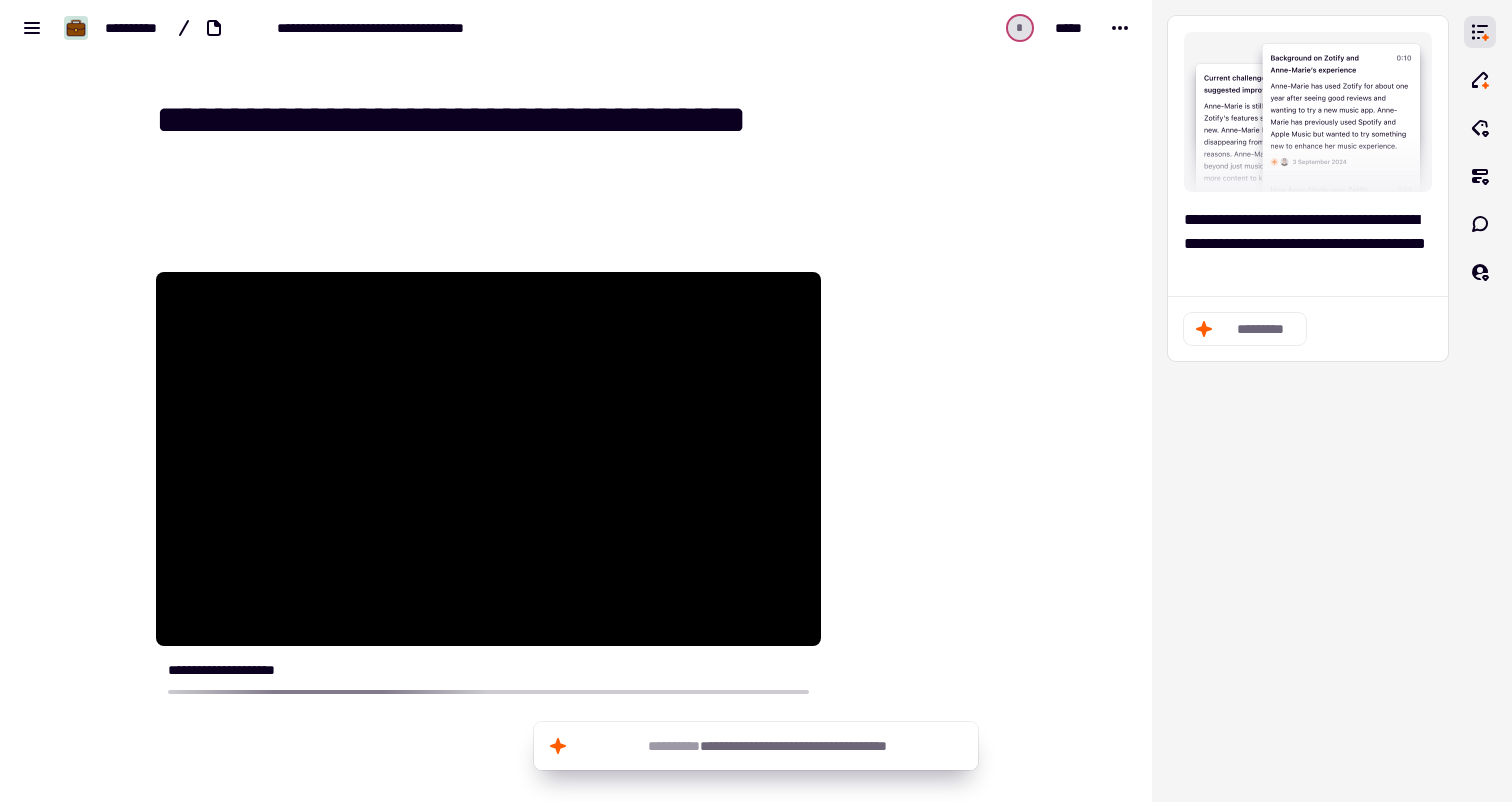 click on "**********" at bounding box center (588, 144) 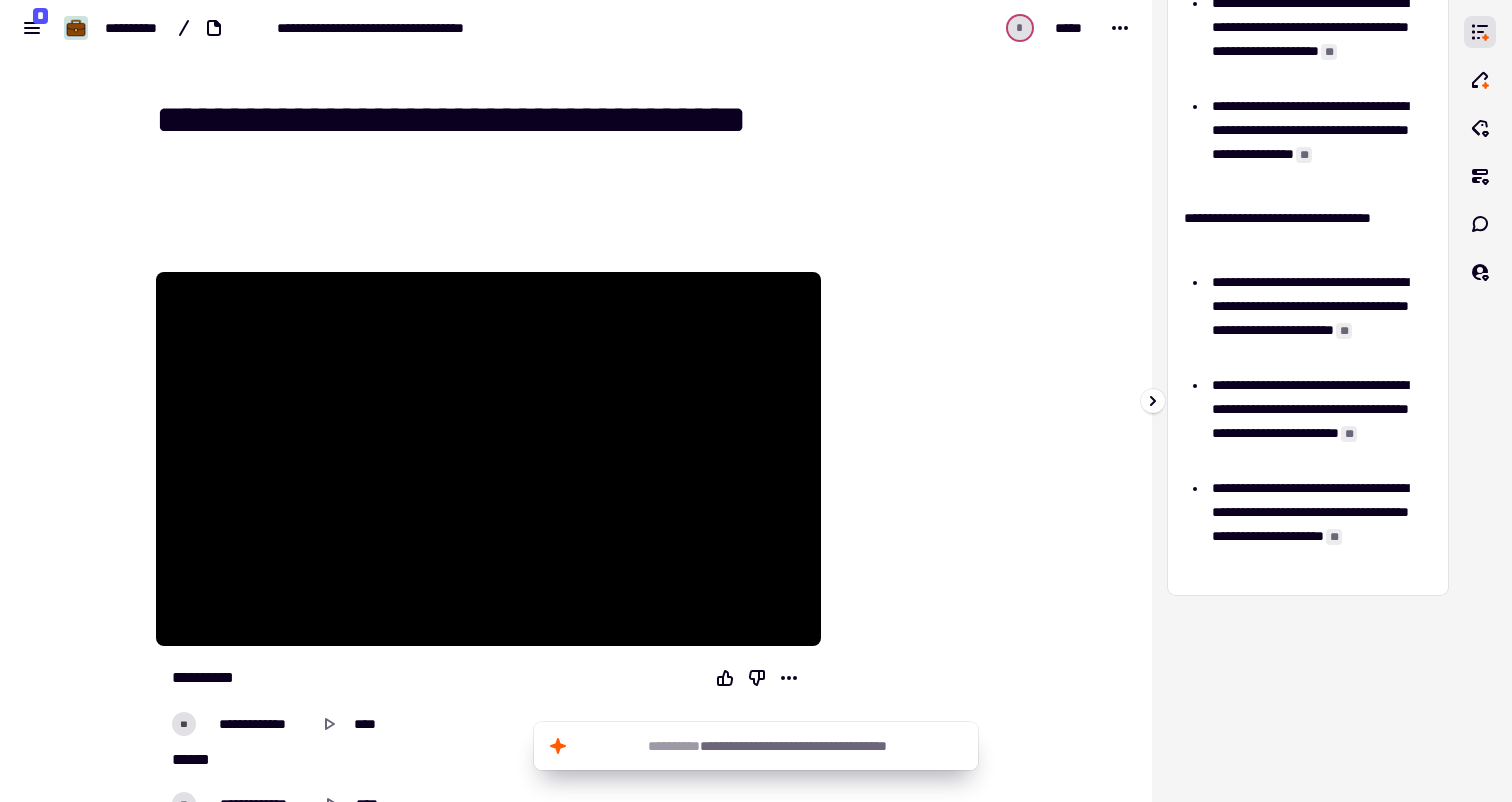 scroll, scrollTop: 0, scrollLeft: 0, axis: both 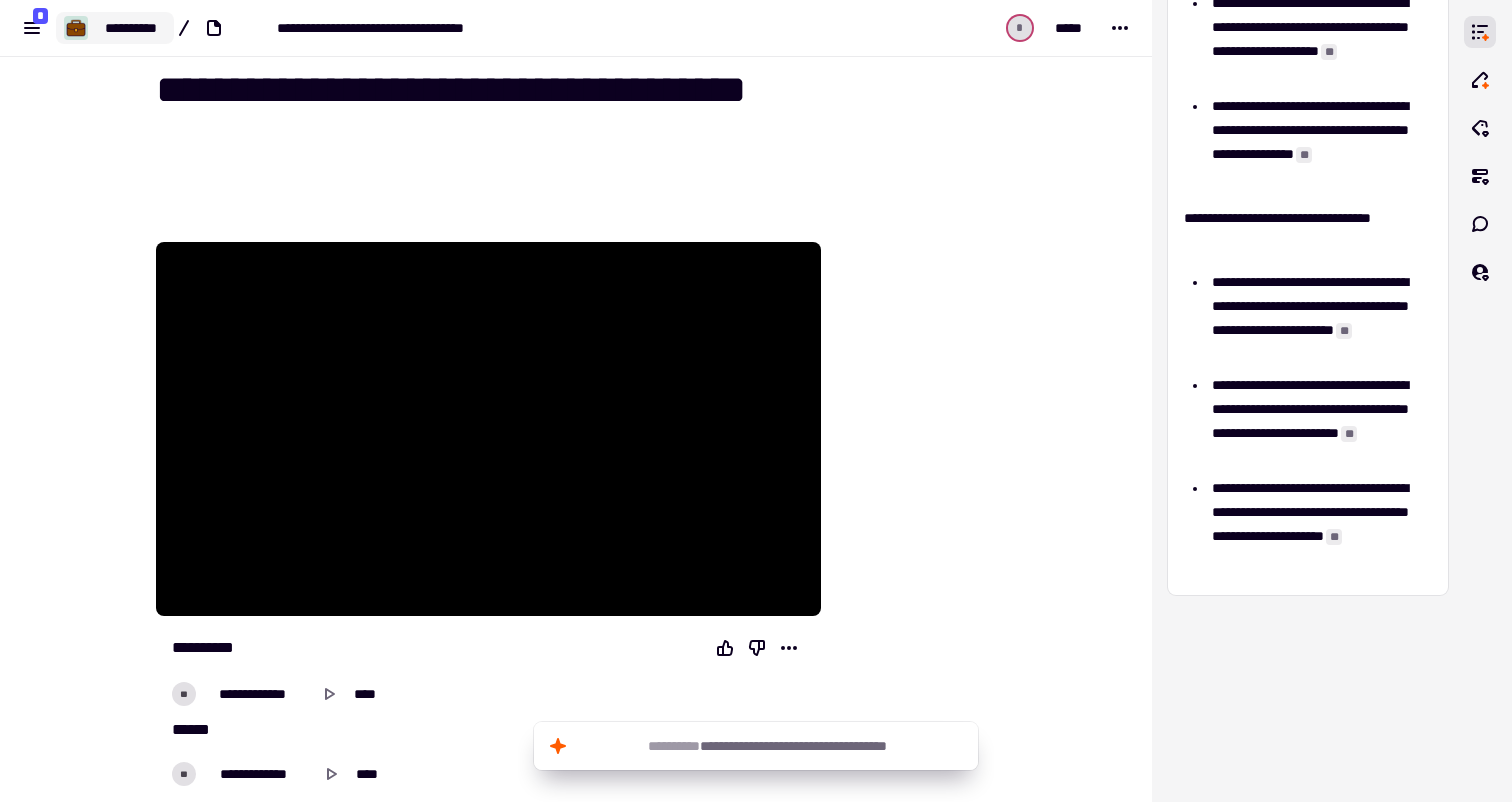 click on "**********" 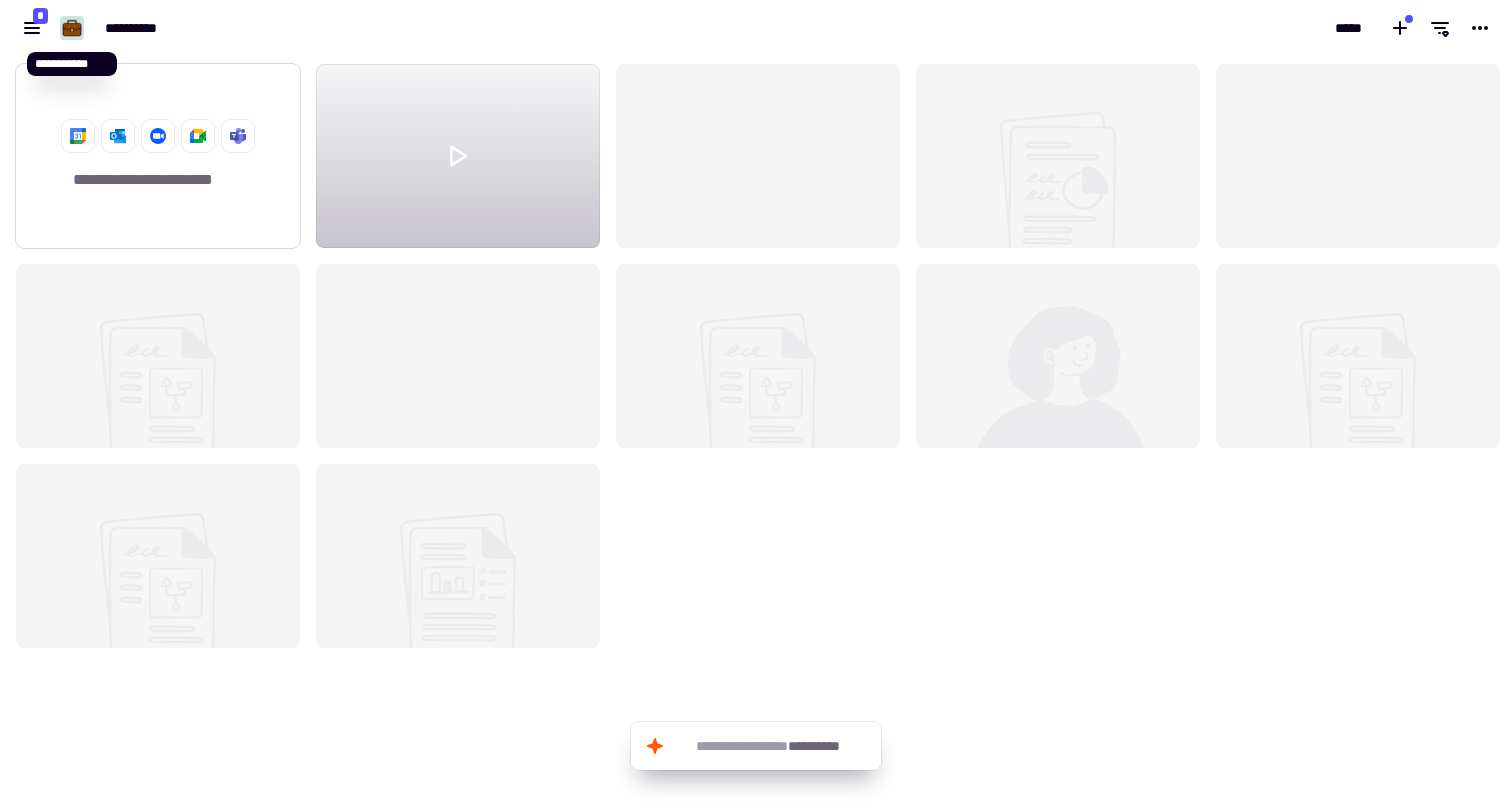 scroll, scrollTop: 16, scrollLeft: 16, axis: both 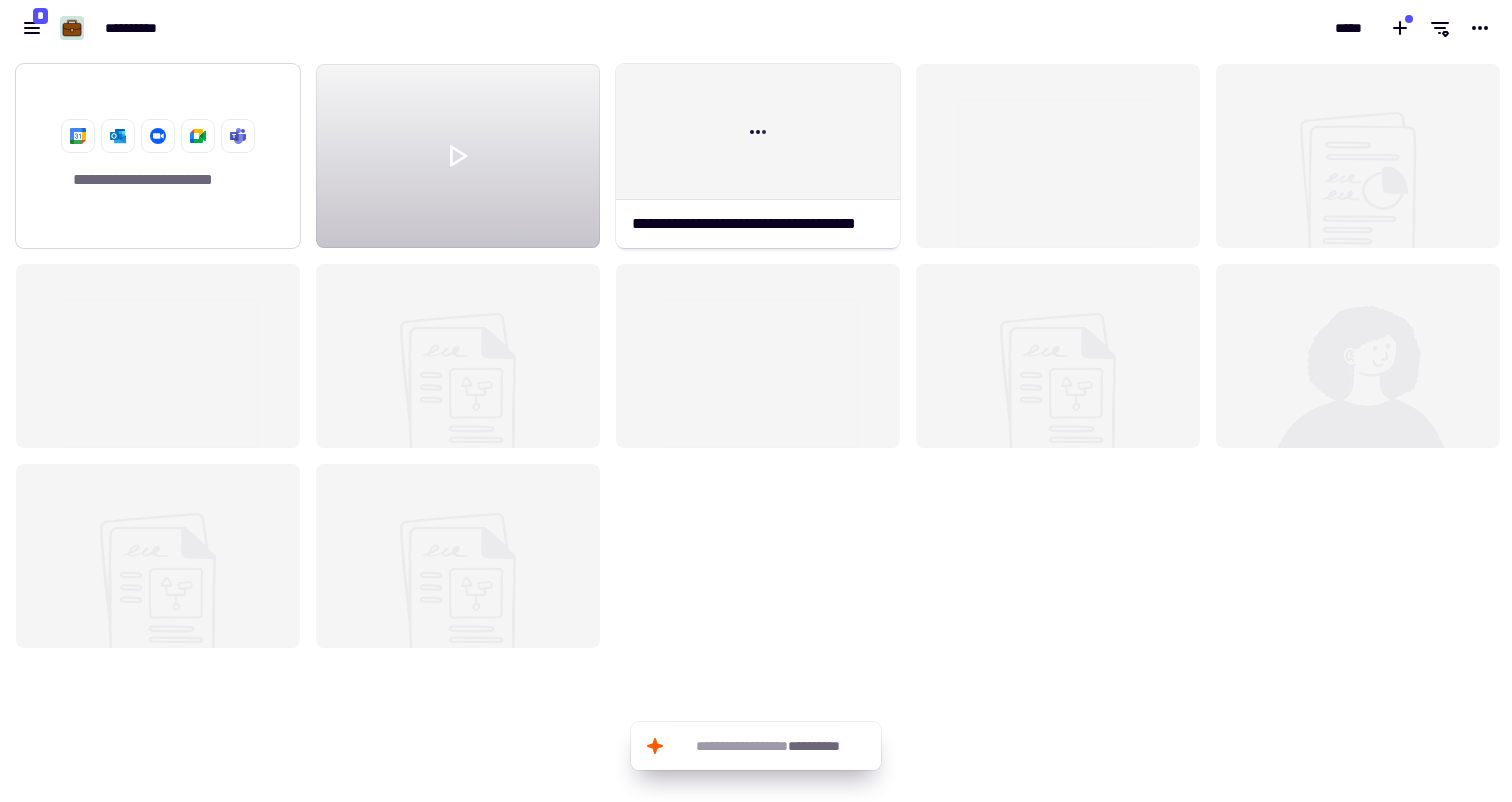 click on "**********" 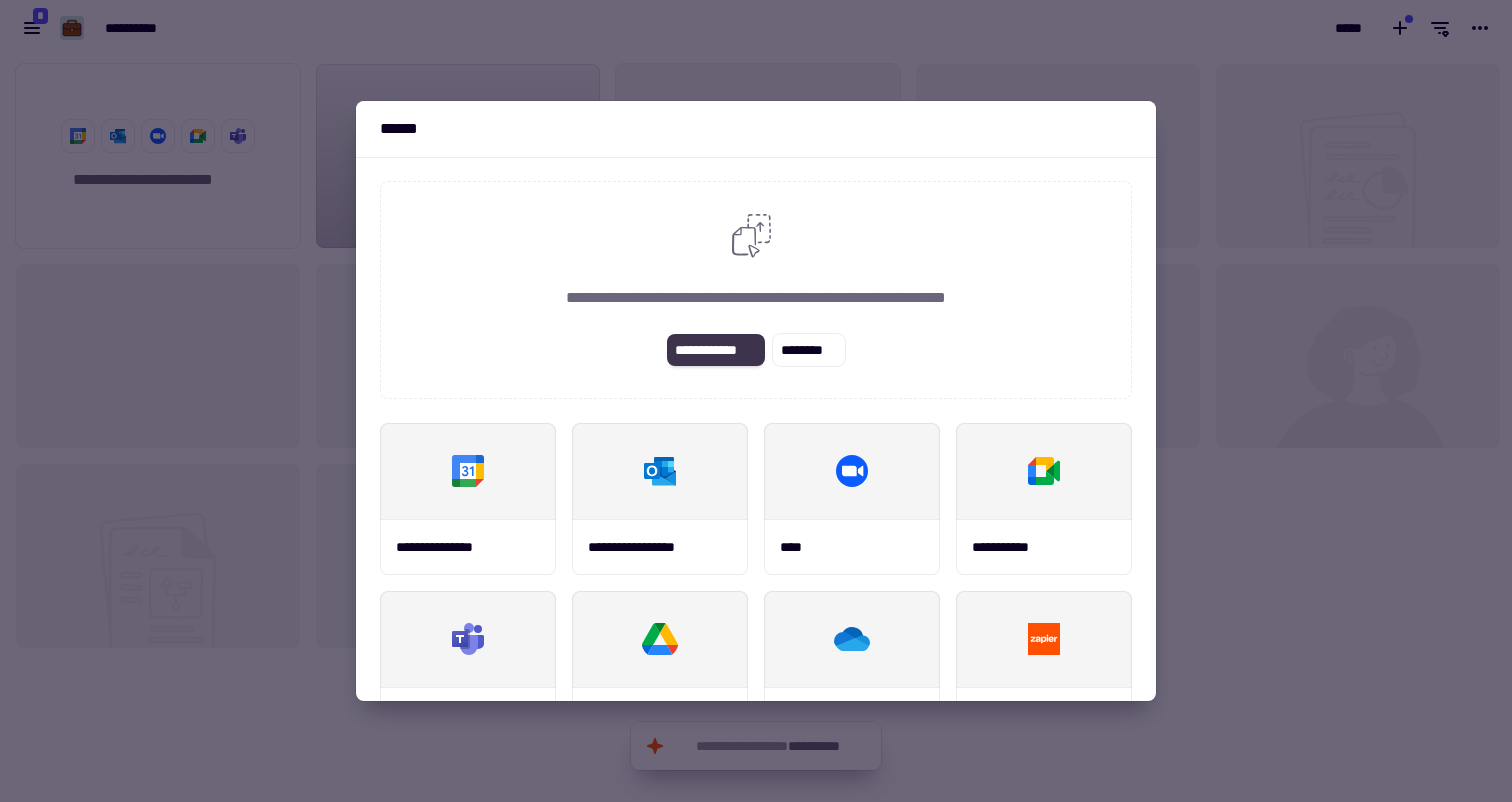 click on "**********" 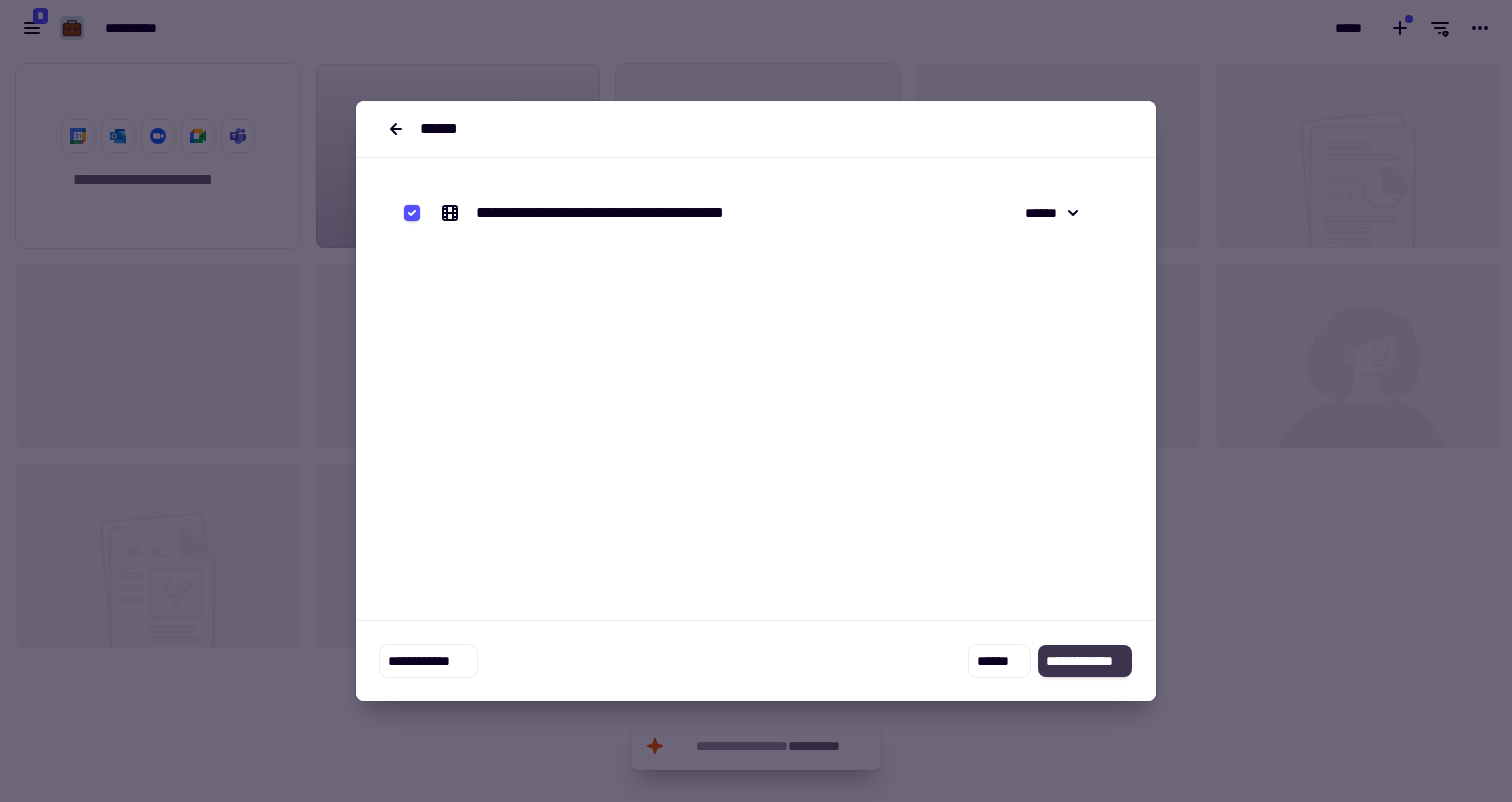 click on "**********" 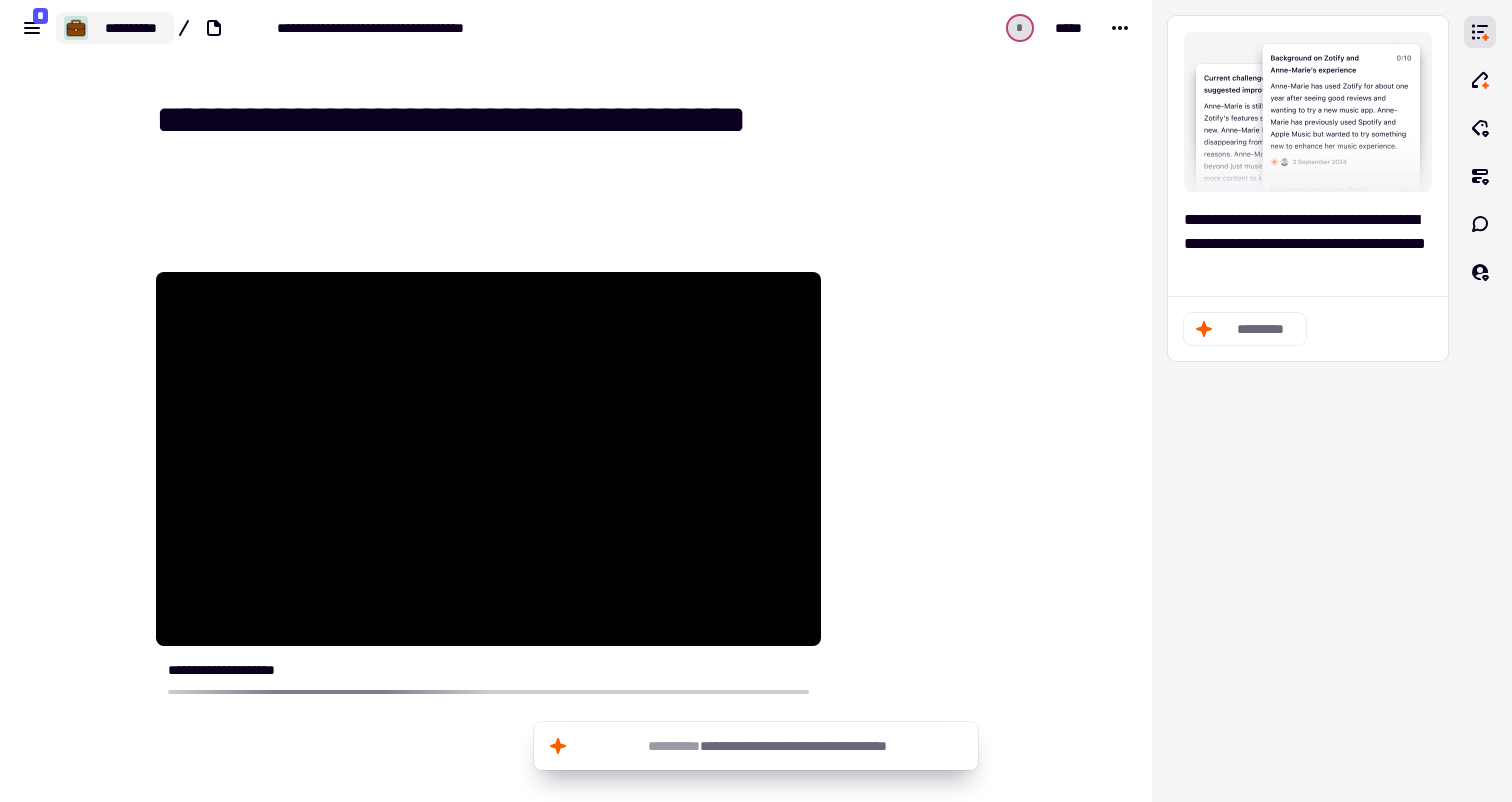 click on "**********" 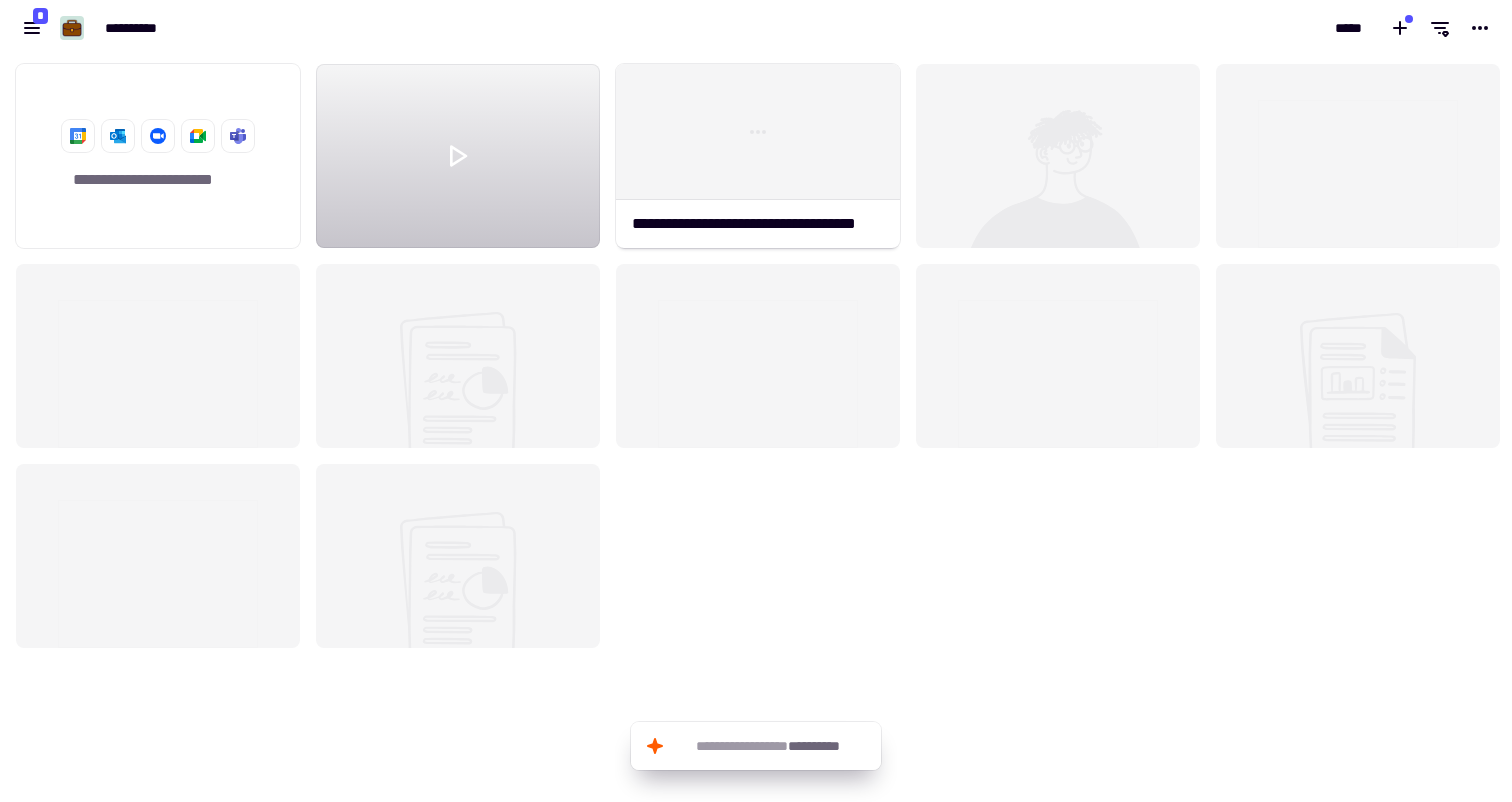 scroll, scrollTop: 16, scrollLeft: 16, axis: both 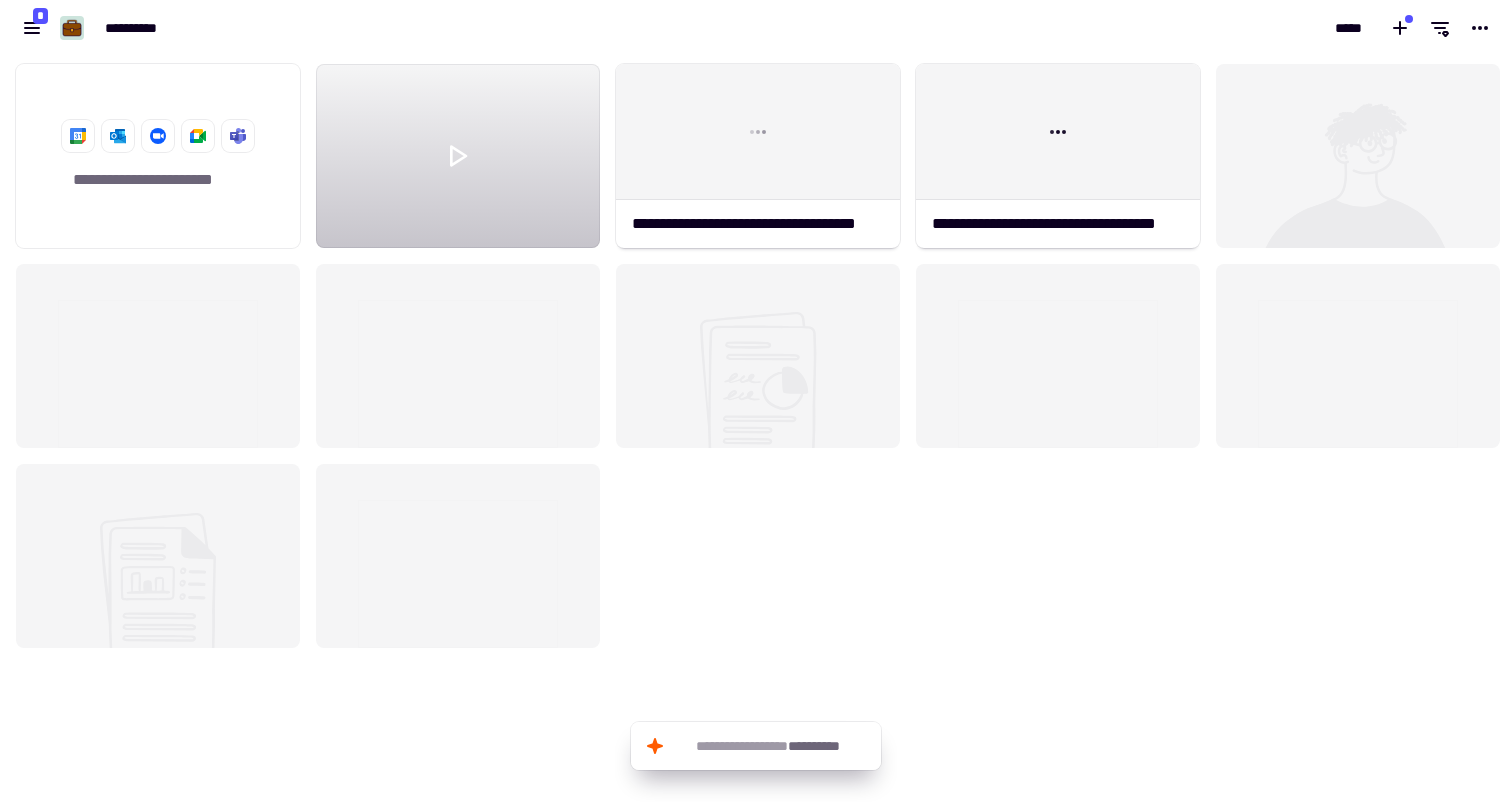 click 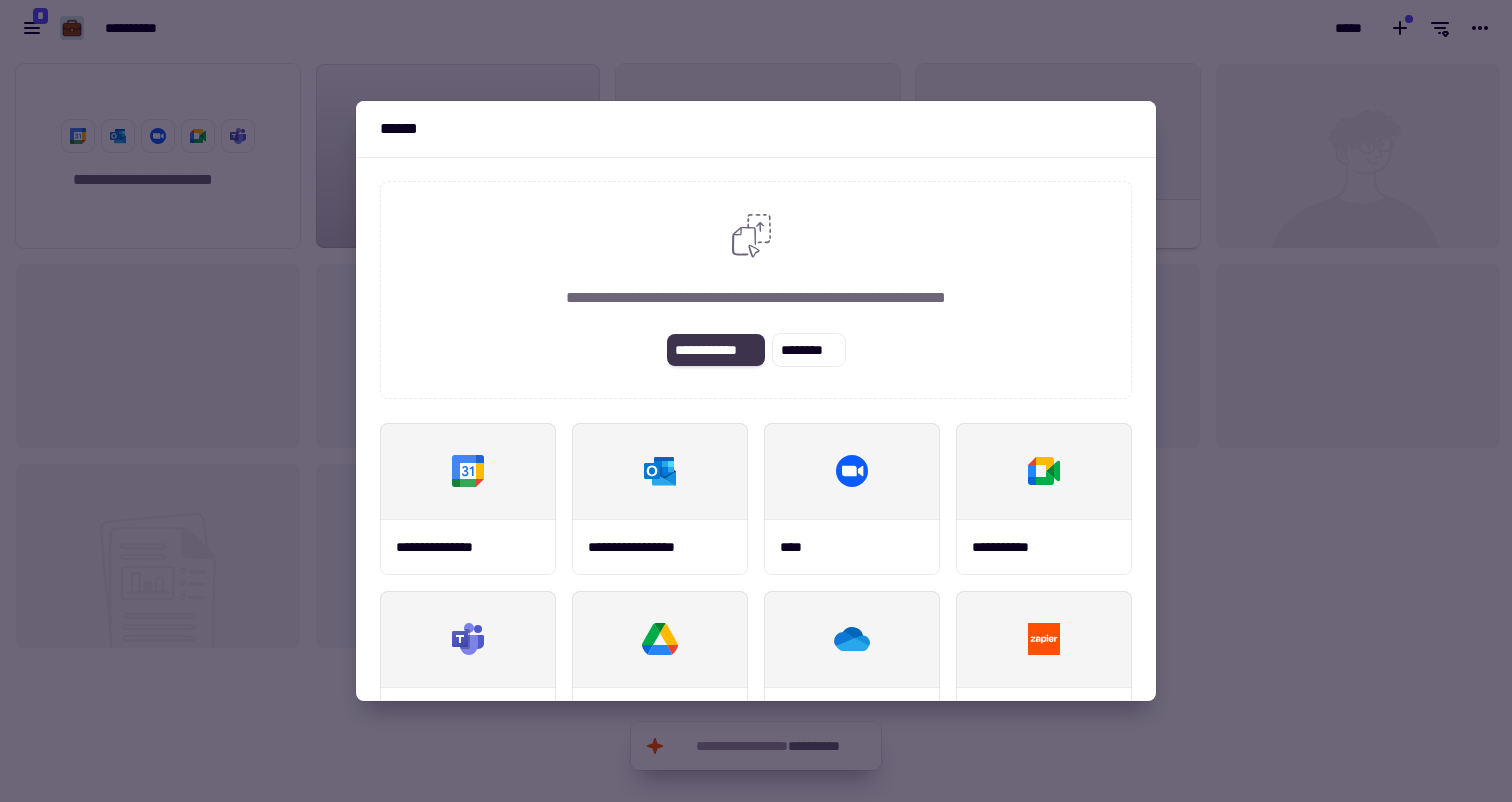click on "**********" 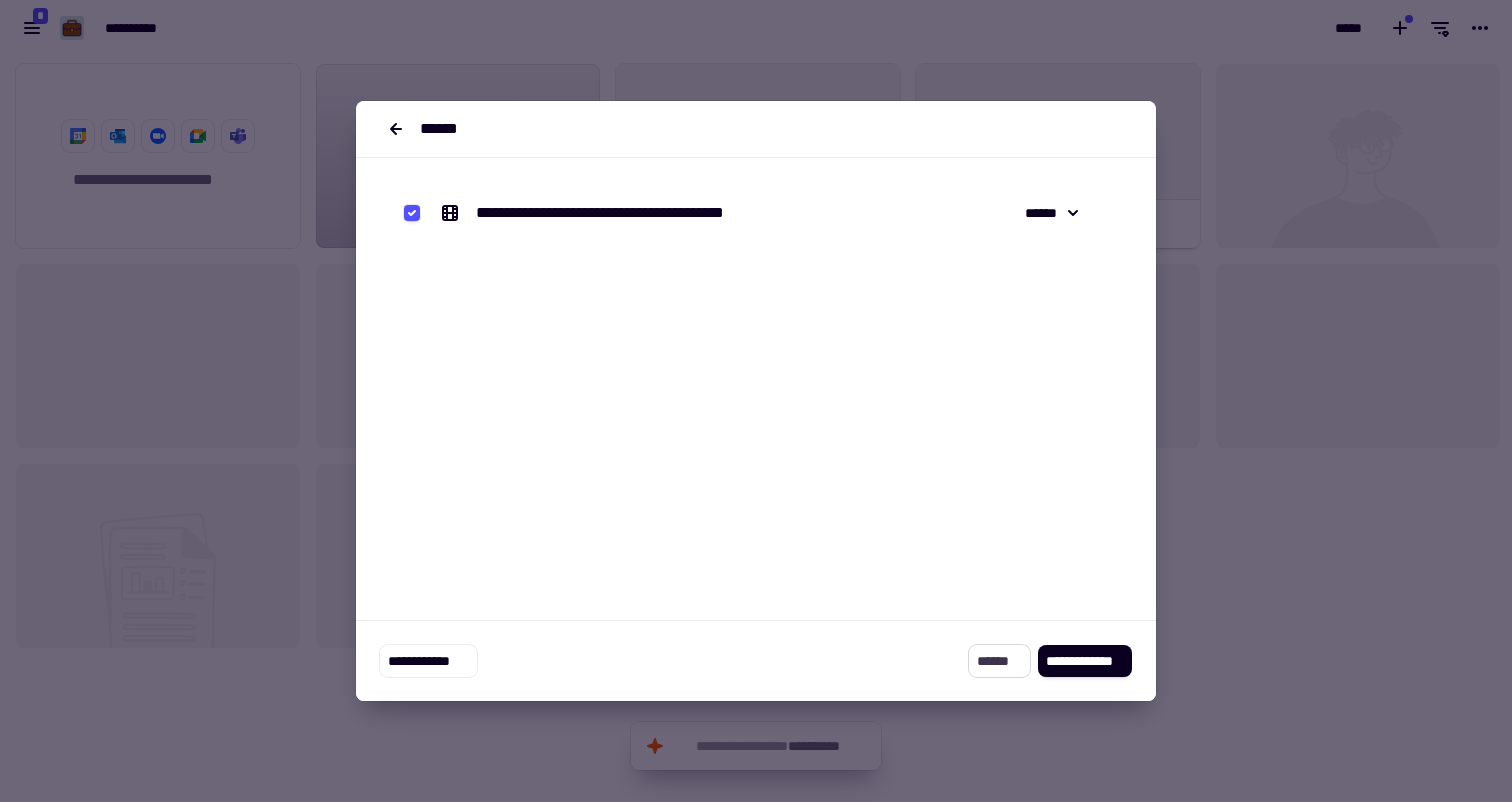 click on "******" 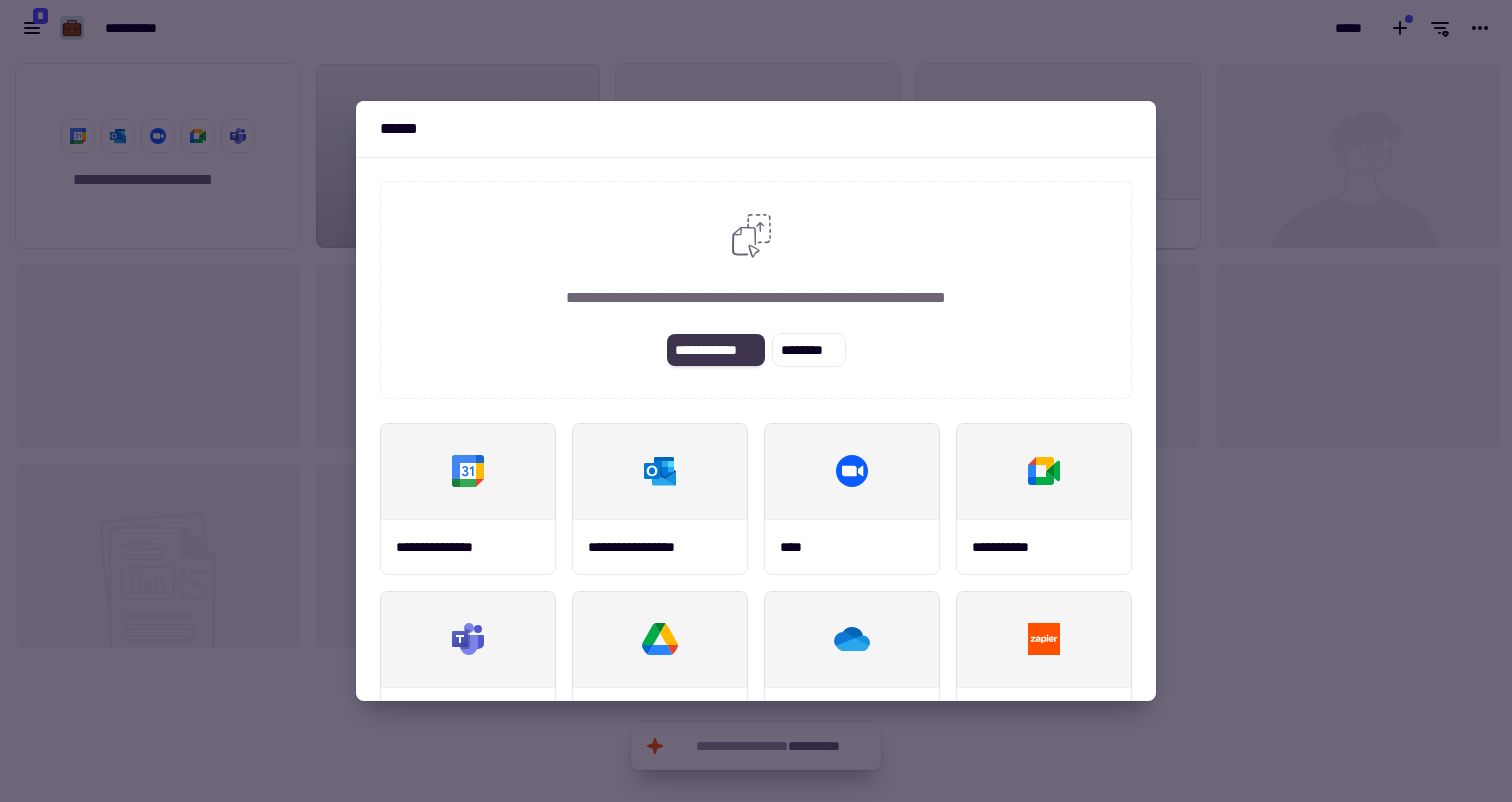 click on "**********" 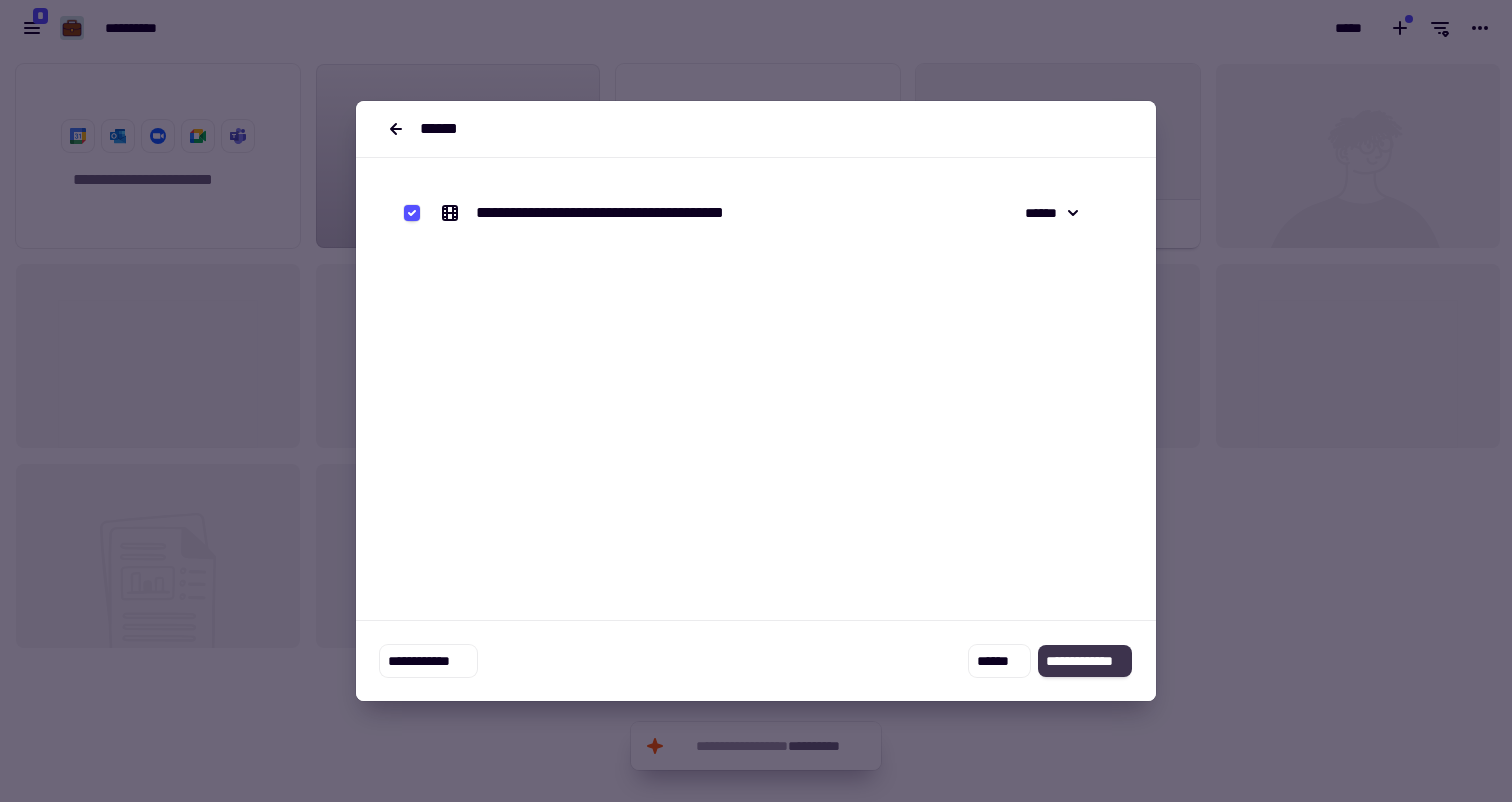 click on "**********" 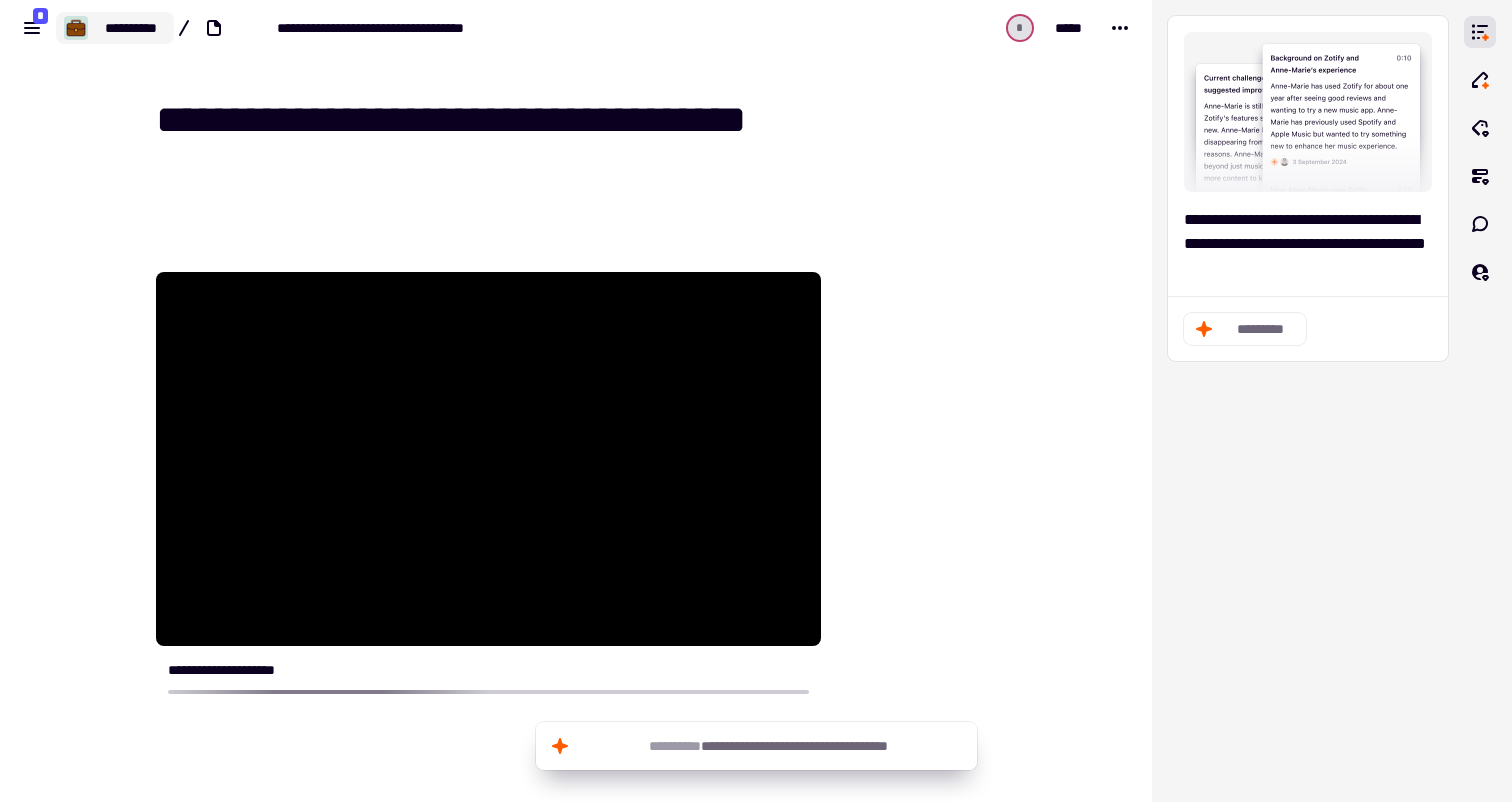 click on "**********" 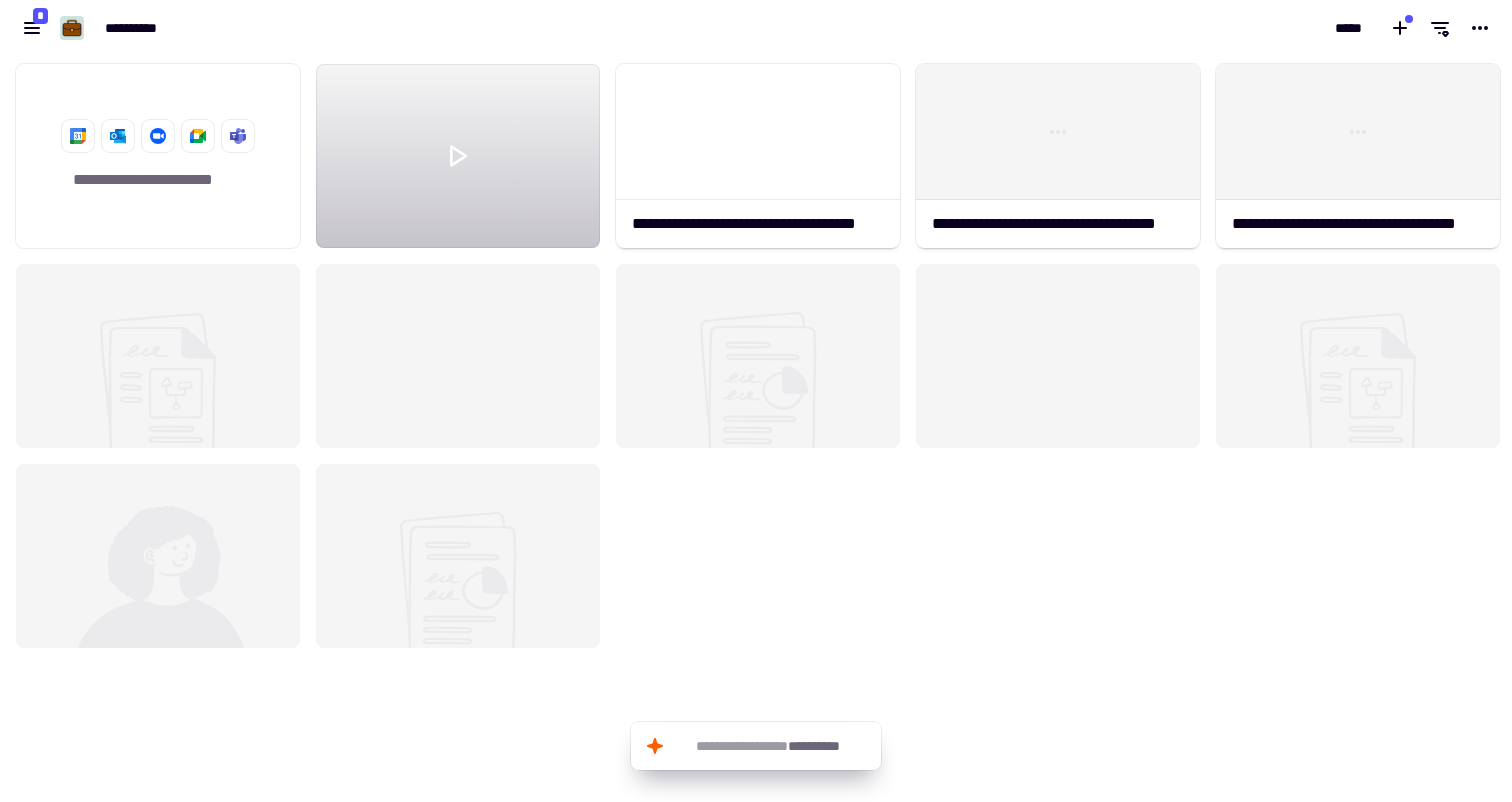 scroll, scrollTop: 16, scrollLeft: 16, axis: both 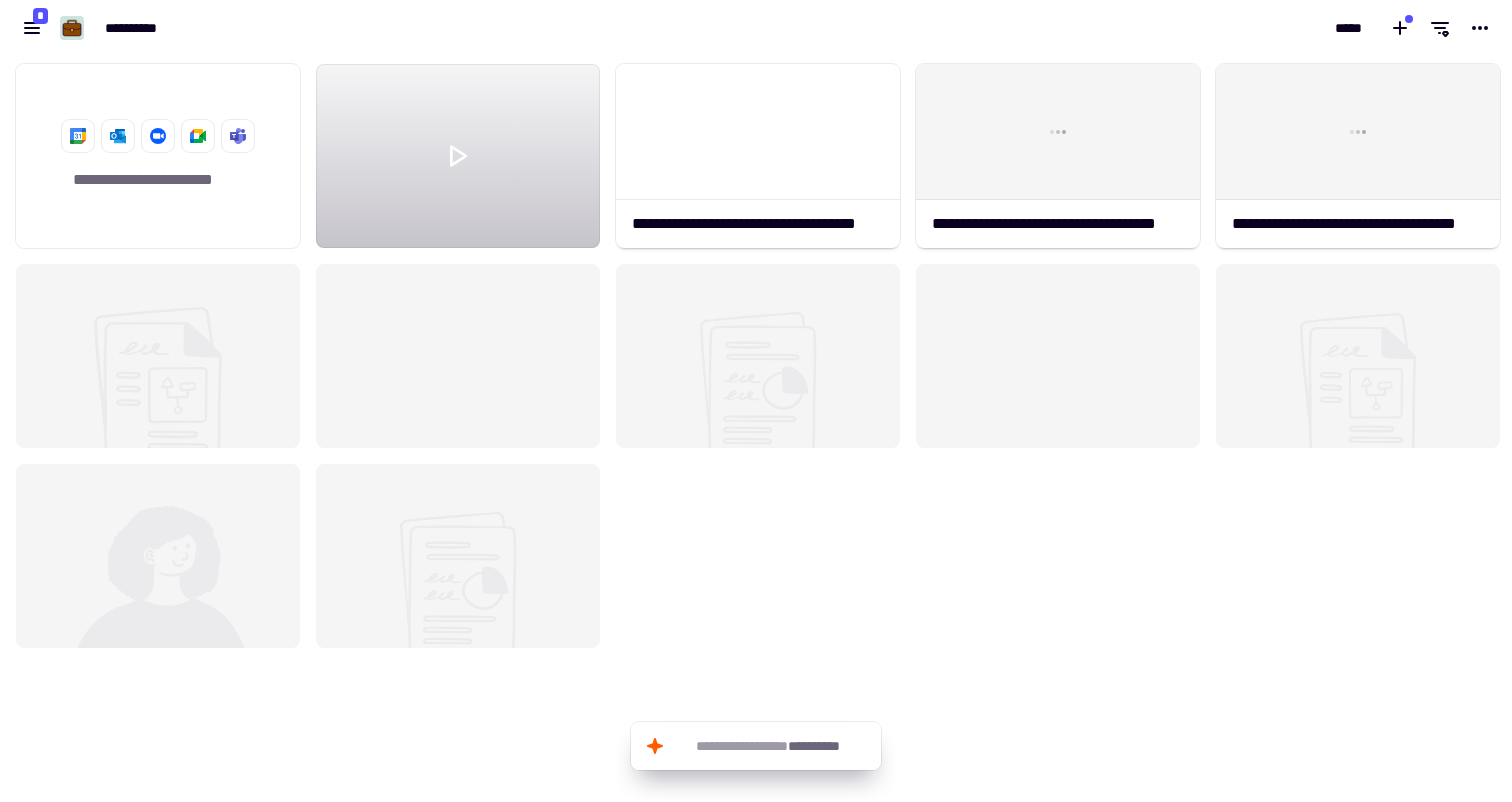 click 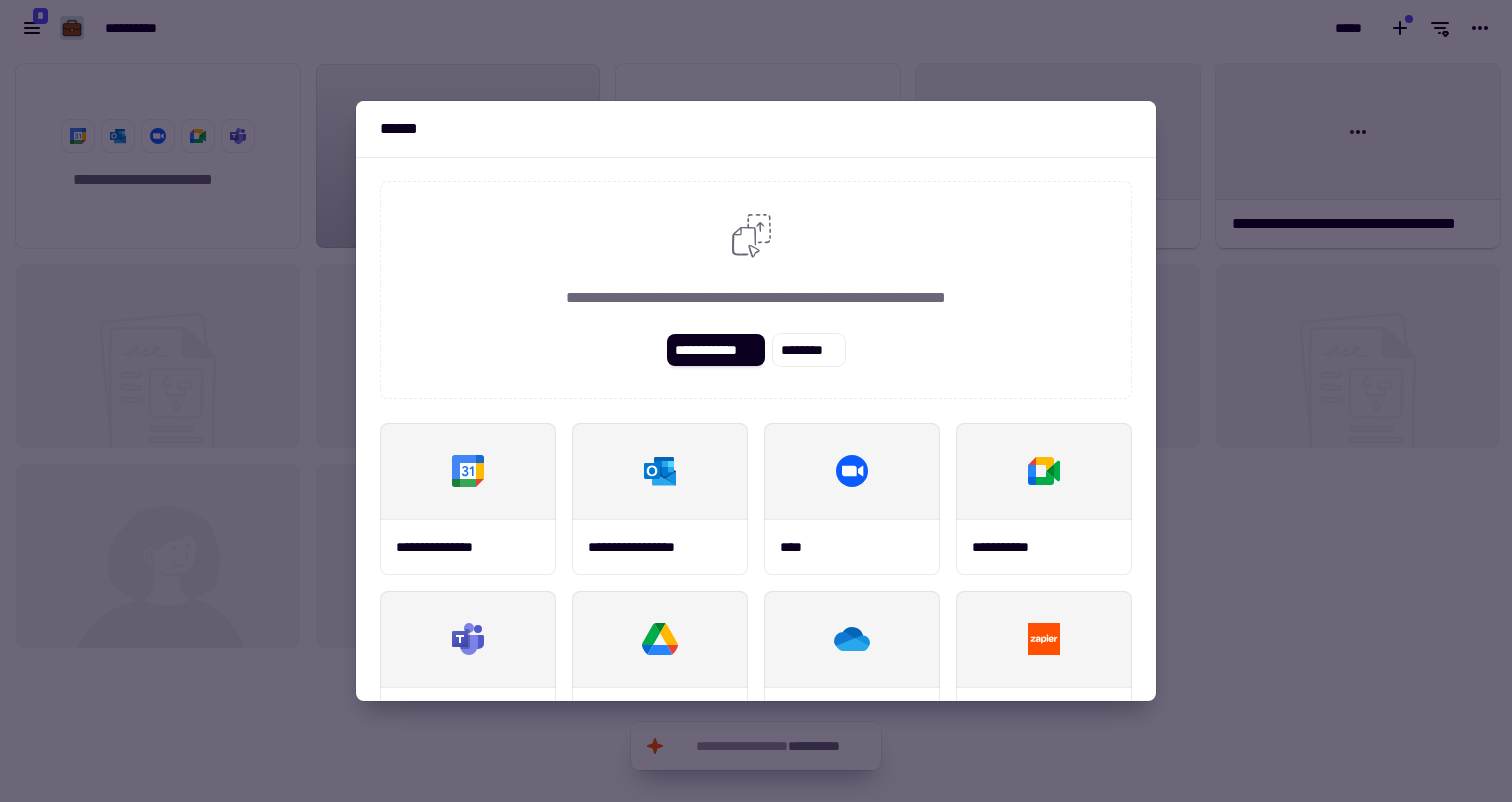 click at bounding box center (756, 401) 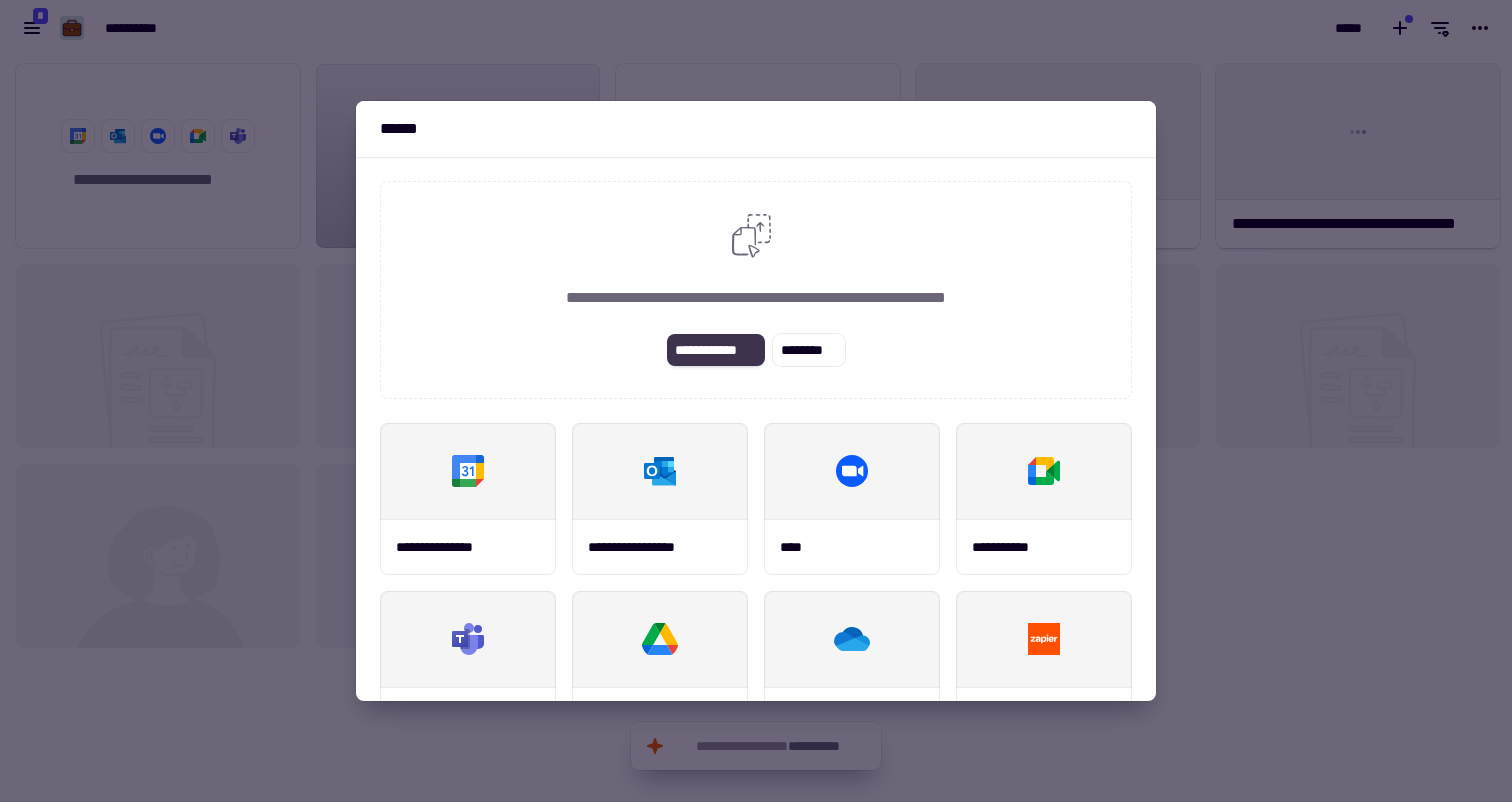 click on "**********" 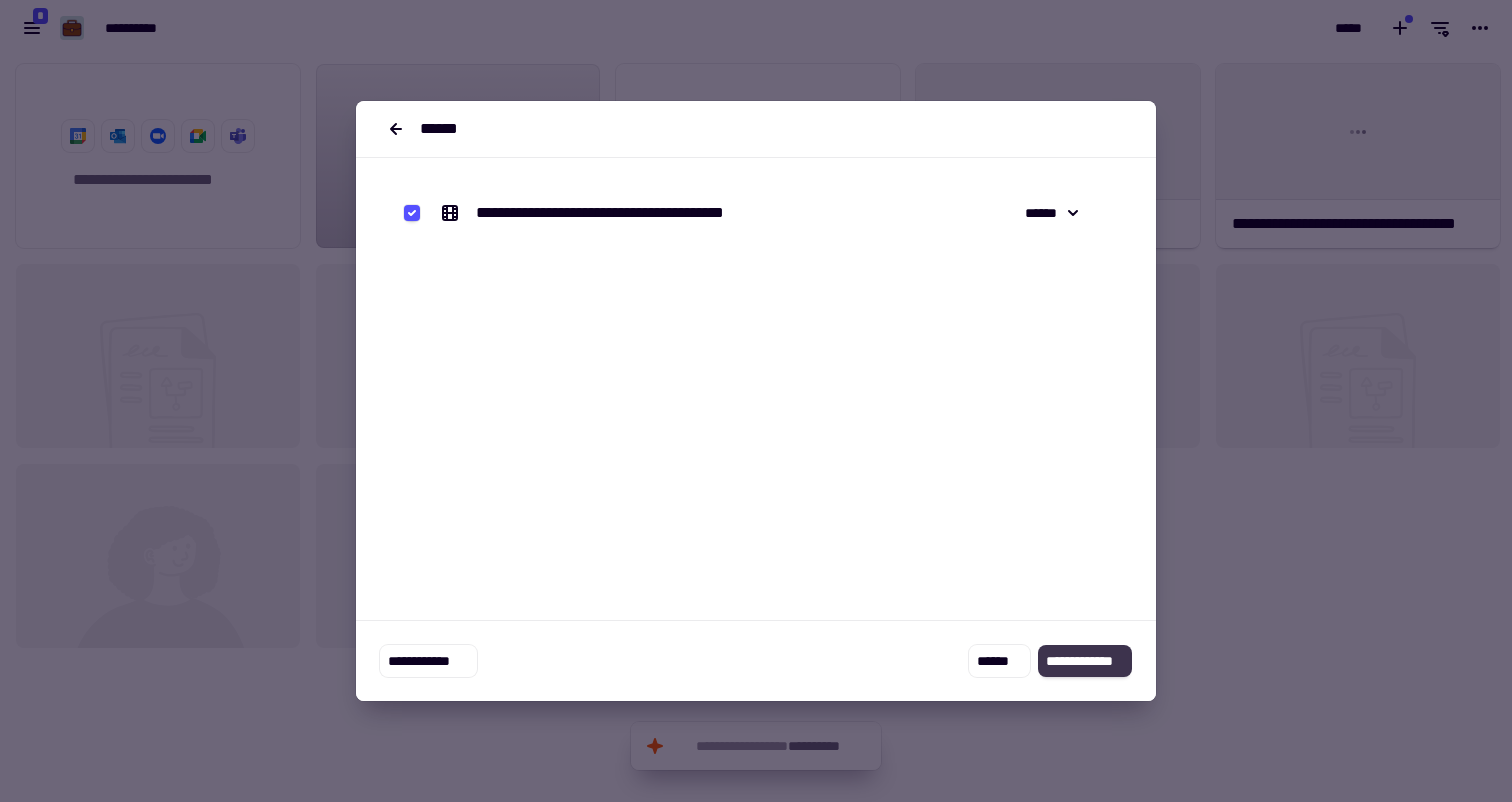 click on "**********" 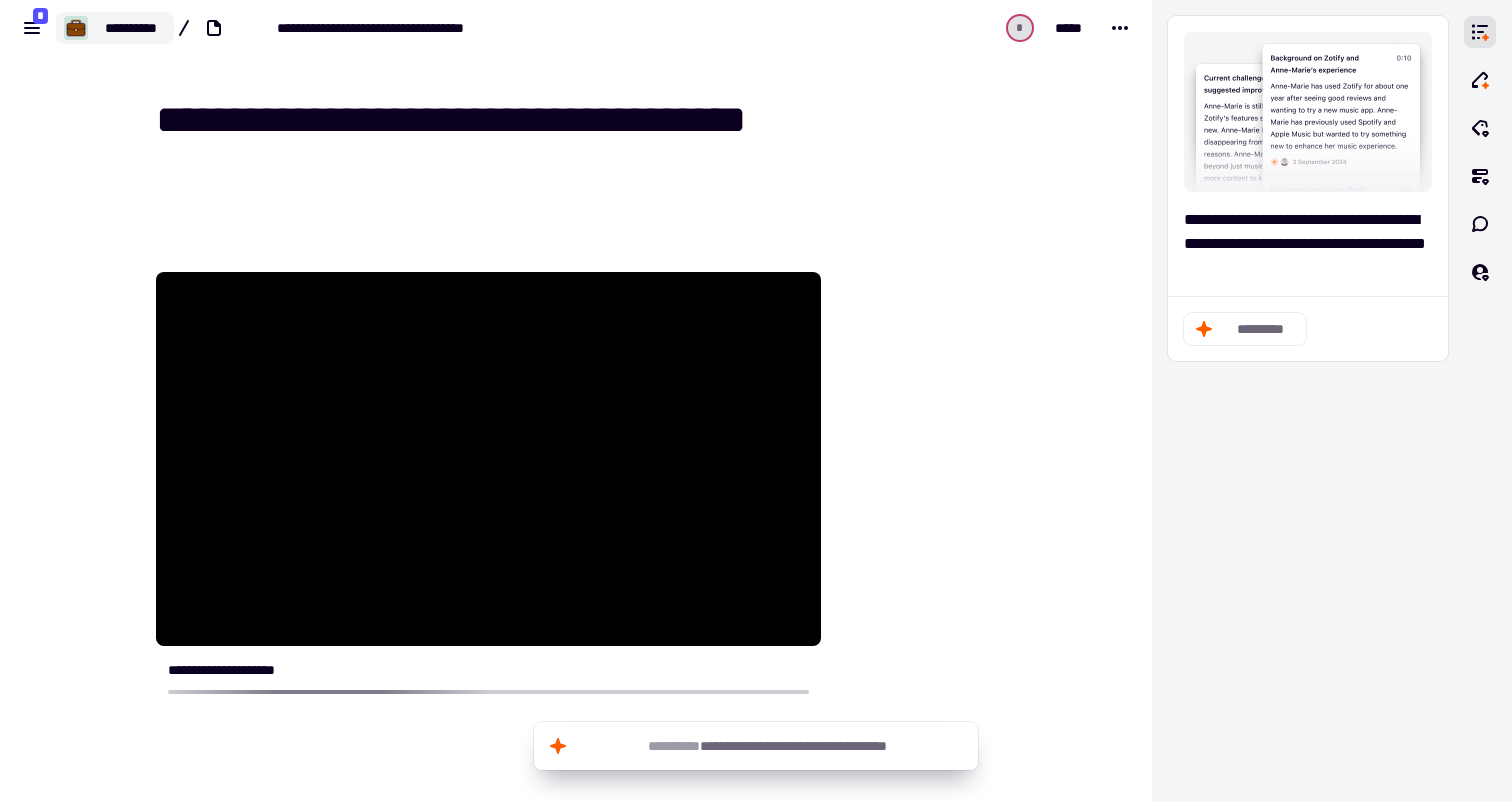 click on "**********" 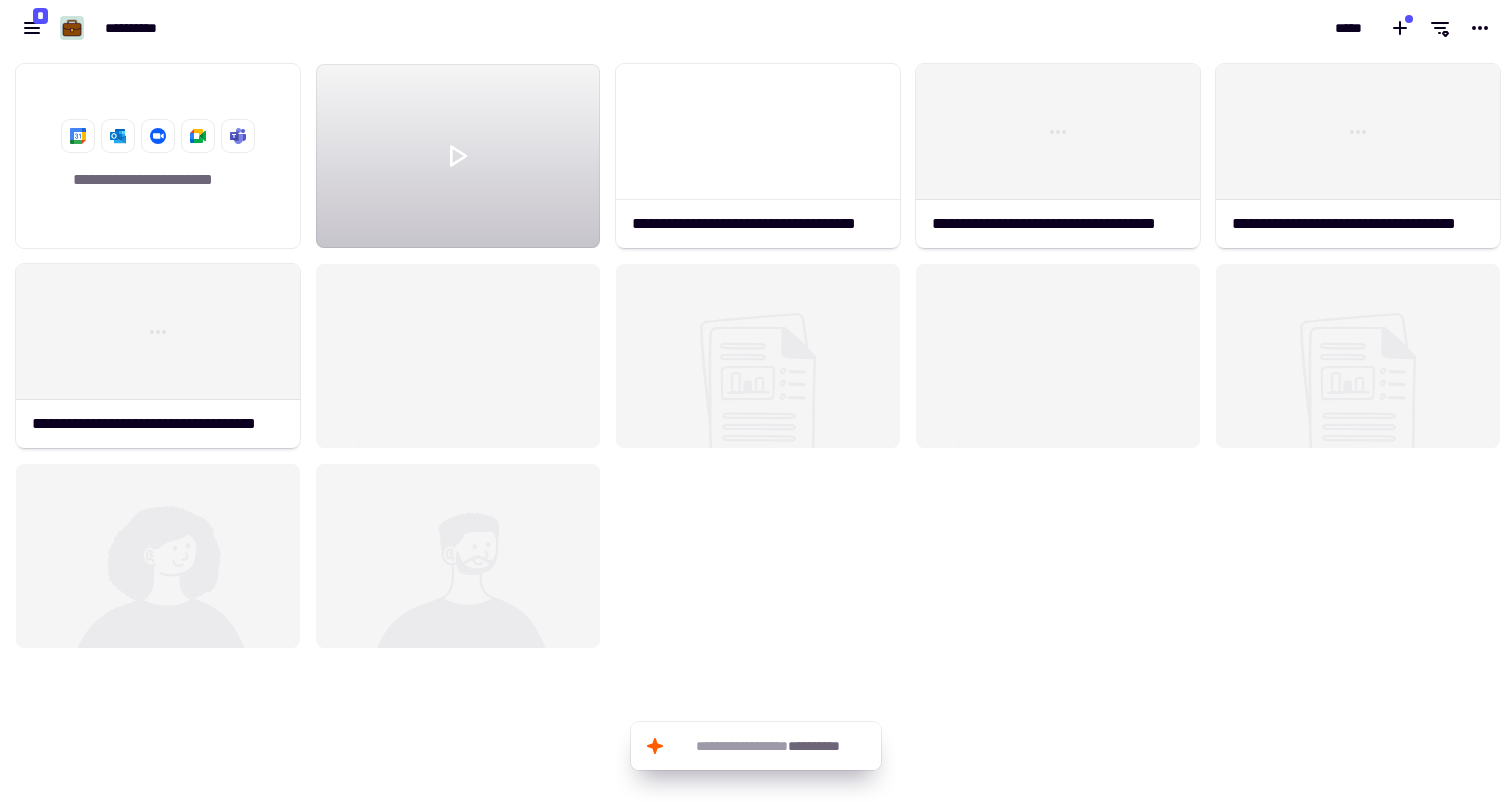 scroll, scrollTop: 16, scrollLeft: 16, axis: both 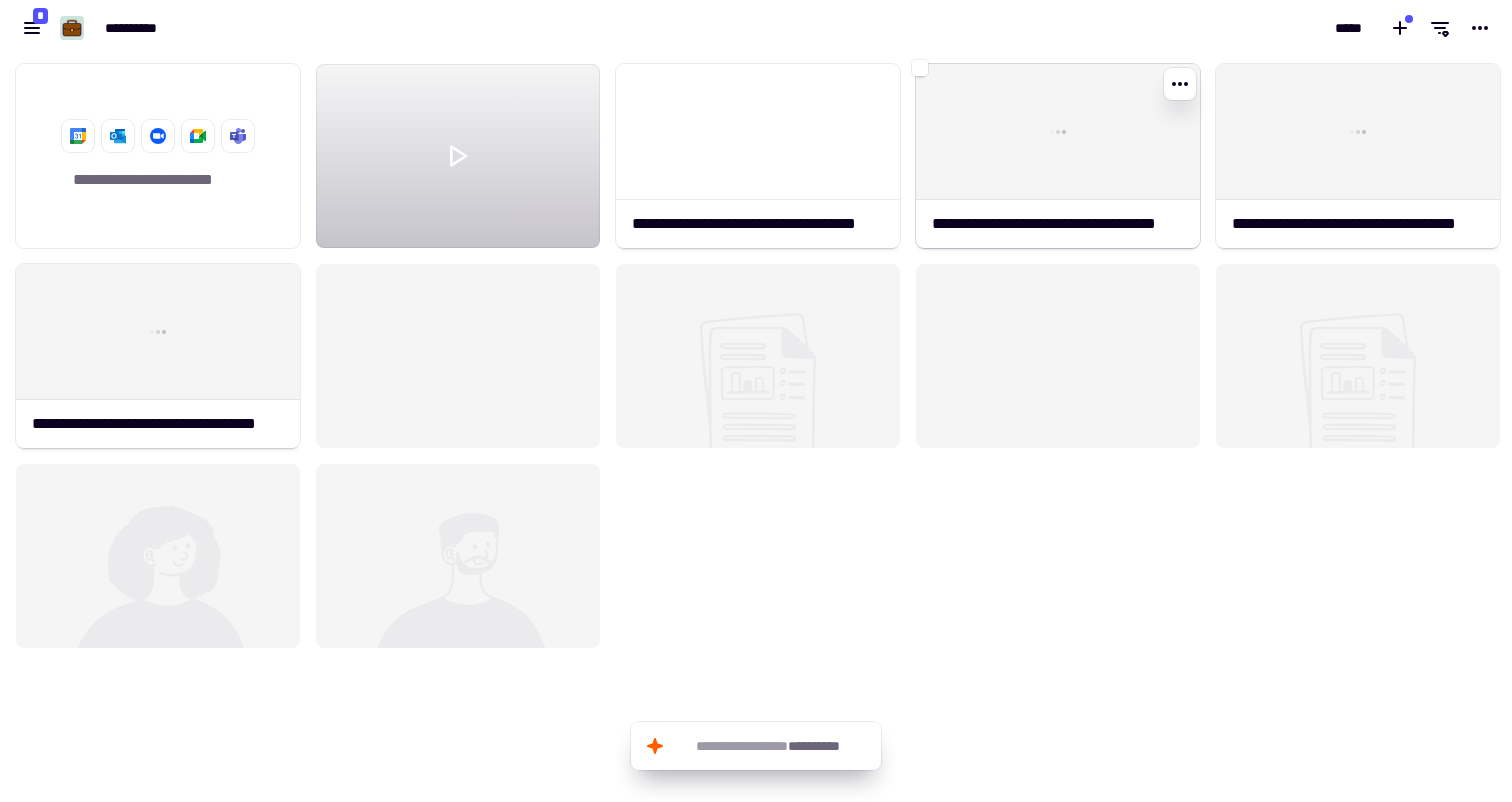 click 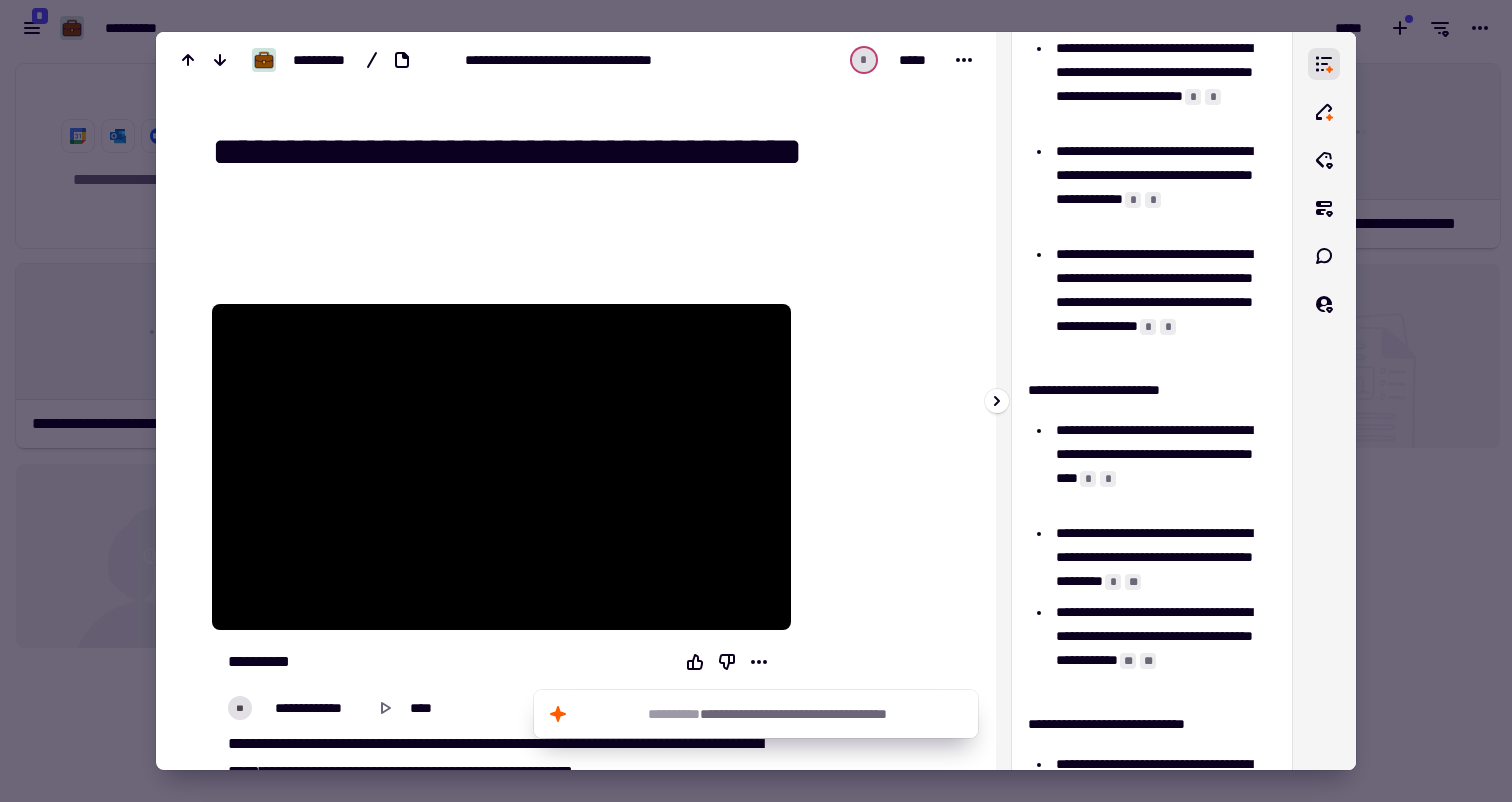 scroll, scrollTop: 0, scrollLeft: 0, axis: both 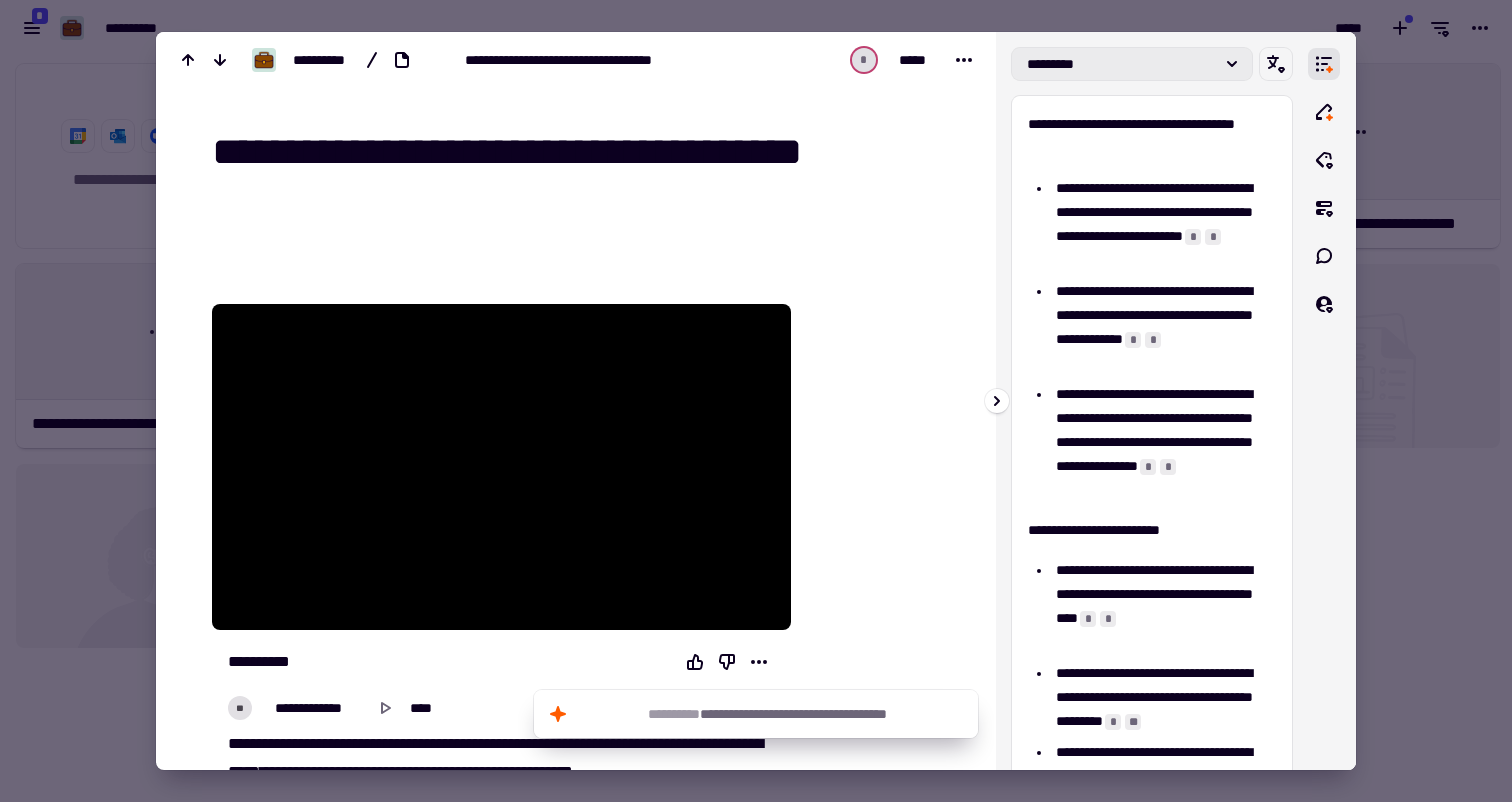 click 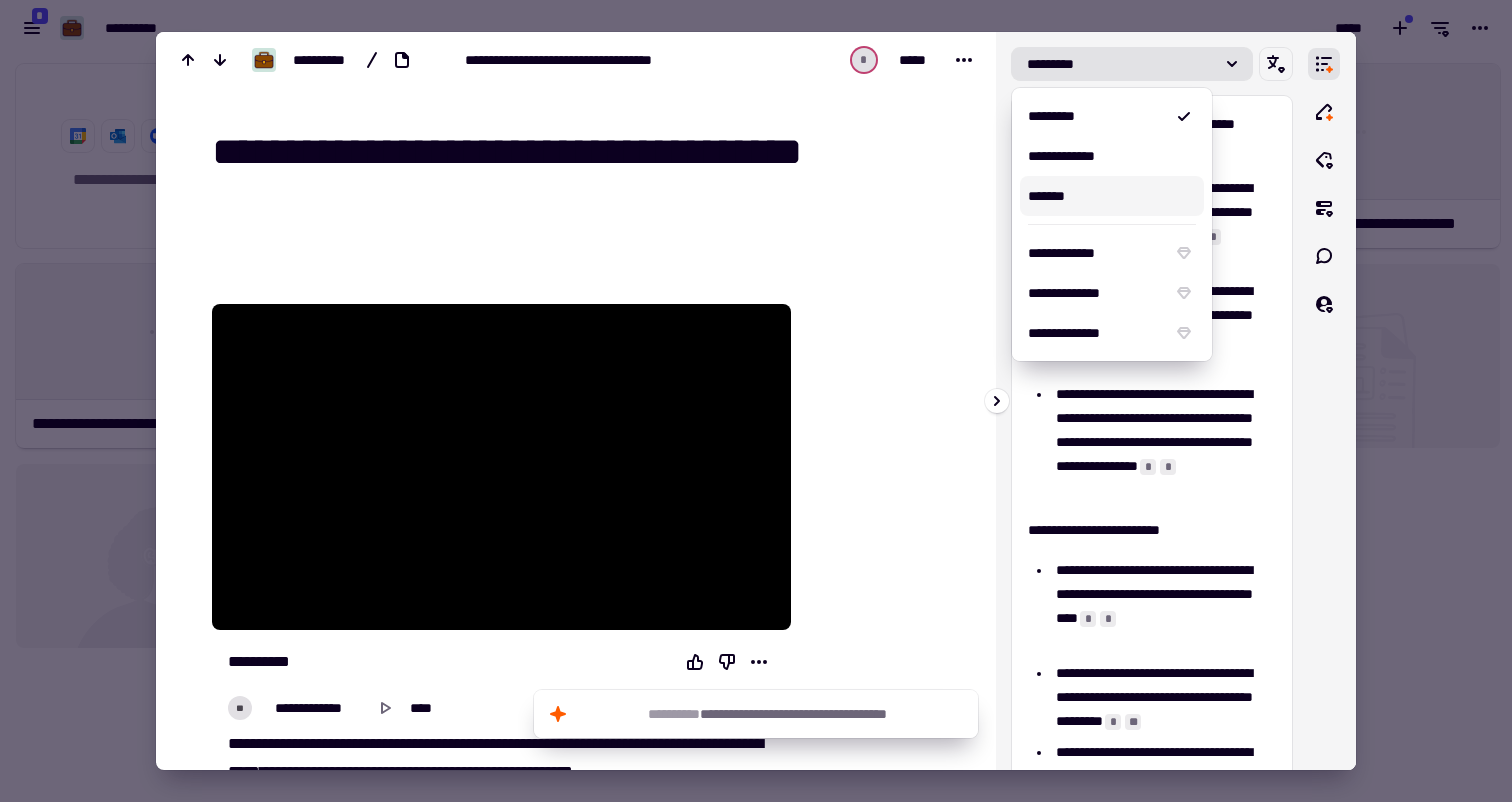 click on "*******" at bounding box center [1112, 196] 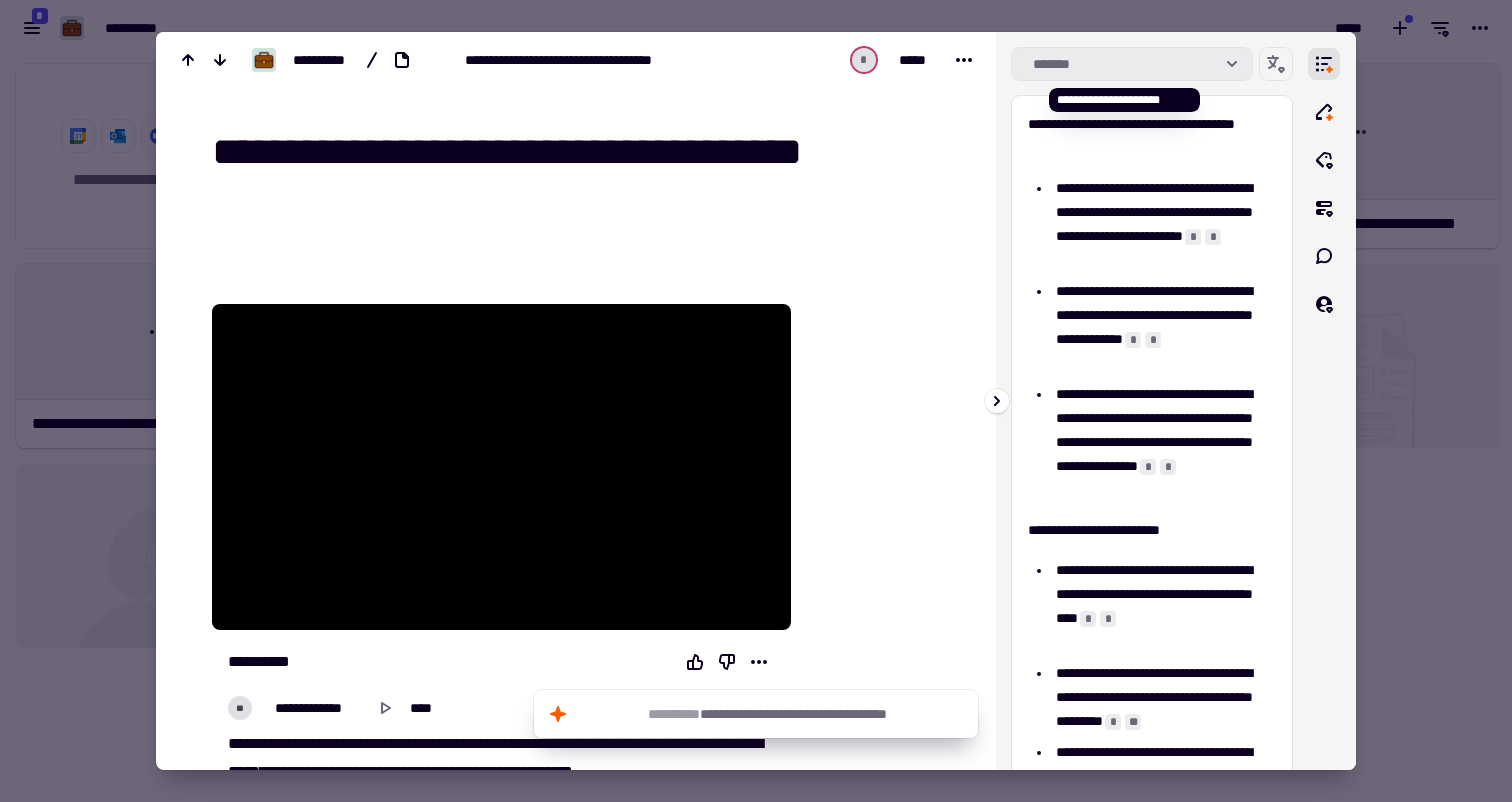 click on "*******" 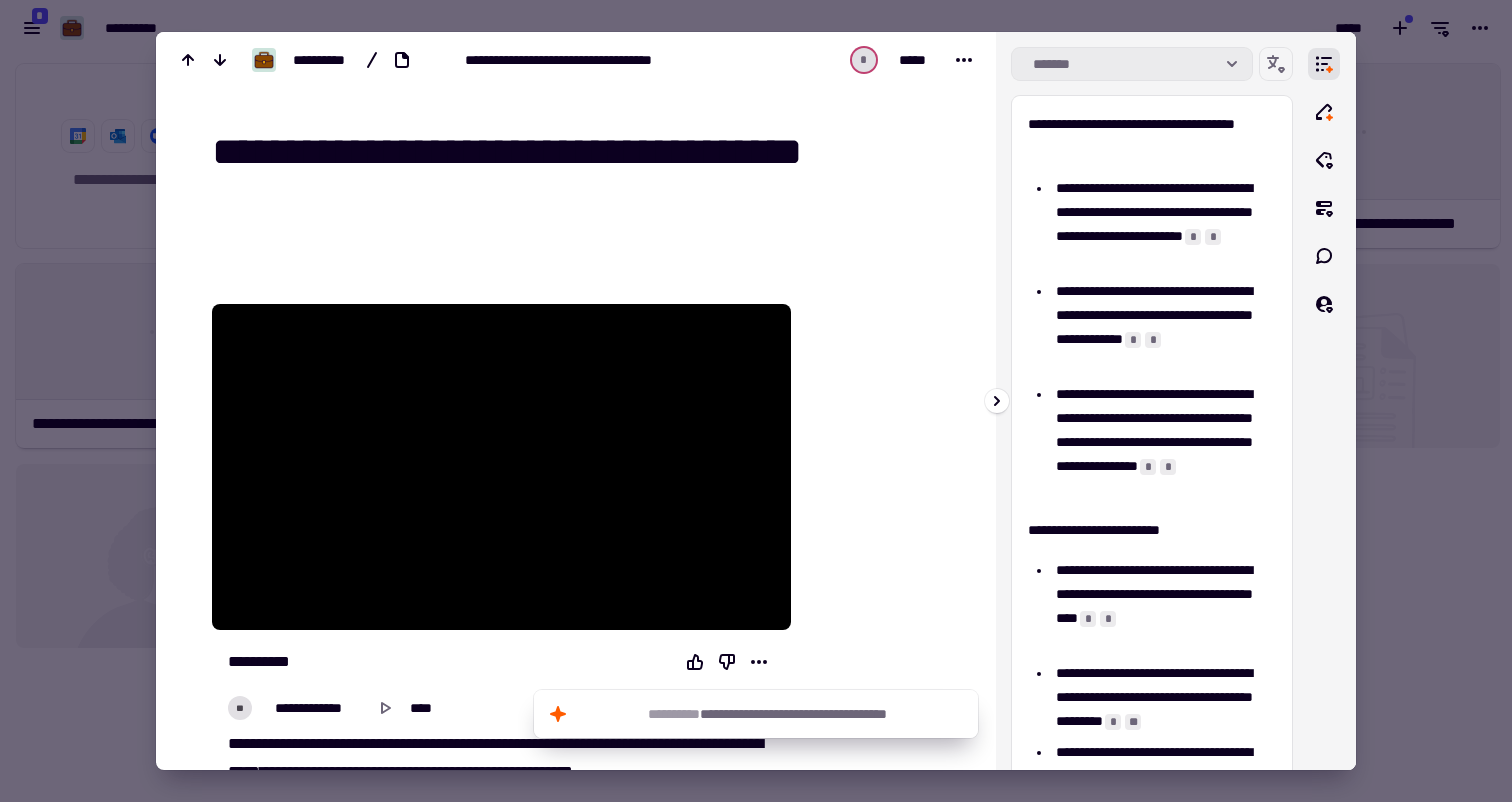 click on "*******" 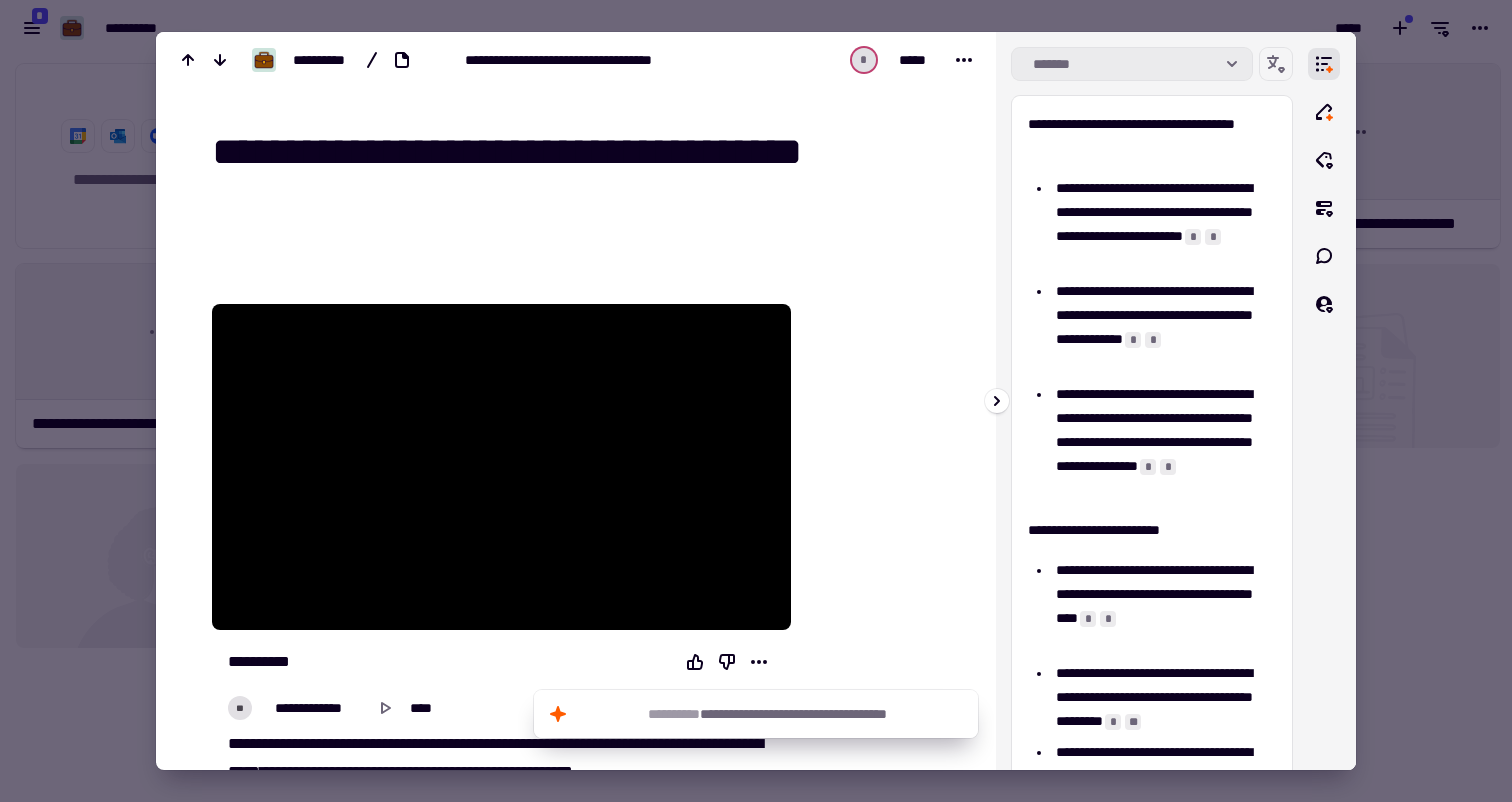 click on "*******" 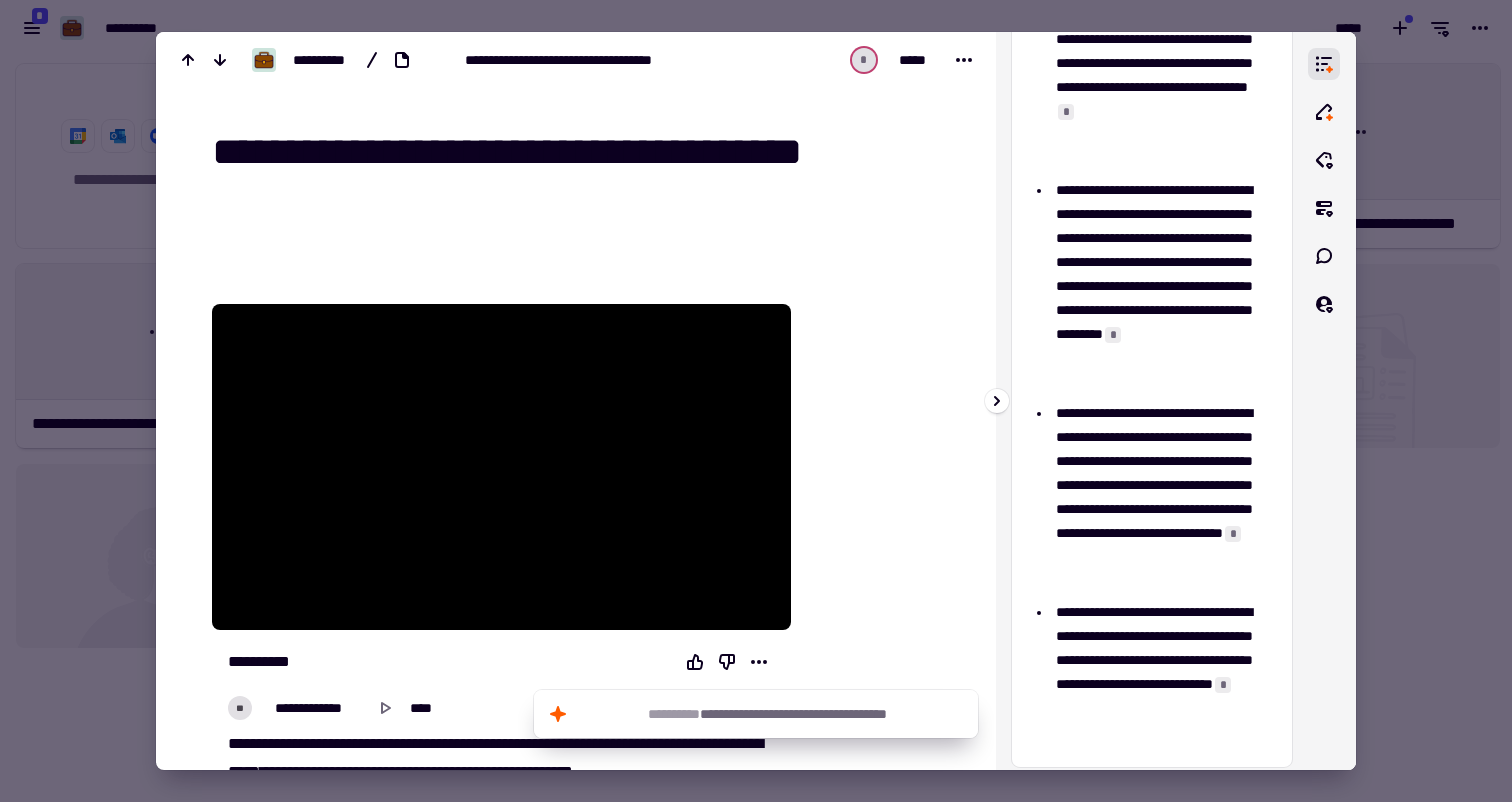 scroll, scrollTop: 931, scrollLeft: 0, axis: vertical 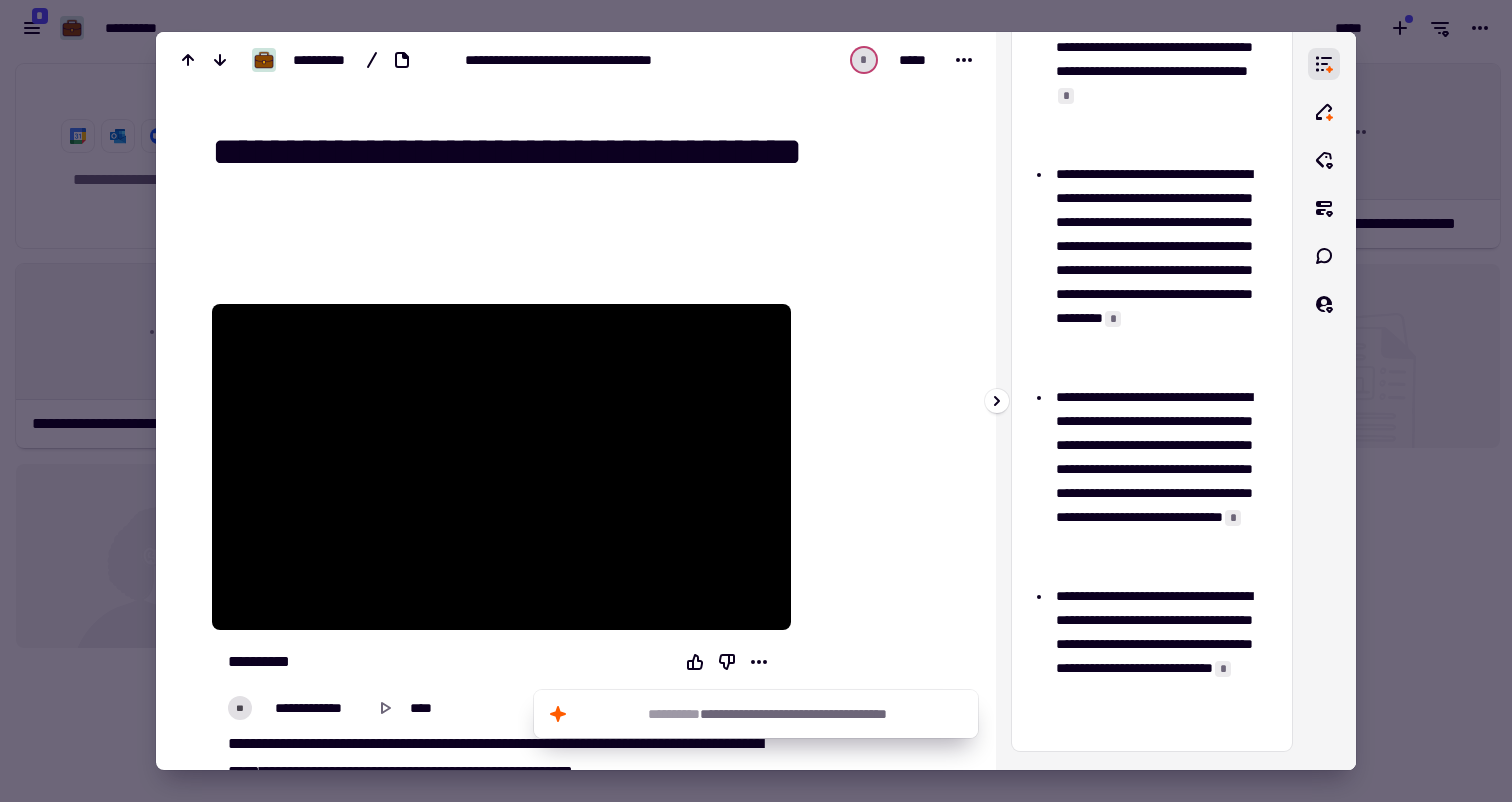 click on "**********" at bounding box center [1158, 481] 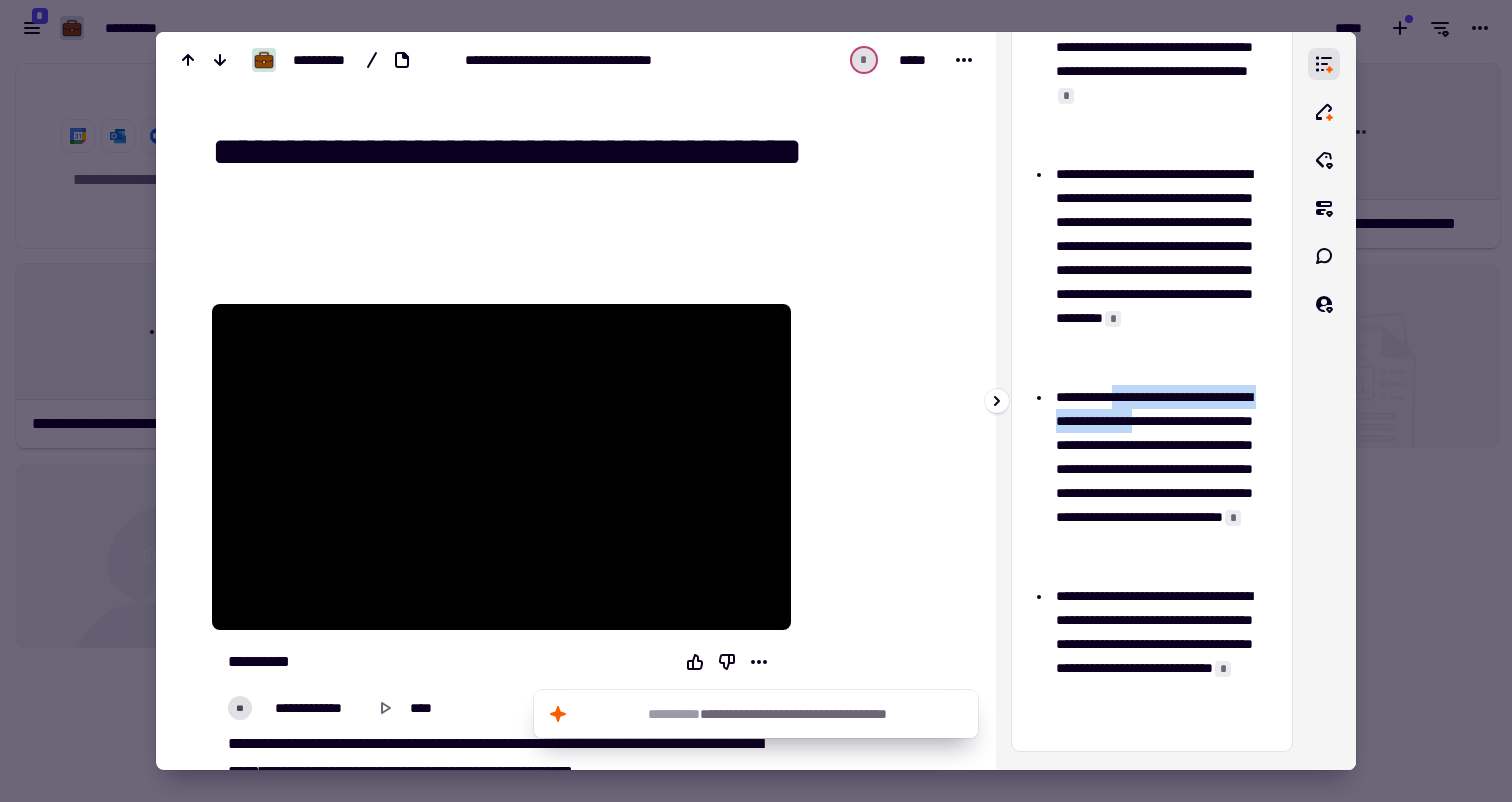 drag, startPoint x: 1132, startPoint y: 397, endPoint x: 1218, endPoint y: 425, distance: 90.44335 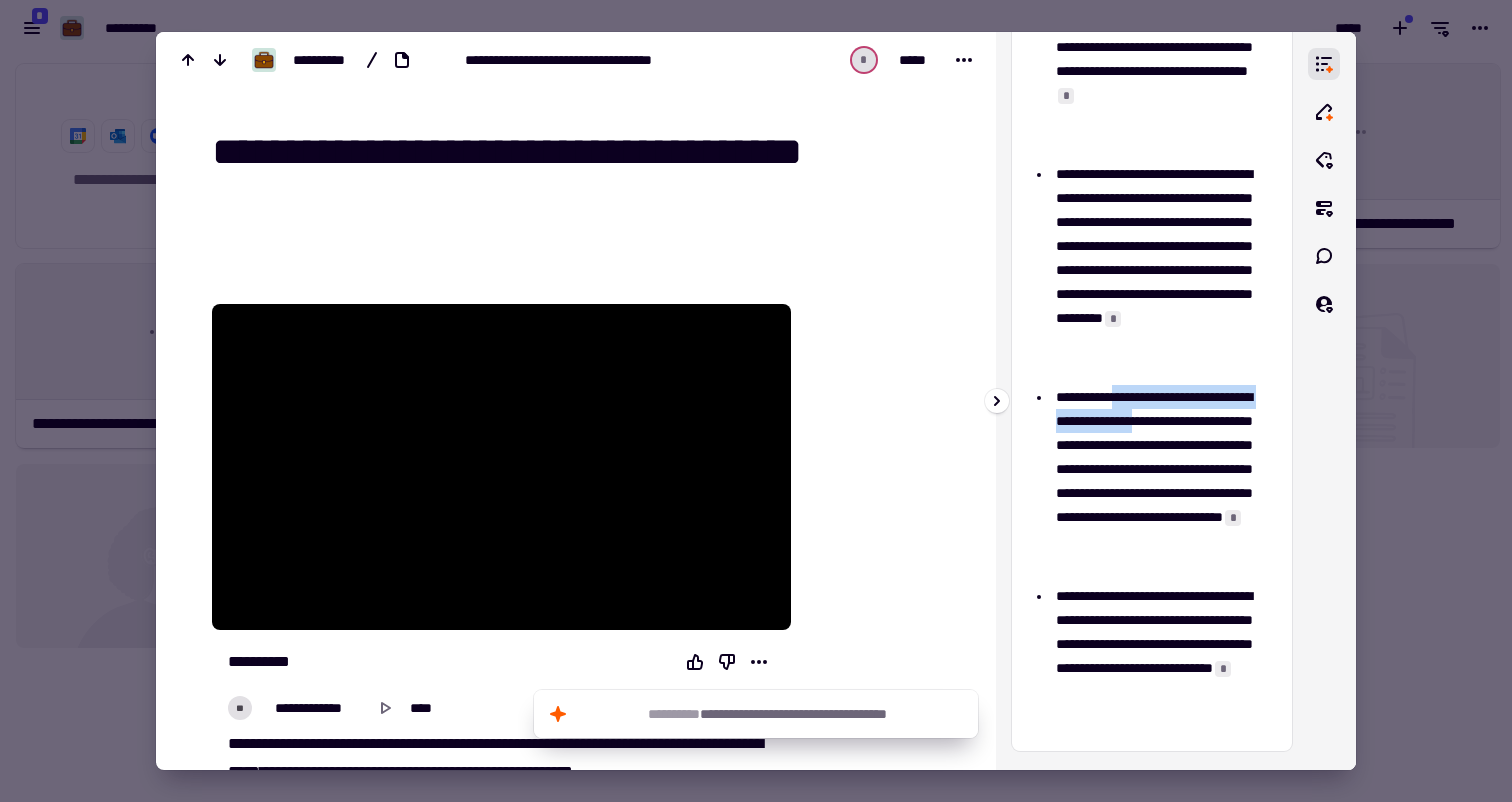 click on "**********" at bounding box center (1158, 481) 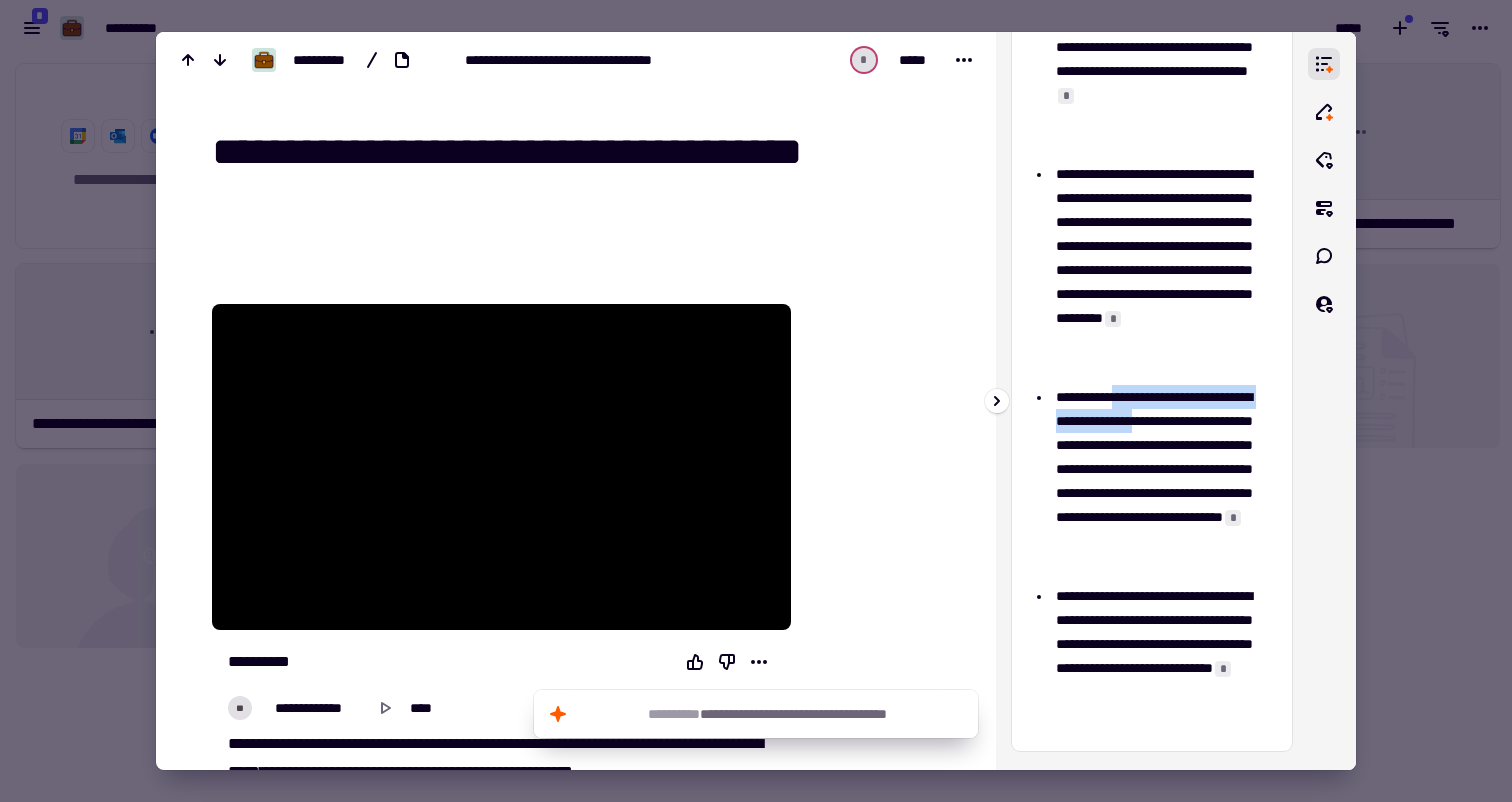 copy on "**********" 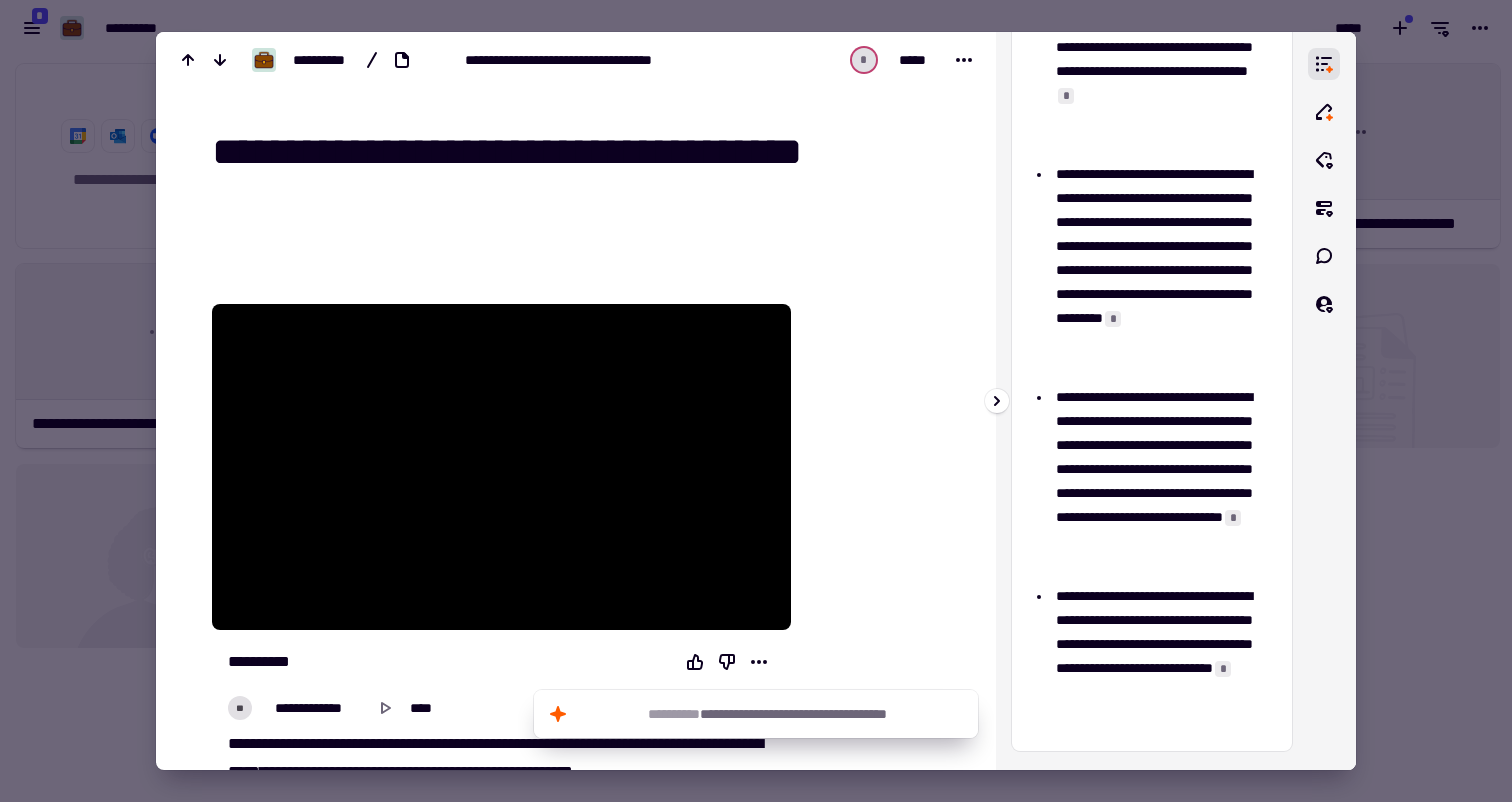 click on "**********" at bounding box center [1158, 481] 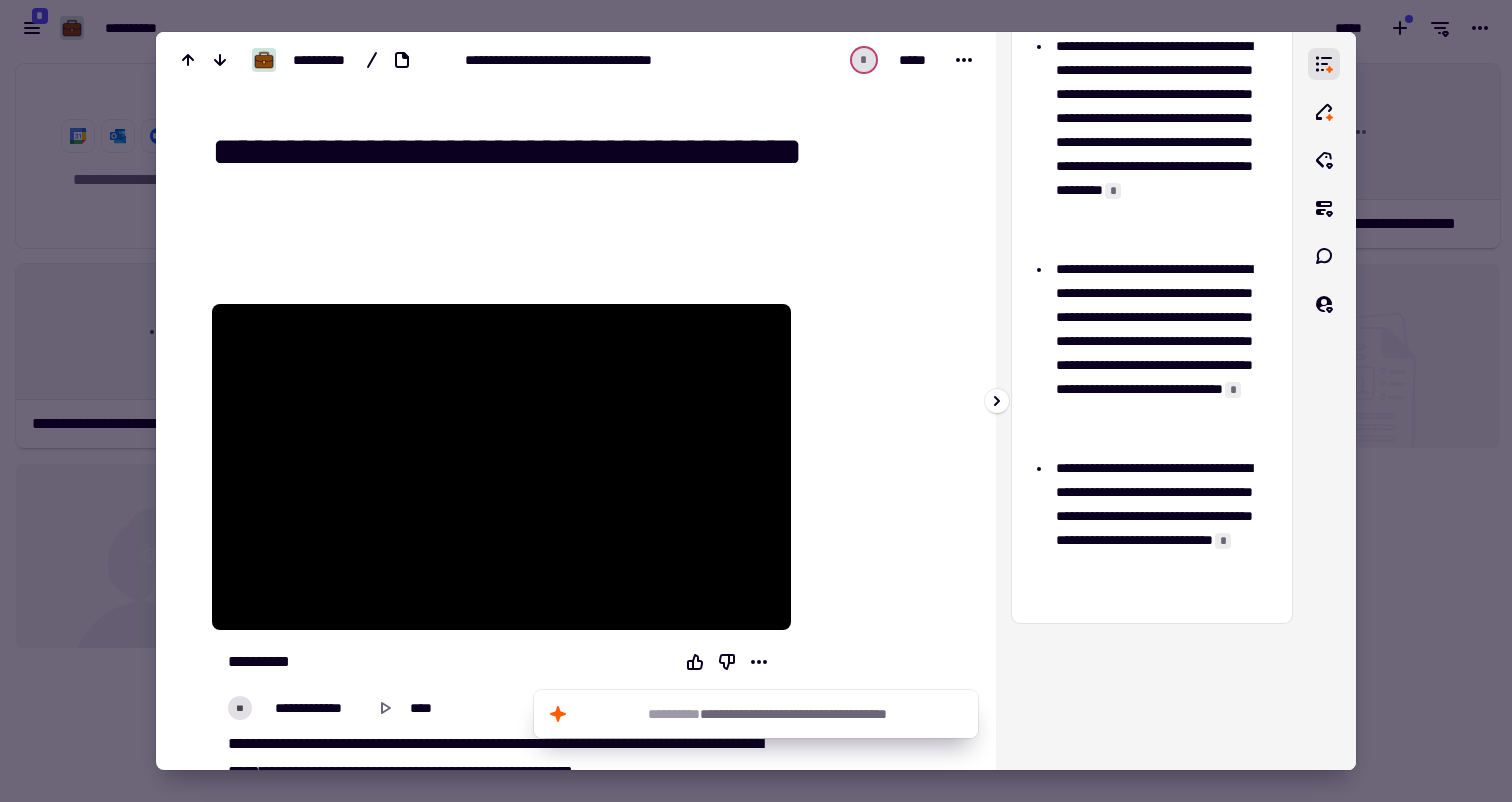 scroll, scrollTop: 1119, scrollLeft: 0, axis: vertical 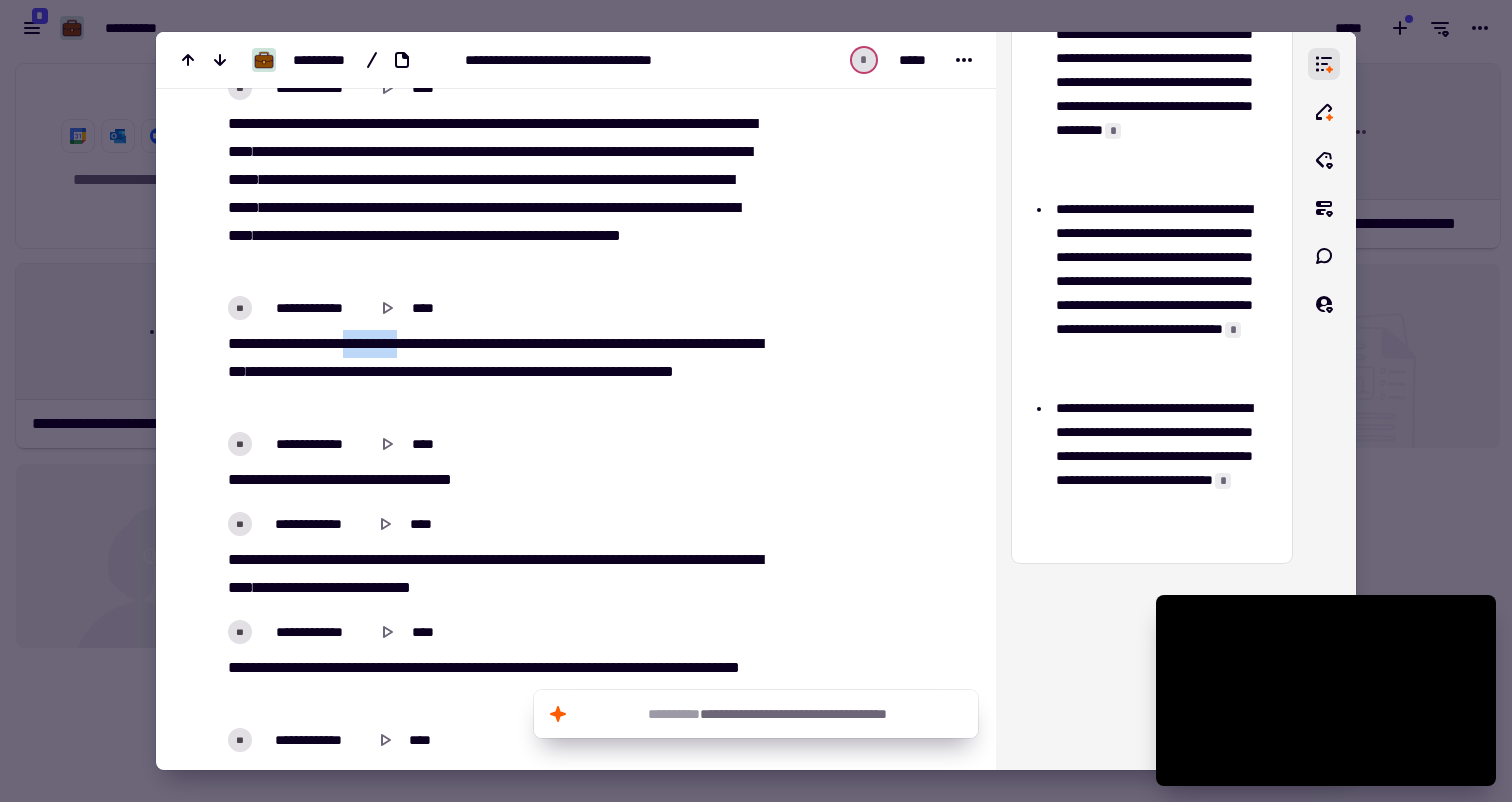 drag, startPoint x: 365, startPoint y: 336, endPoint x: 431, endPoint y: 339, distance: 66.068146 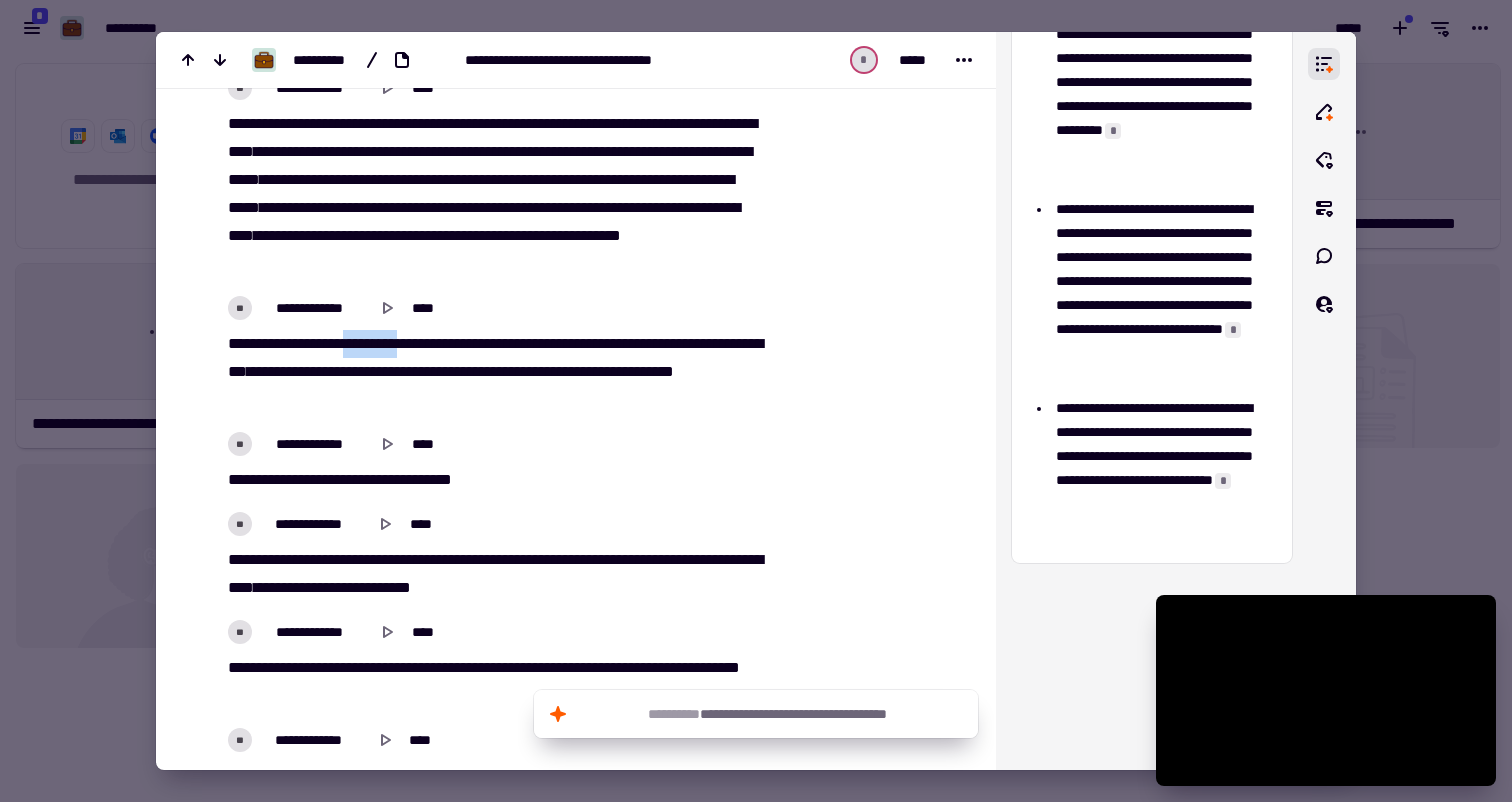 click on "***   *****   *   ***   **   *****   ****   ***   *****   *****   ****   *****   ****   ***   *********   ******   *****   ***   **   **   ******   ****   **   ****   ****   *   ***   *   *********   ***   **   *****   *******" at bounding box center (495, 372) 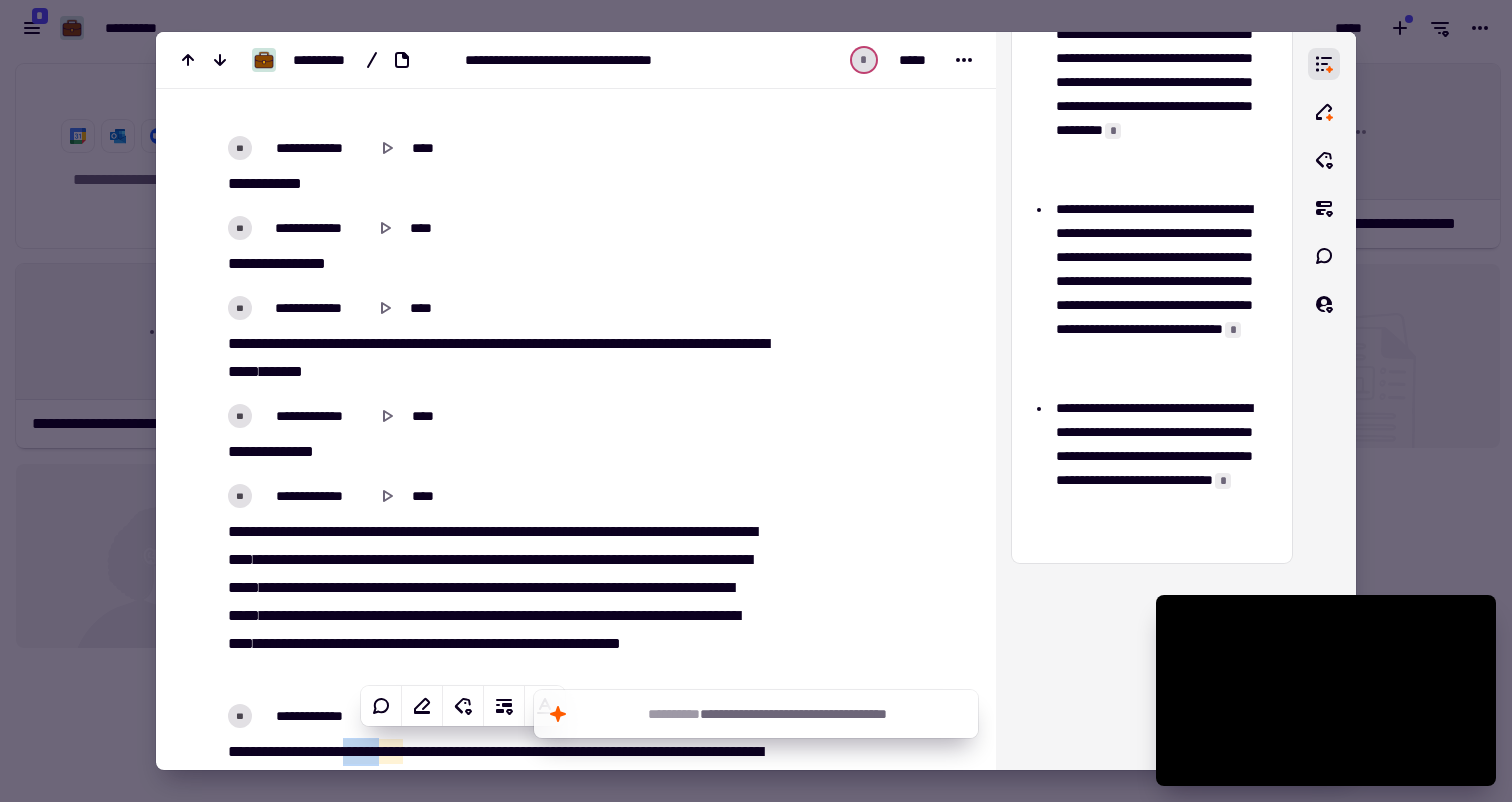 scroll, scrollTop: 3565, scrollLeft: 0, axis: vertical 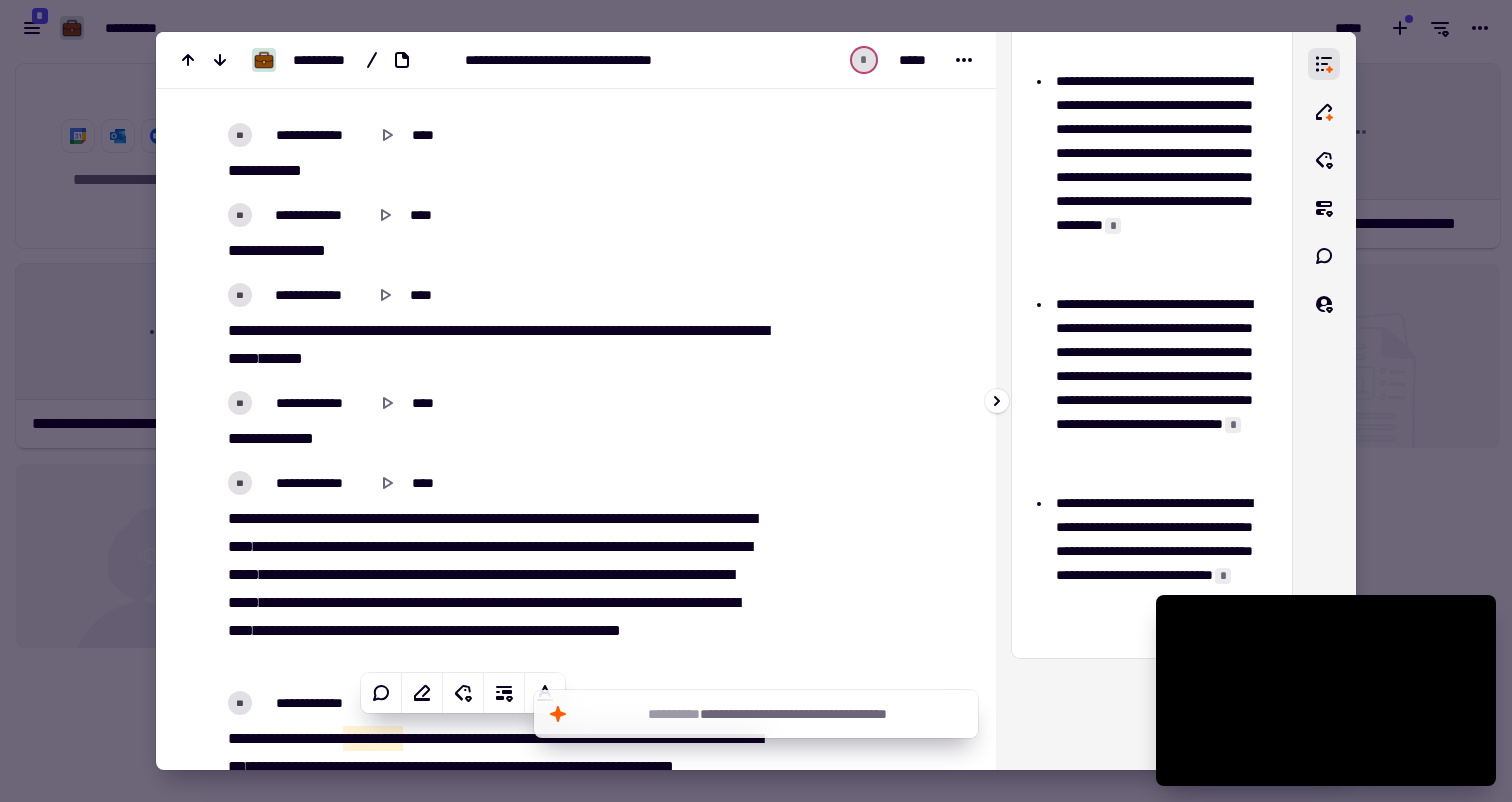click on "*" at bounding box center (1233, 425) 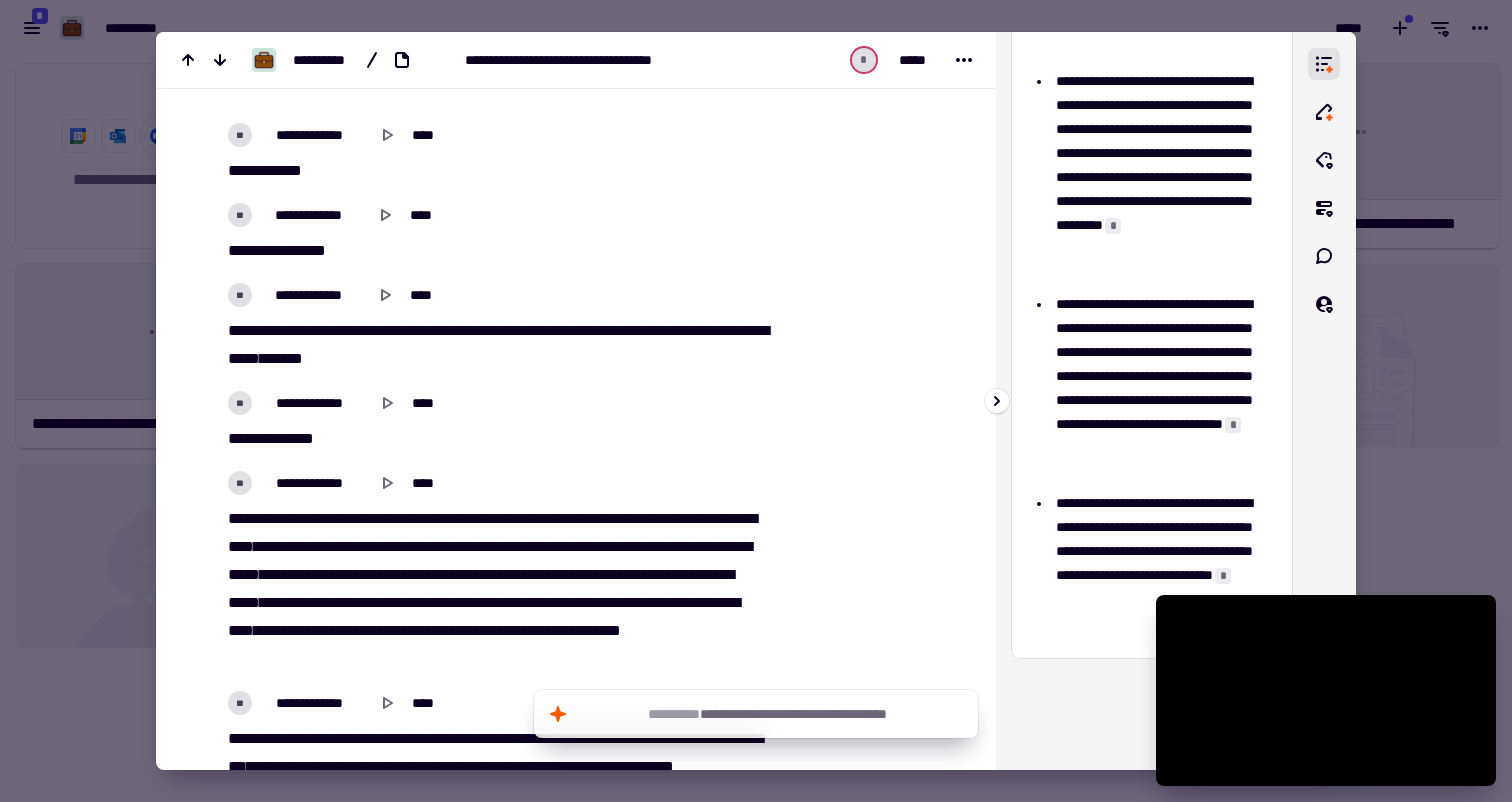 type on "*******" 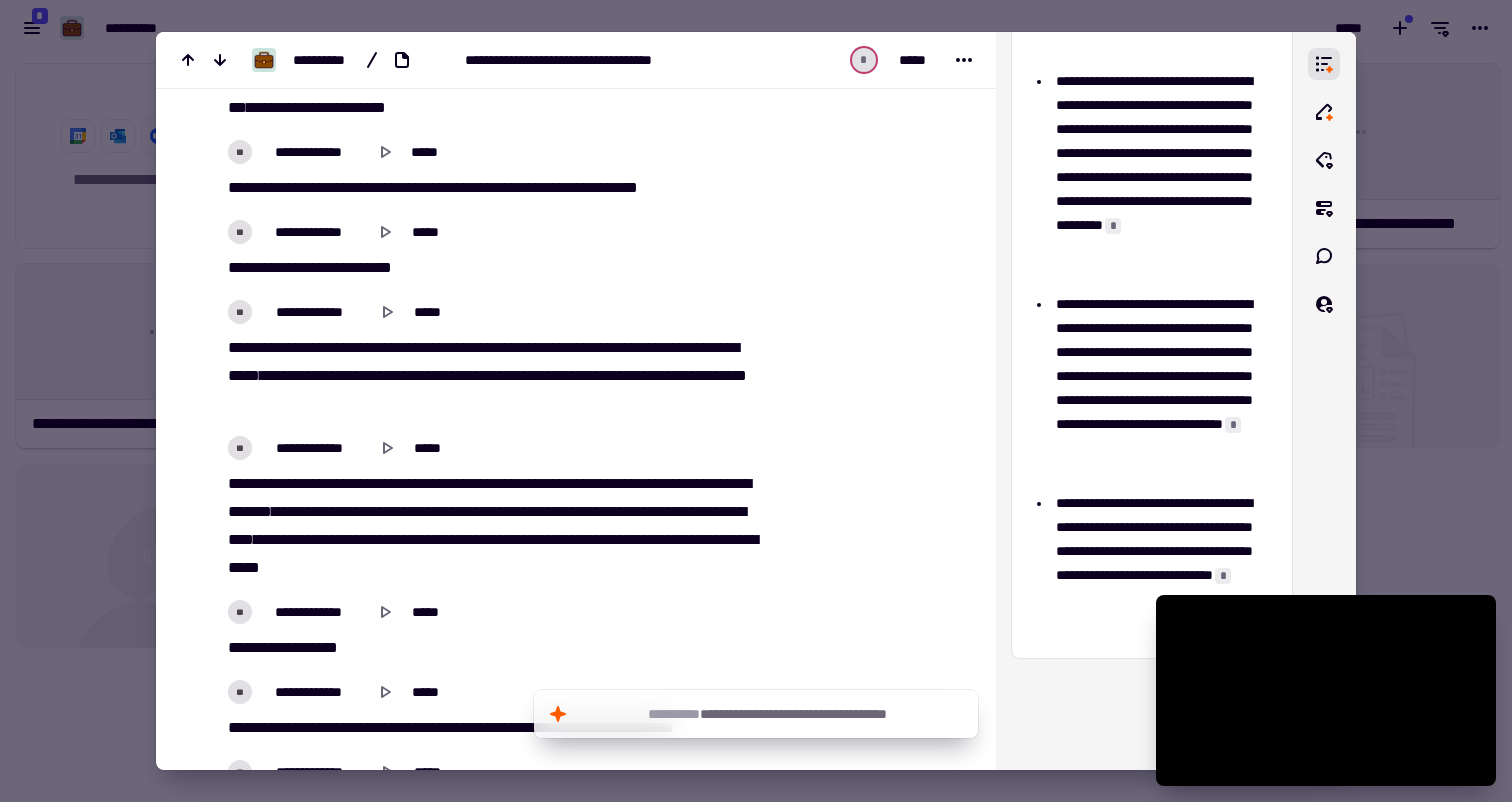 scroll, scrollTop: 28551, scrollLeft: 0, axis: vertical 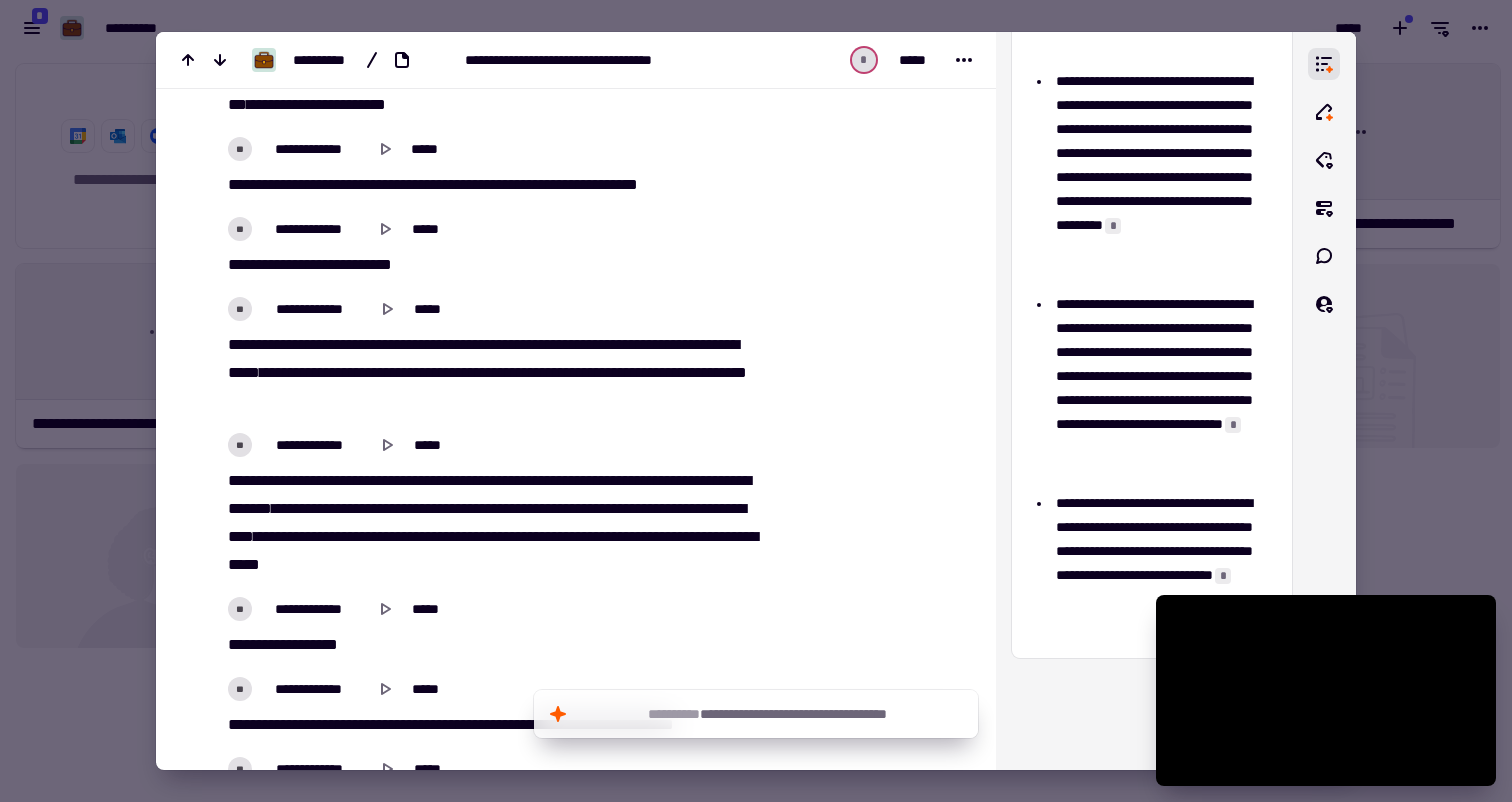 click at bounding box center [756, 401] 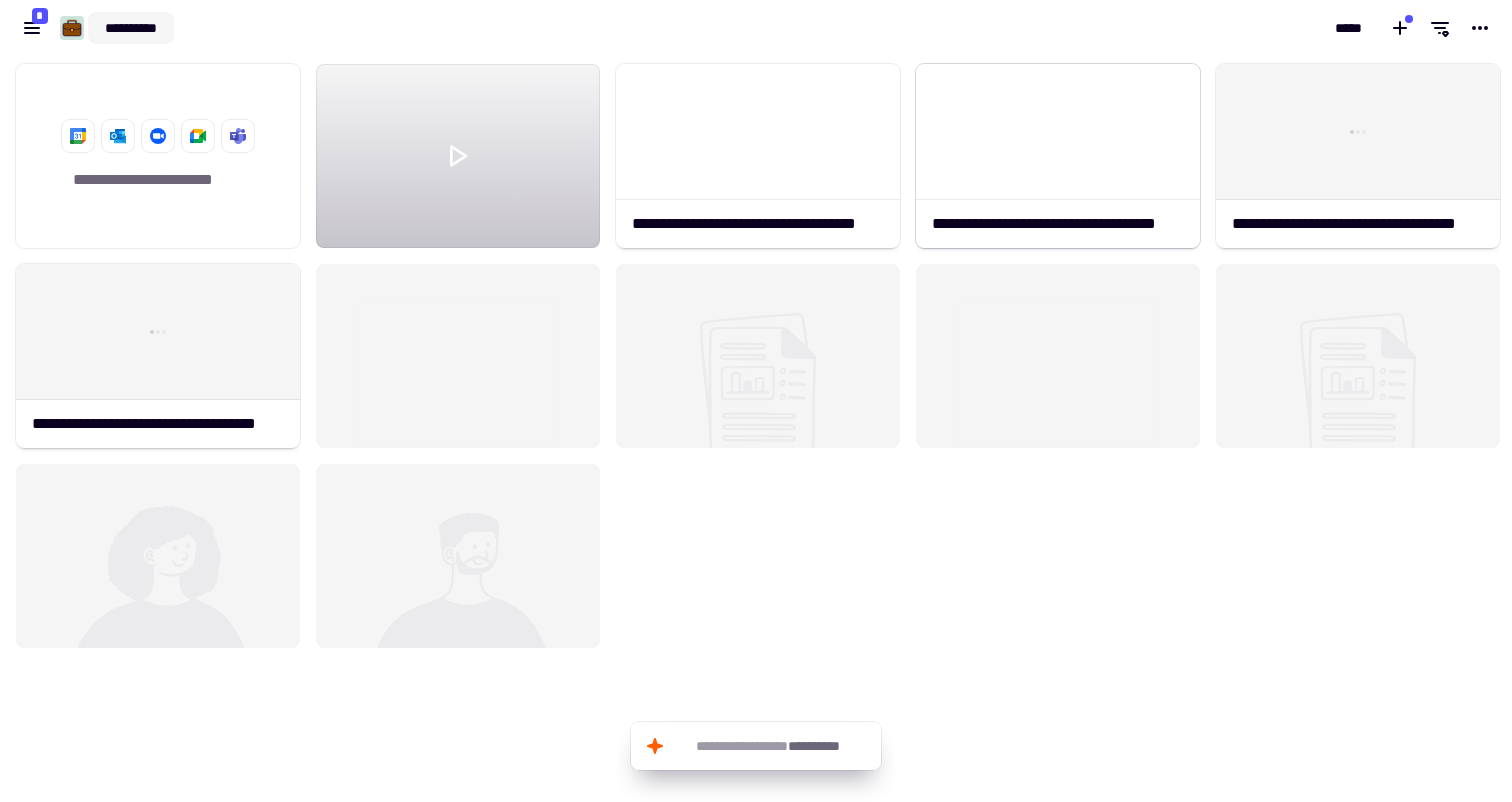 click on "**********" 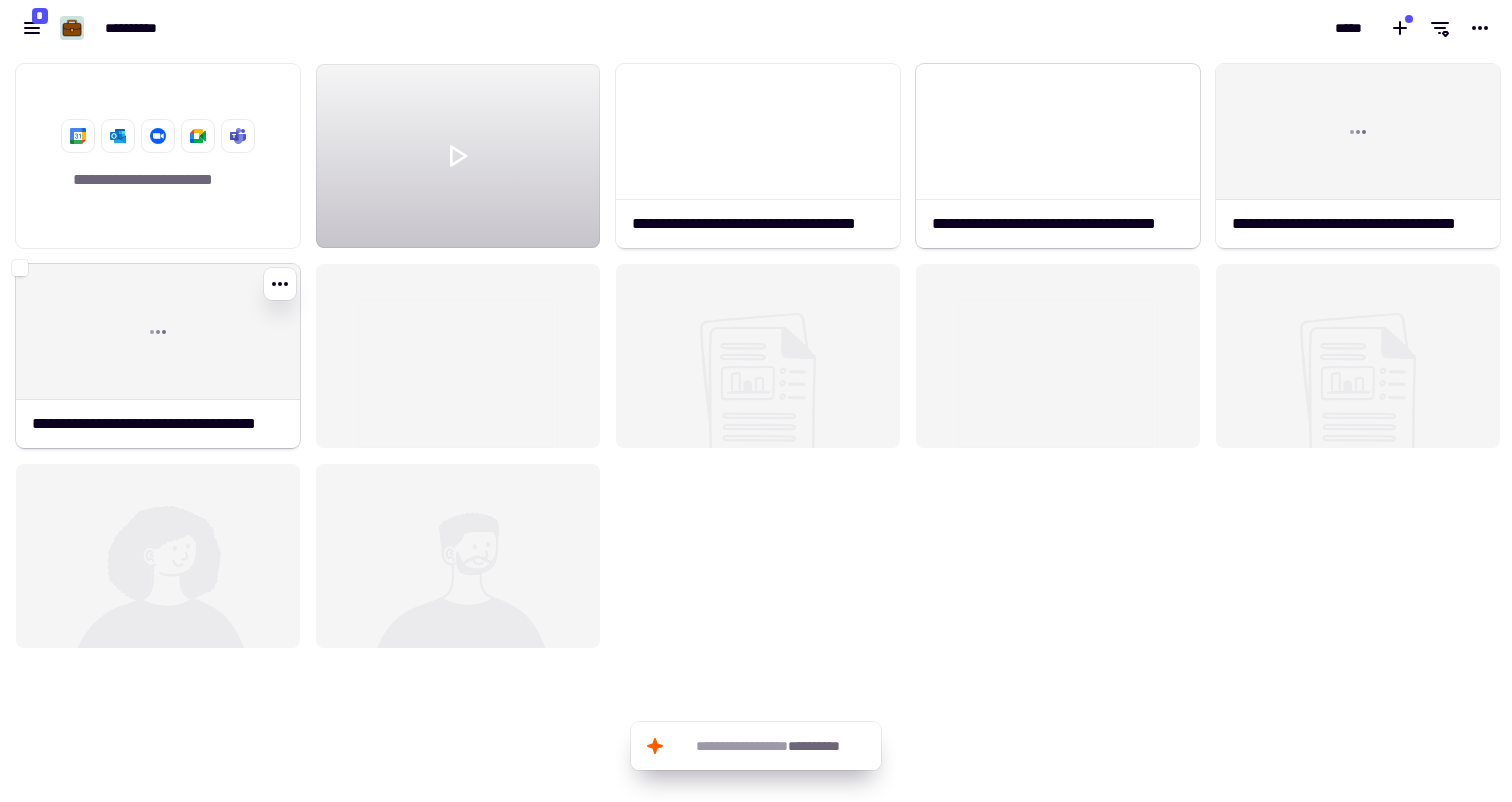 click 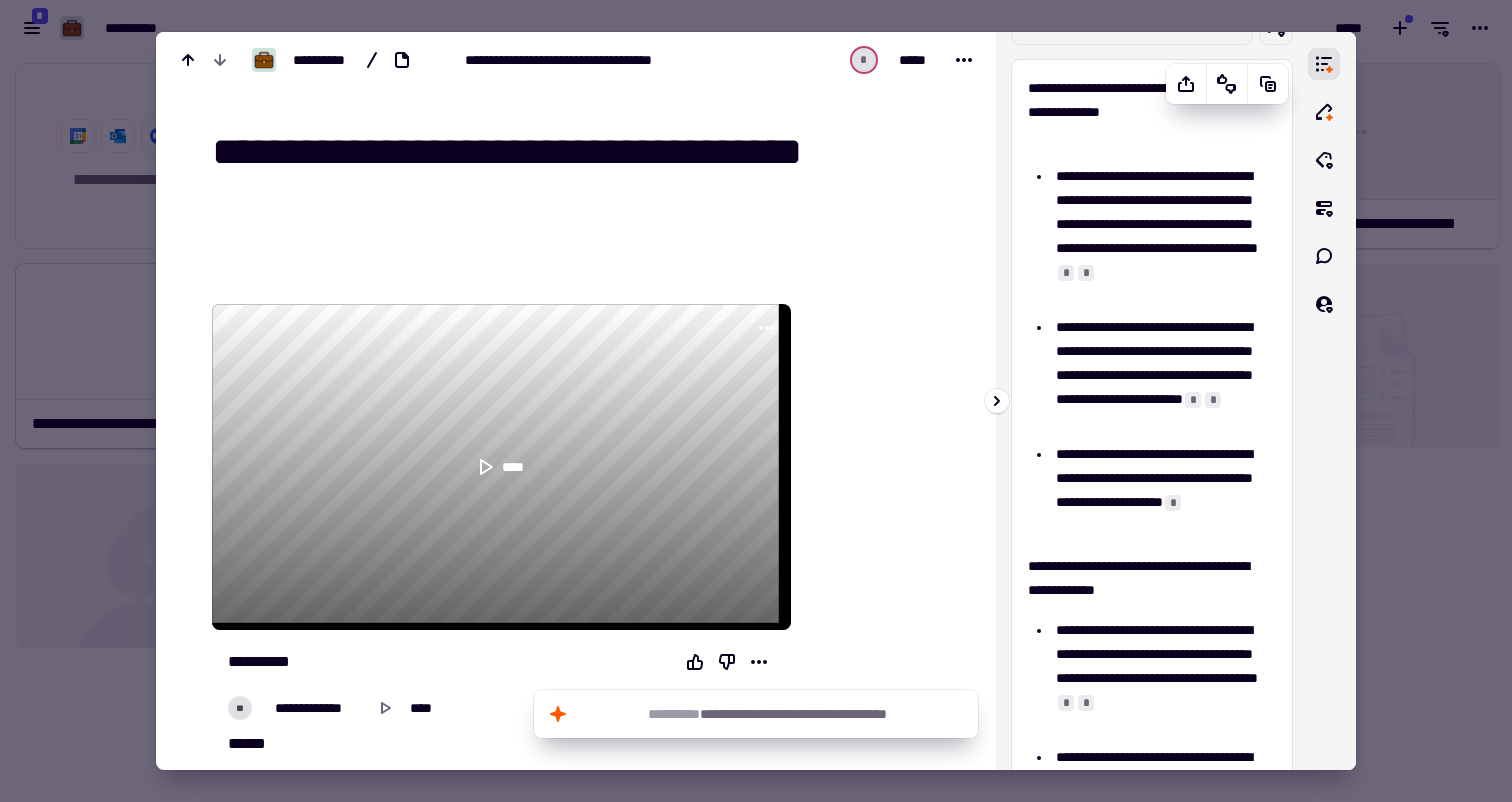 scroll, scrollTop: 37, scrollLeft: 0, axis: vertical 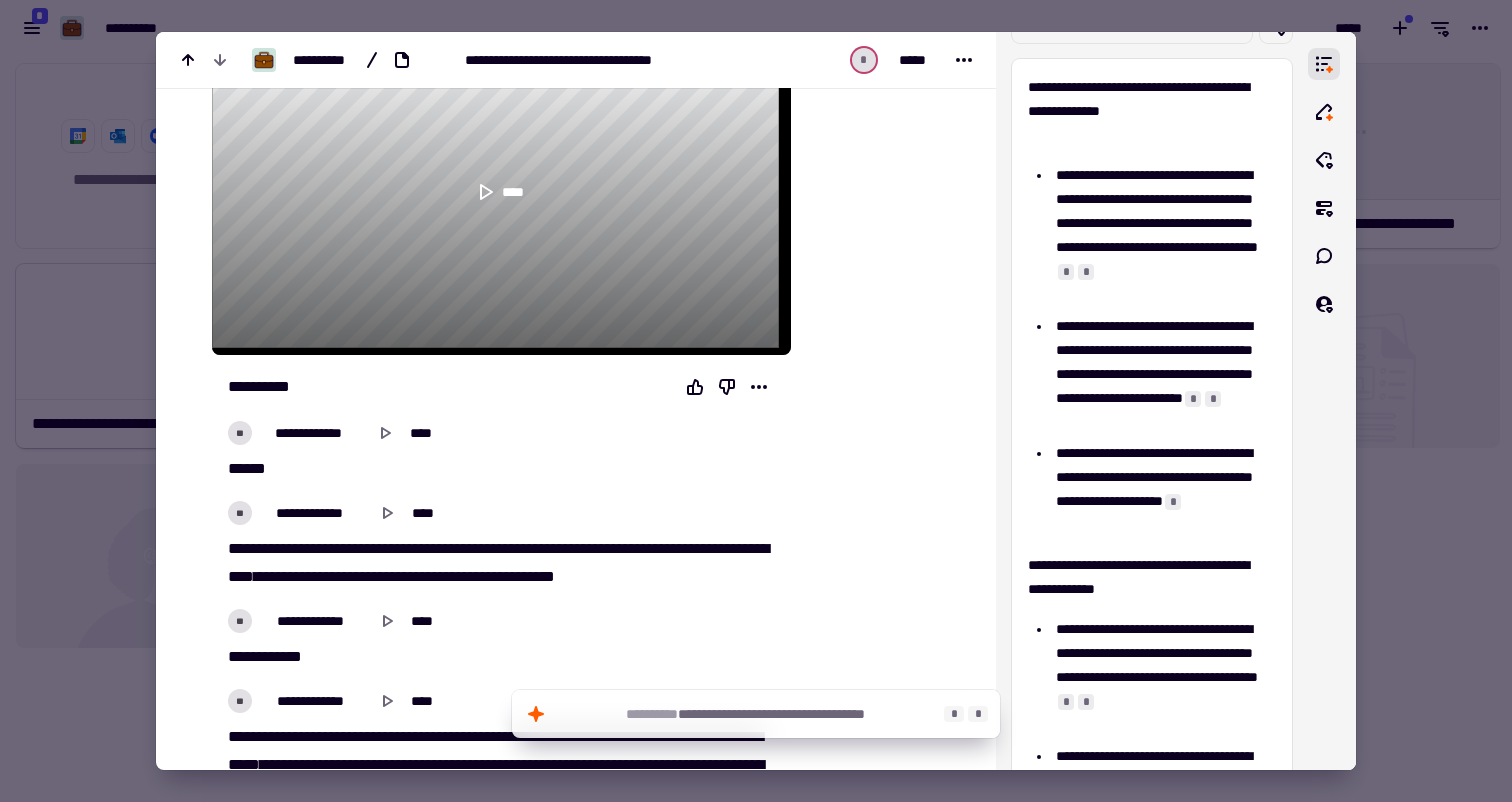 click on "**********" 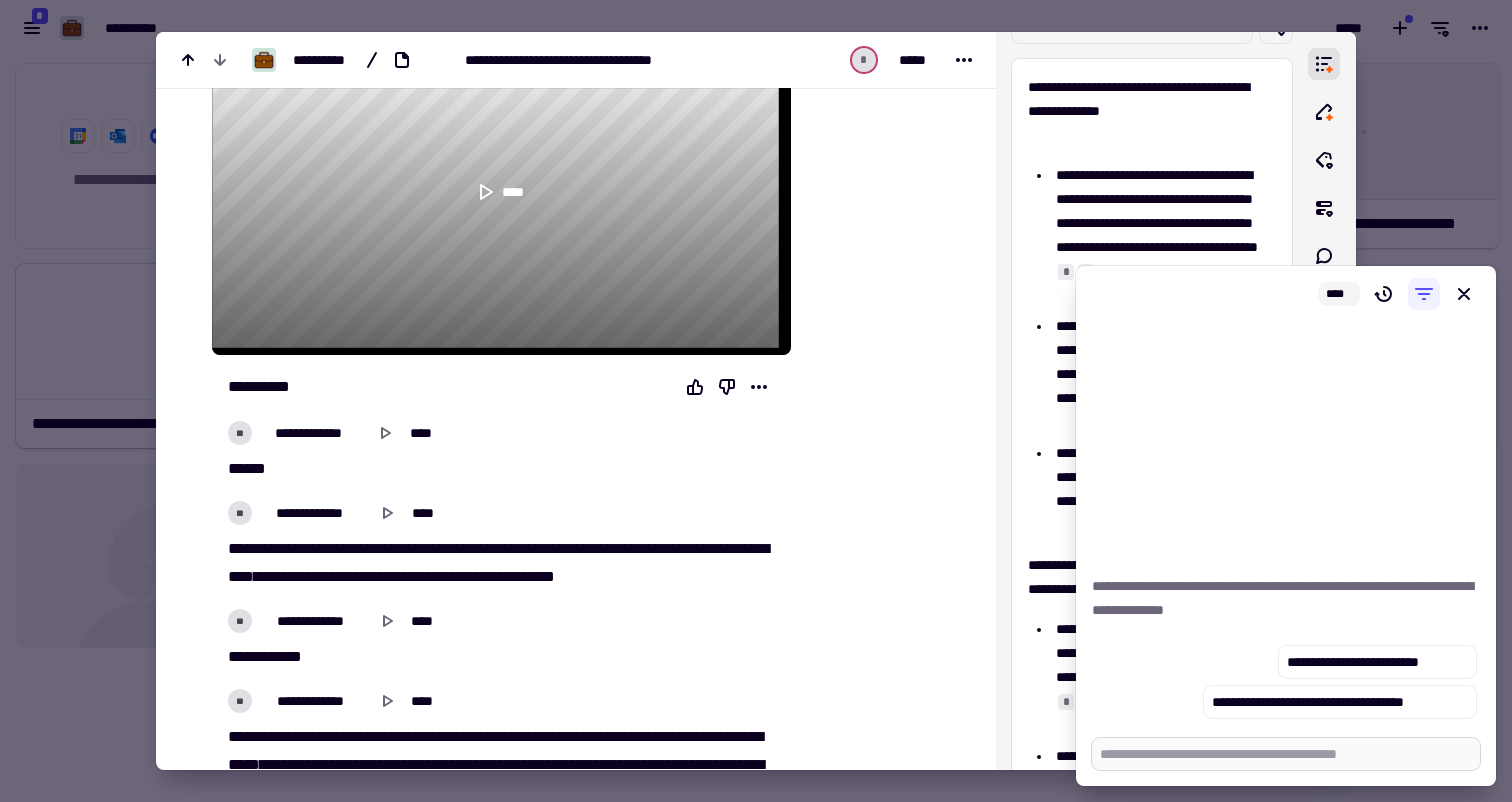 click at bounding box center (1286, 754) 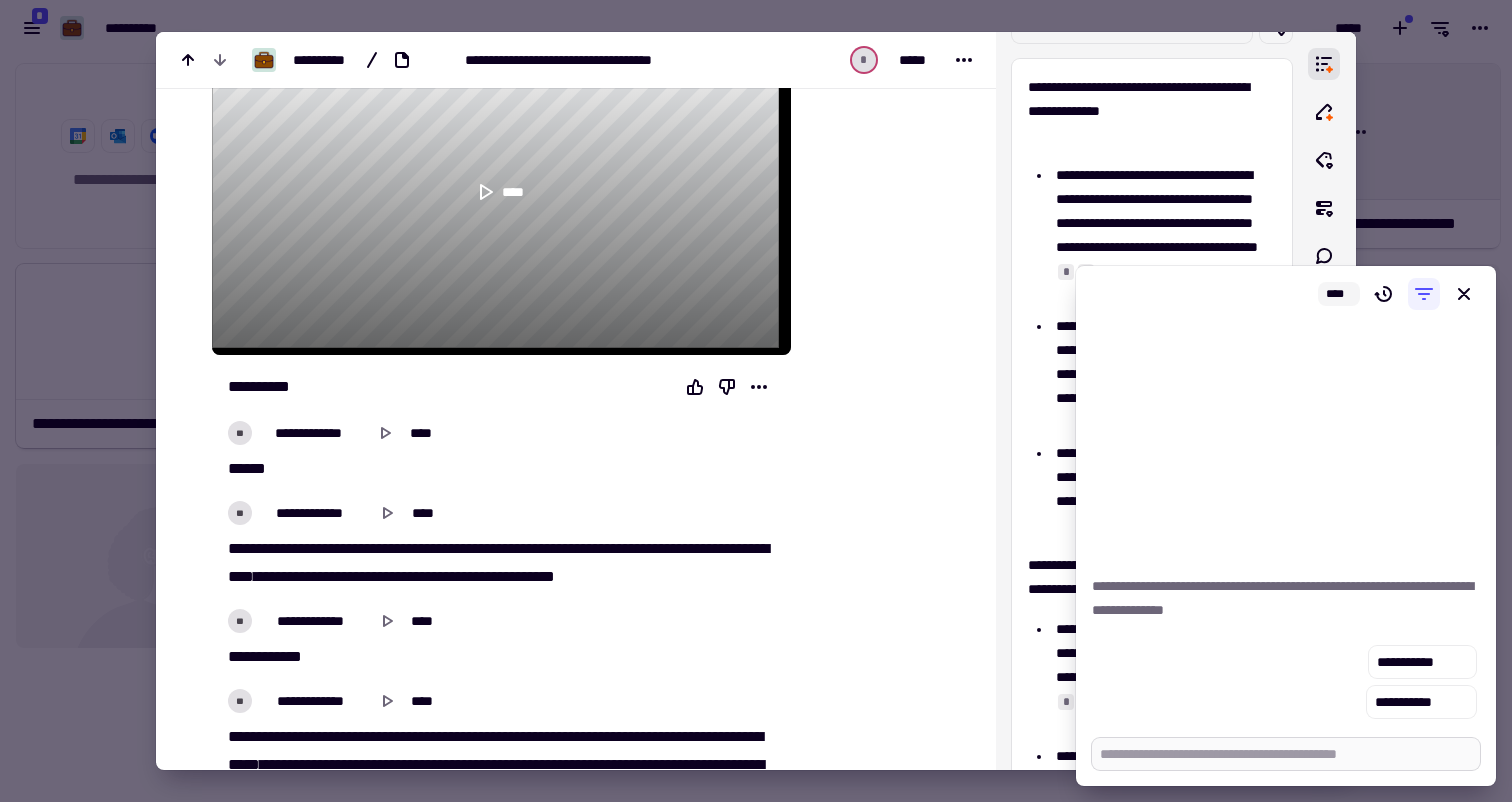 type on "*" 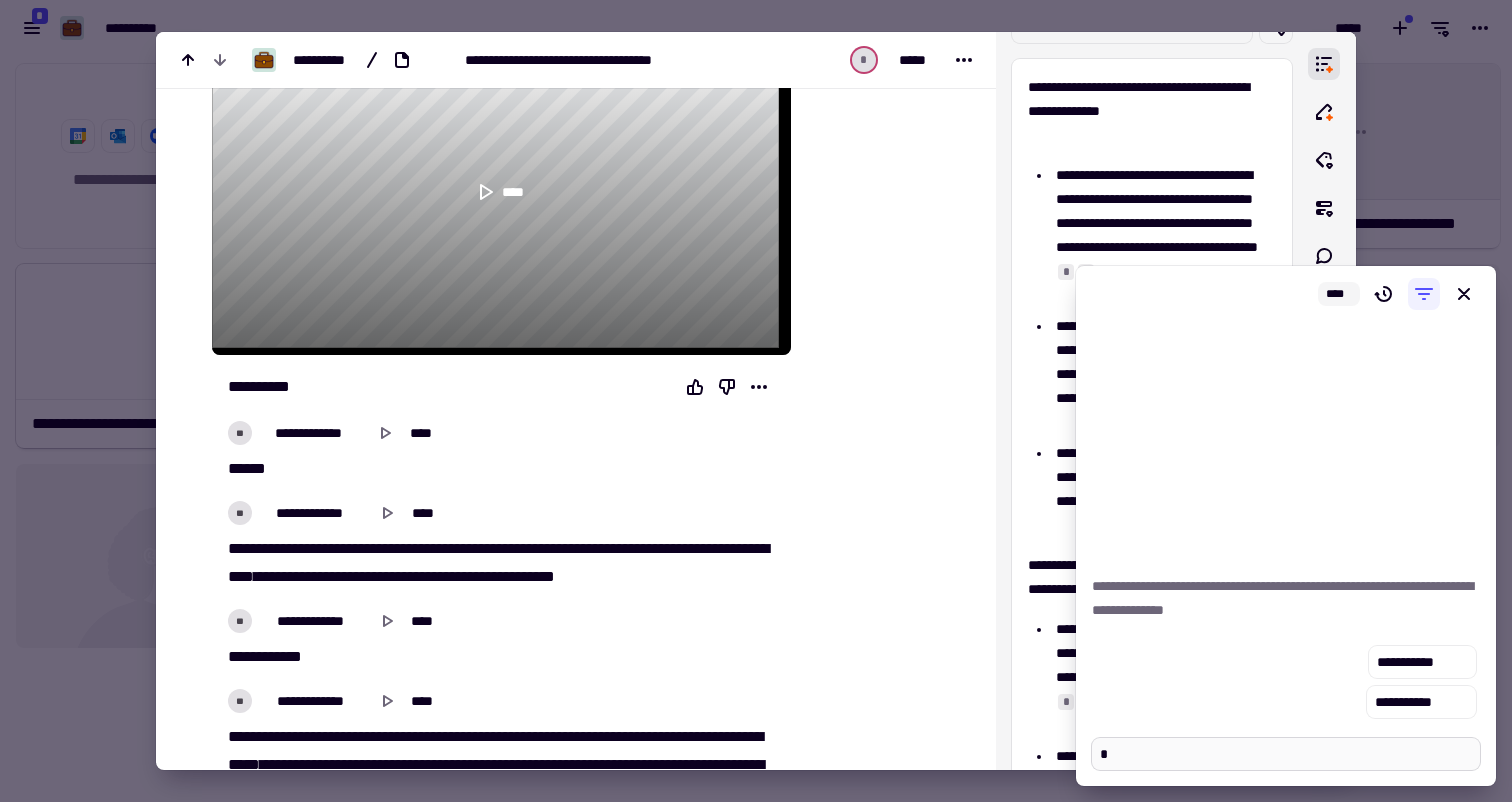 type on "**" 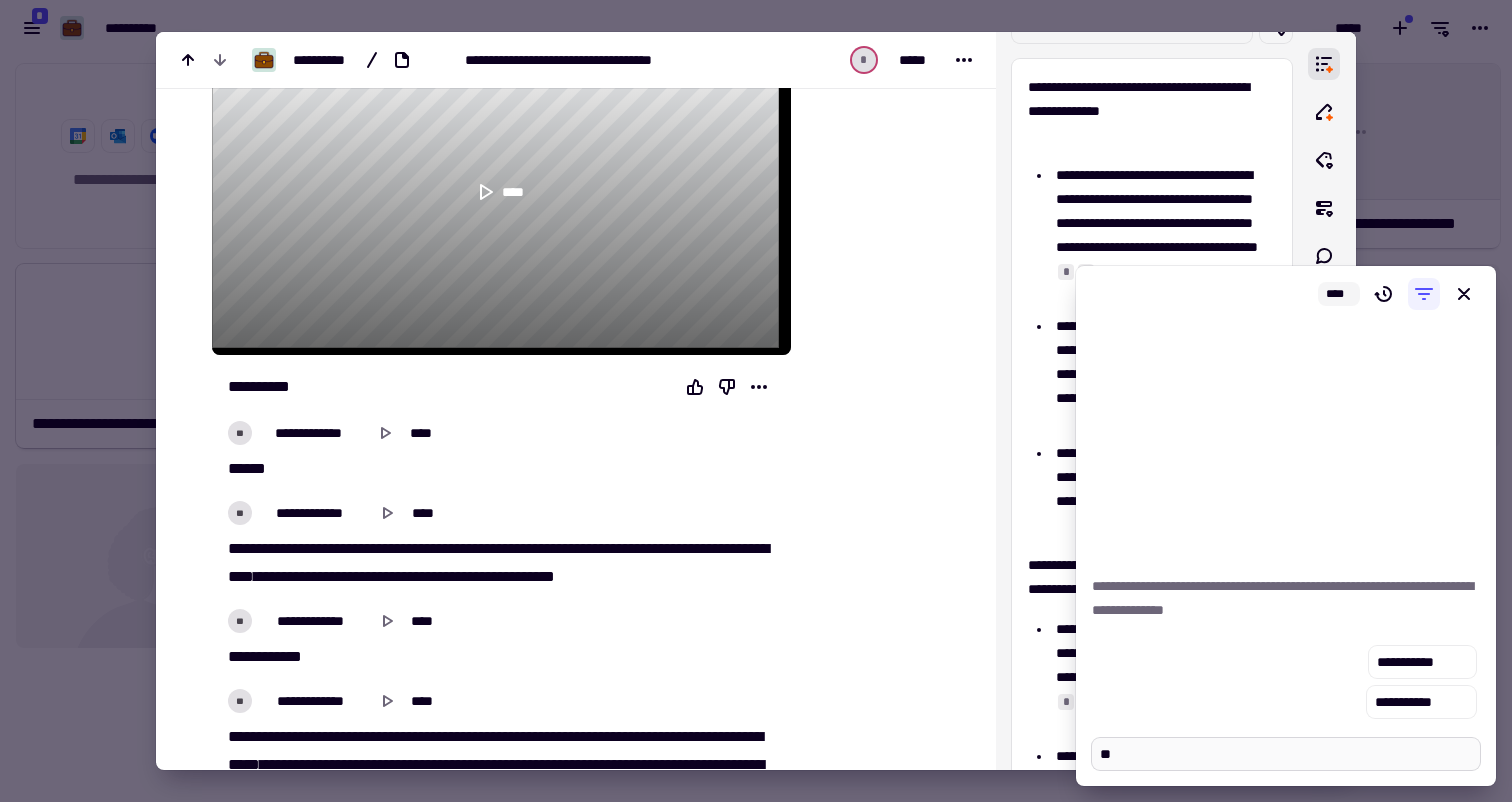 type on "*" 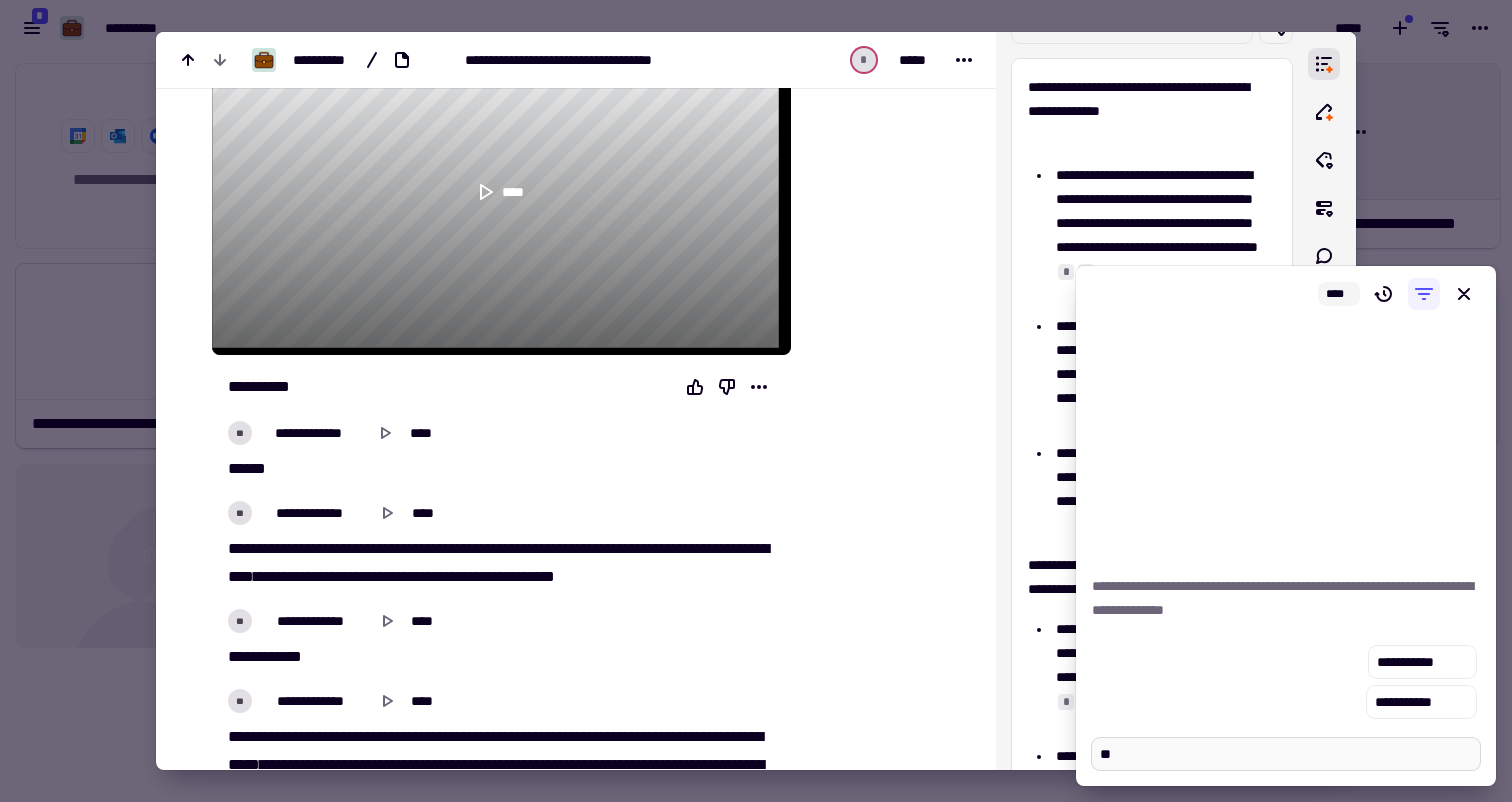 type on "***" 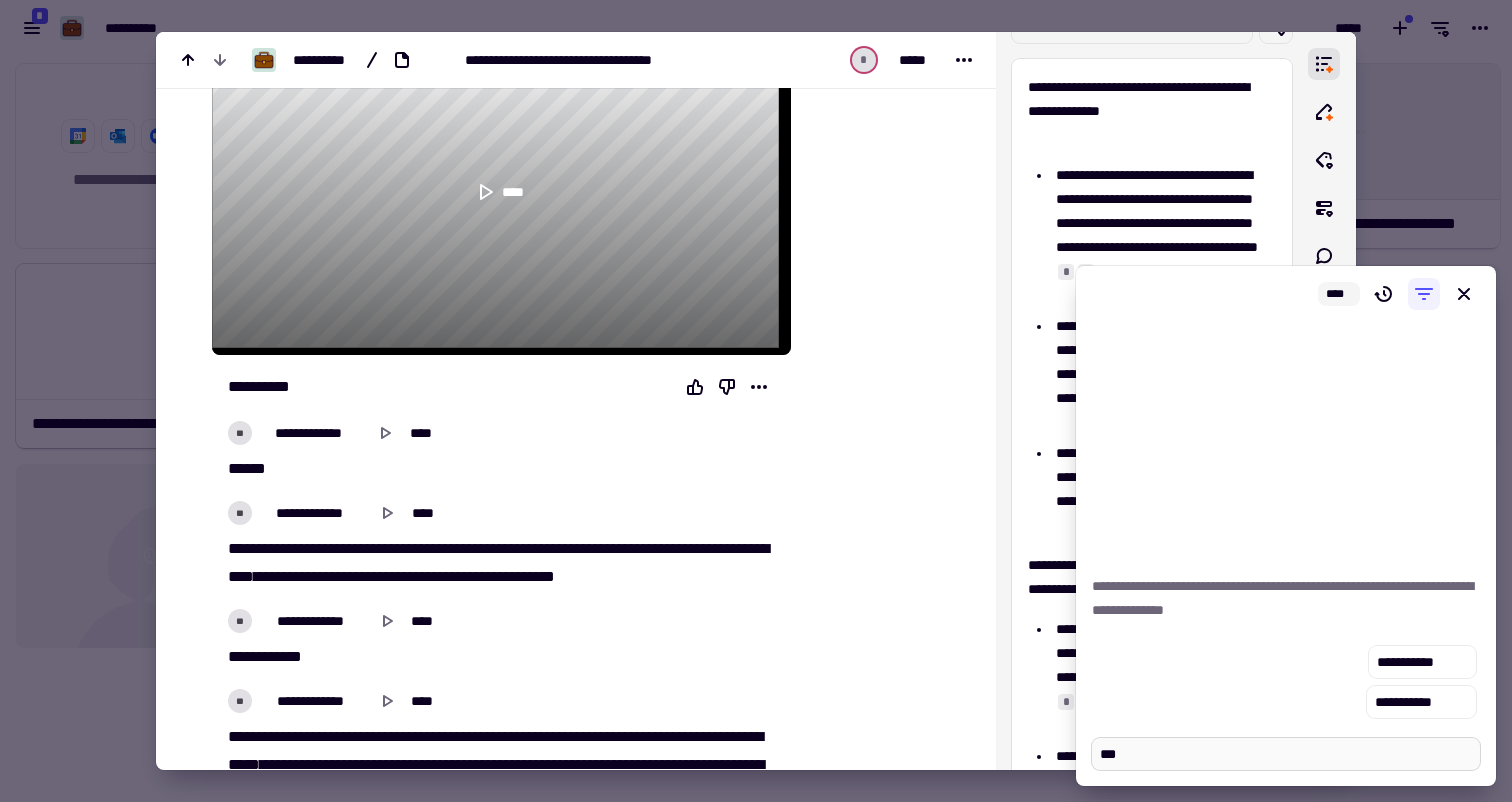 type on "*" 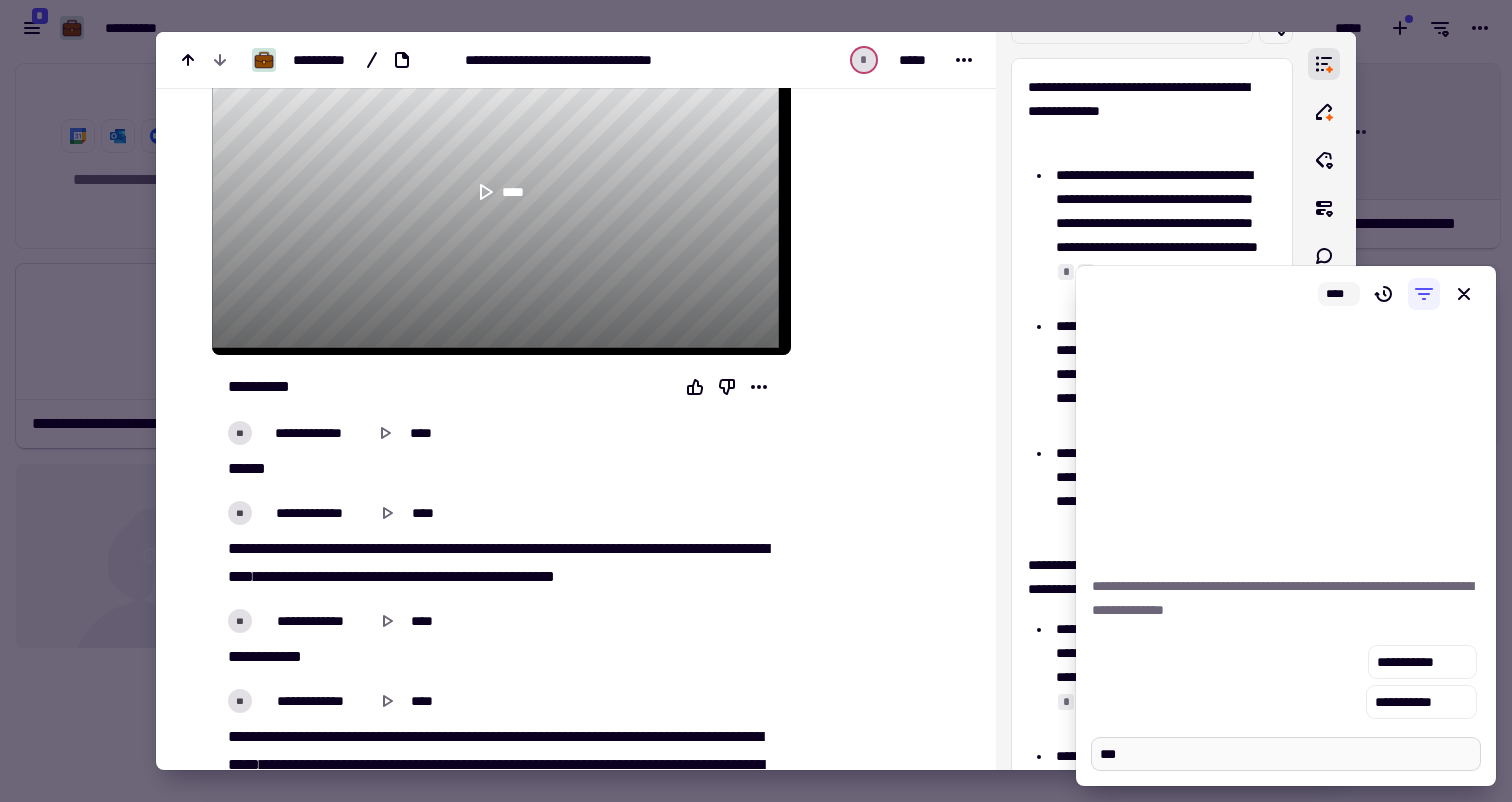 type on "****" 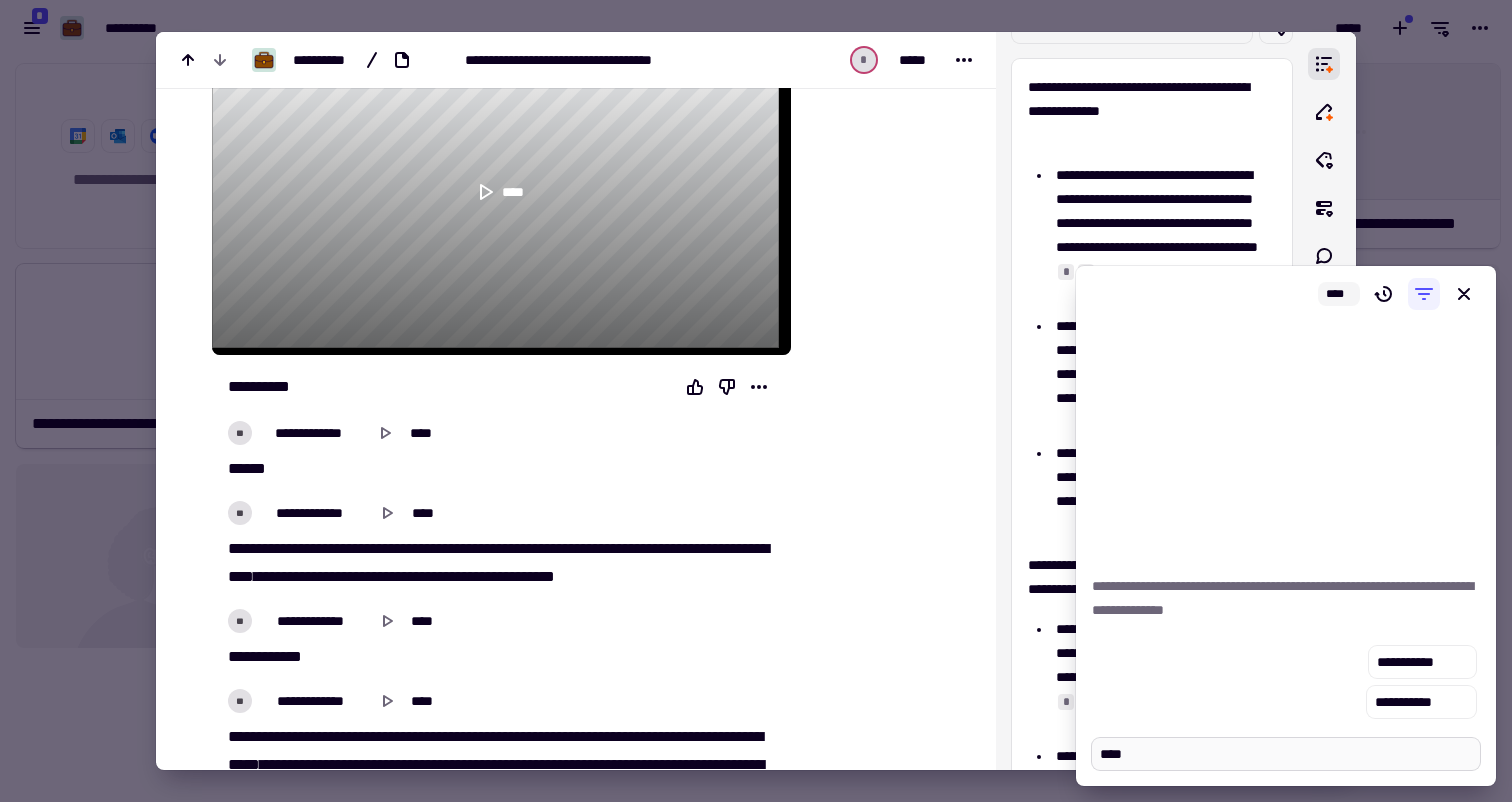 type on "*" 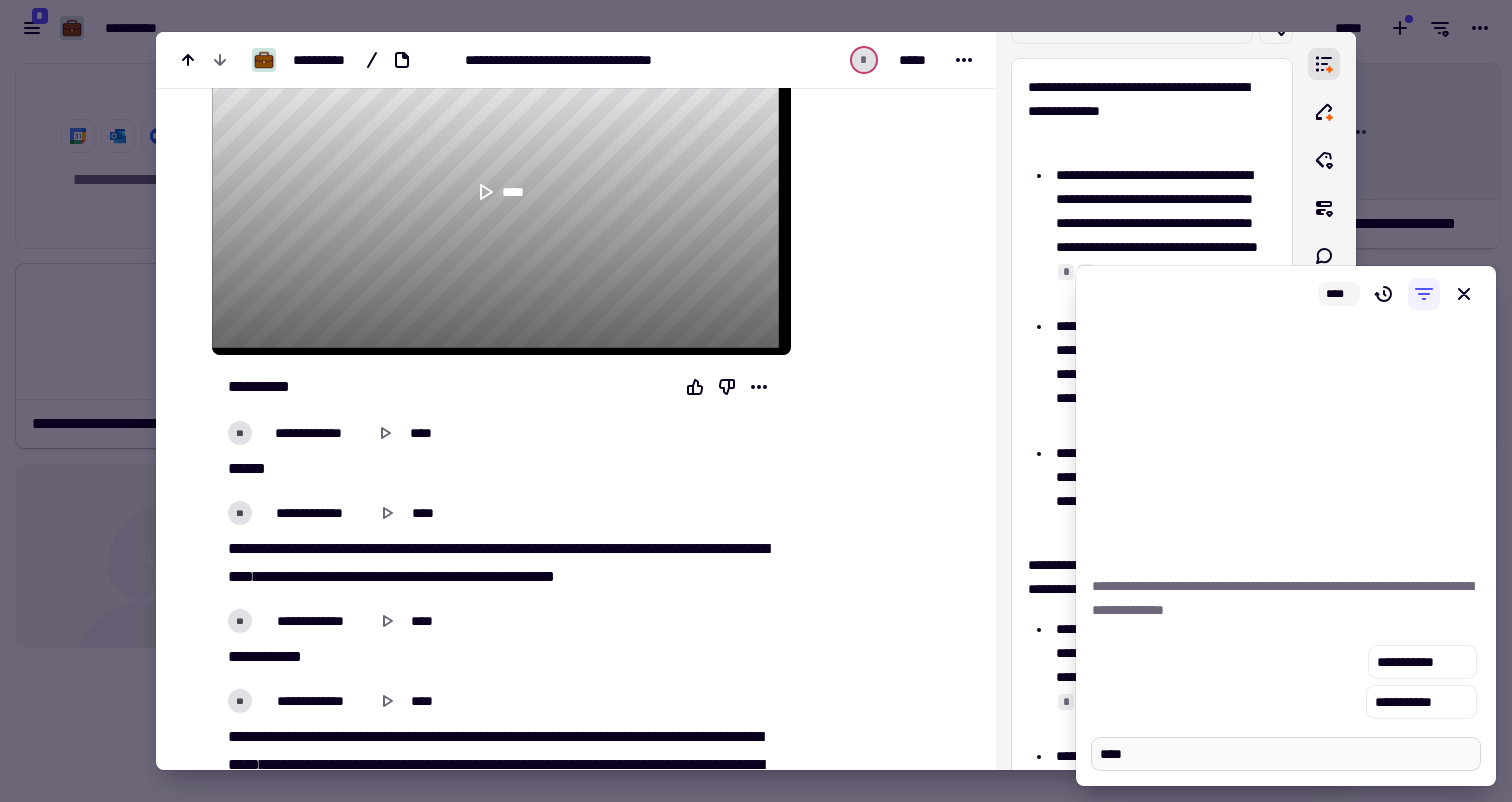 type on "*****" 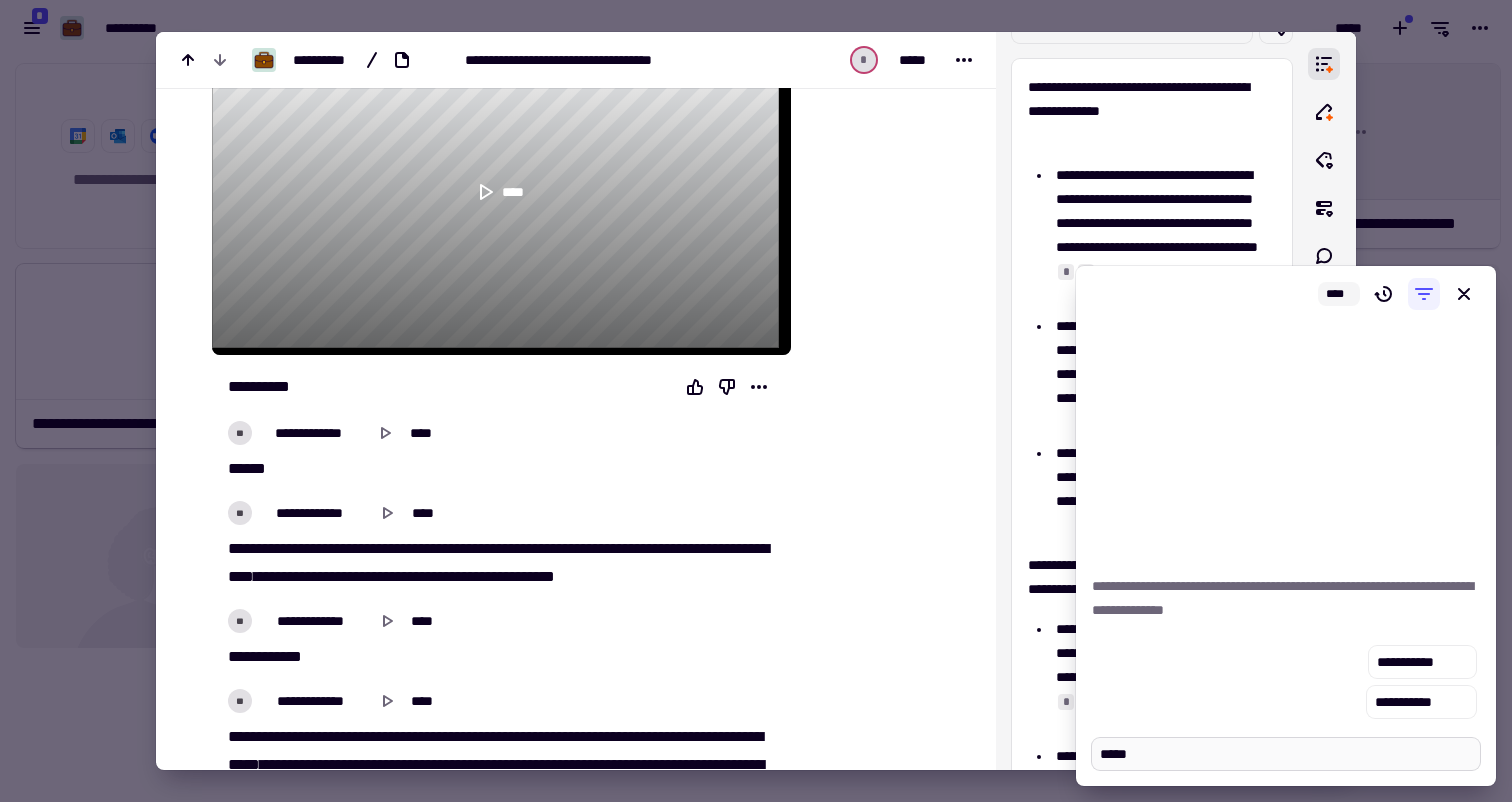 type on "*" 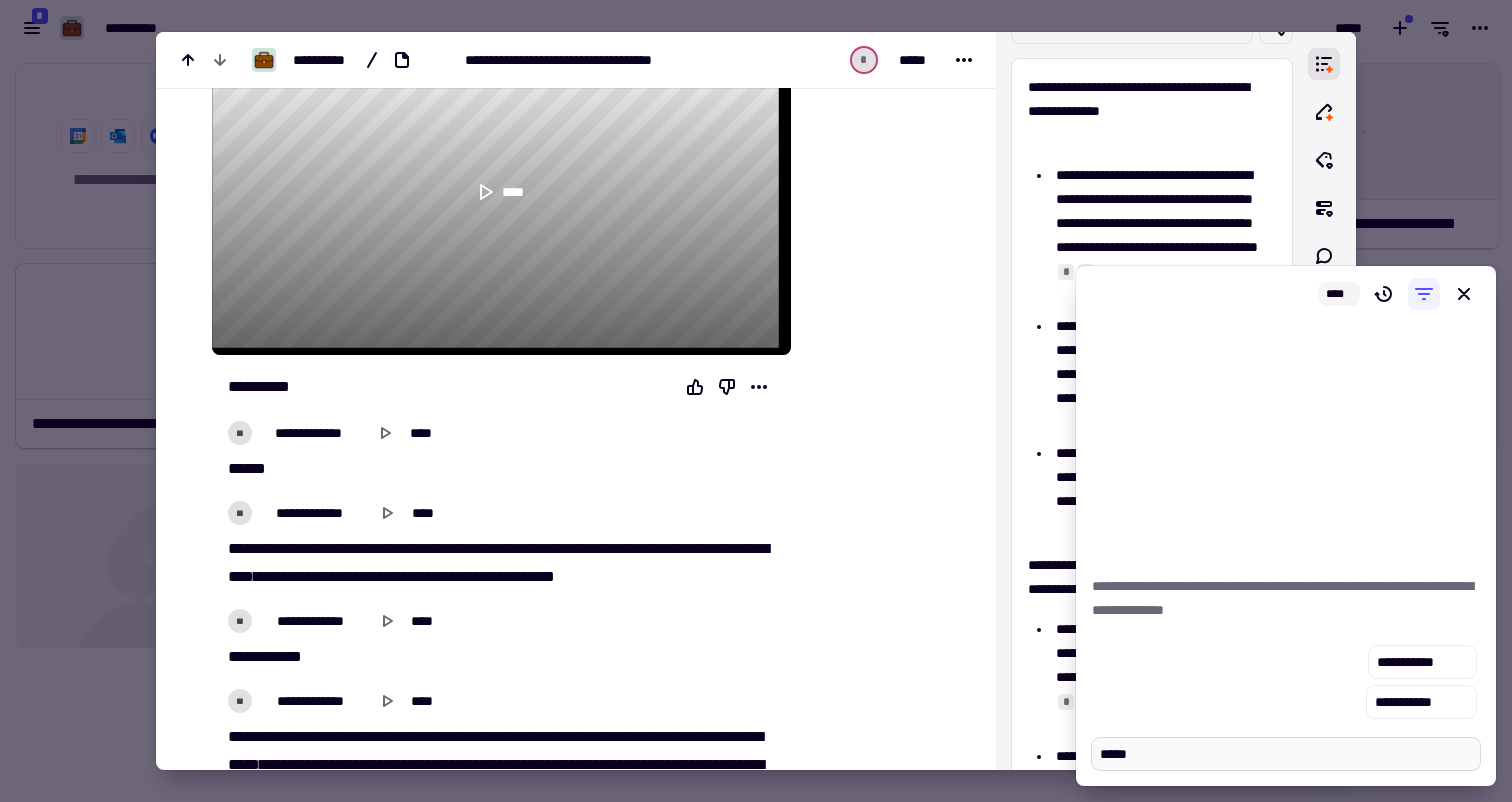 type on "******" 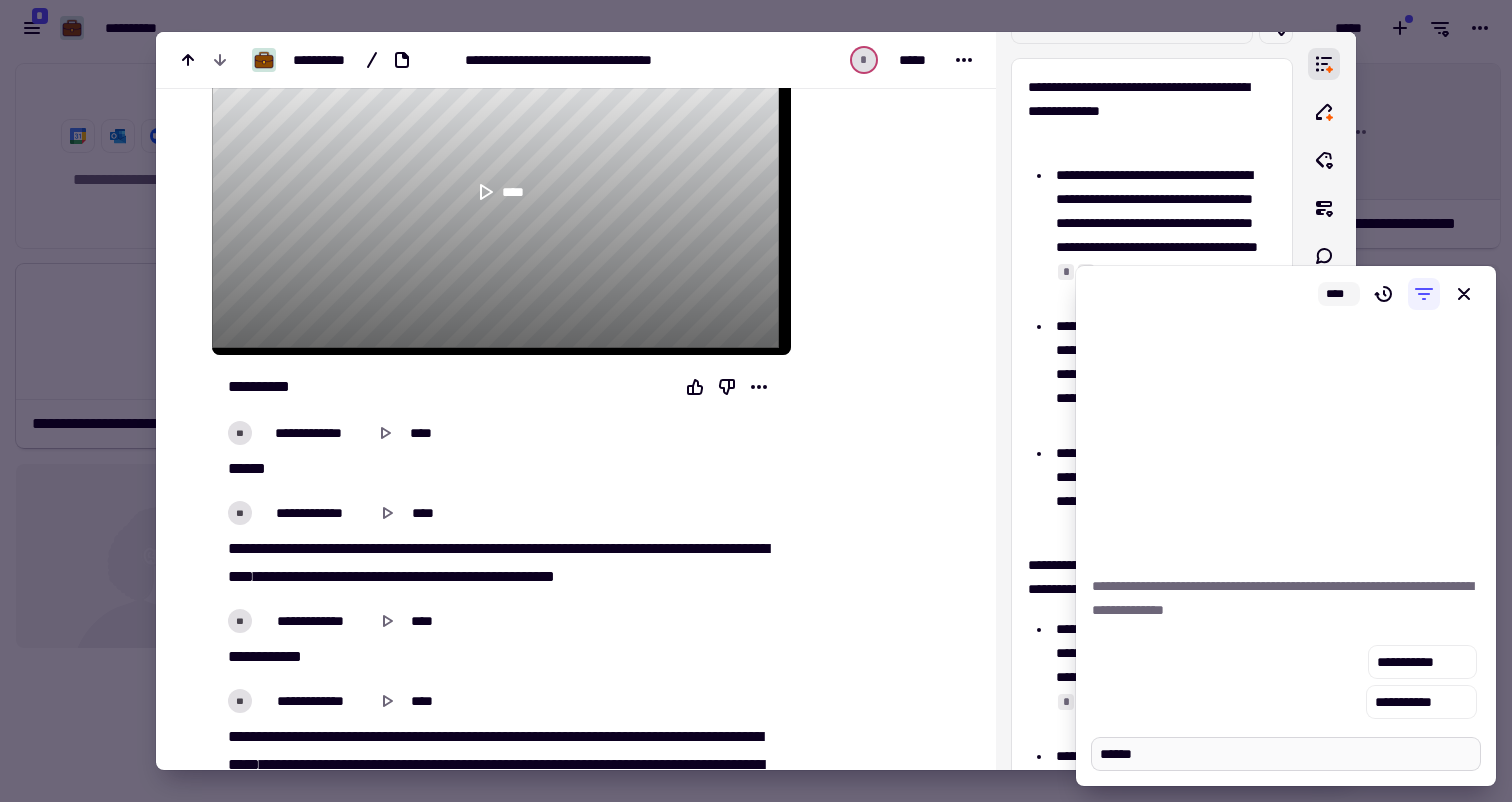 type on "*" 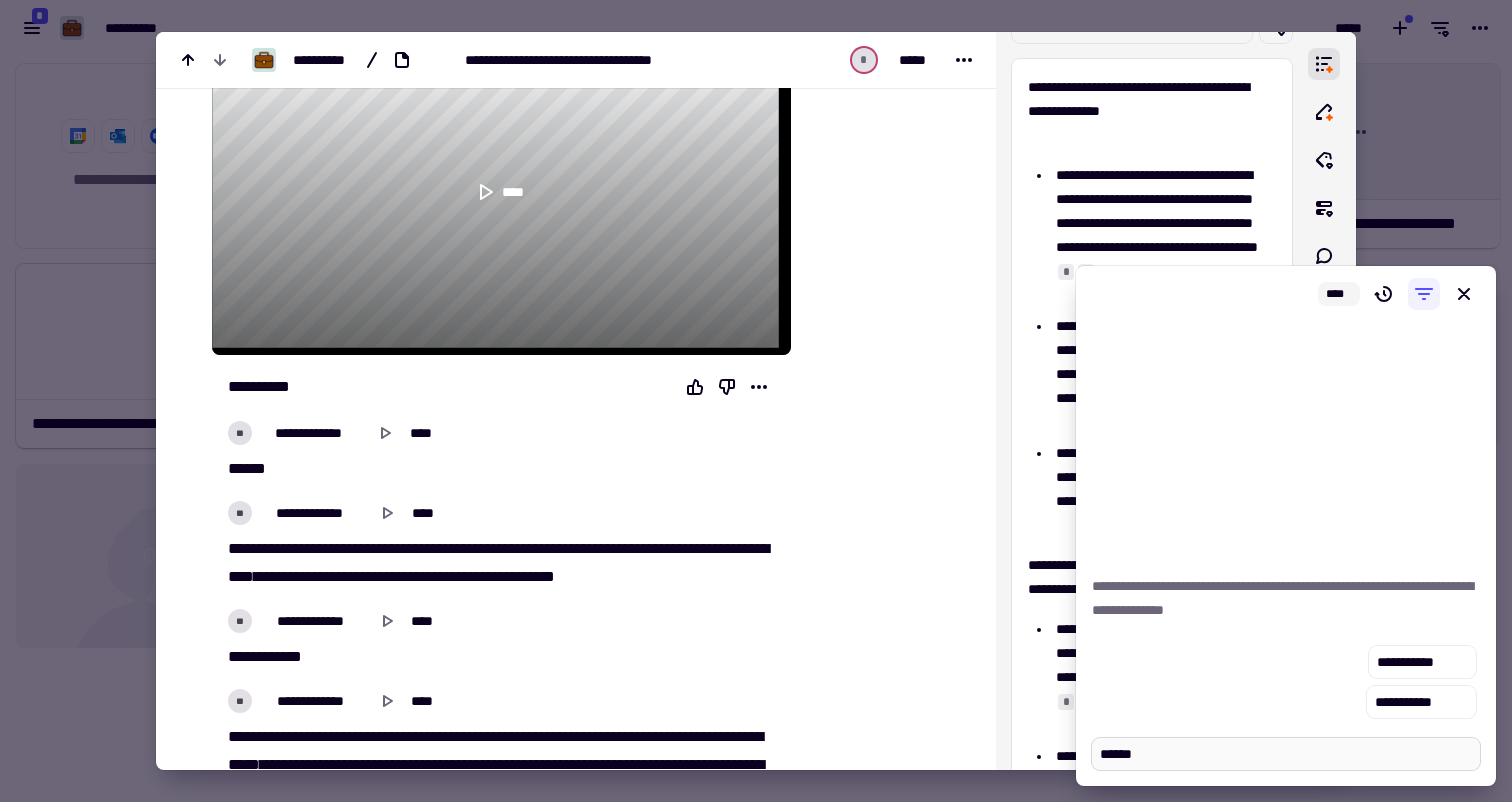 type on "*******" 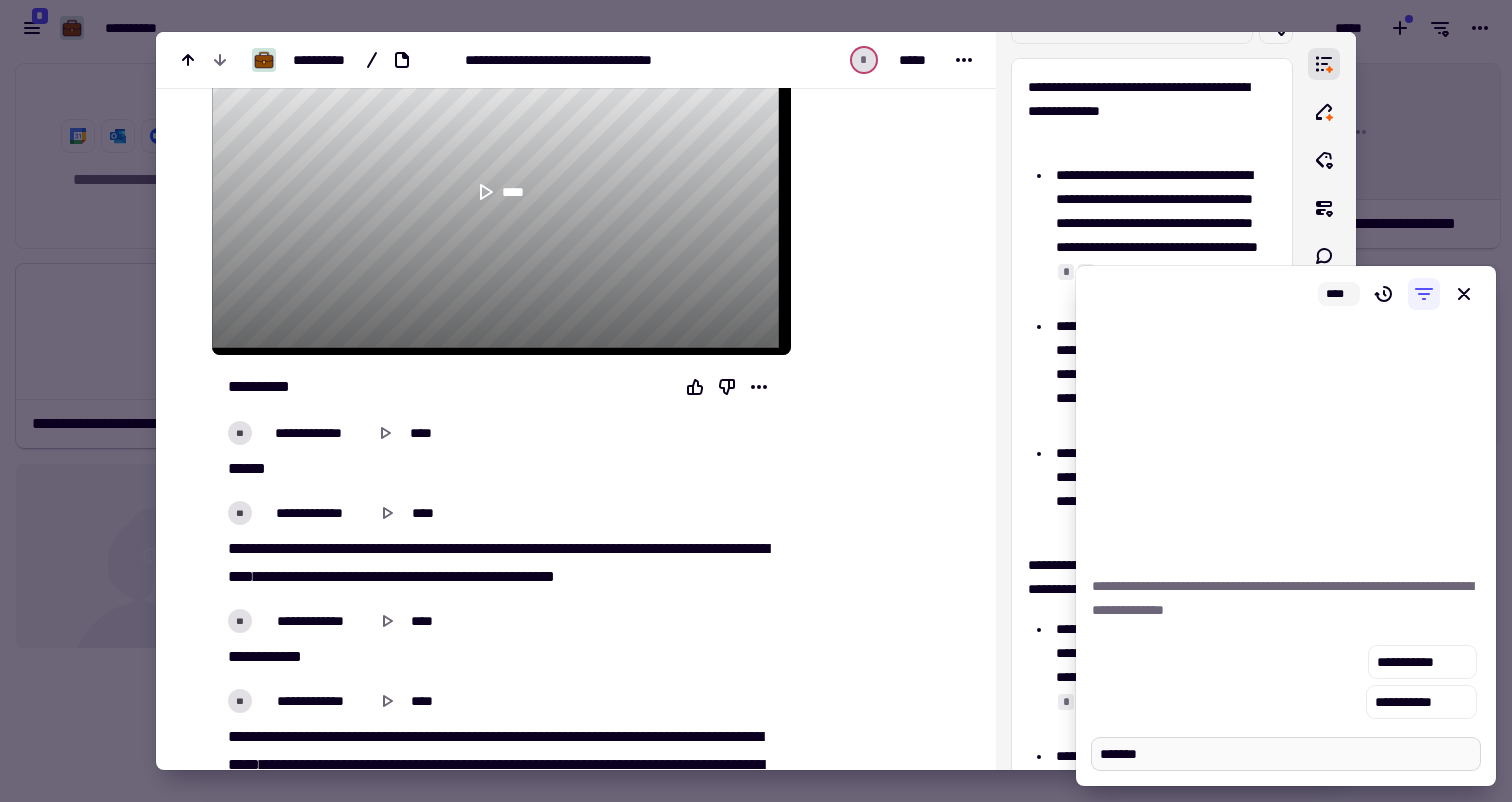 type on "*" 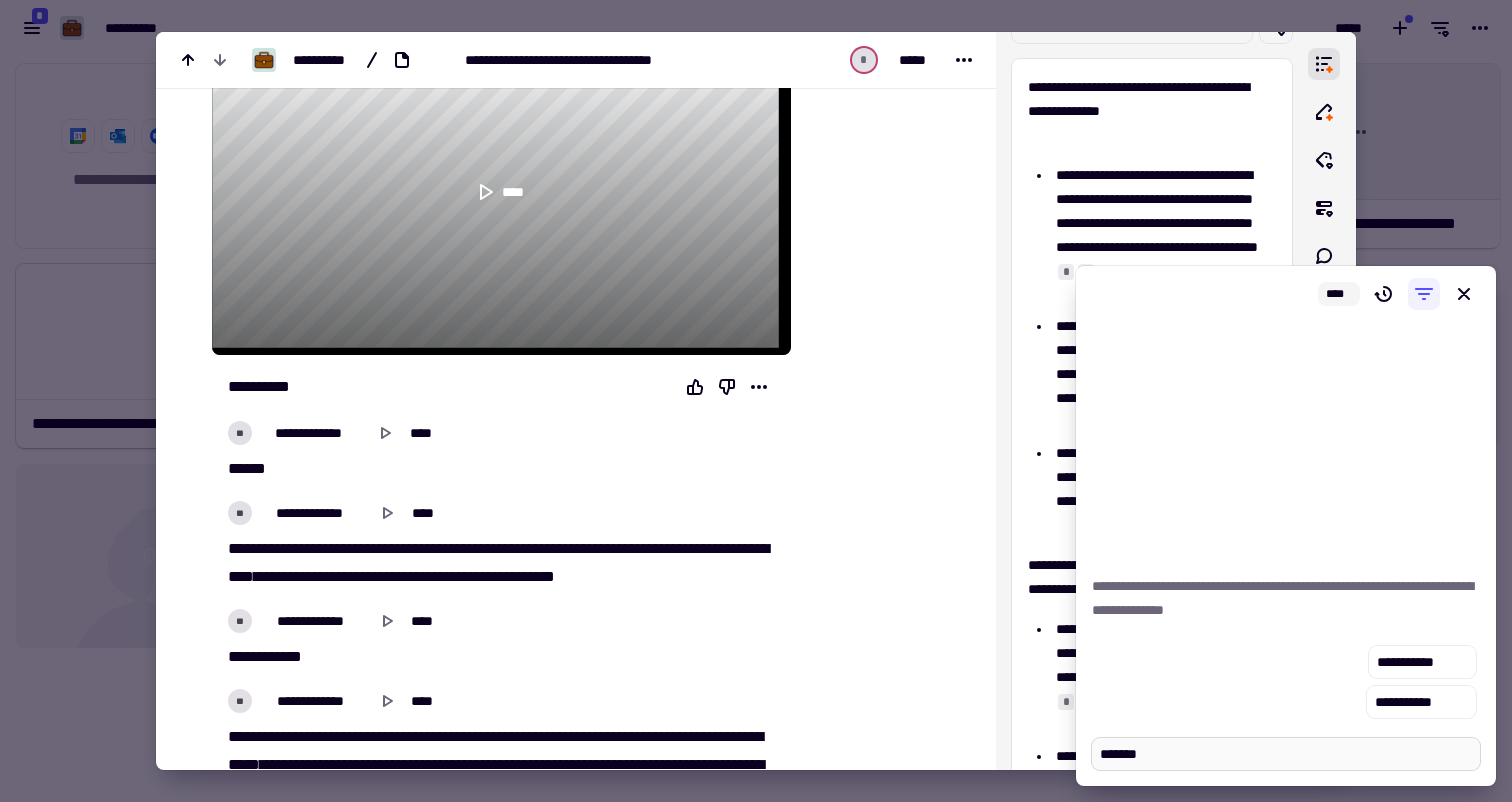 type on "********" 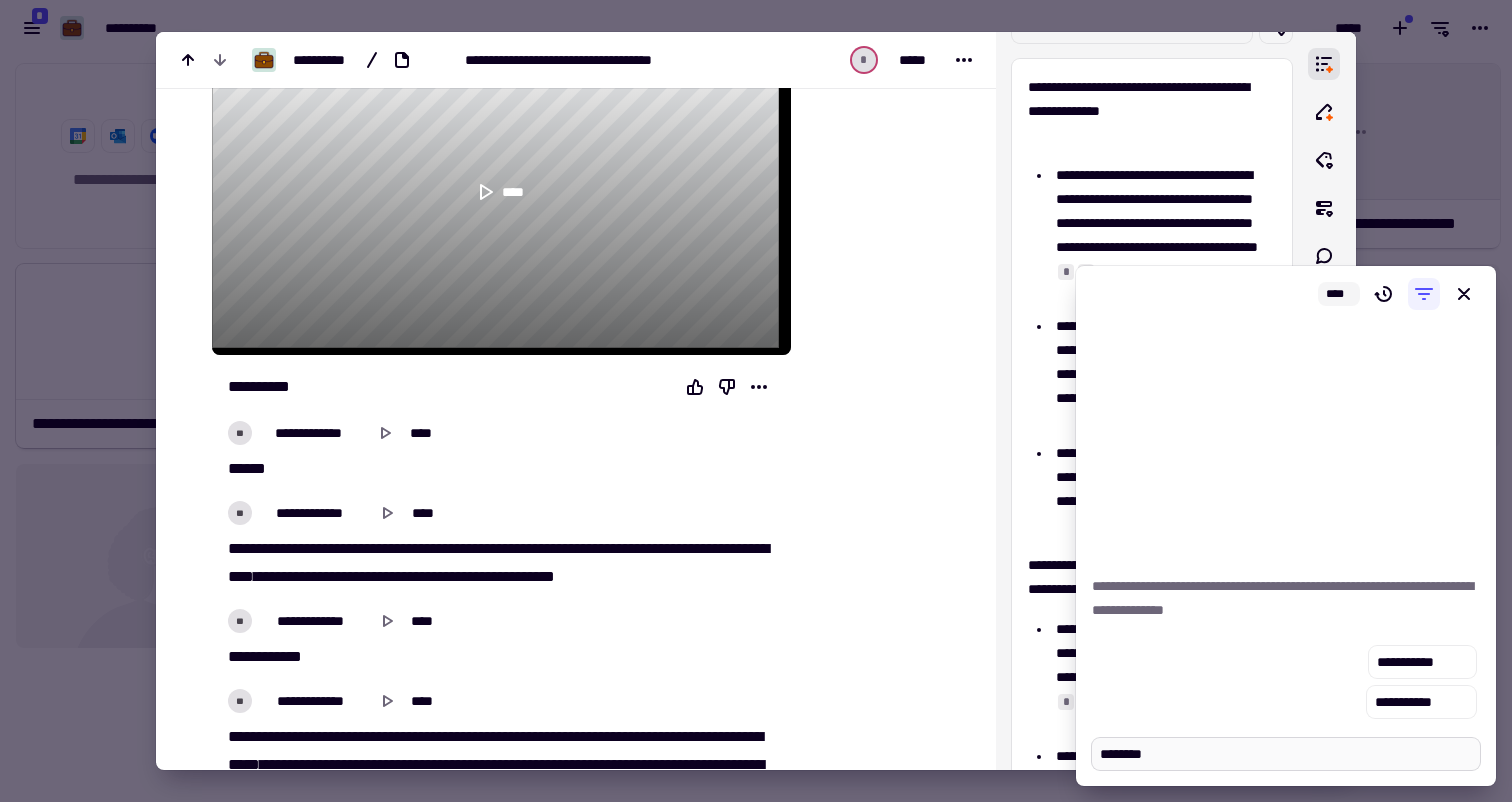 type on "*" 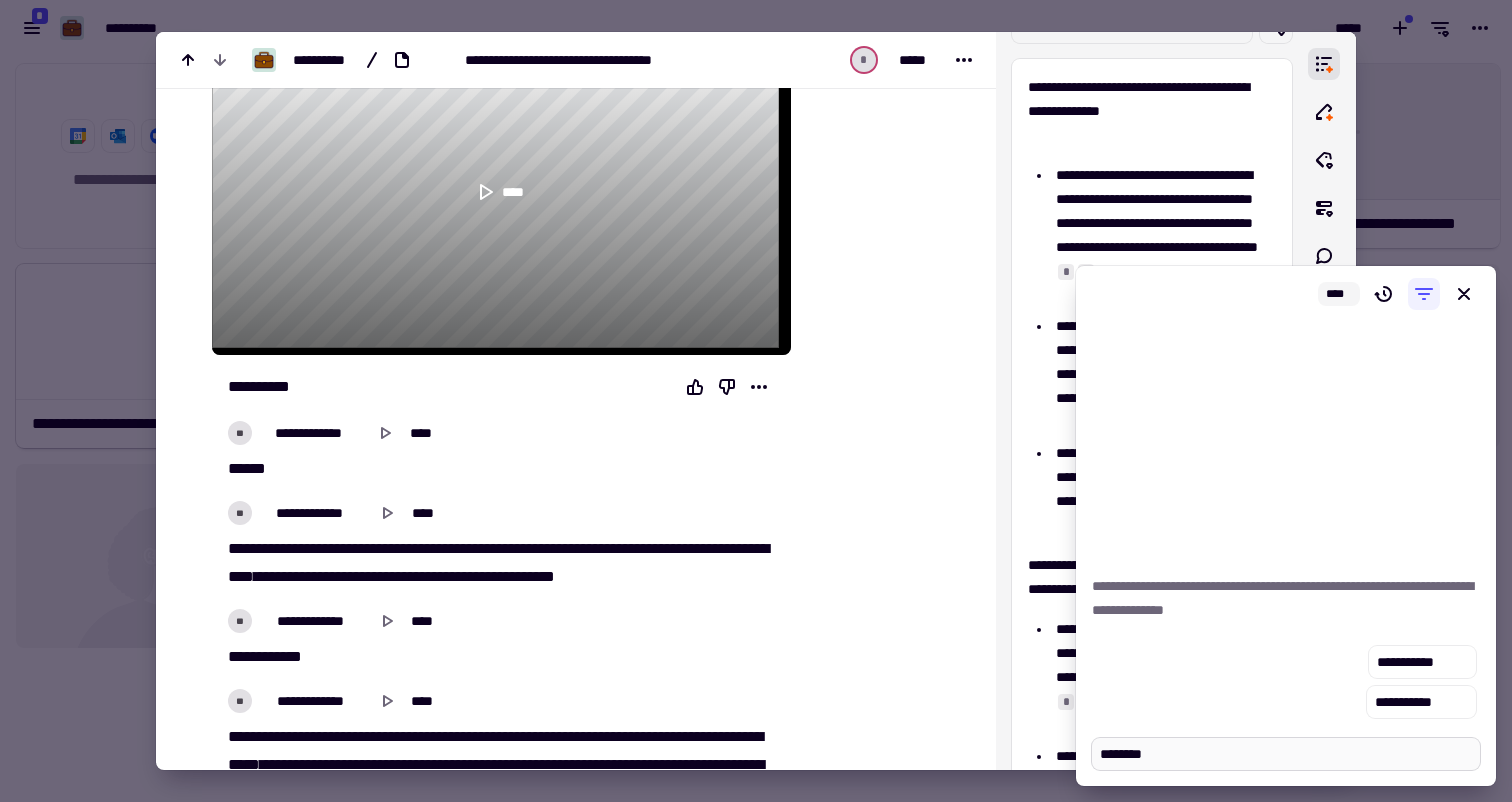 type on "*********" 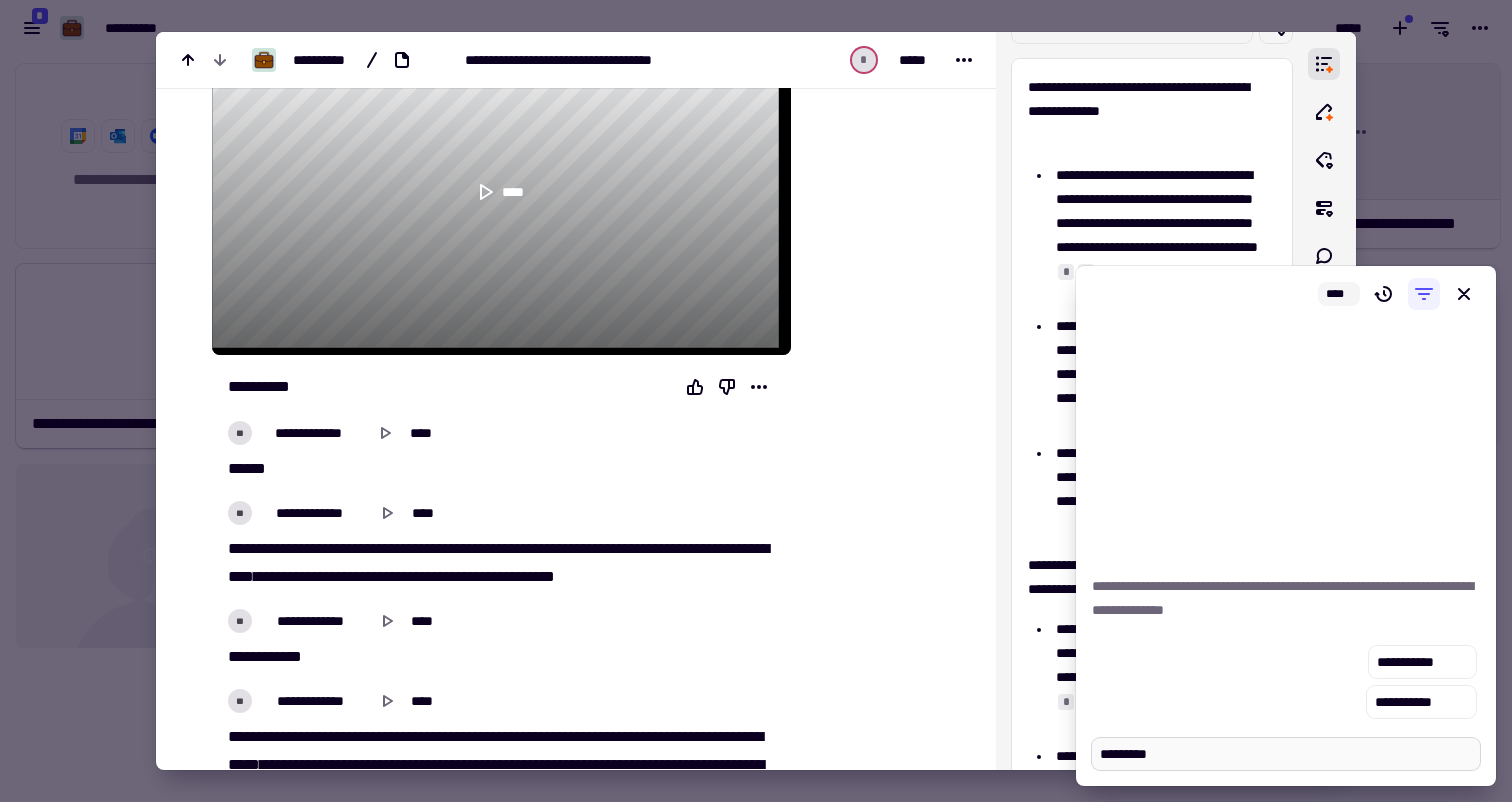 type on "*" 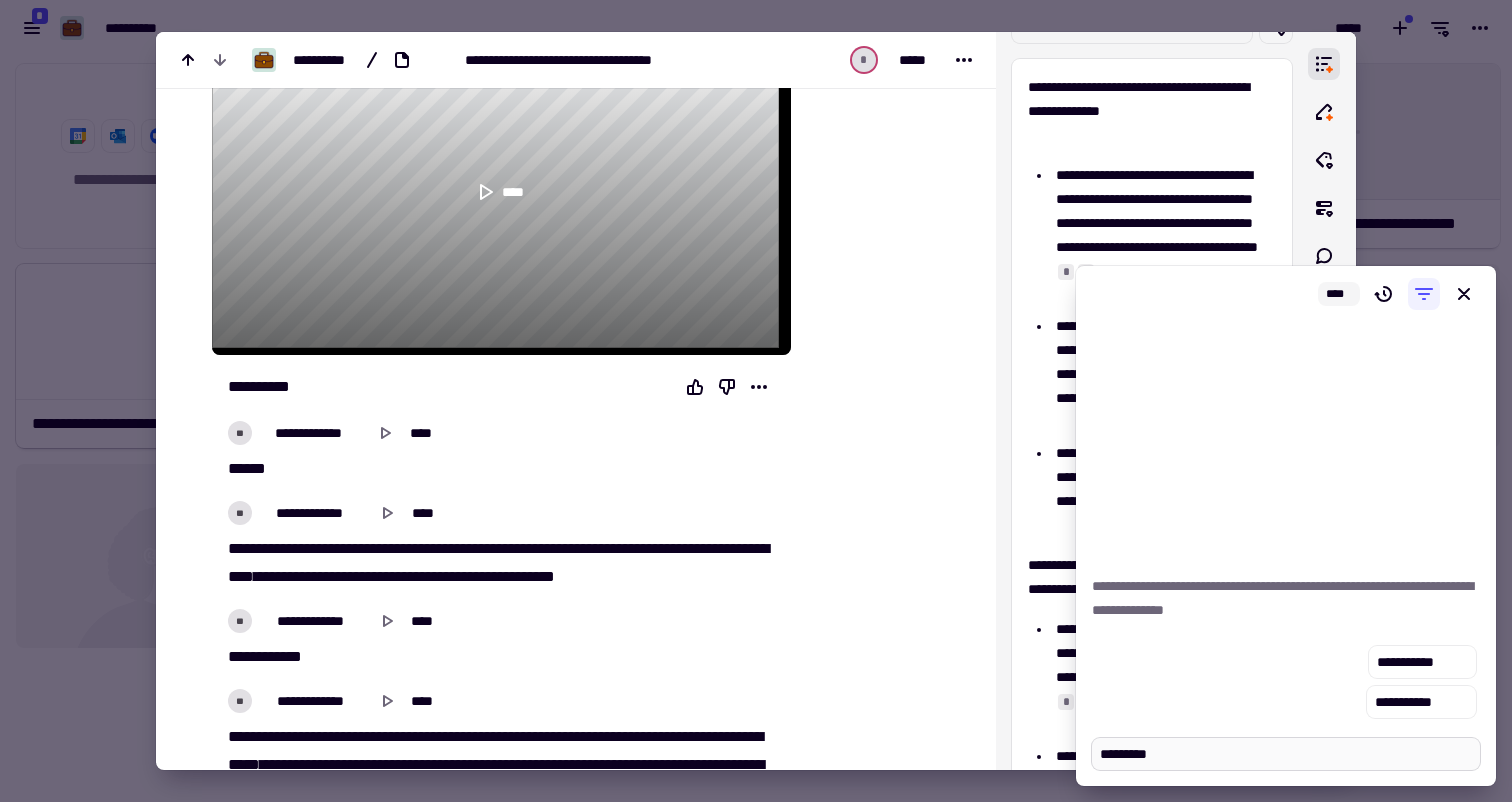 type on "********" 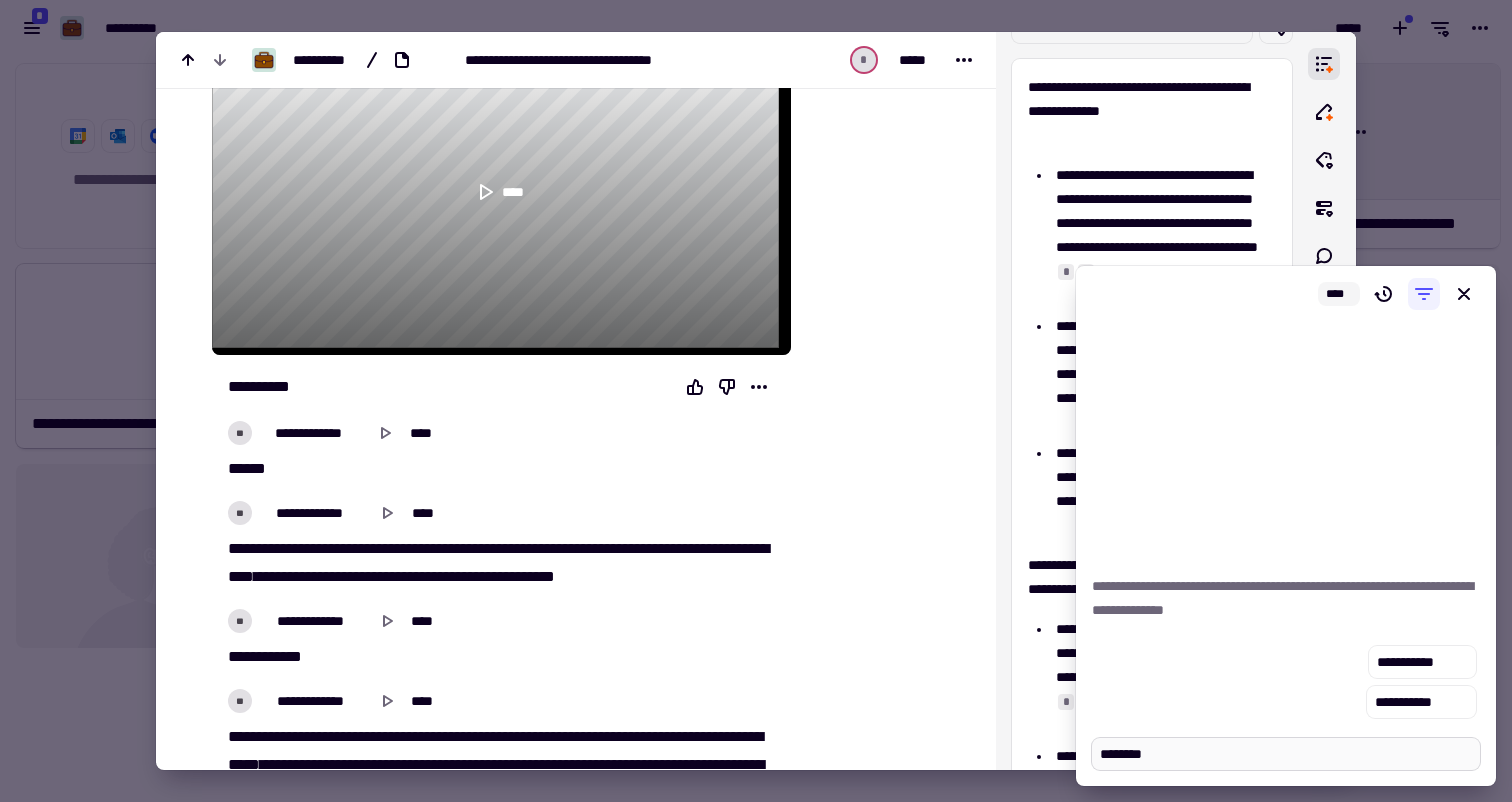 type on "*" 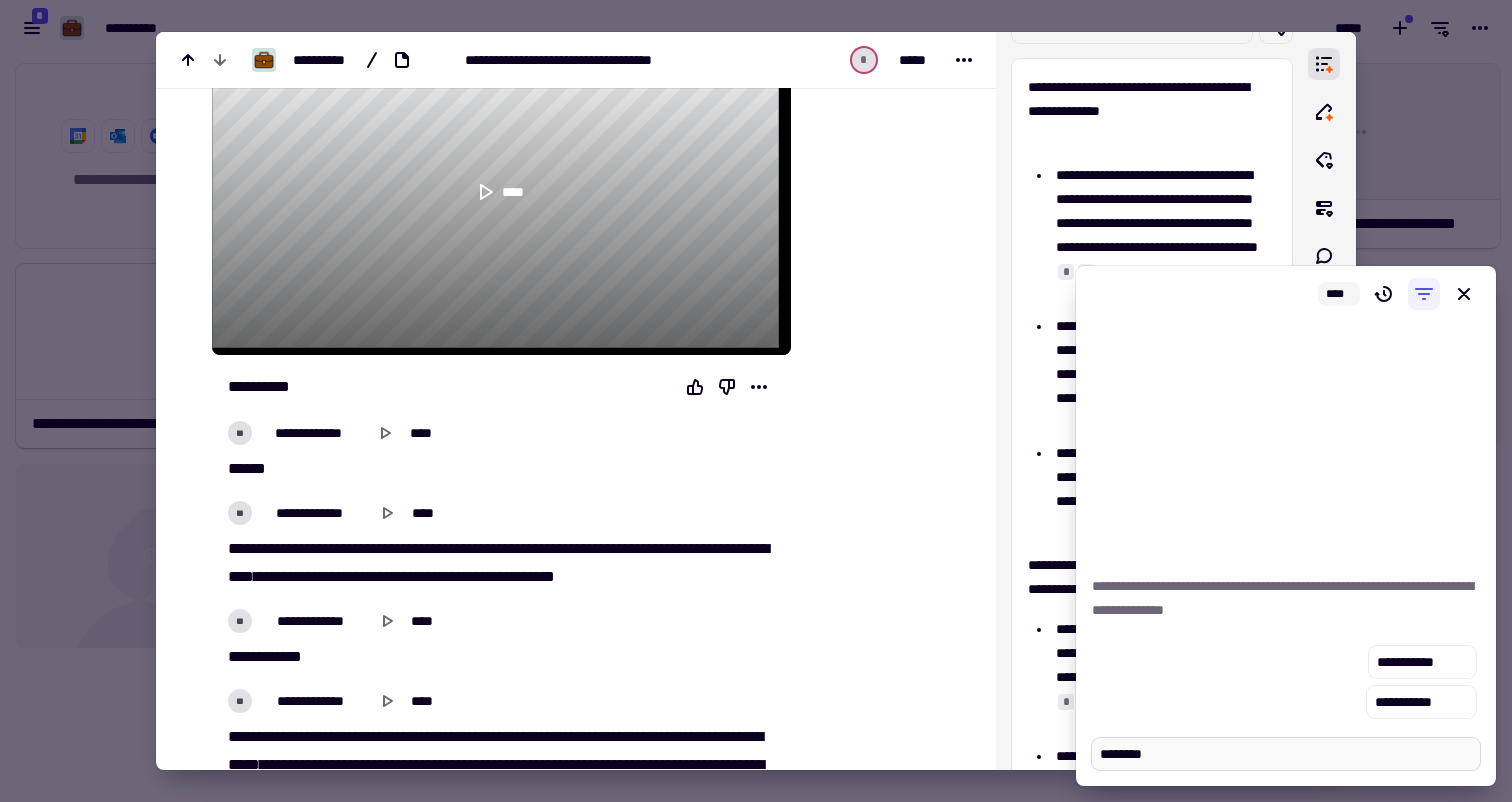 type on "*******" 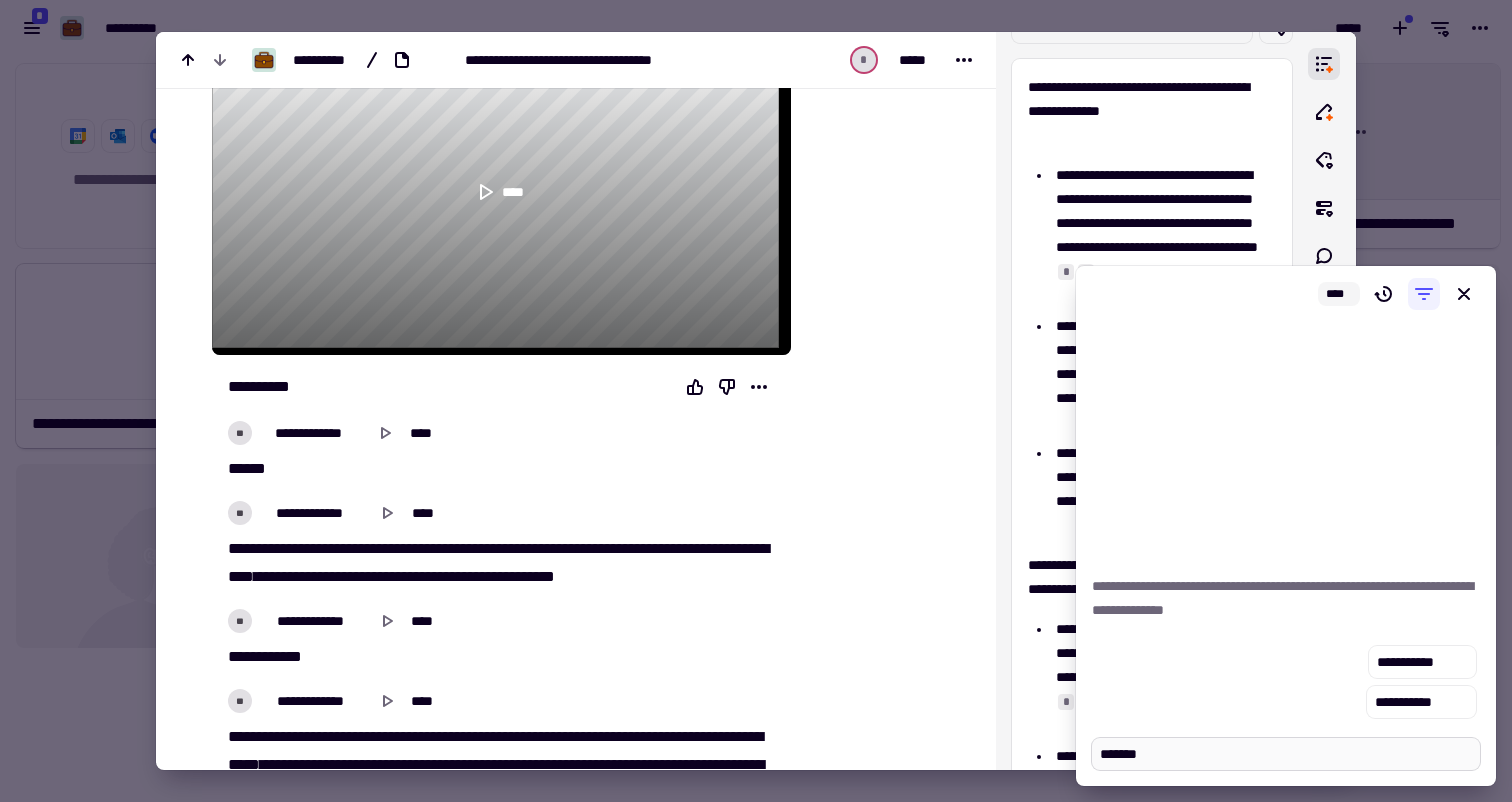 type on "*" 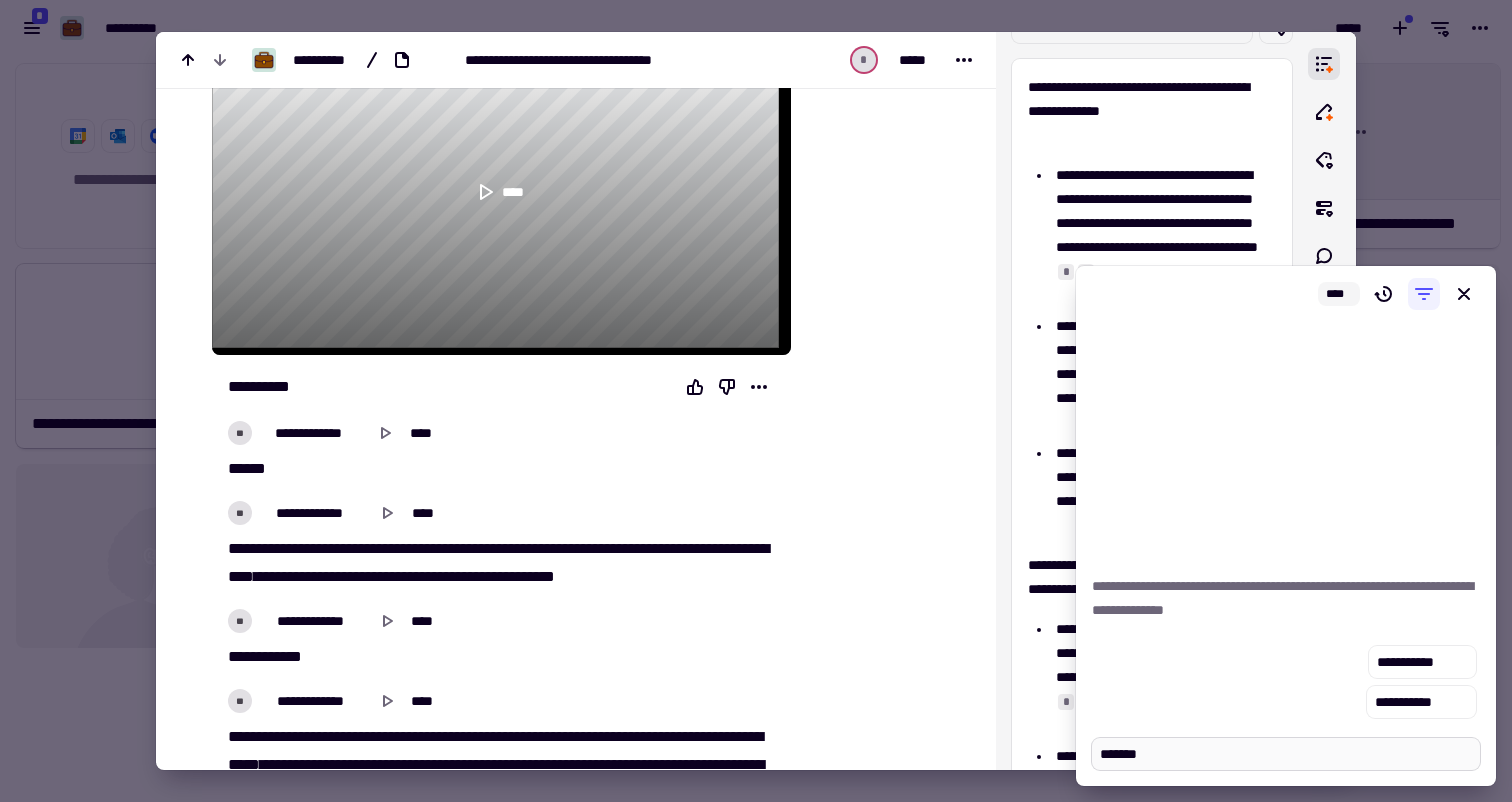 type on "******" 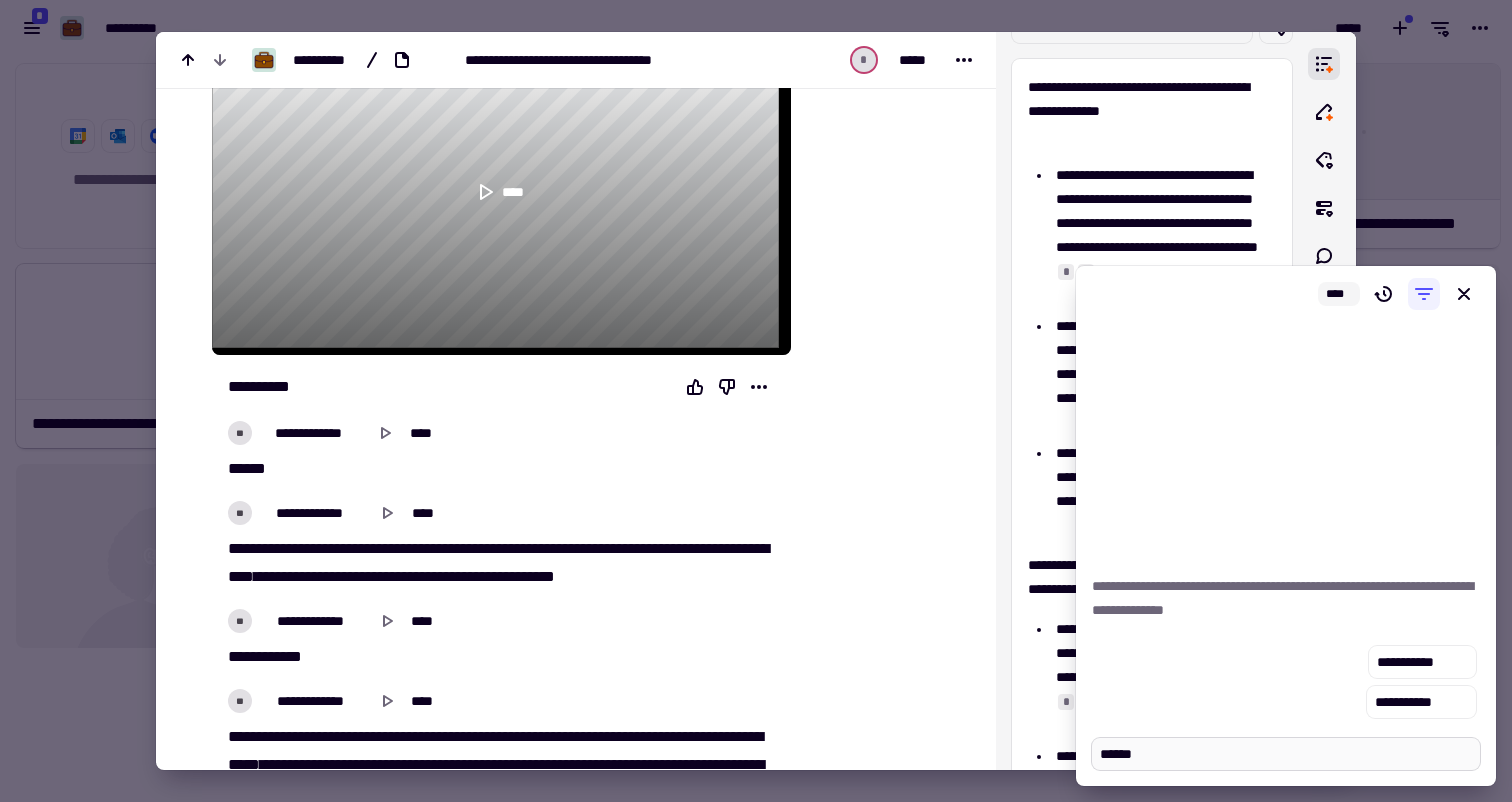 type on "*" 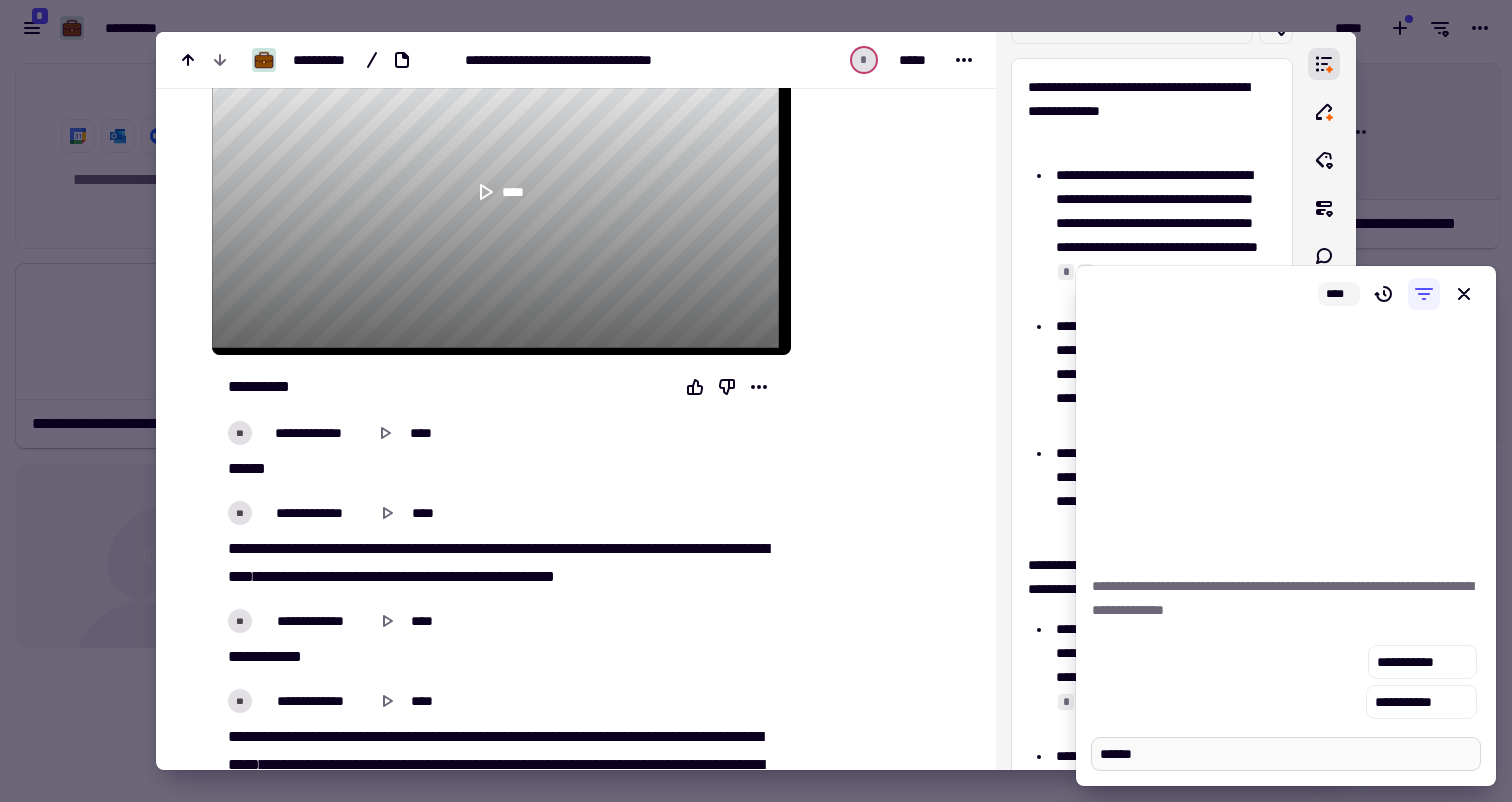 type on "*****" 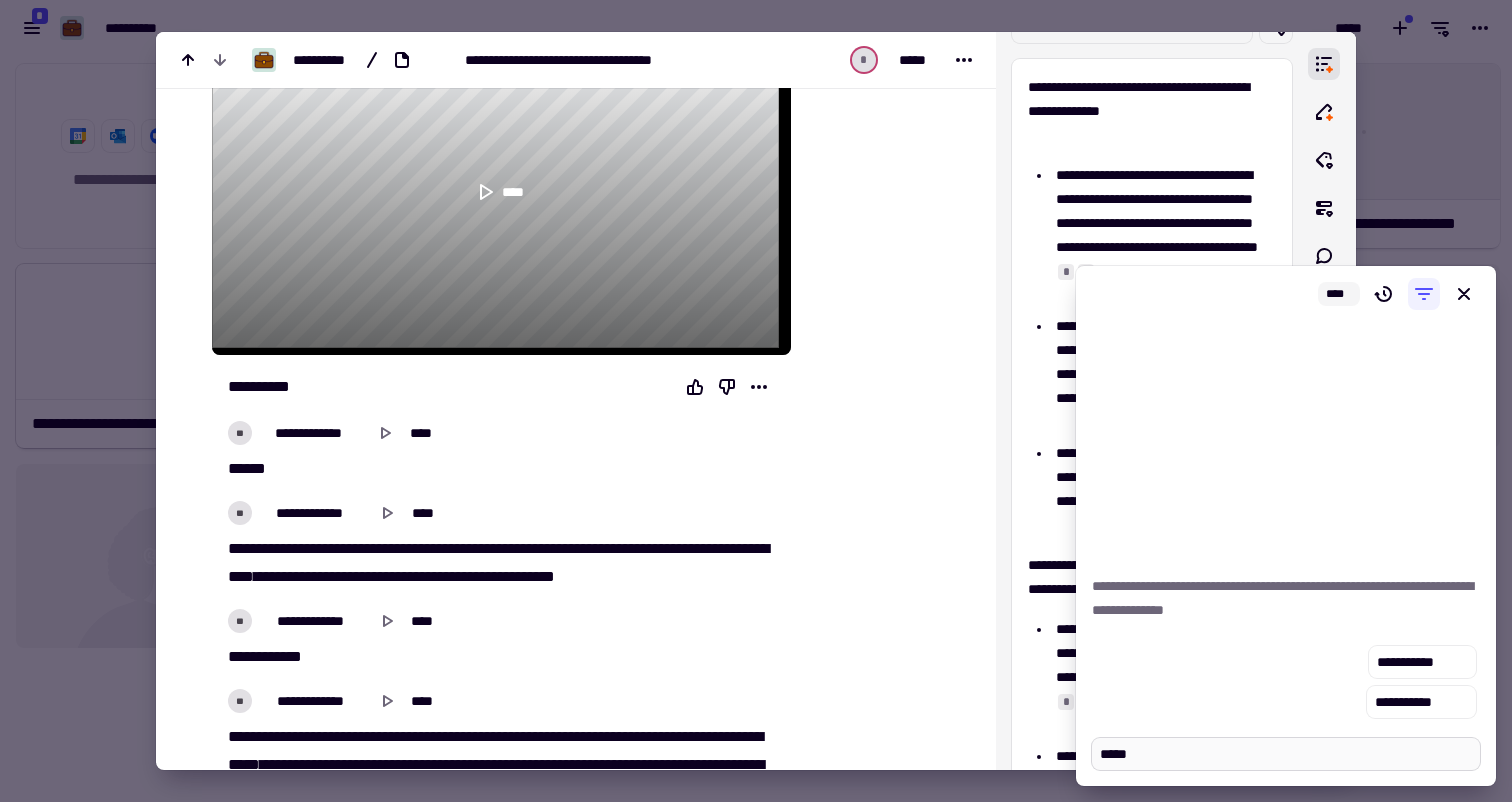 type on "*" 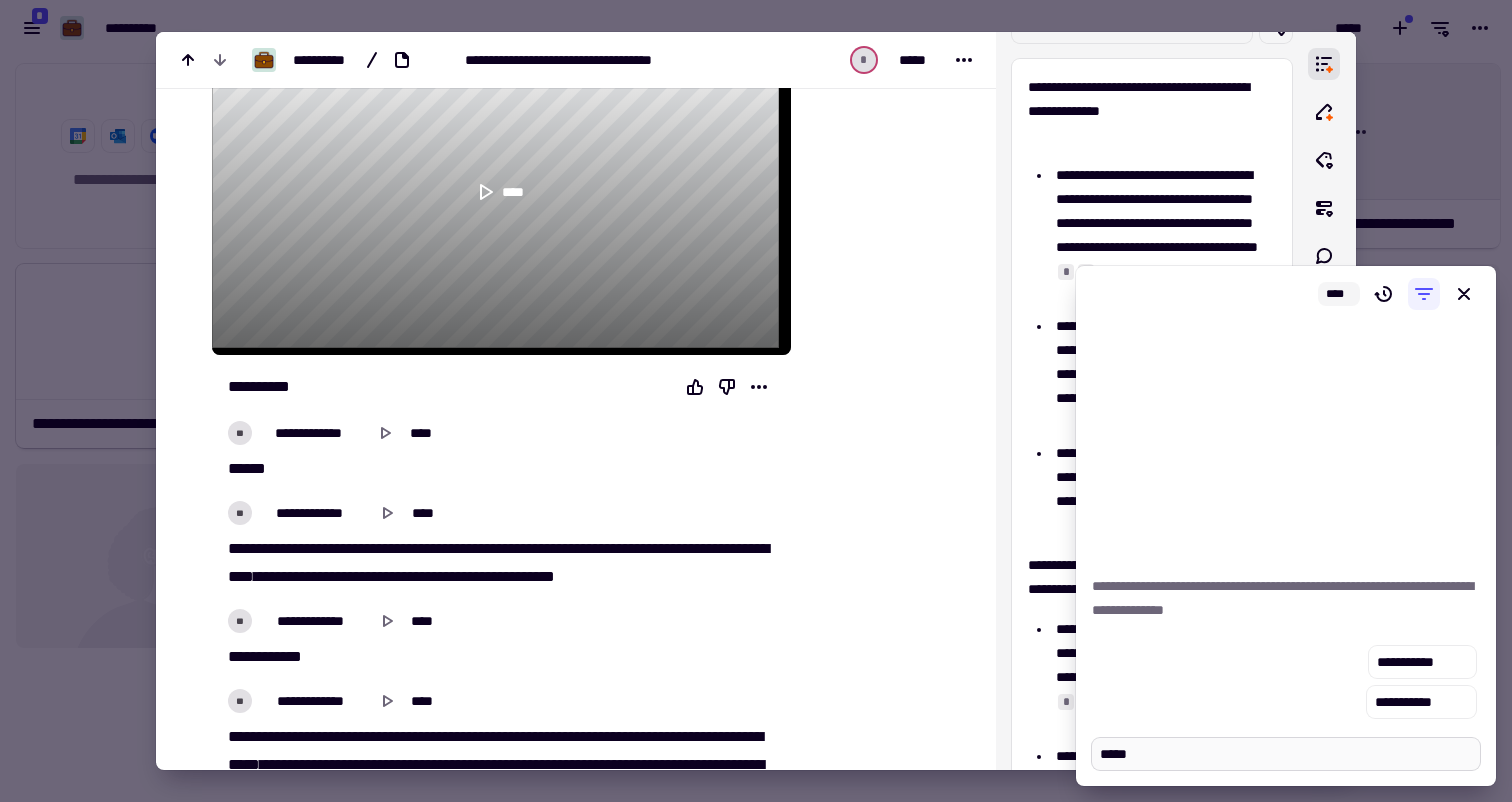 type on "****" 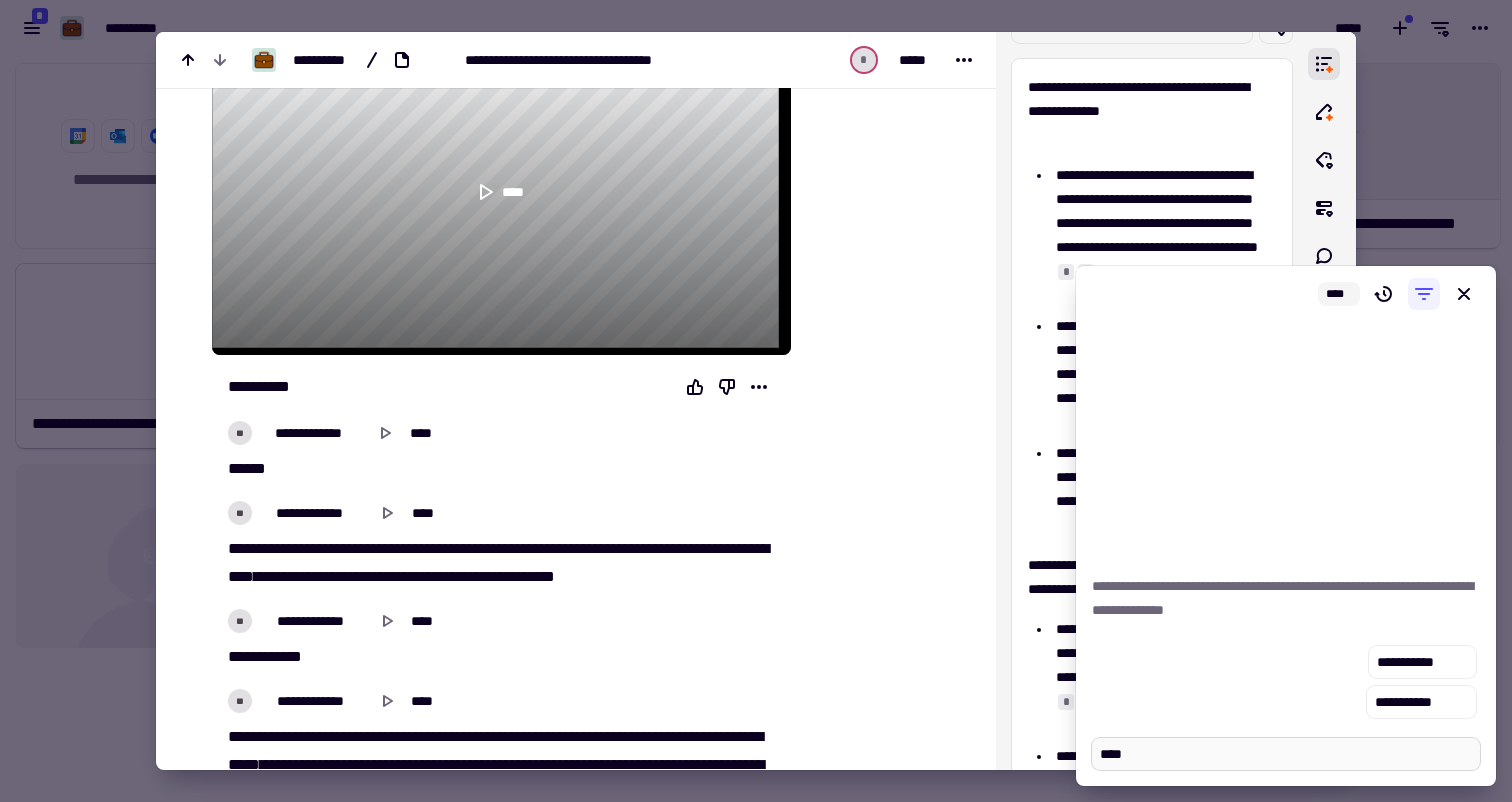 type on "*" 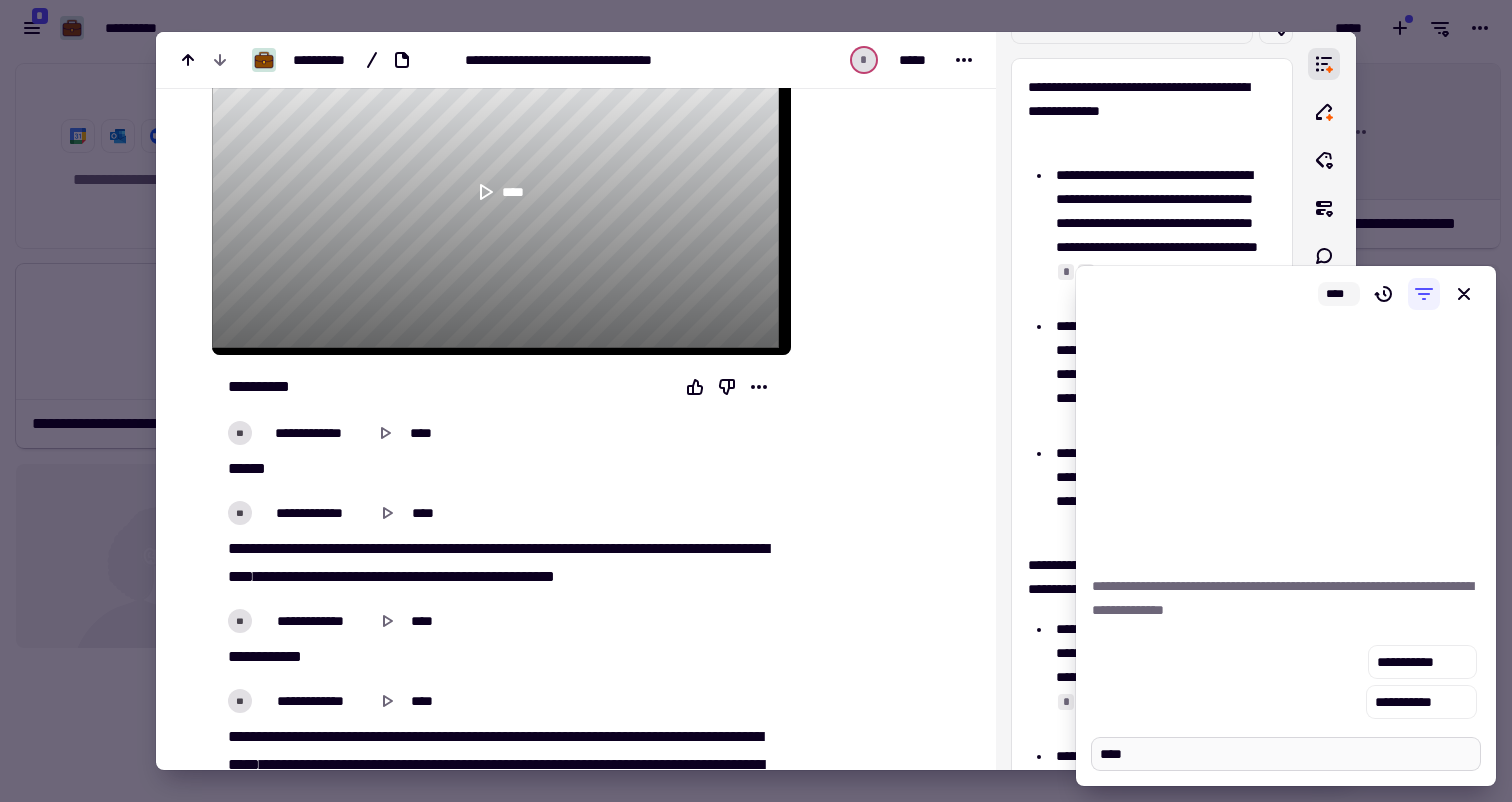 type on "***" 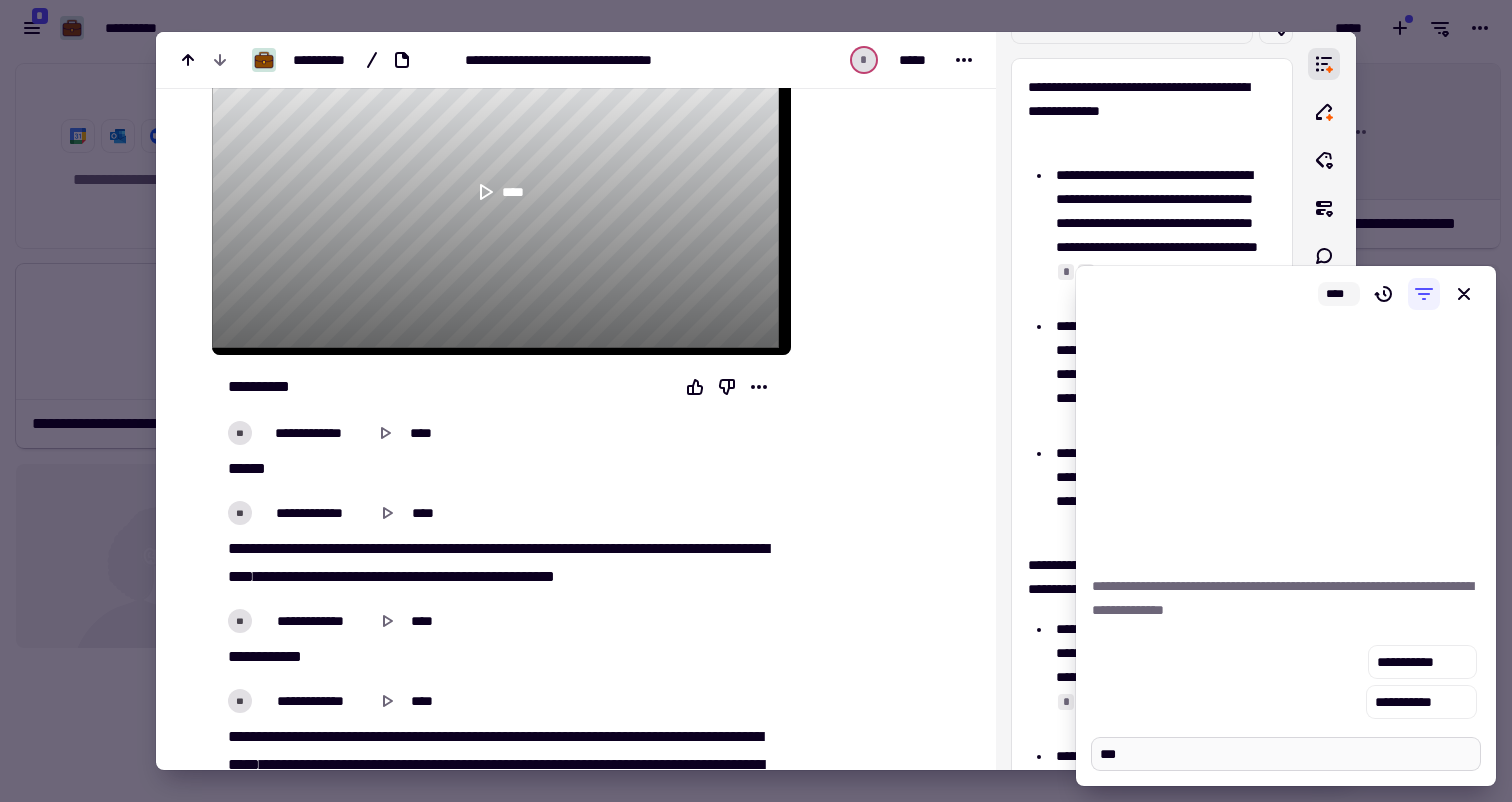 type on "*" 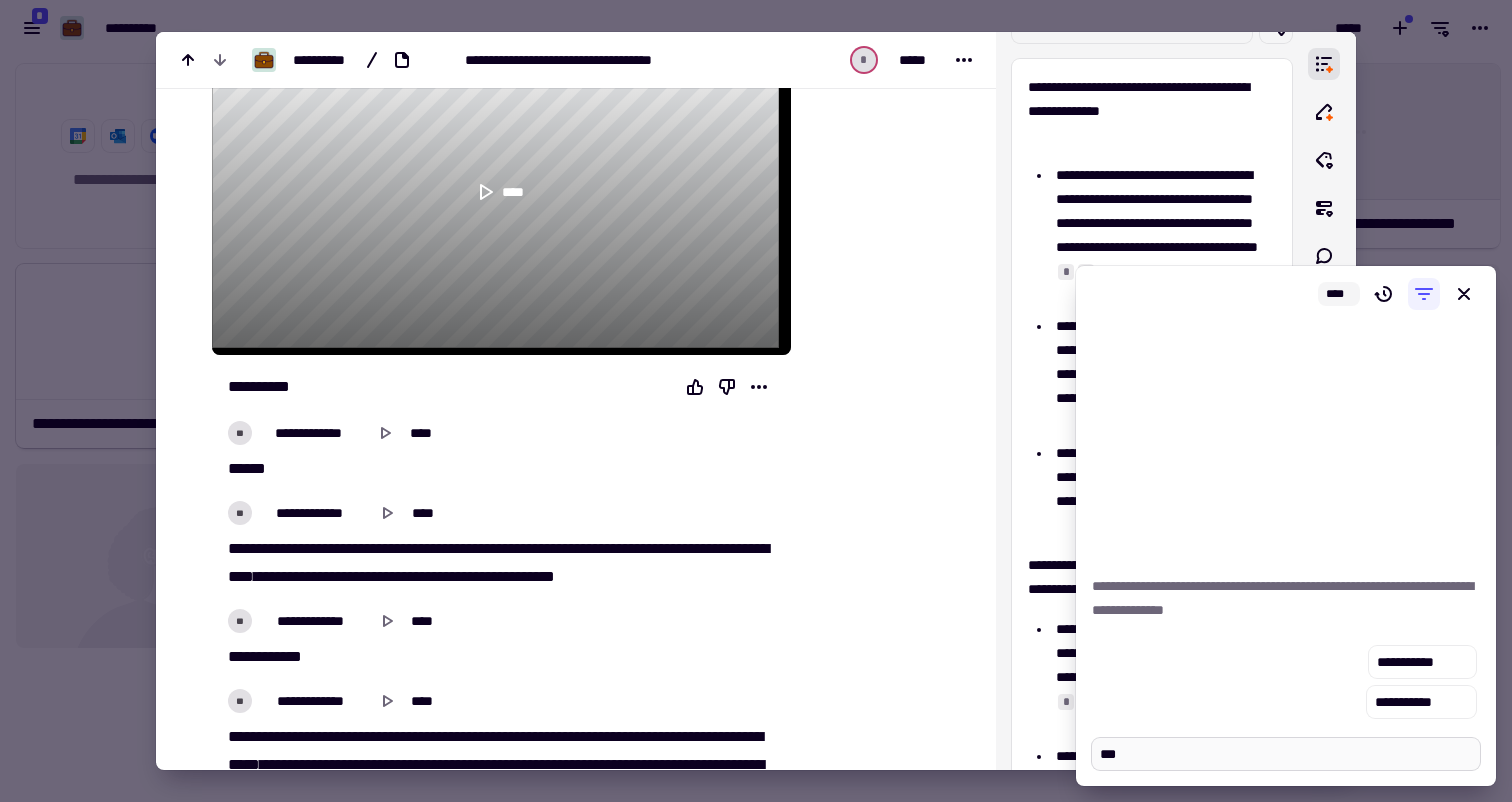 type on "**" 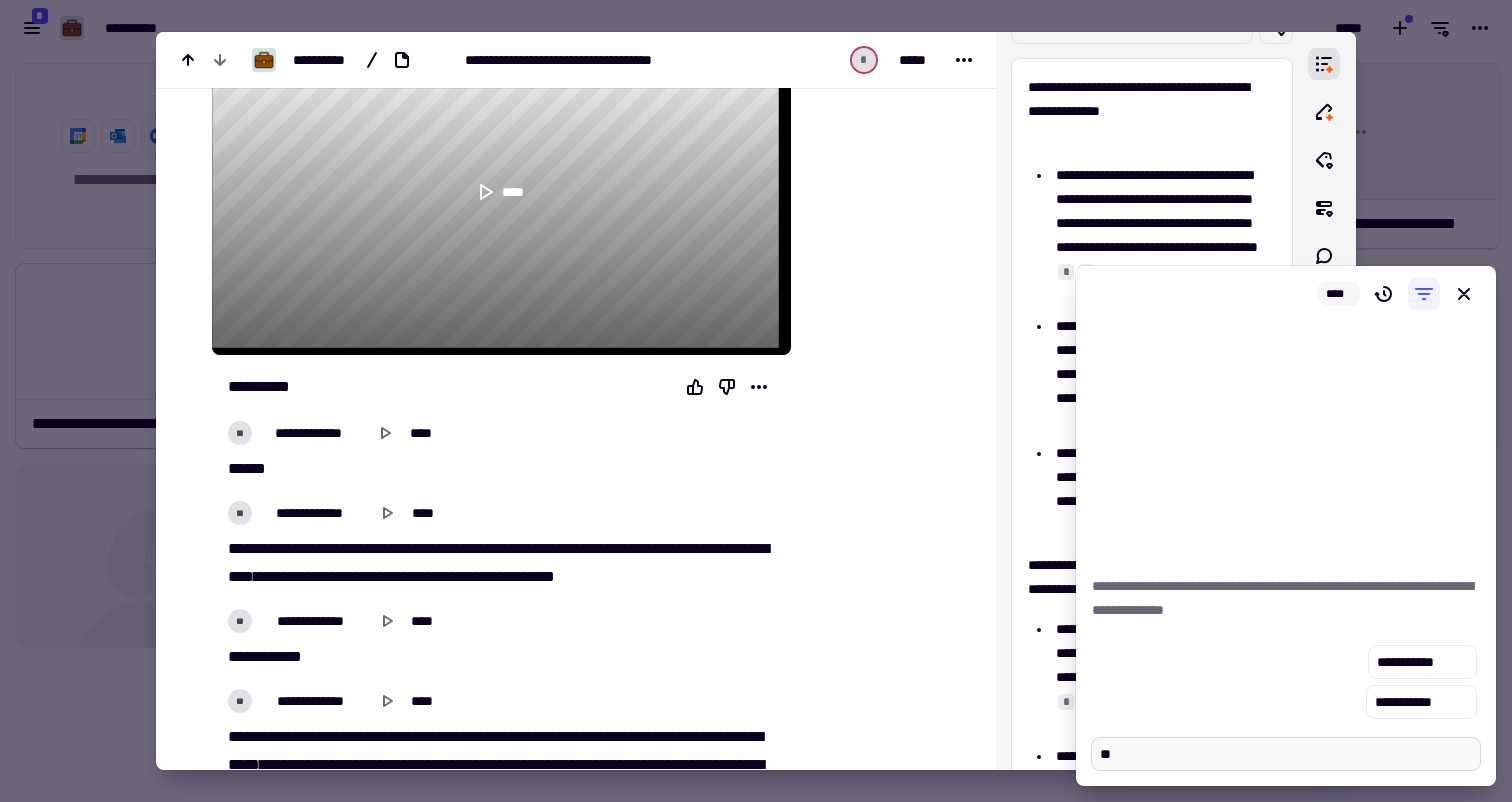 type on "*" 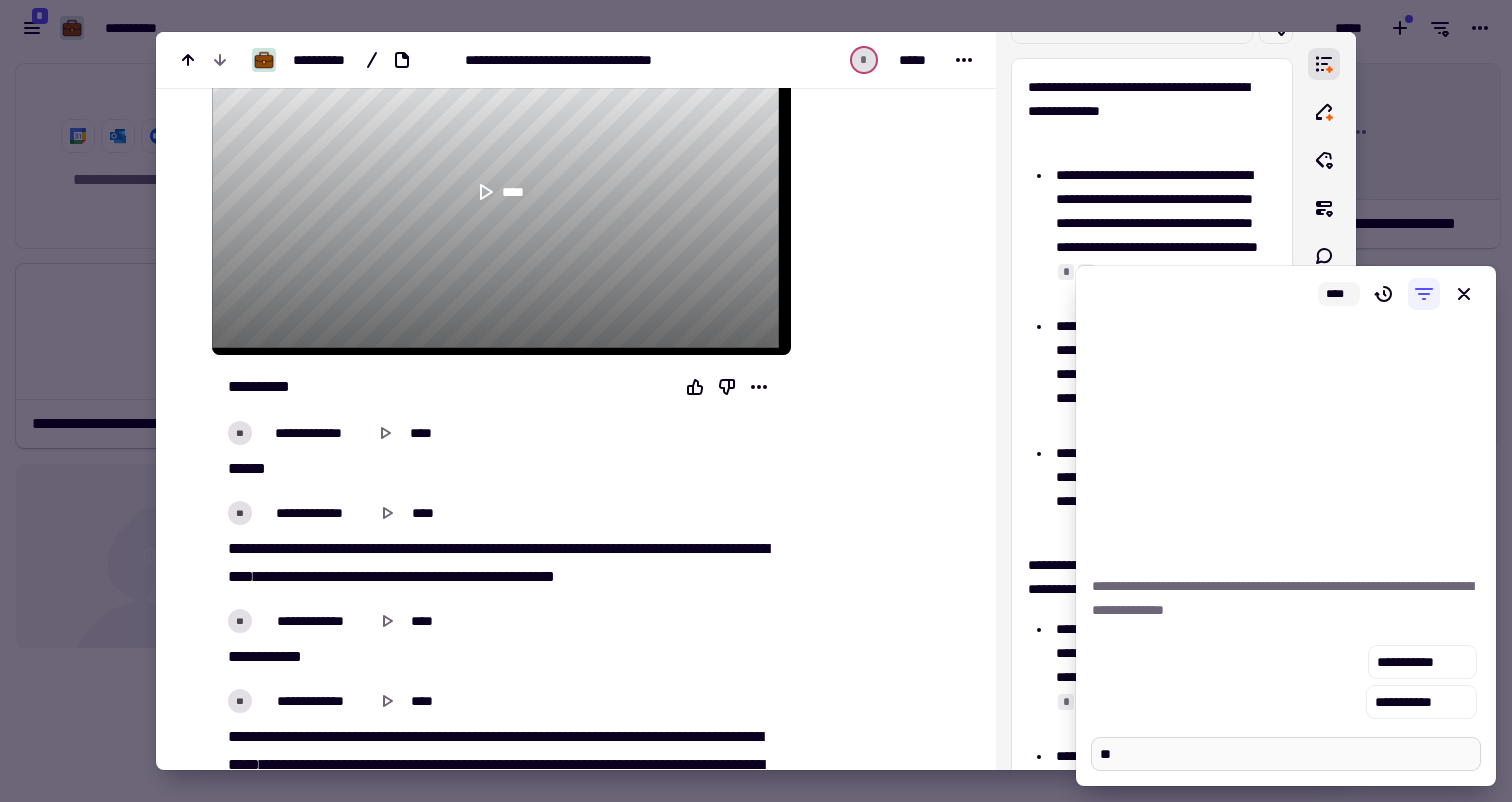 type on "*" 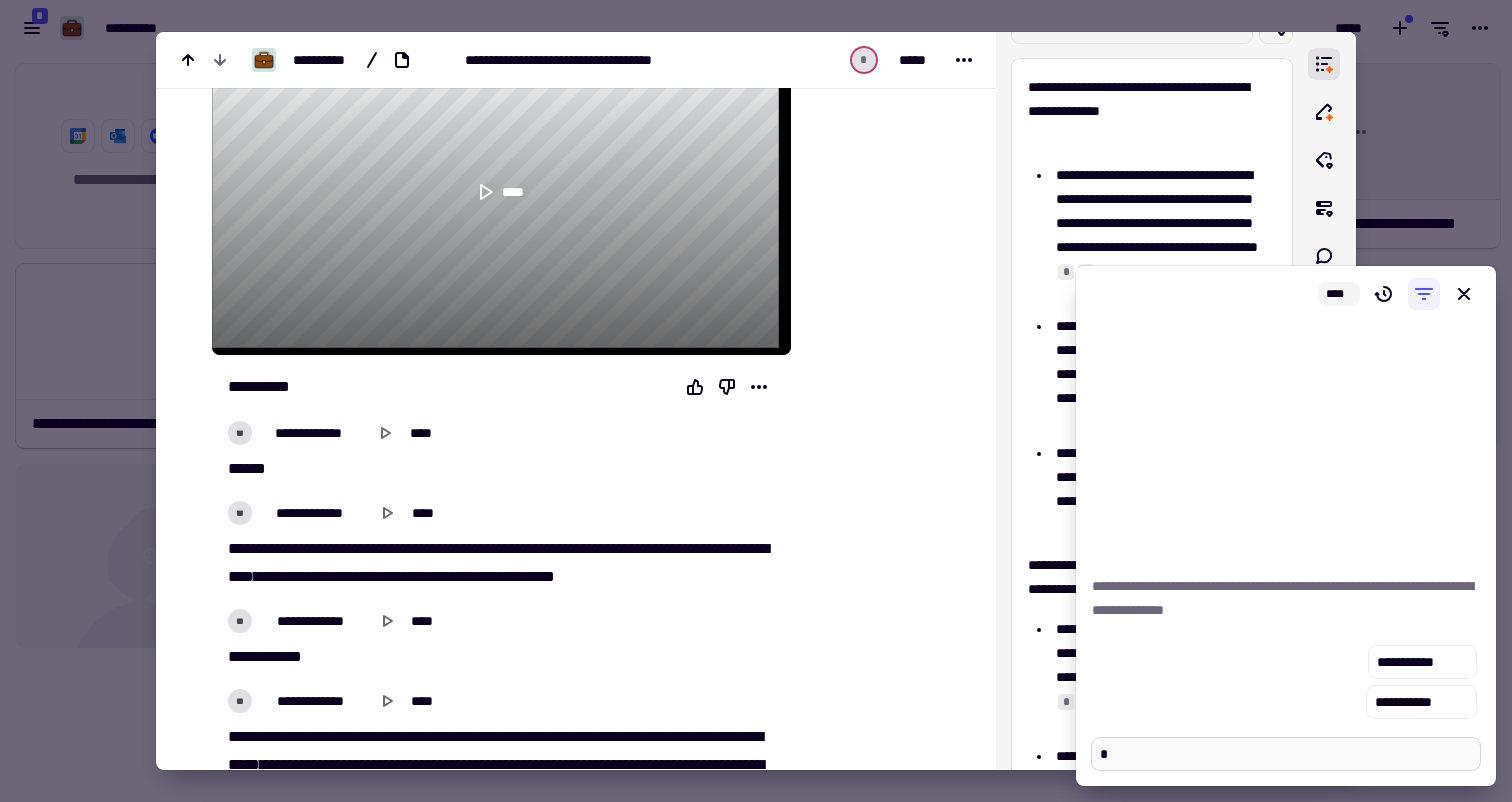 type on "*" 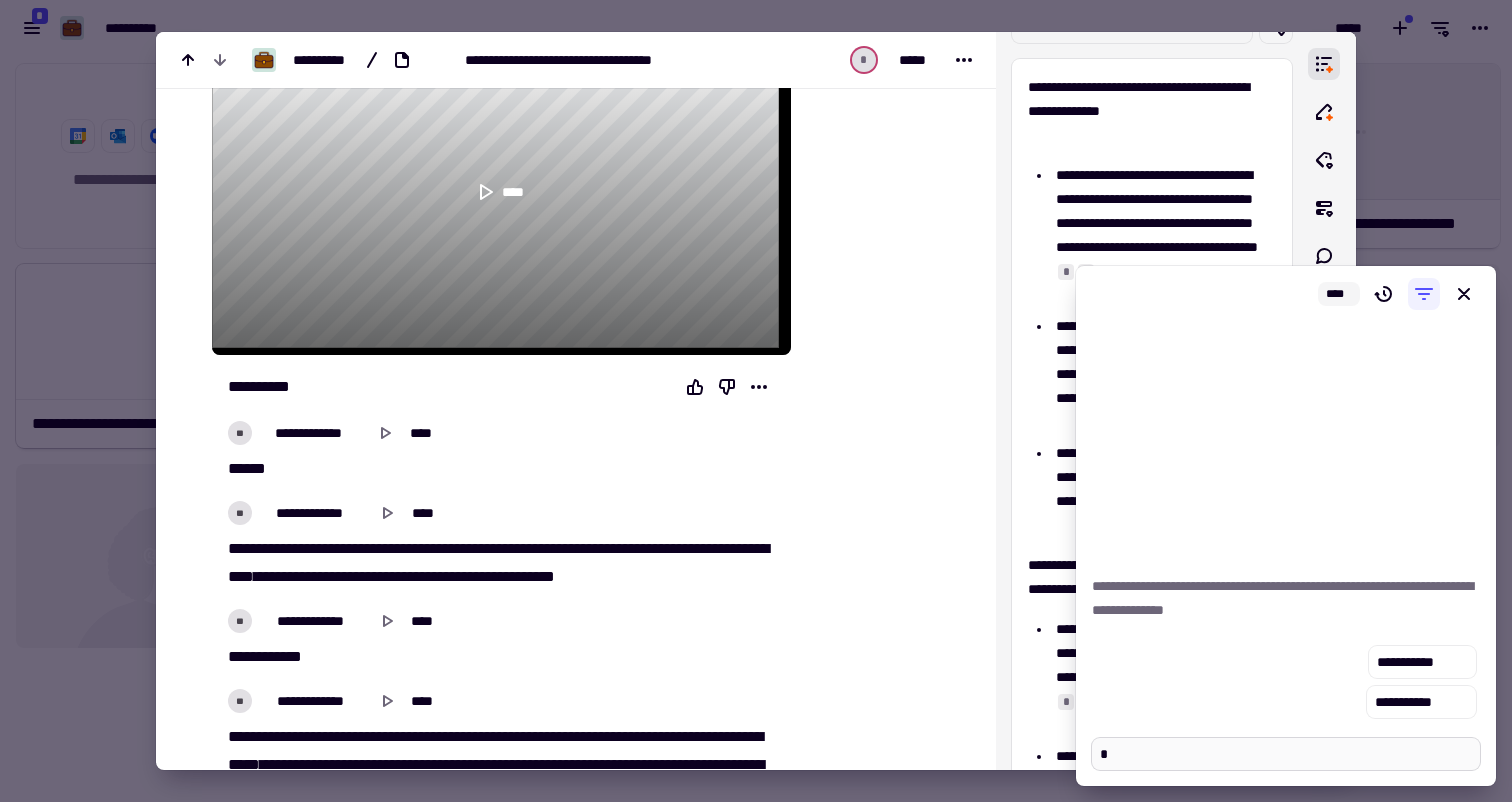 type 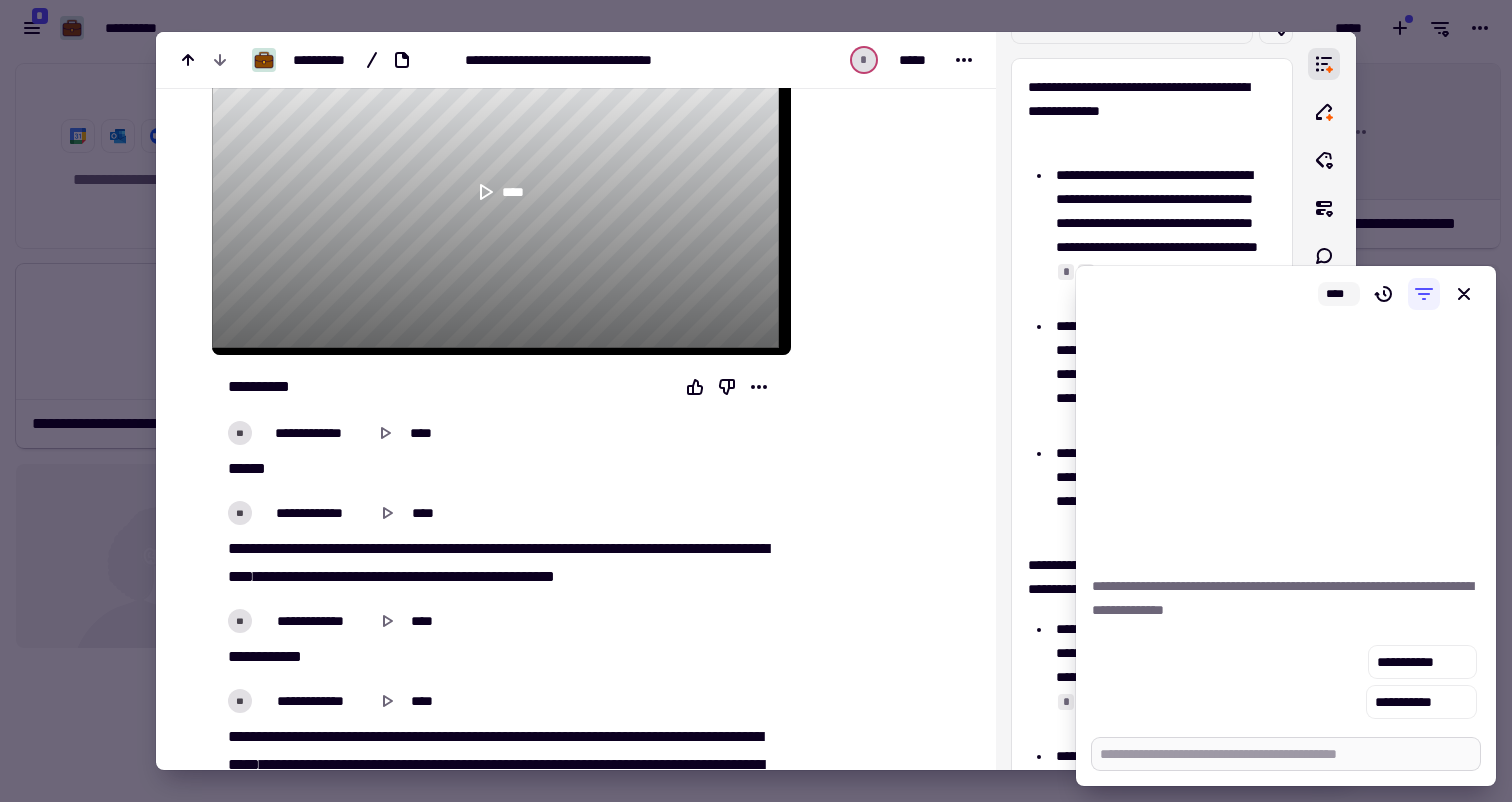 type on "*" 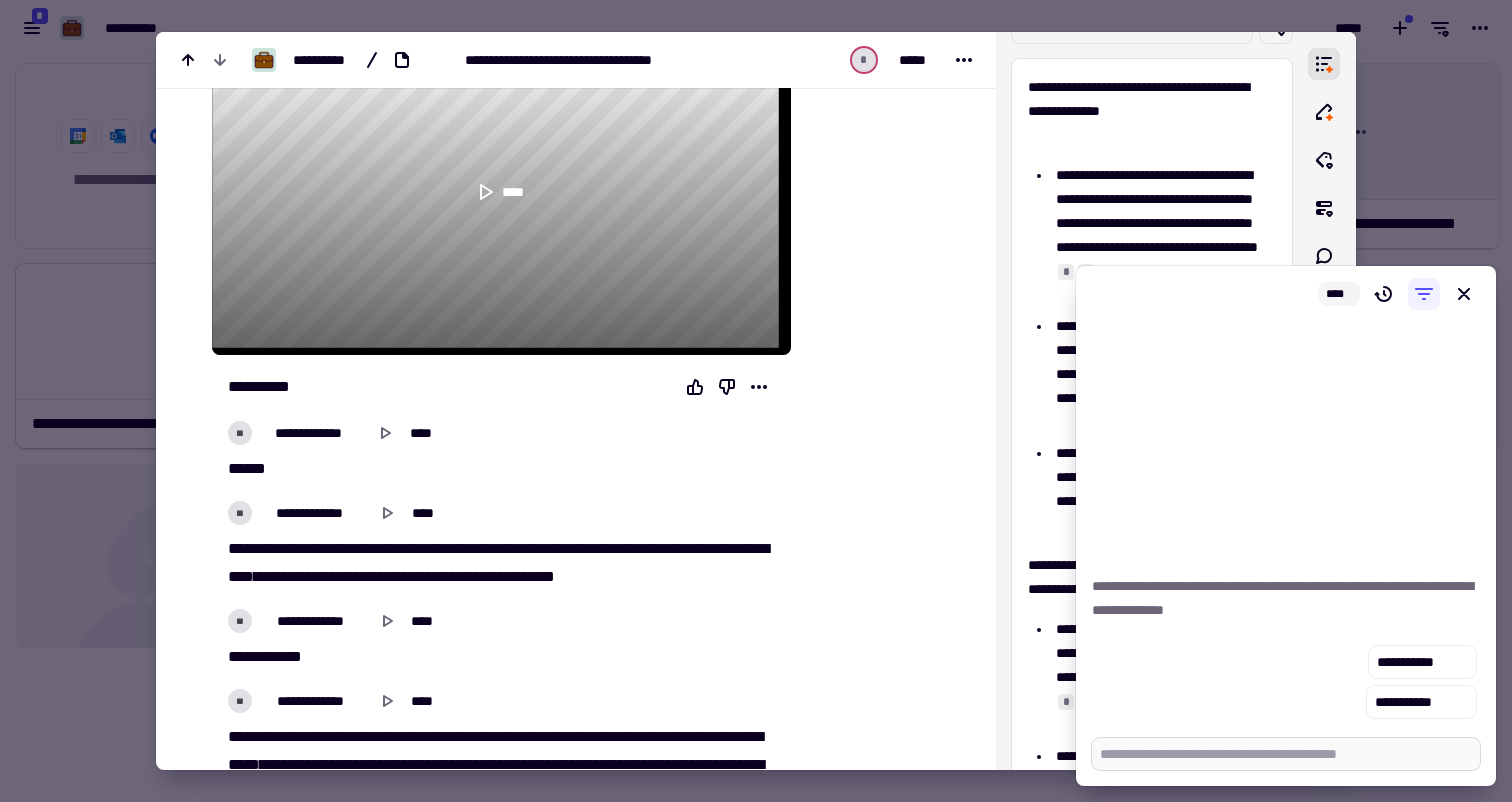 type on "*" 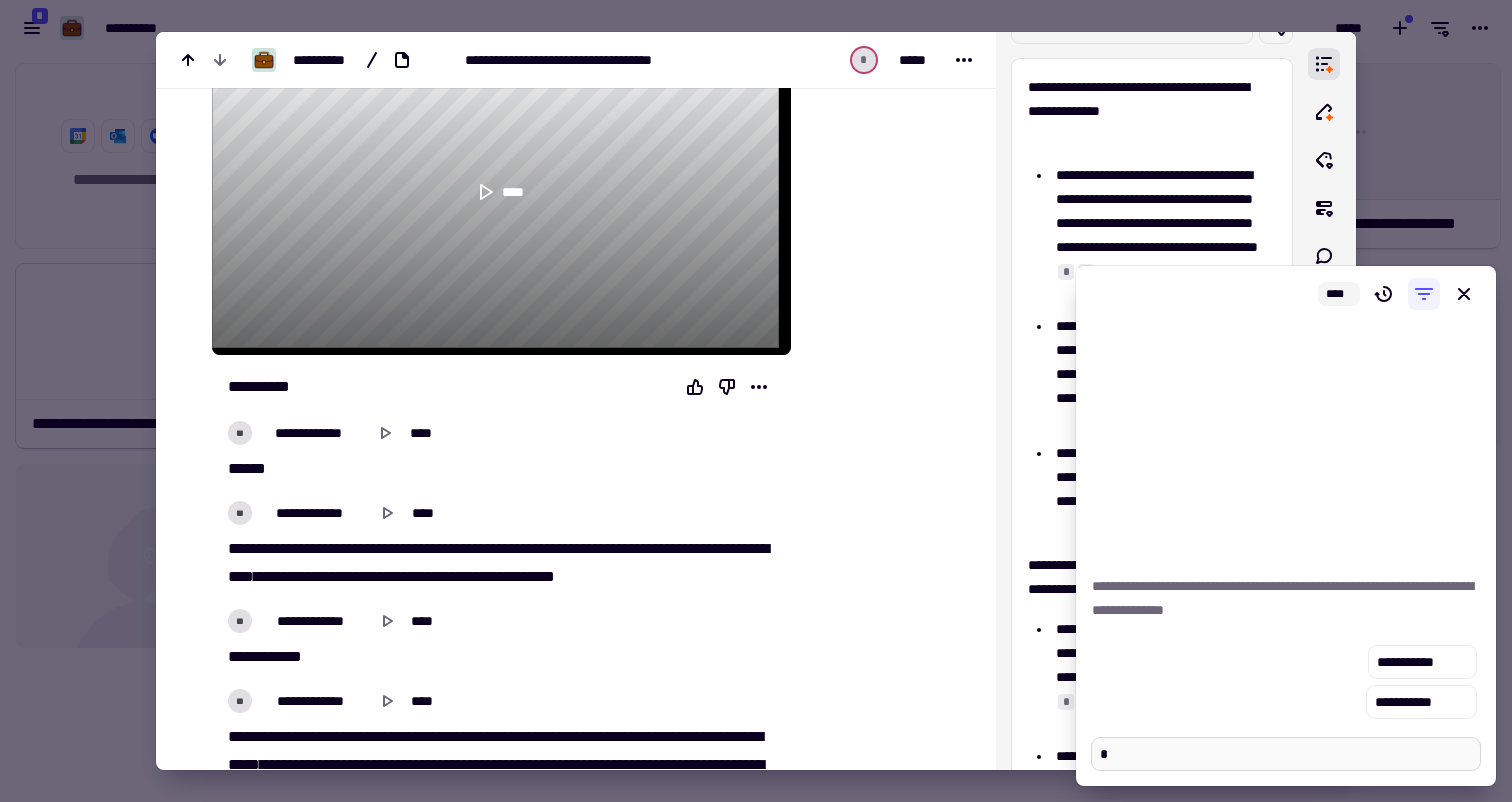 type on "*" 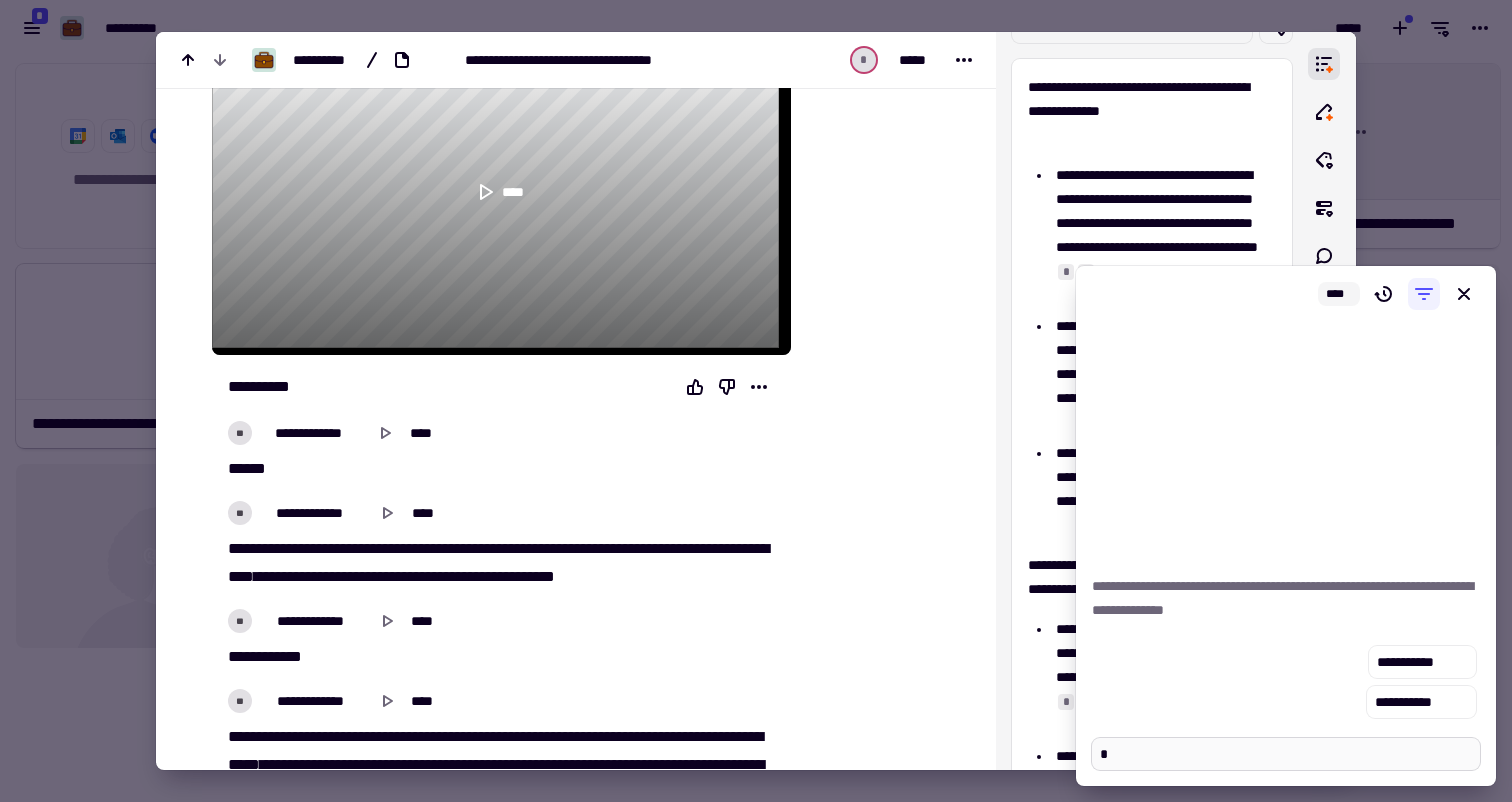 type 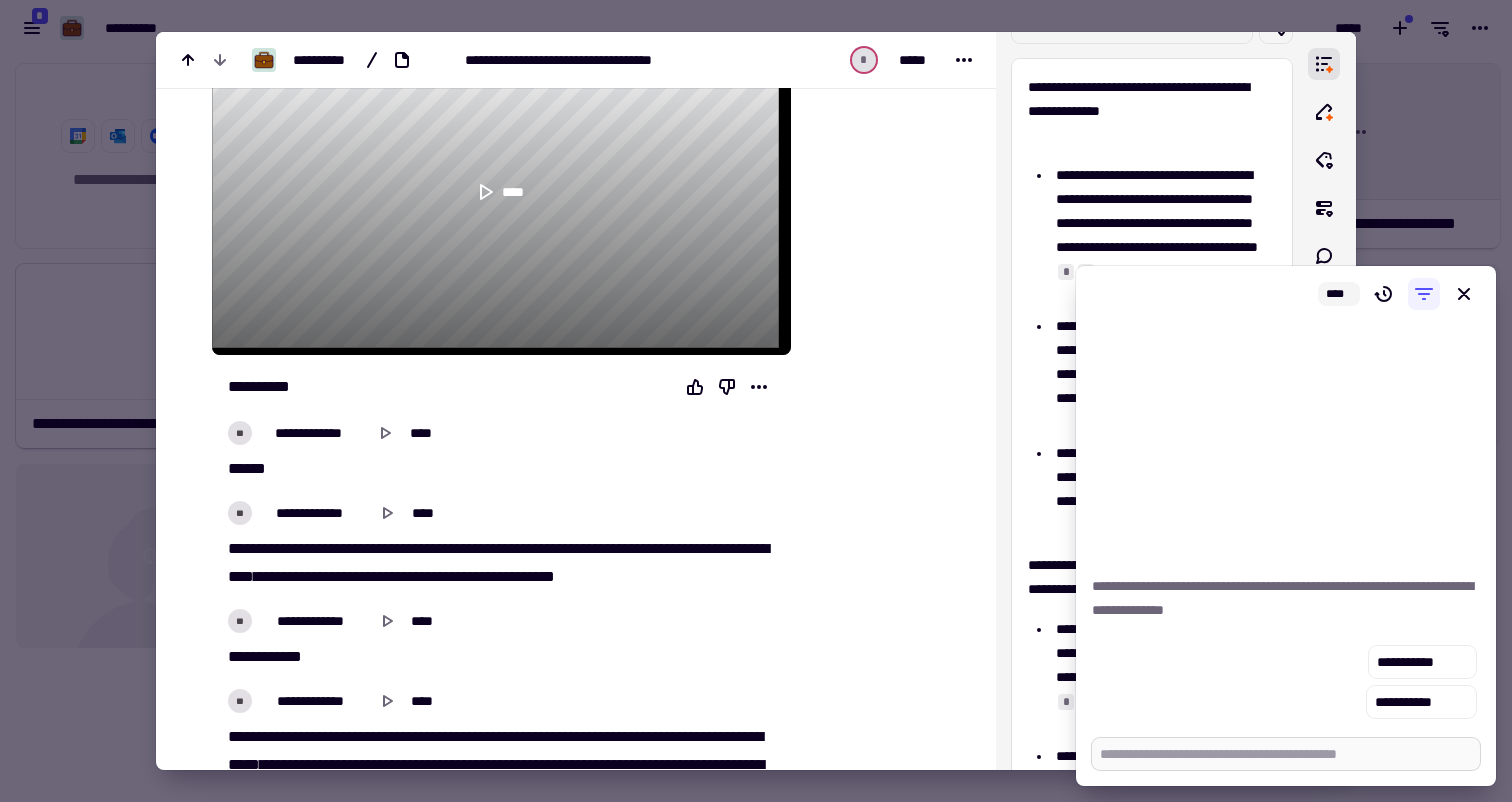 type on "*" 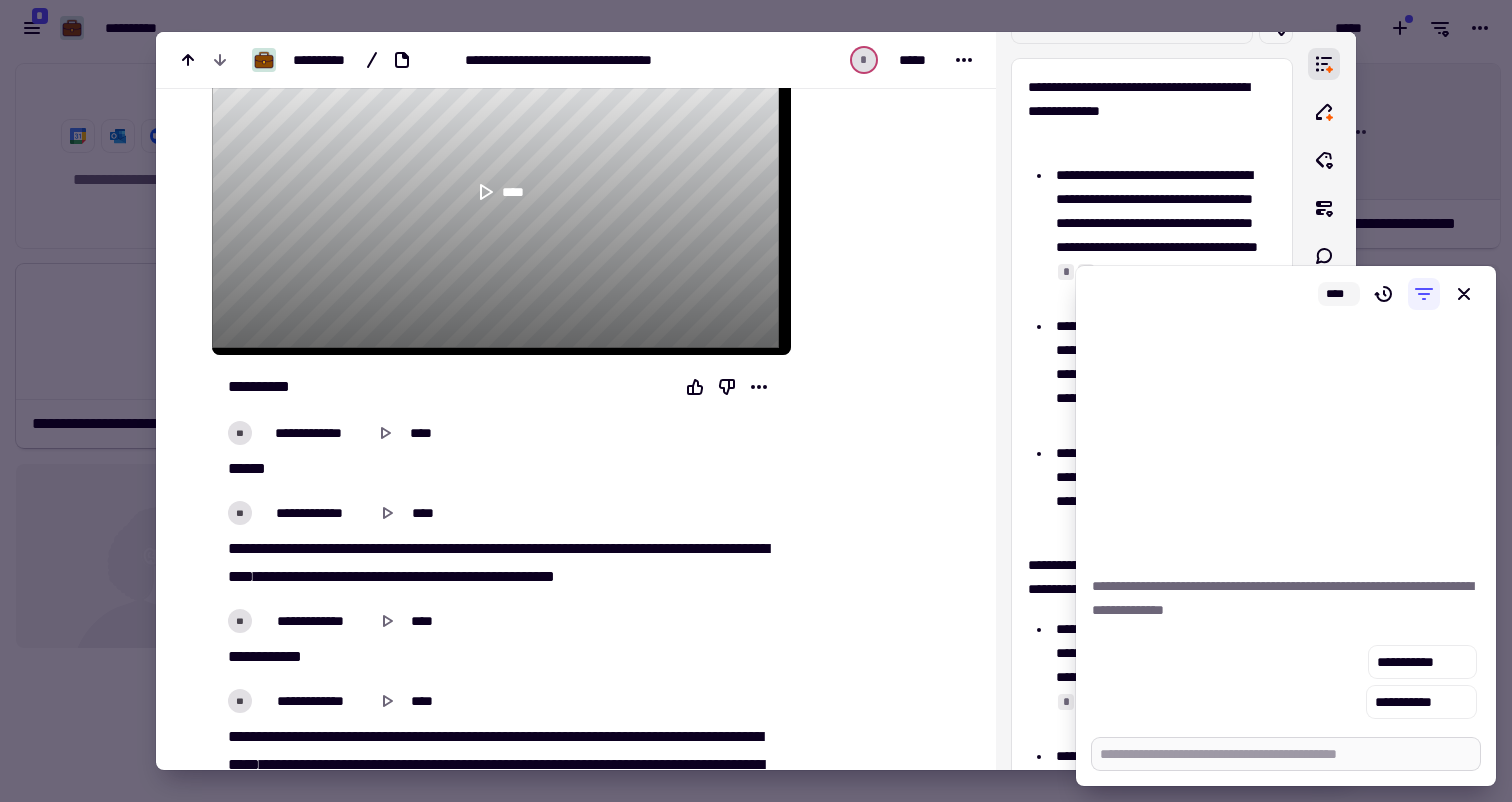 type on "*" 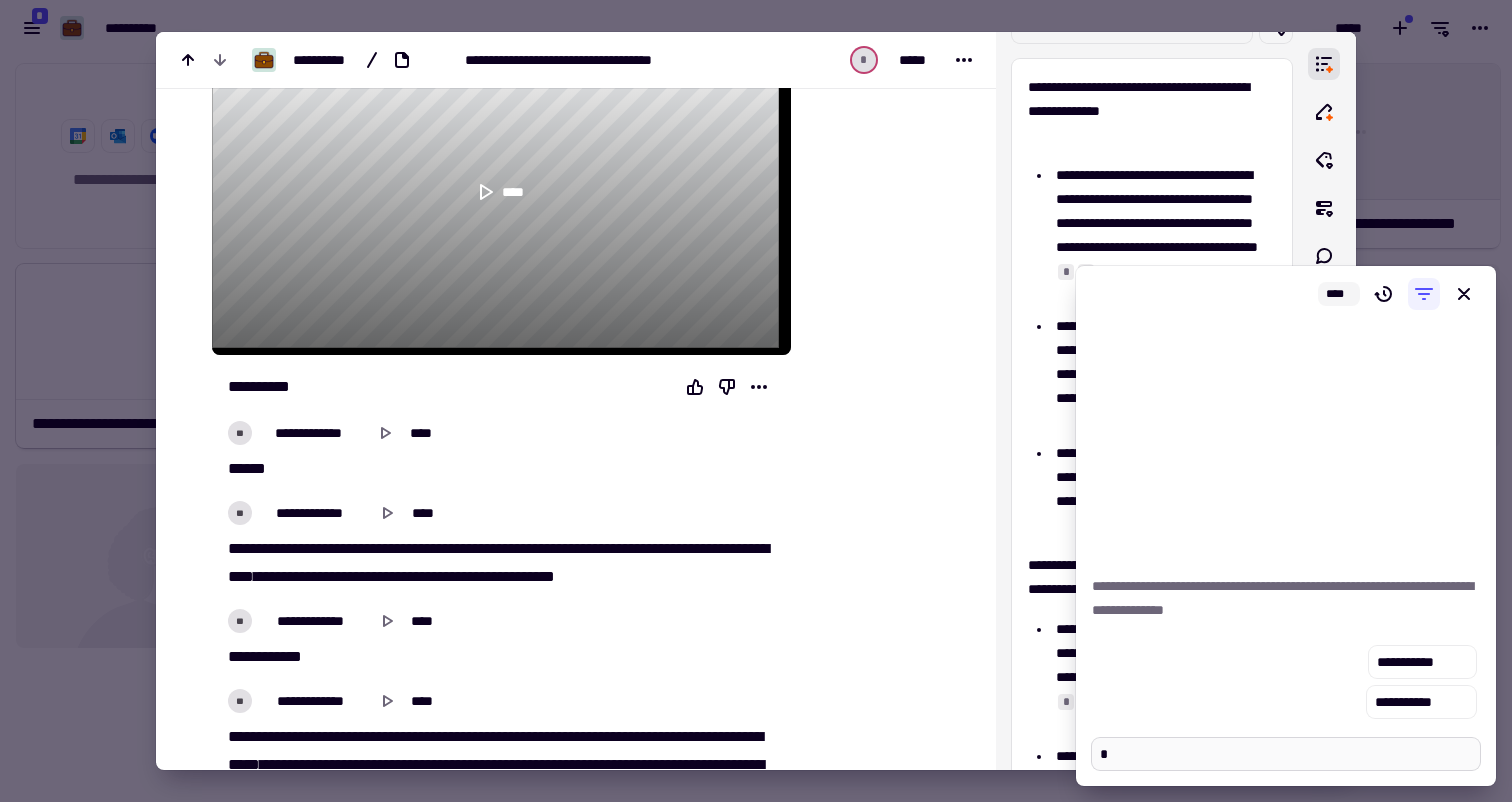 type on "*" 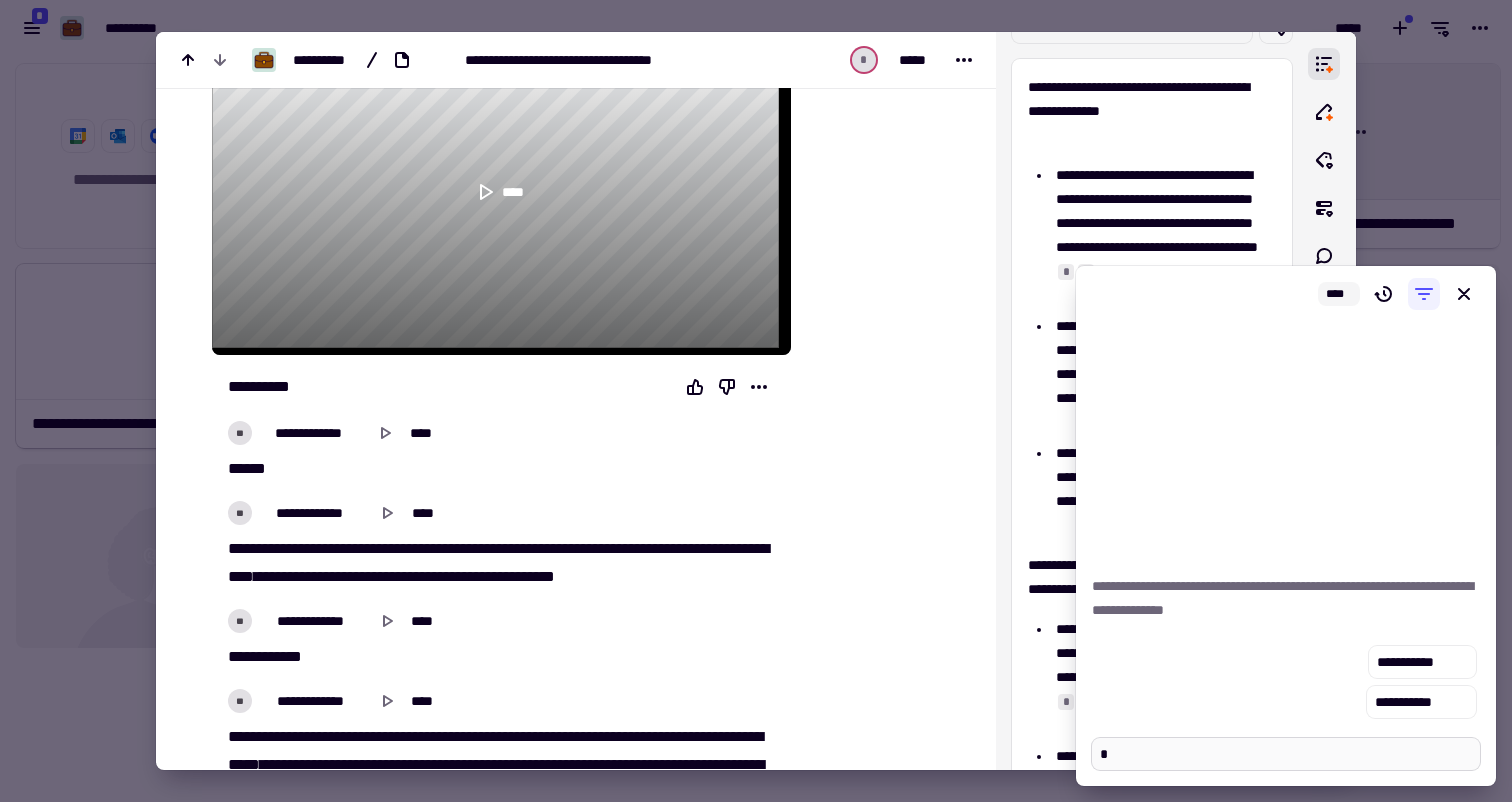 type 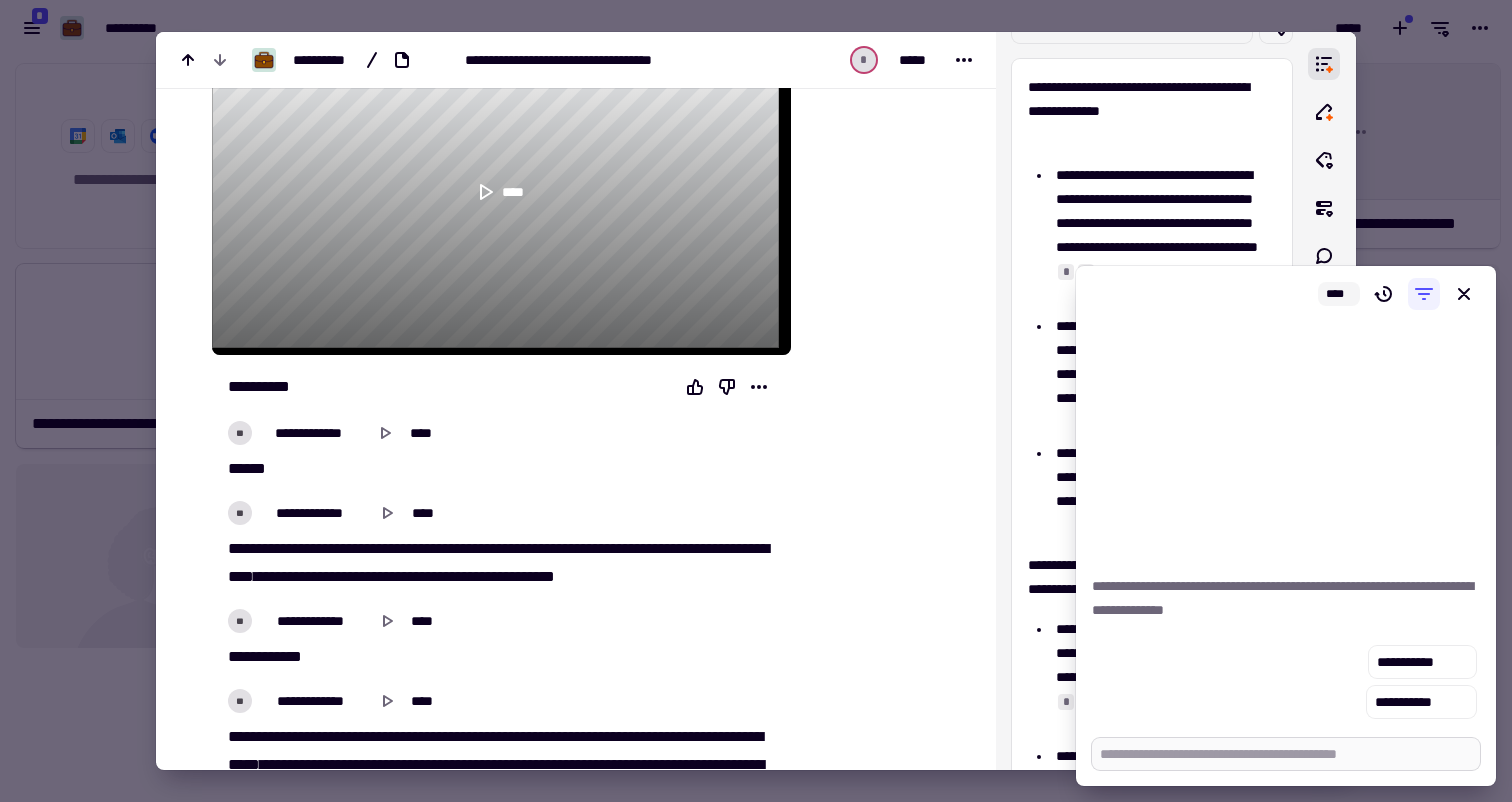 type on "*" 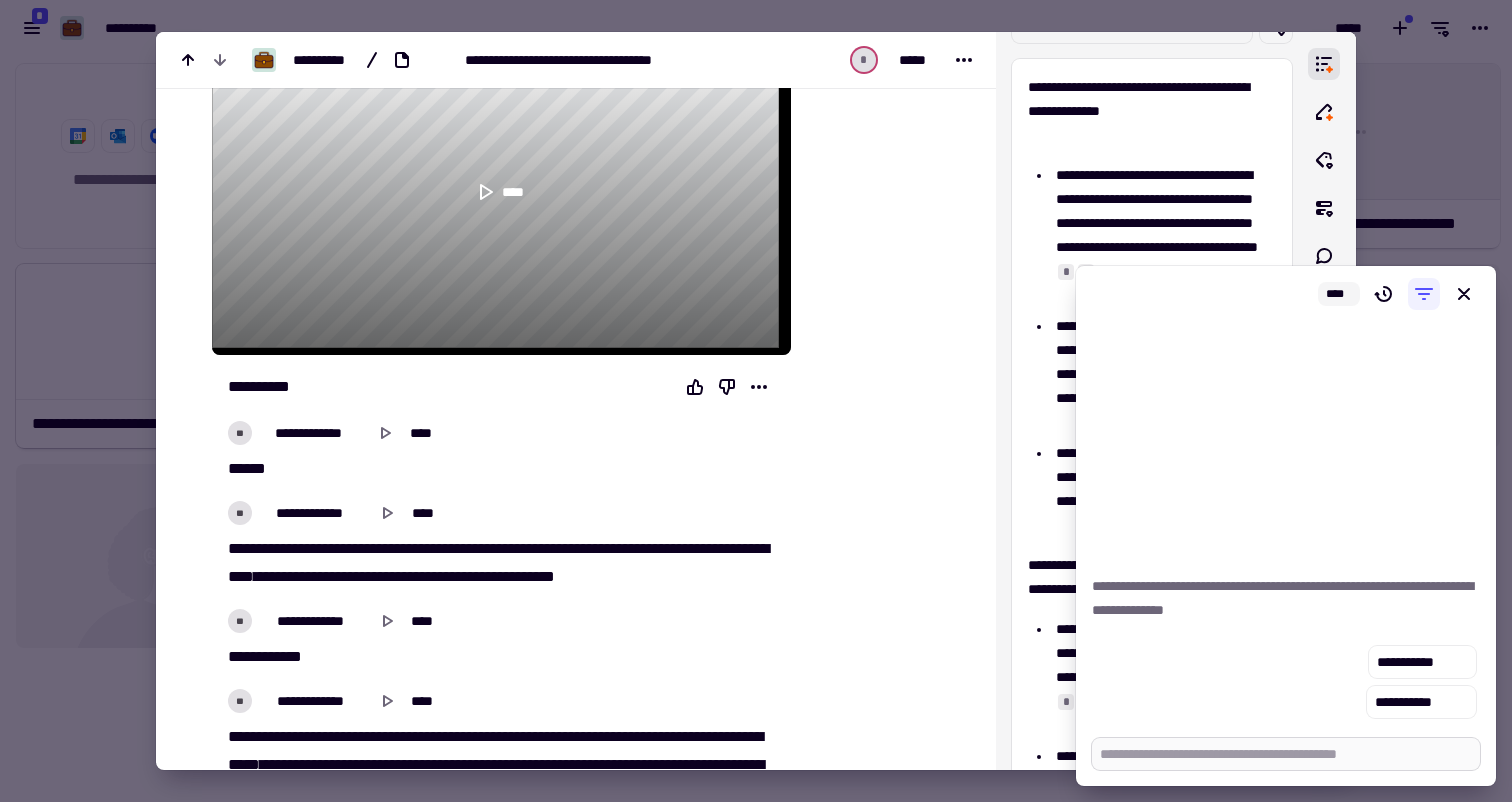 type on "*" 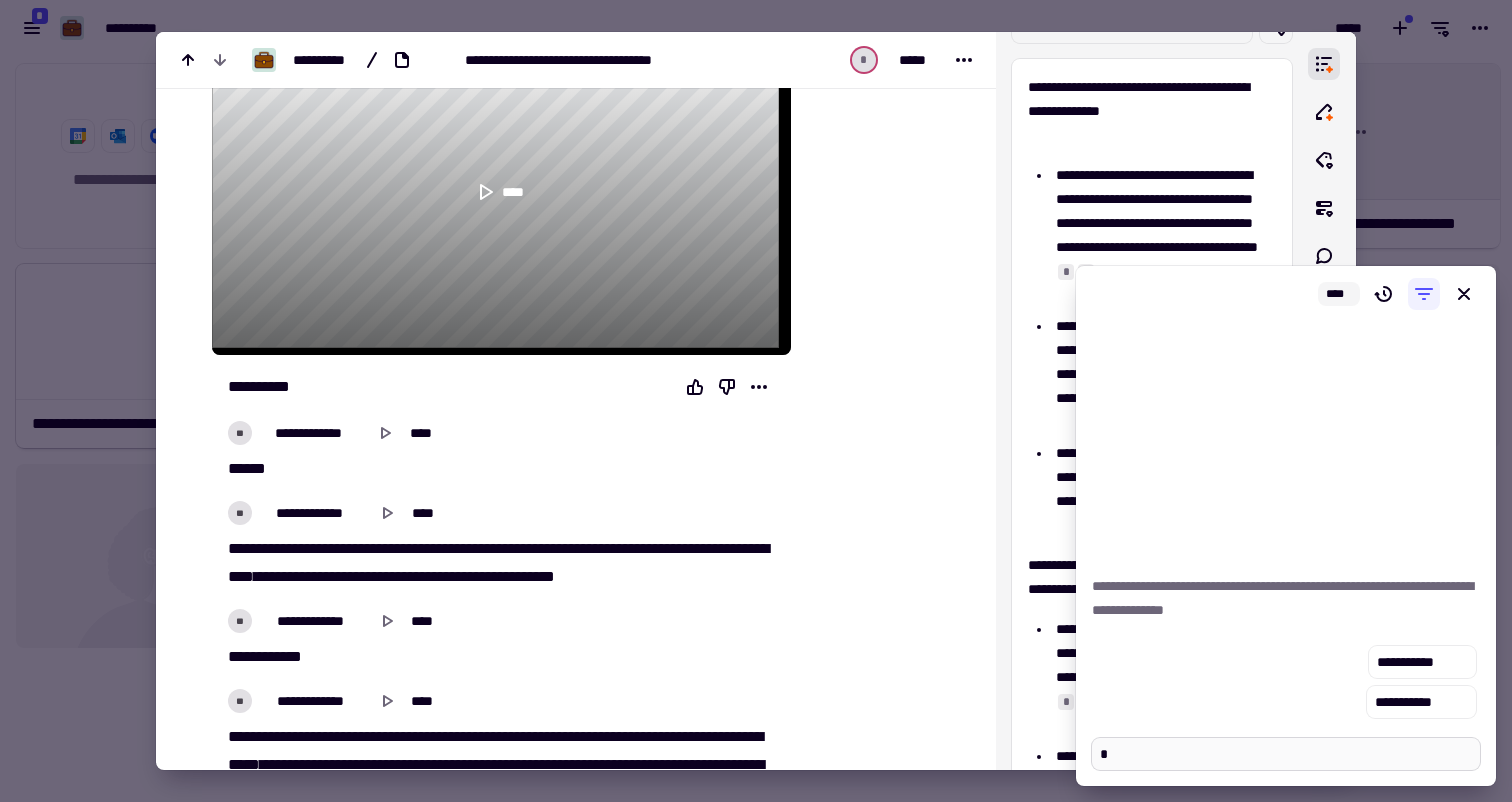 type on "*" 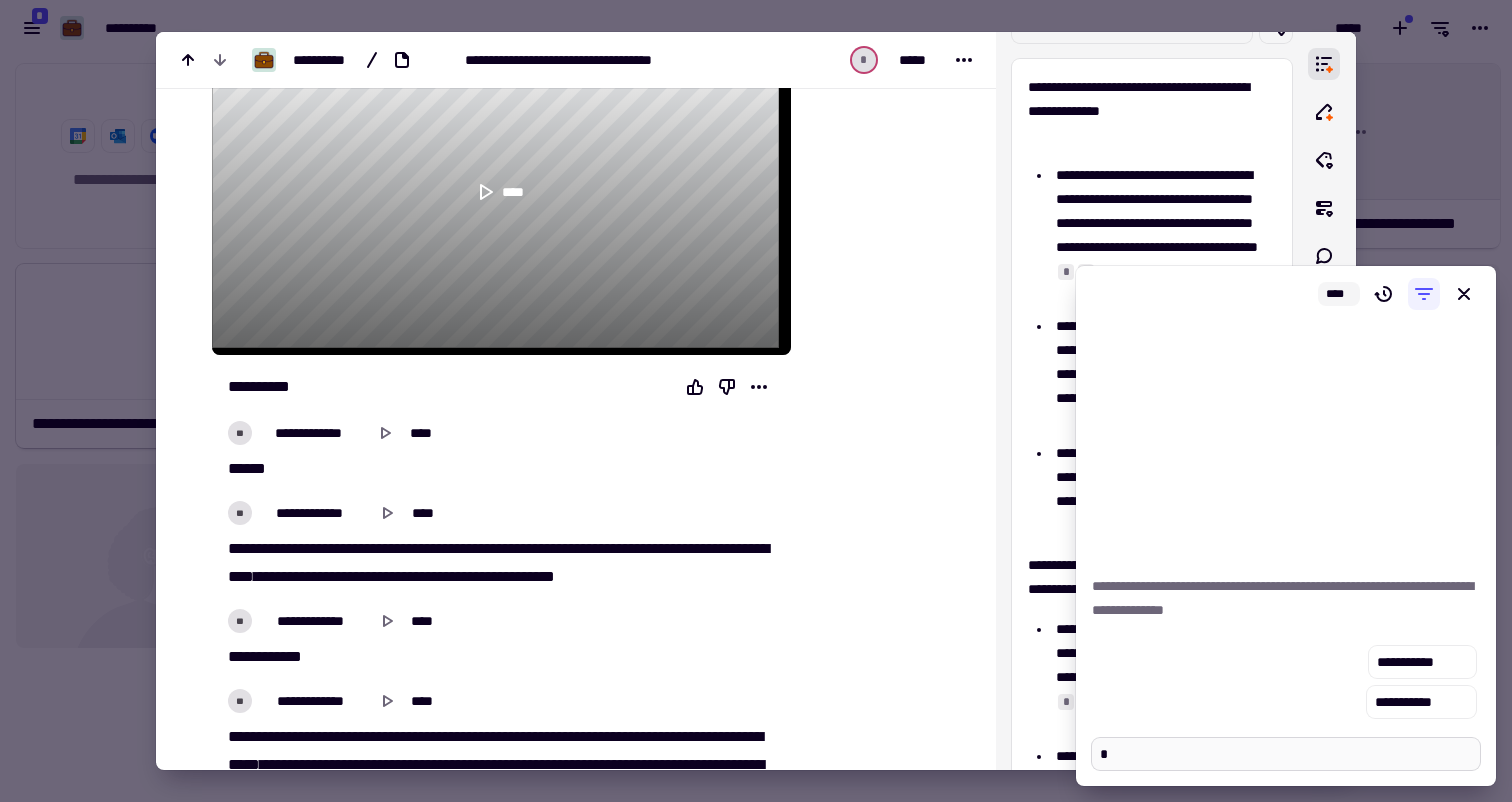 type on "**" 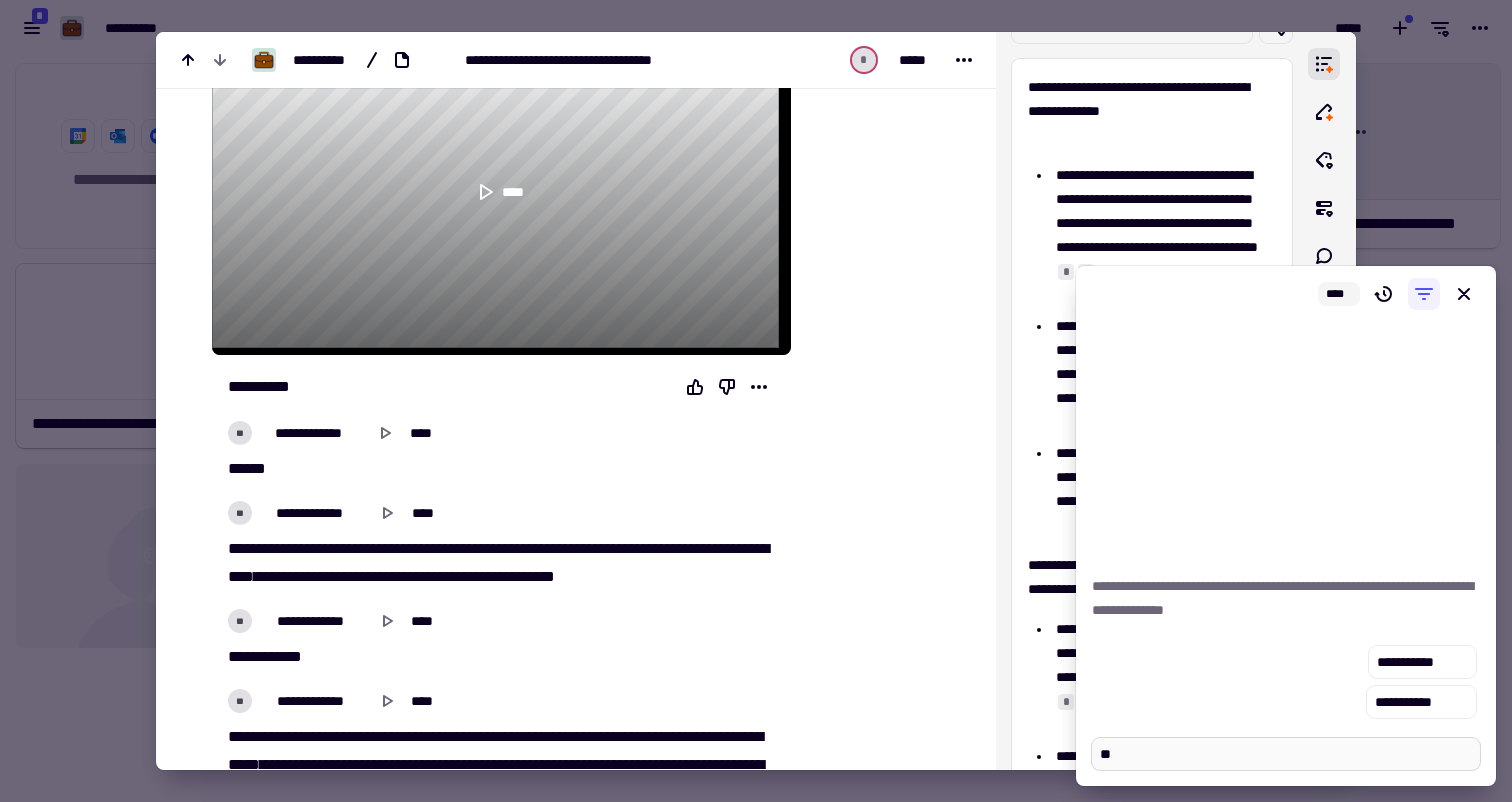 type on "*" 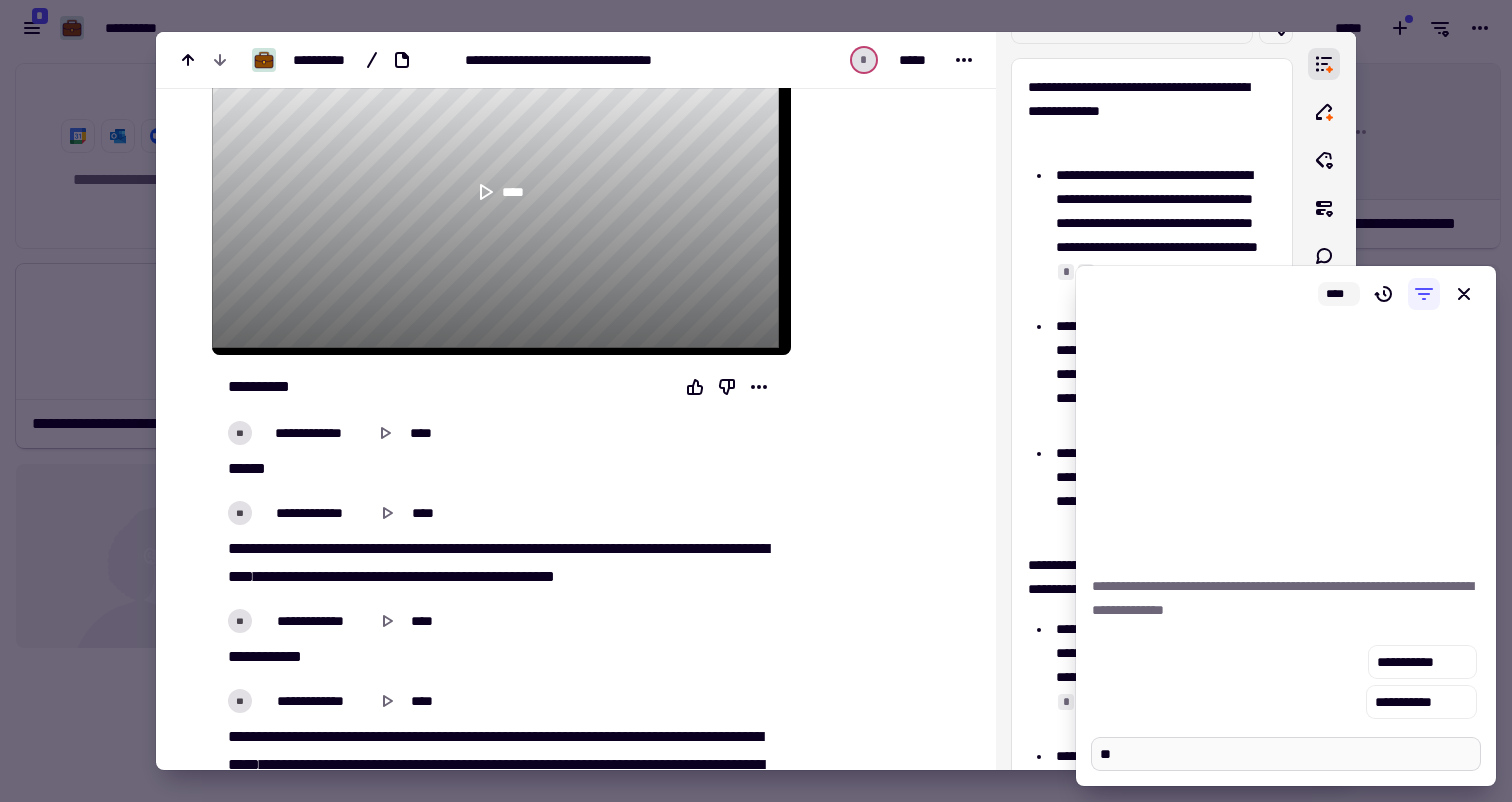 type on "***" 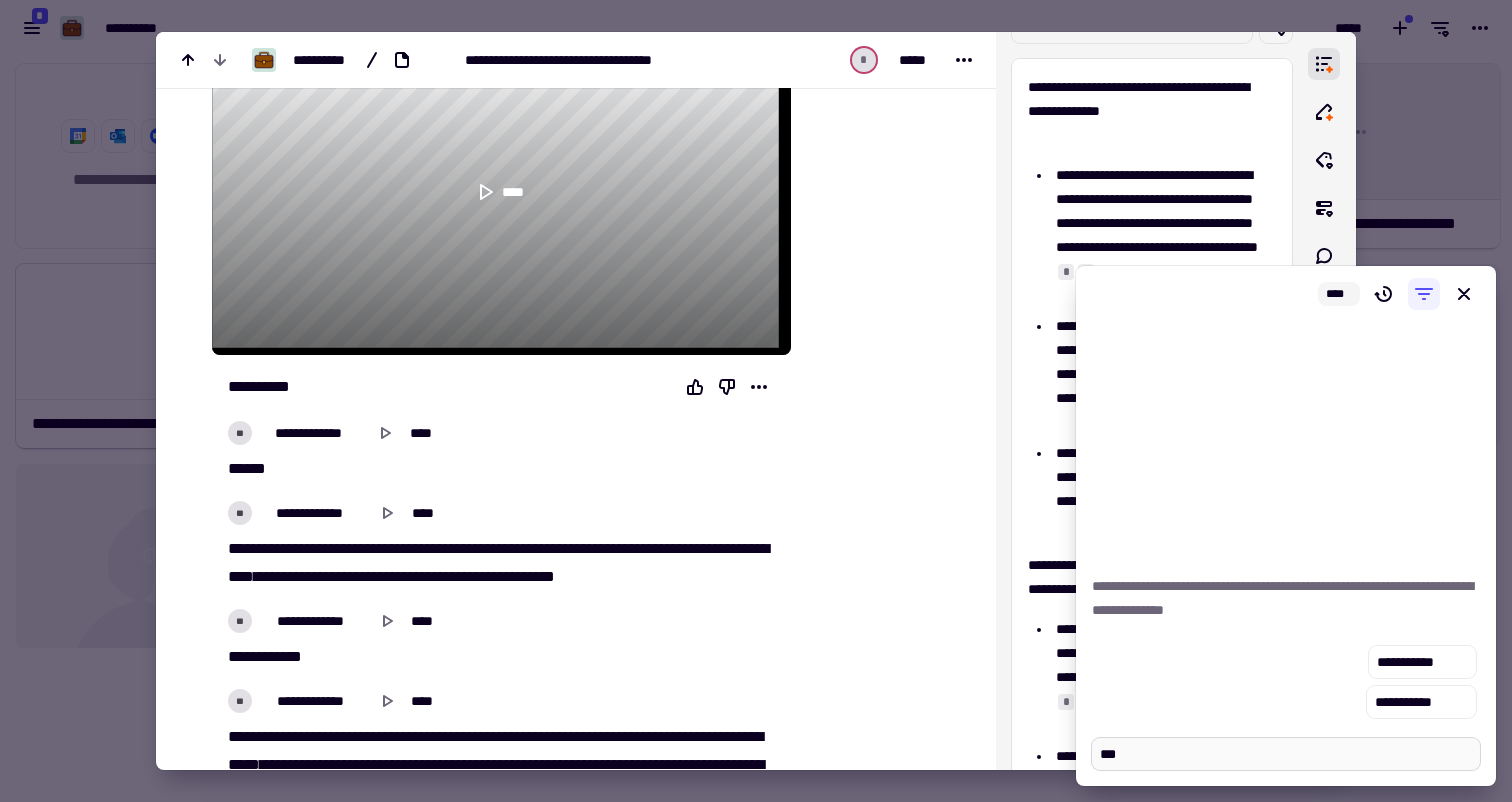 type on "*" 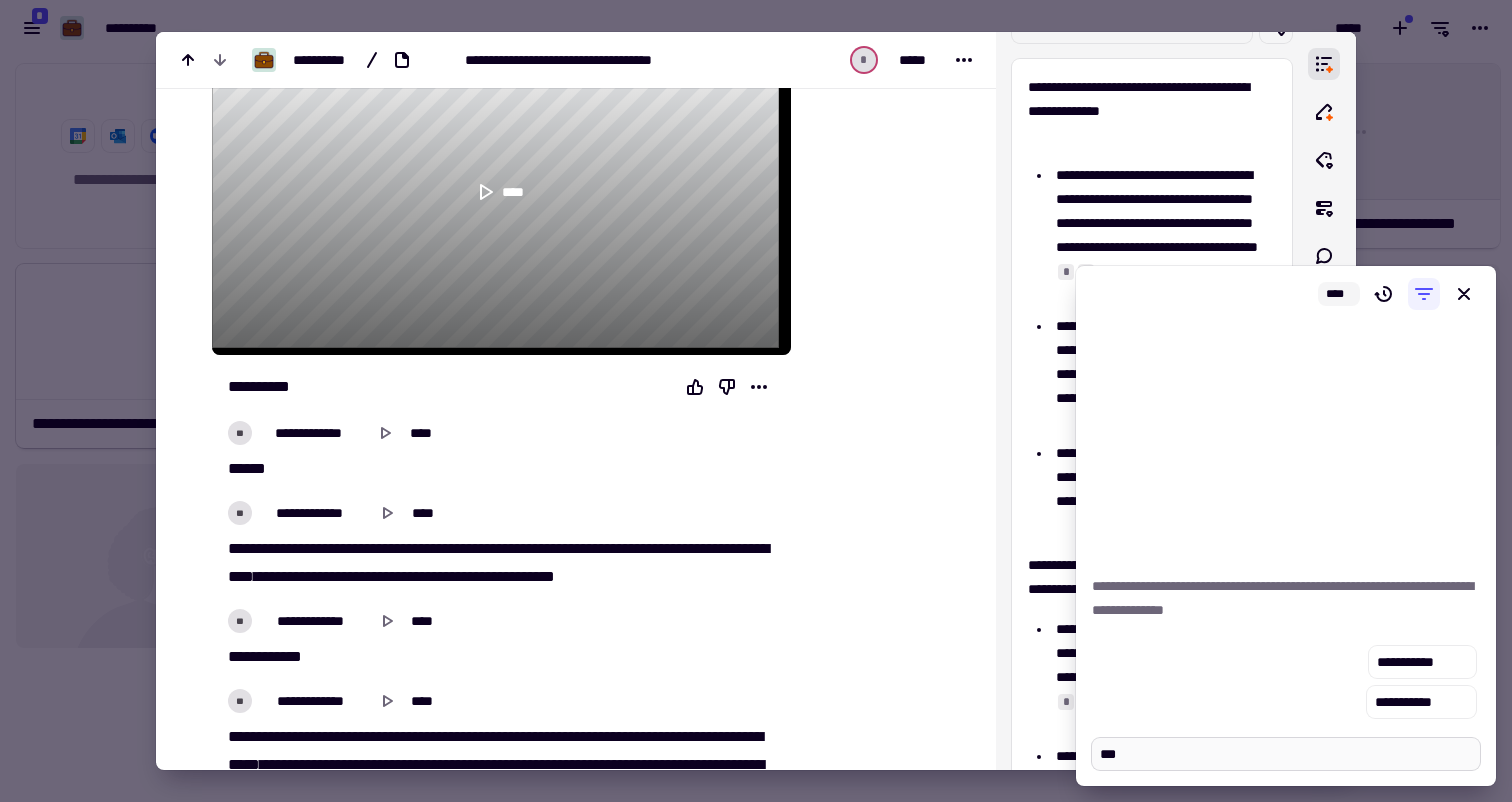 type on "****" 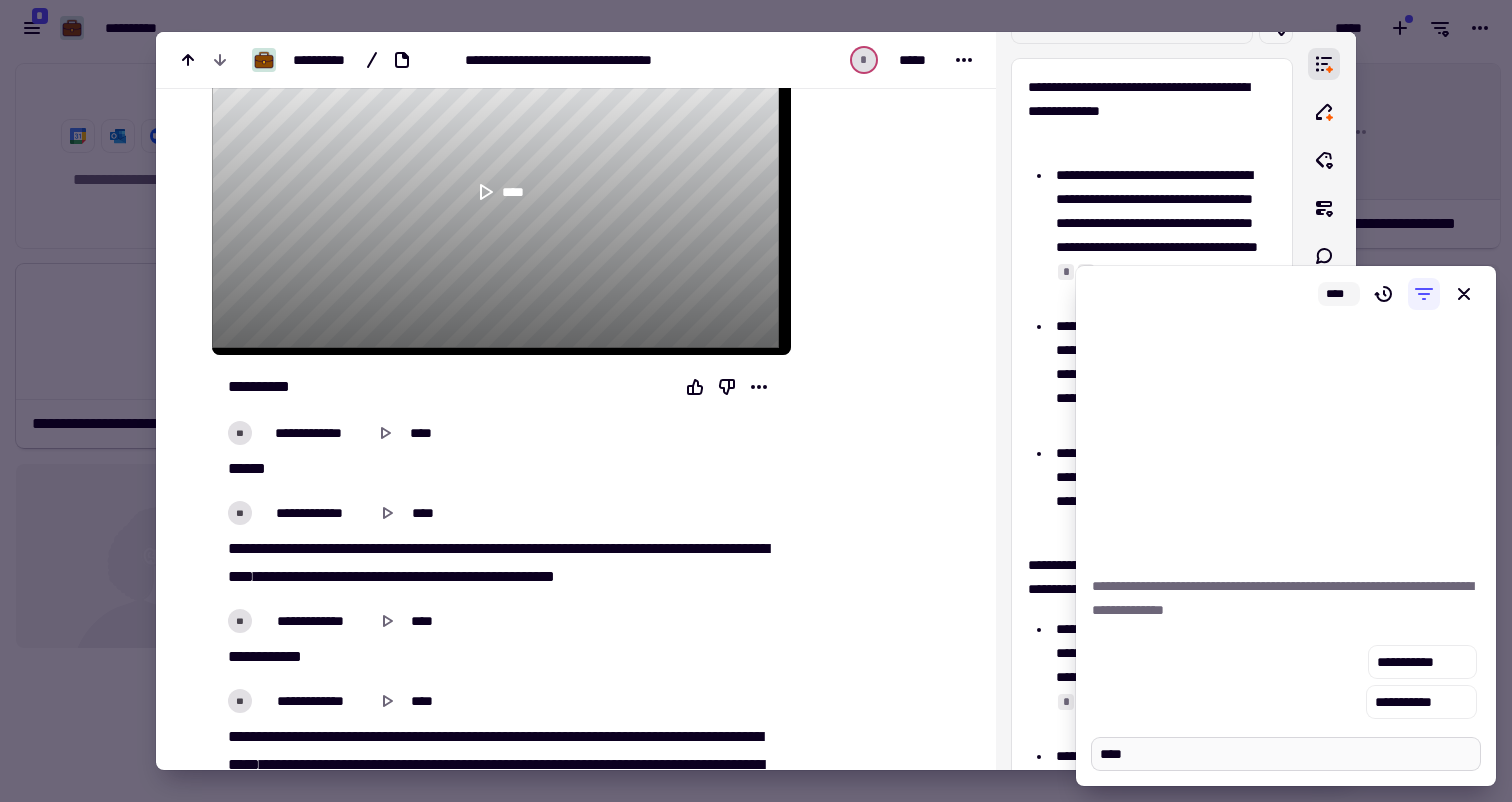 type on "*" 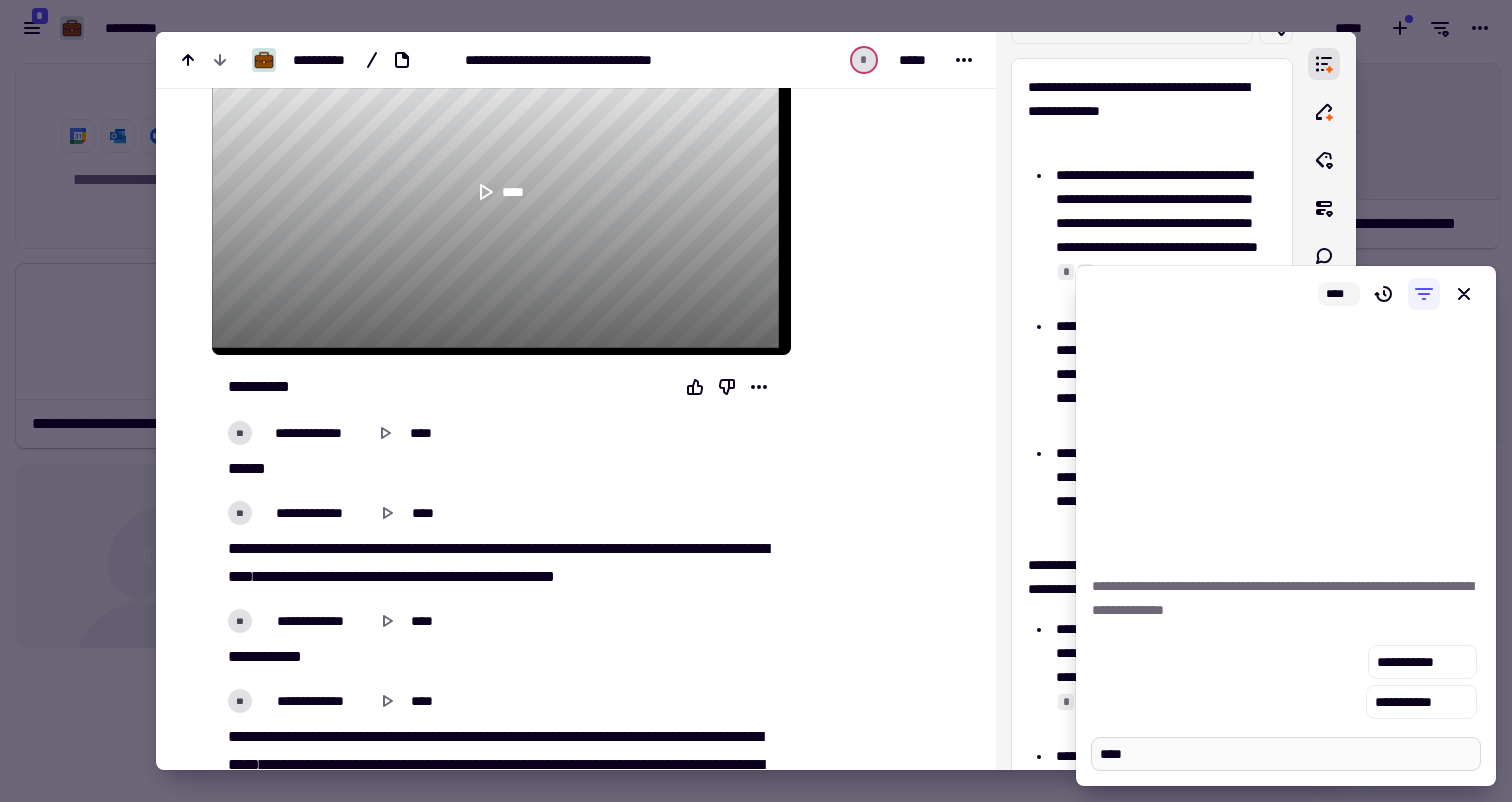 type on "******" 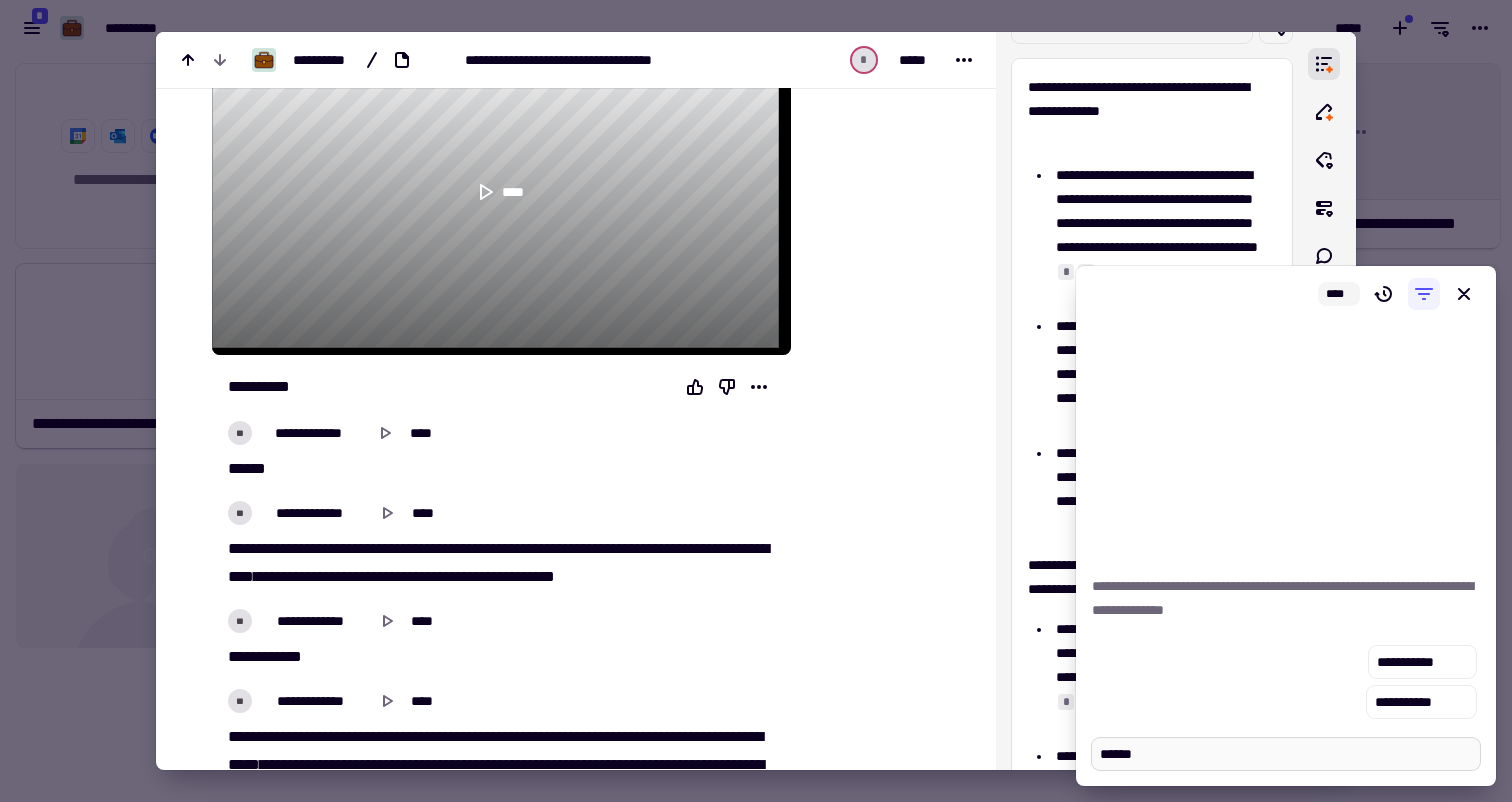 type on "*" 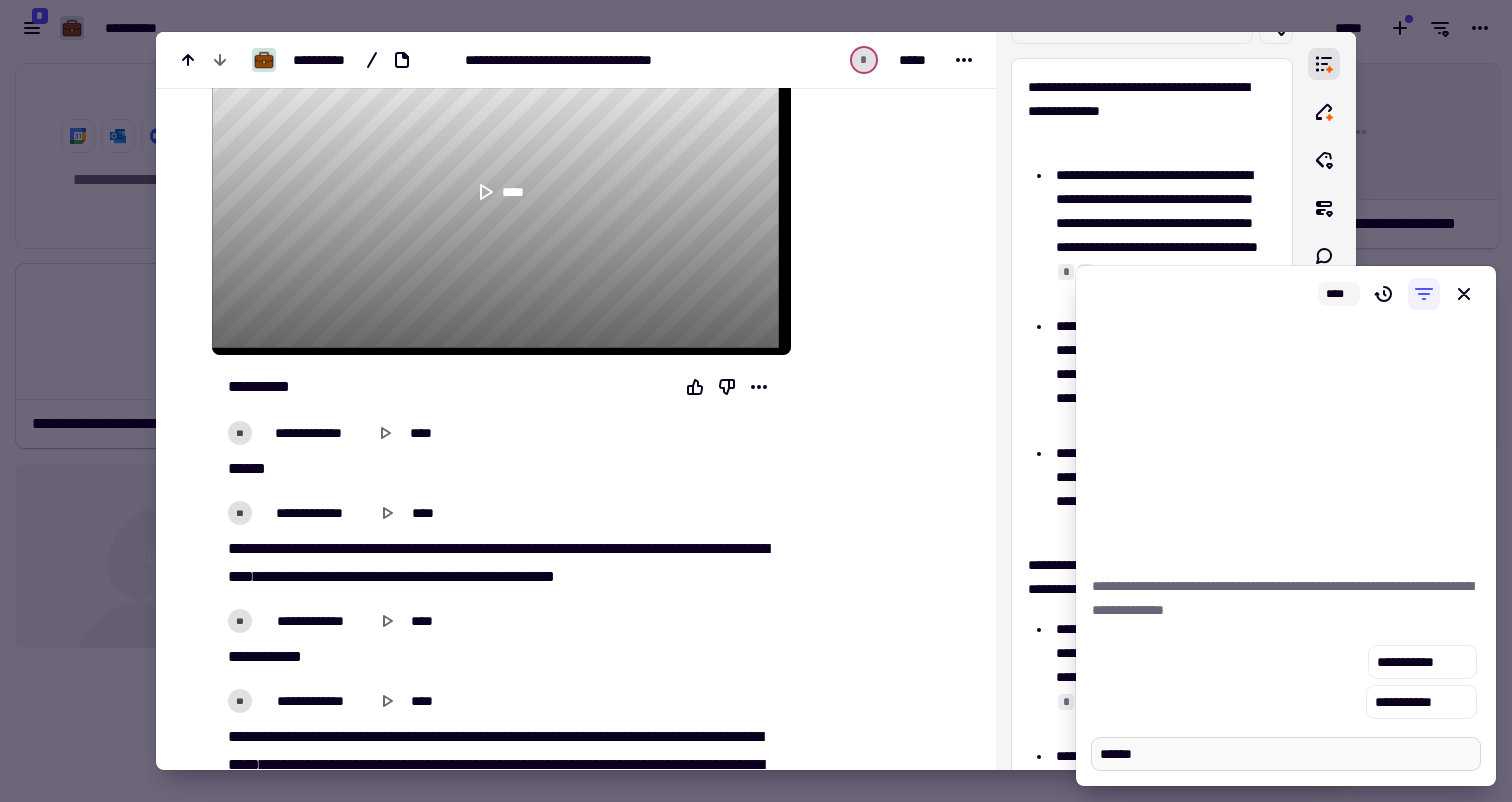 type on "*******" 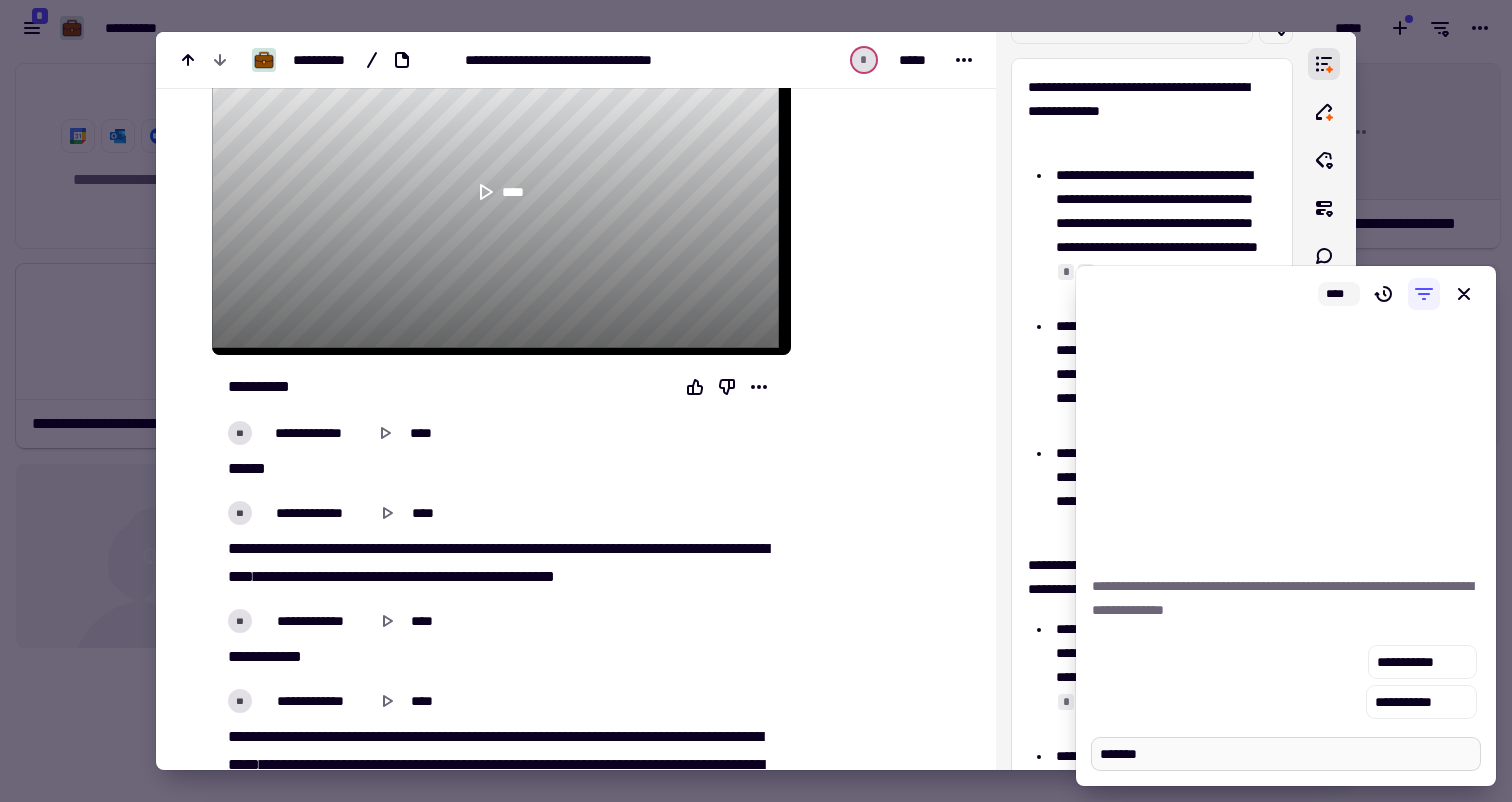 type on "*" 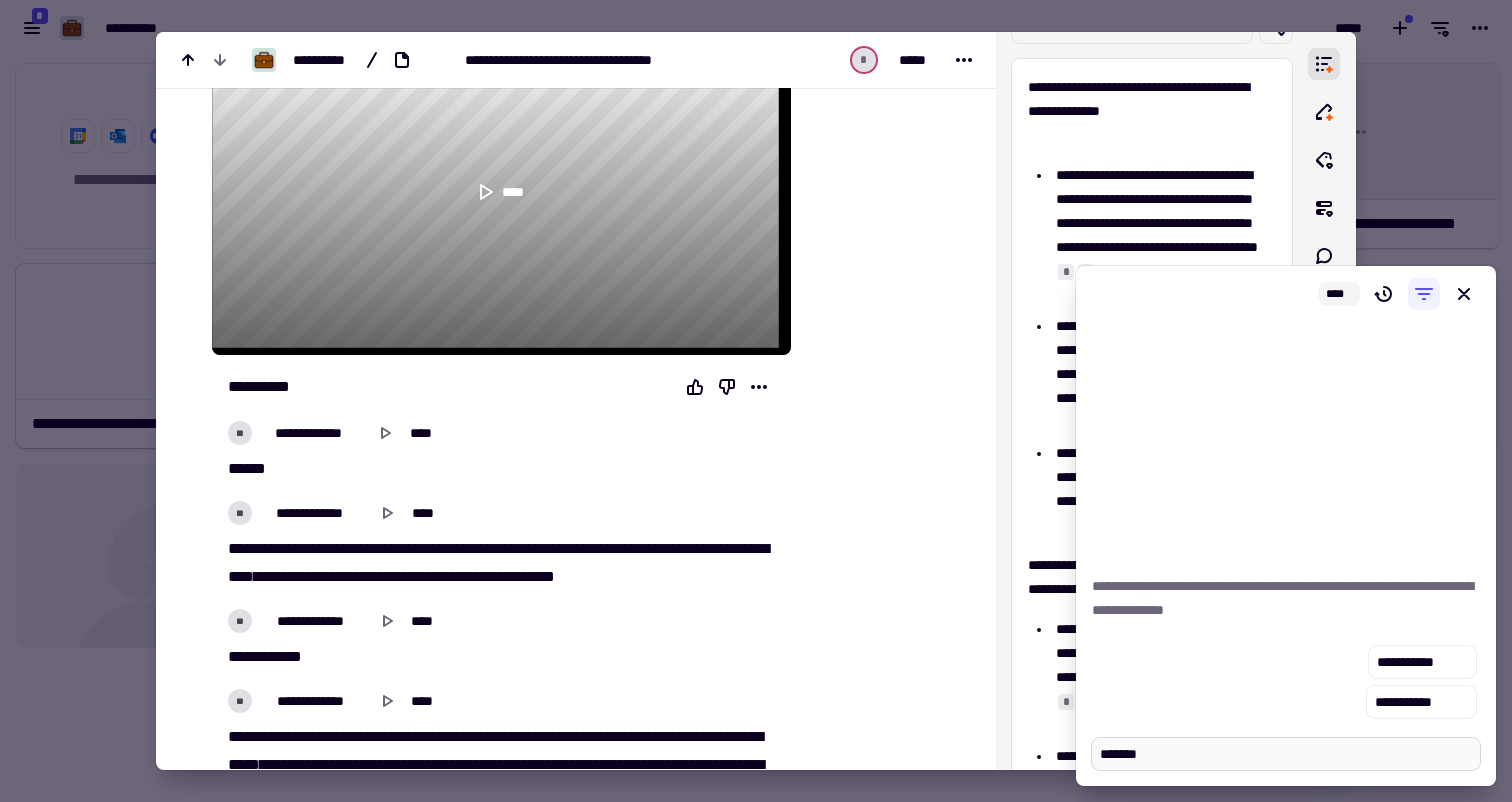 type on "********" 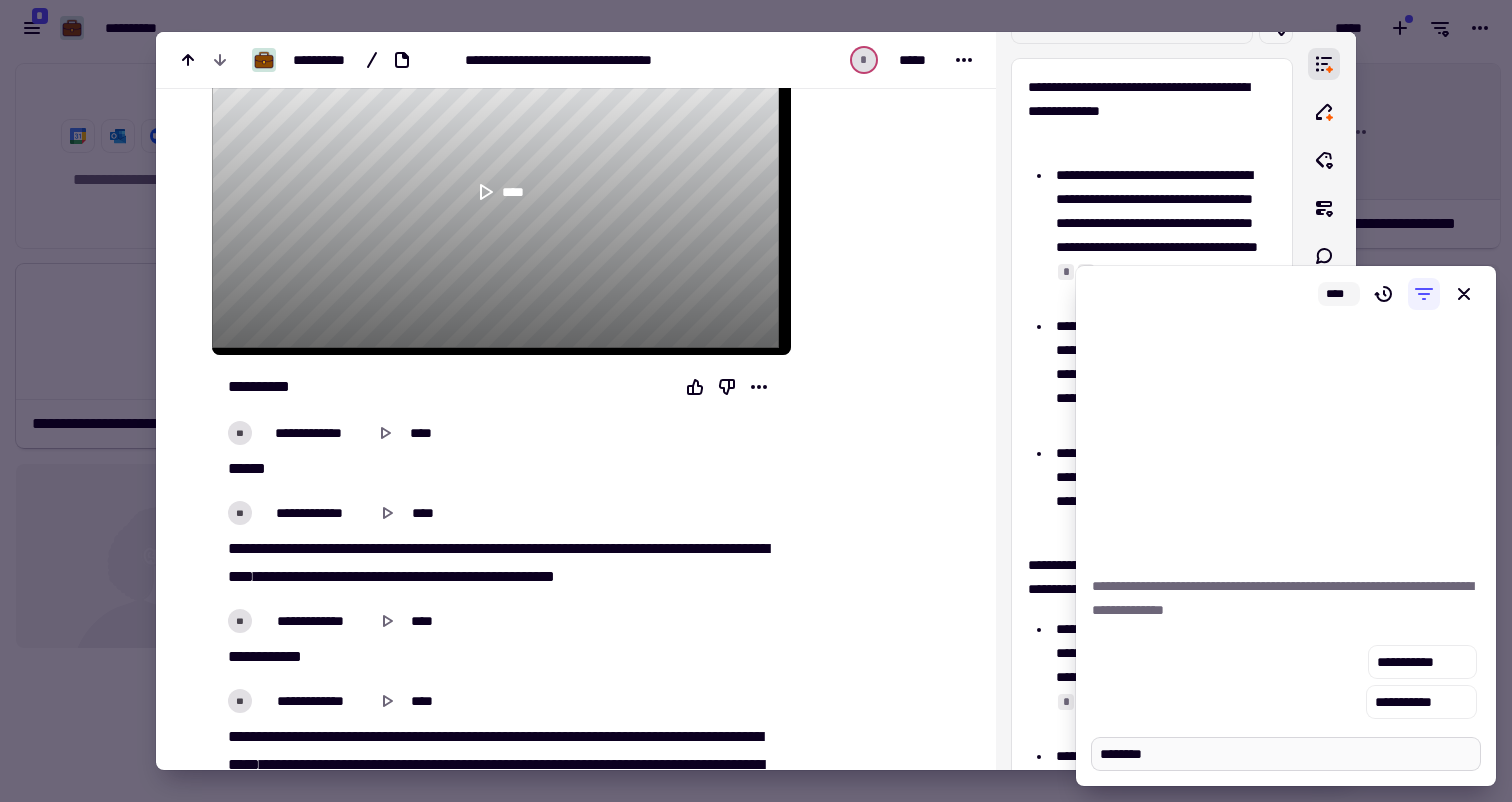 type on "*" 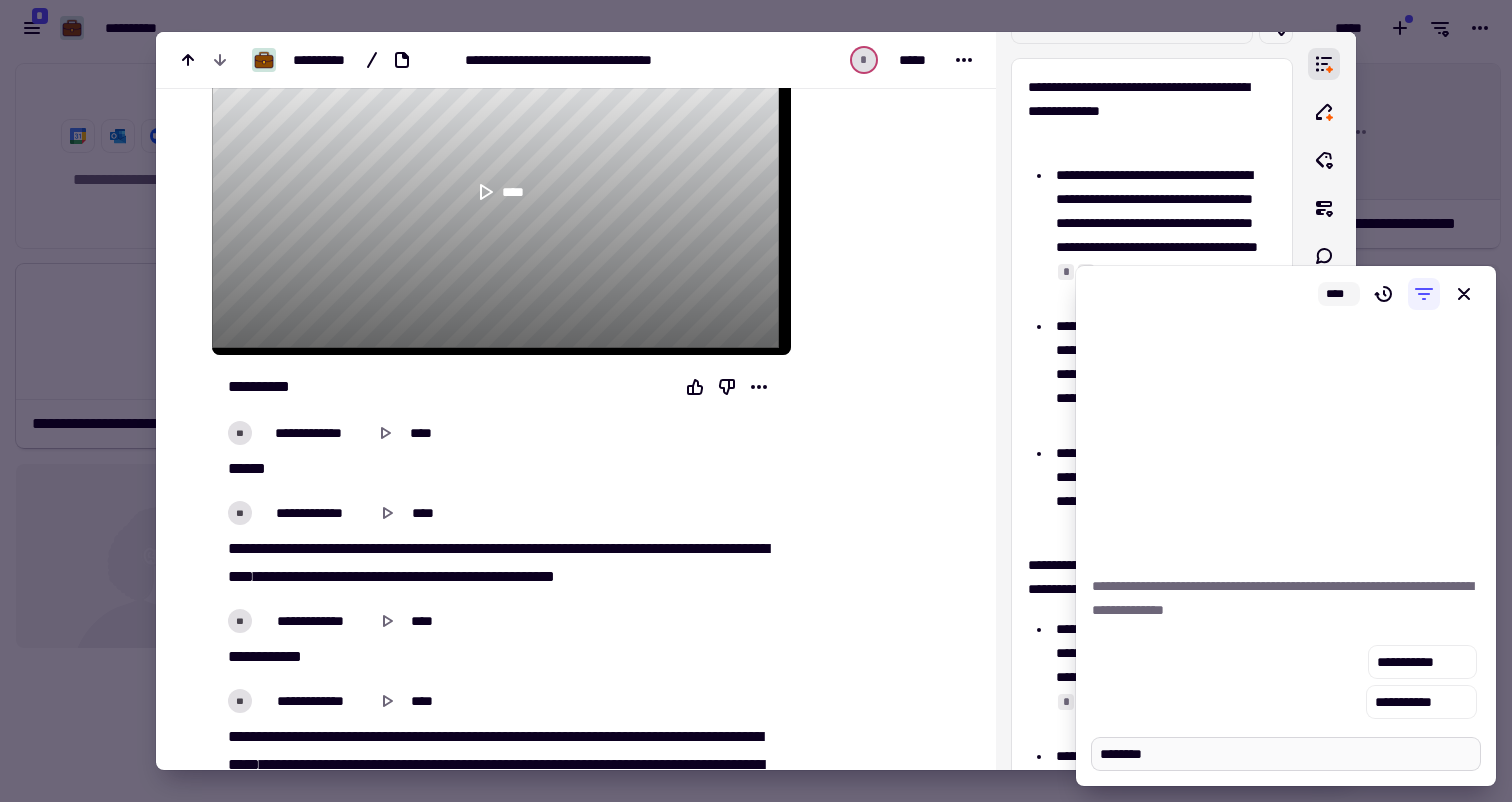 type on "**********" 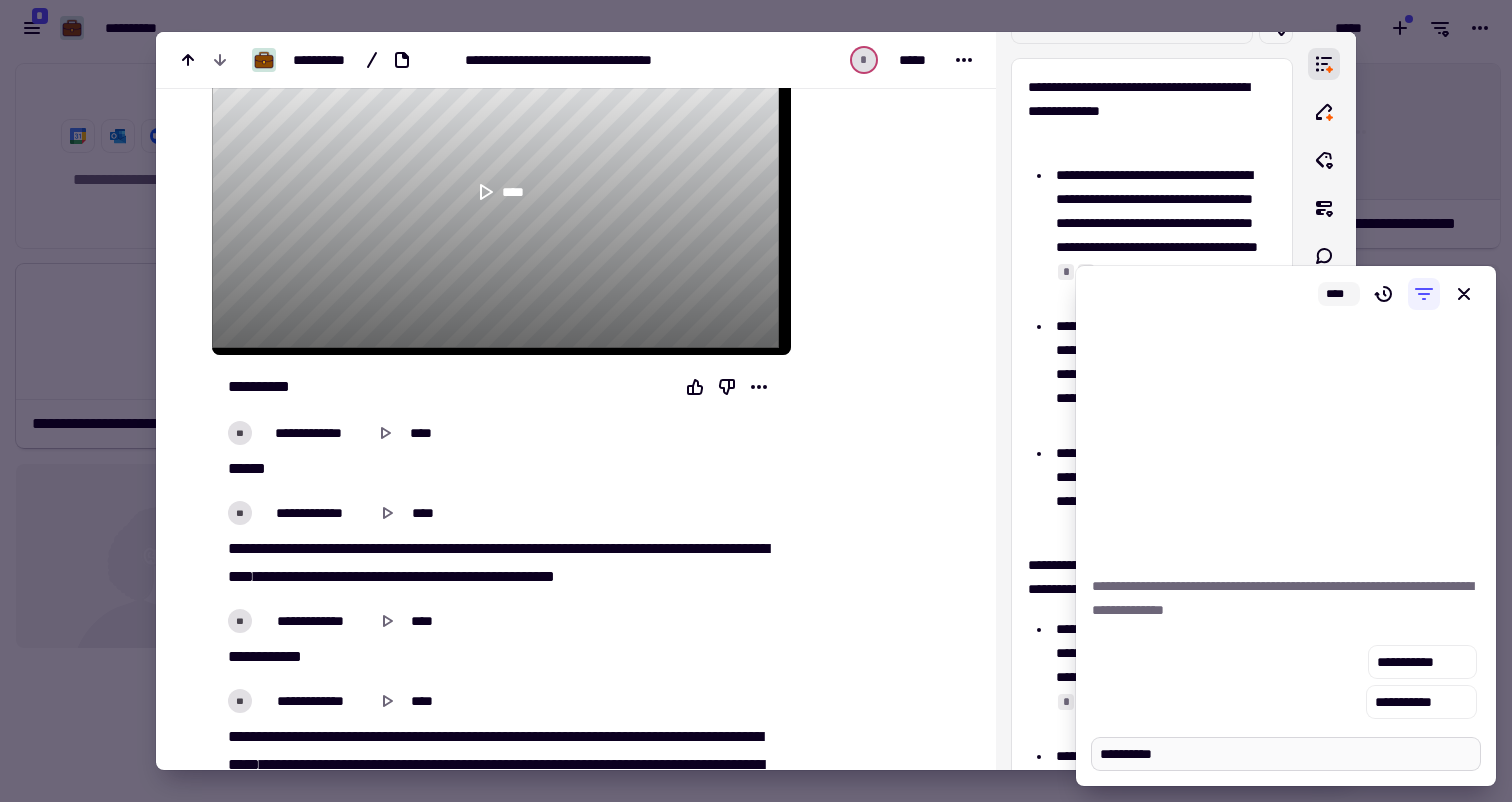 type on "*" 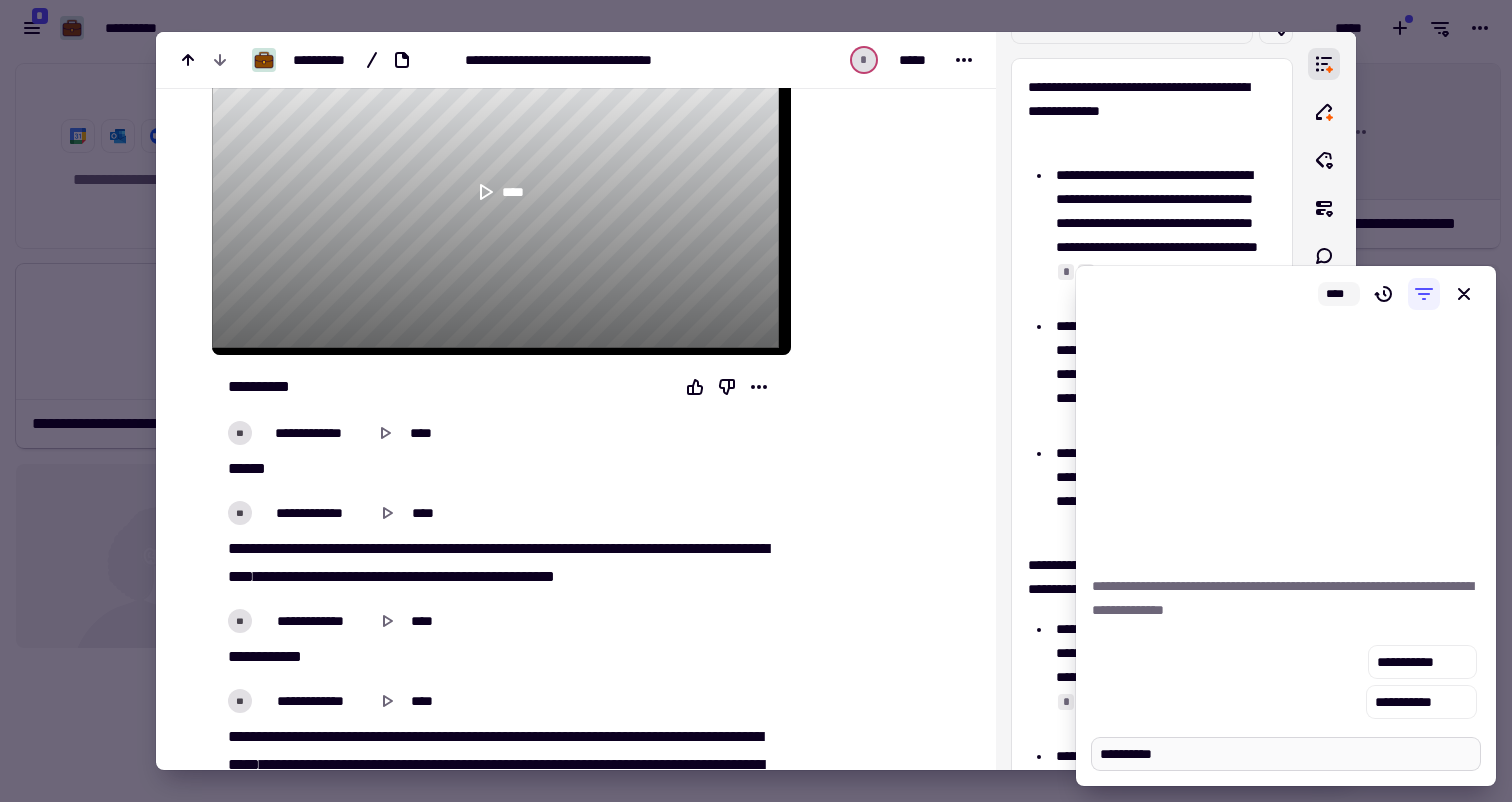 type on "***" 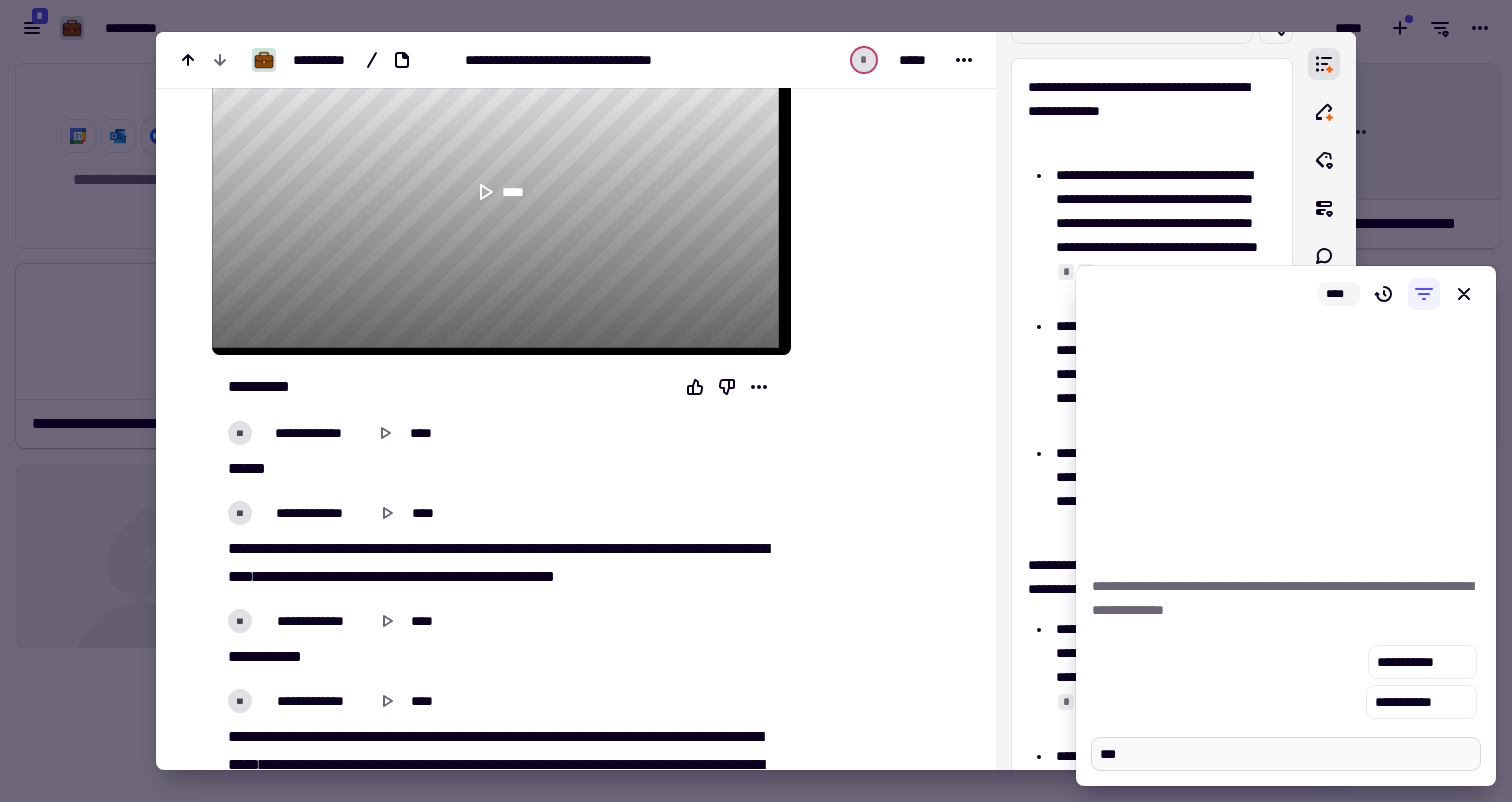 type on "*" 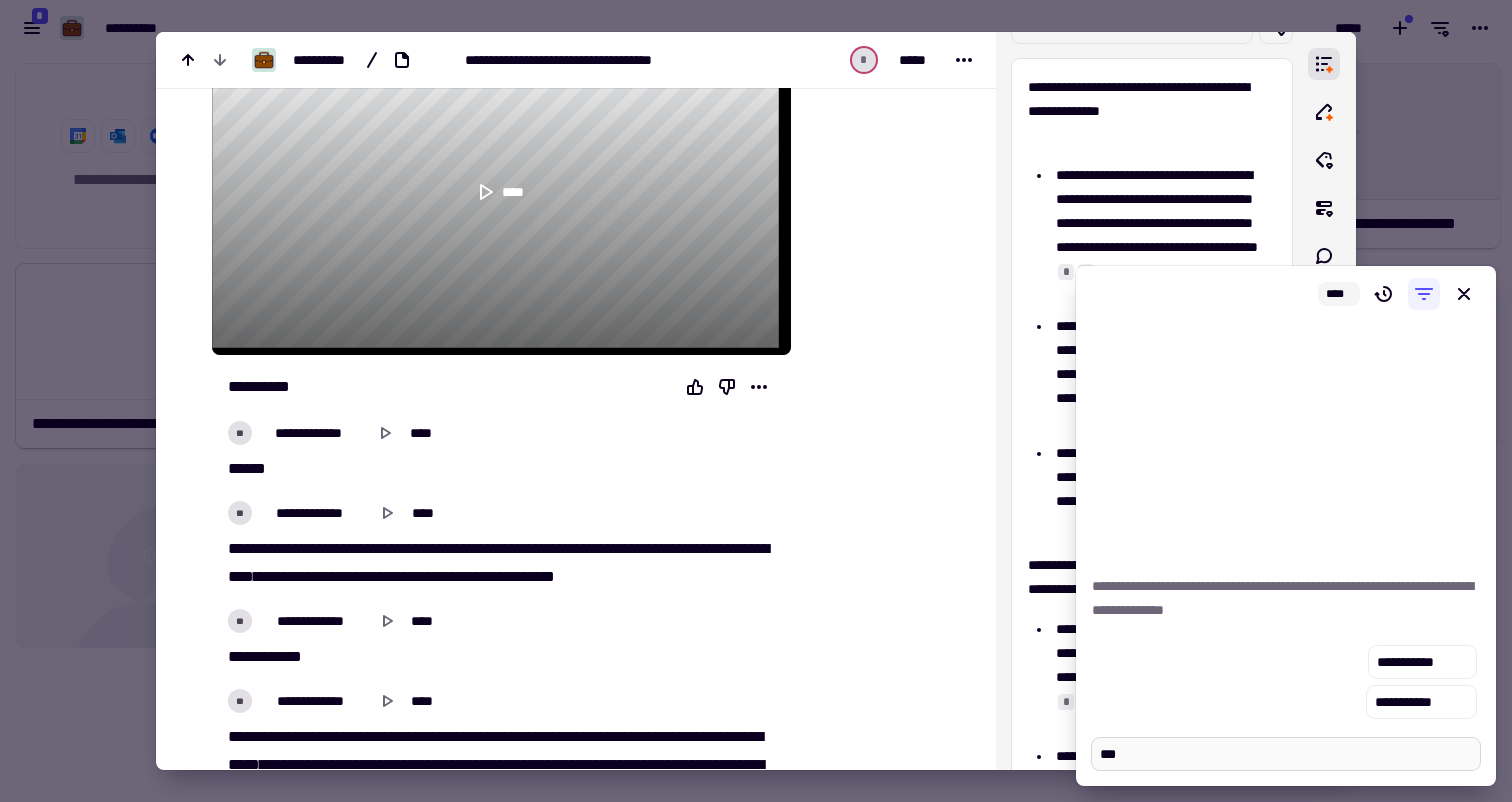type on "****" 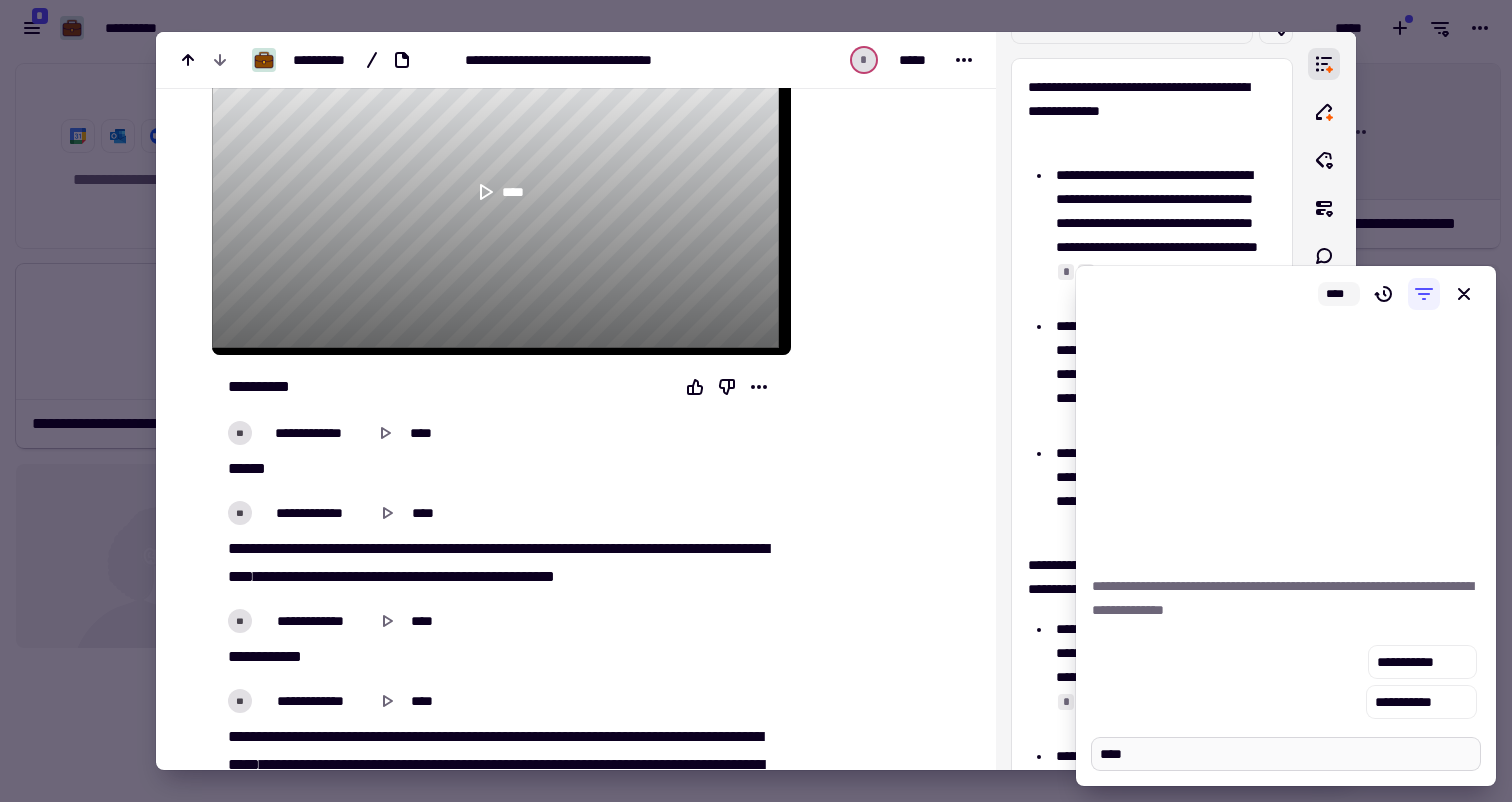 type on "*" 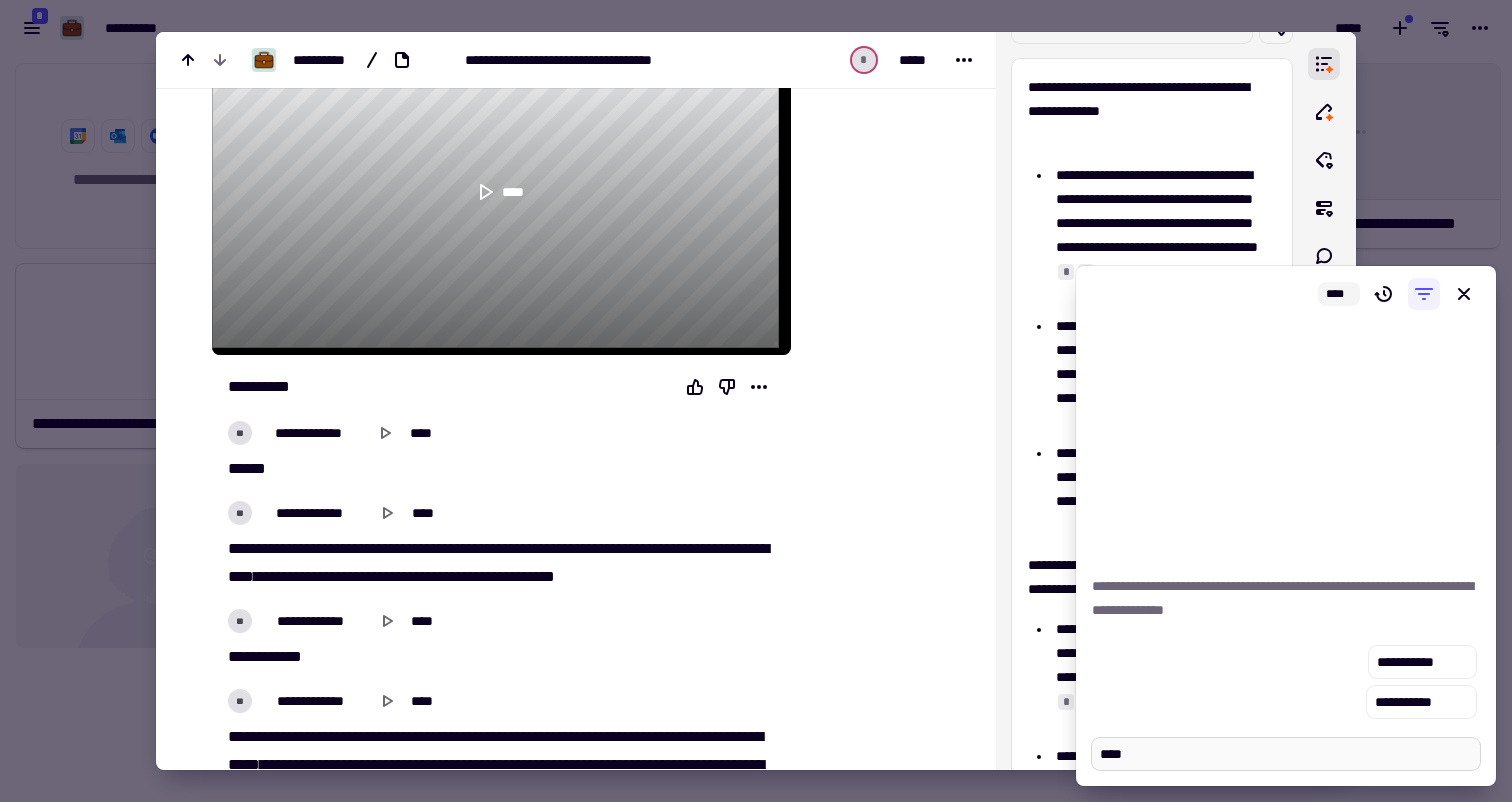type on "*****" 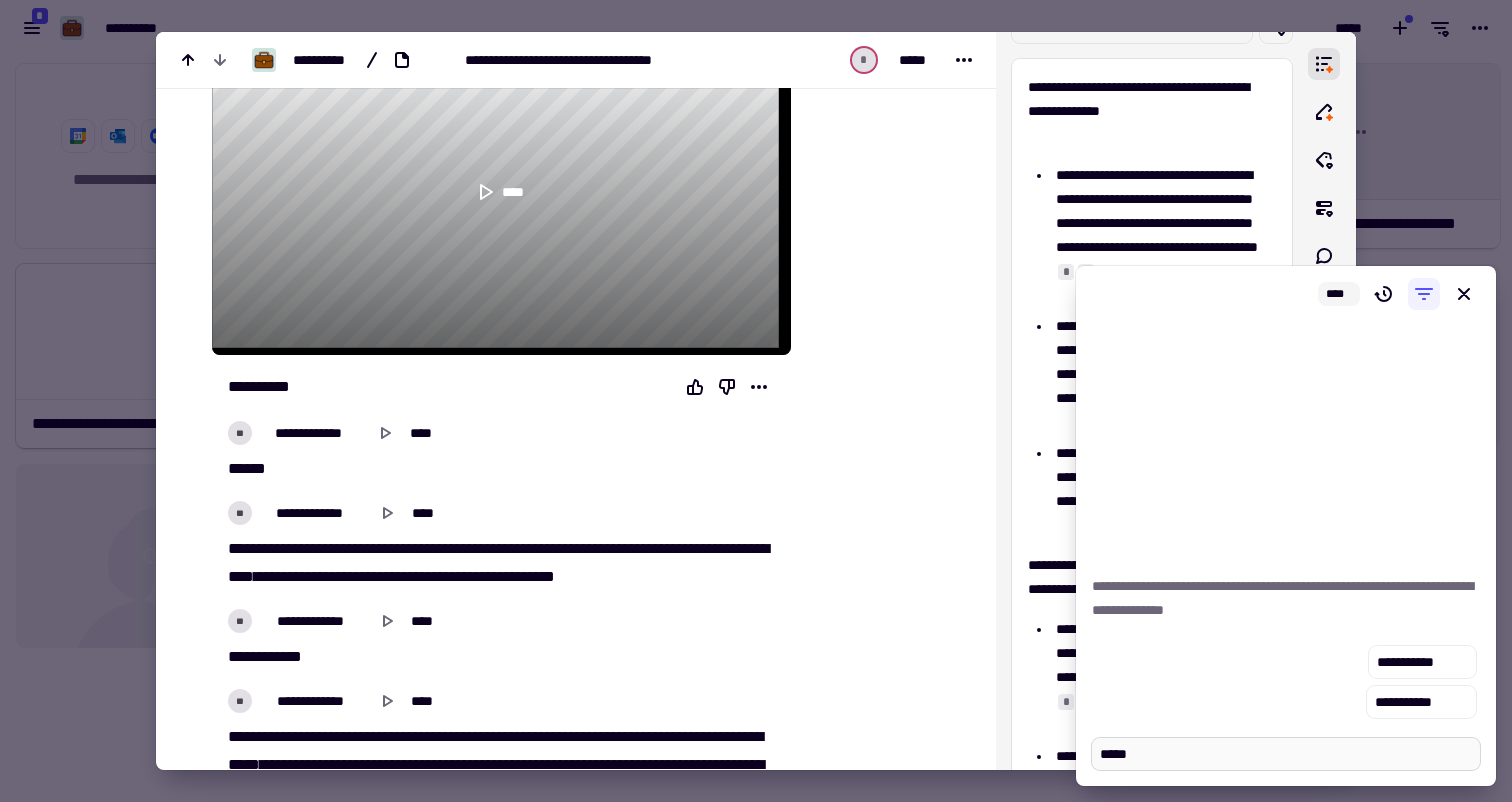 type on "*" 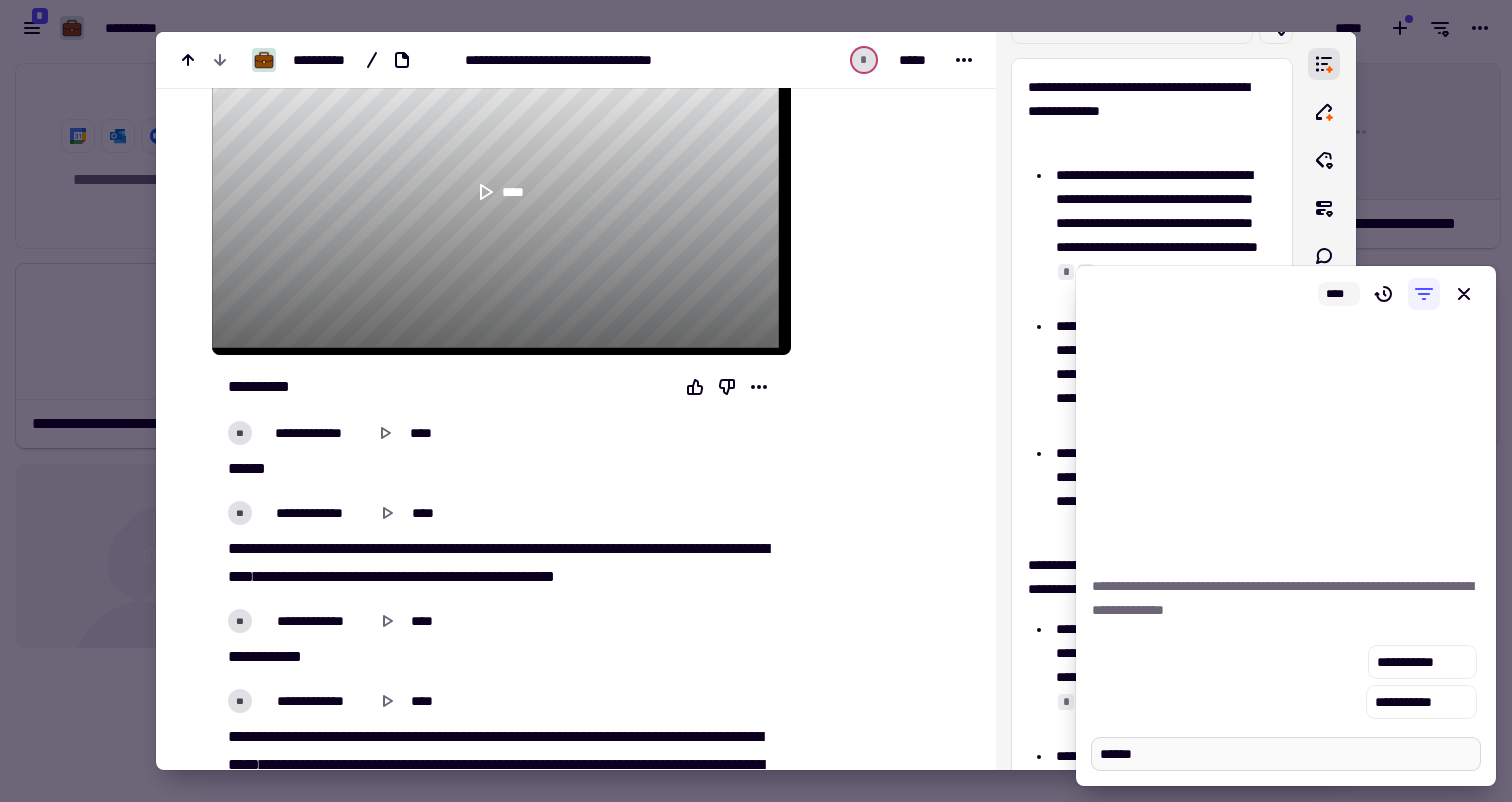type on "*******" 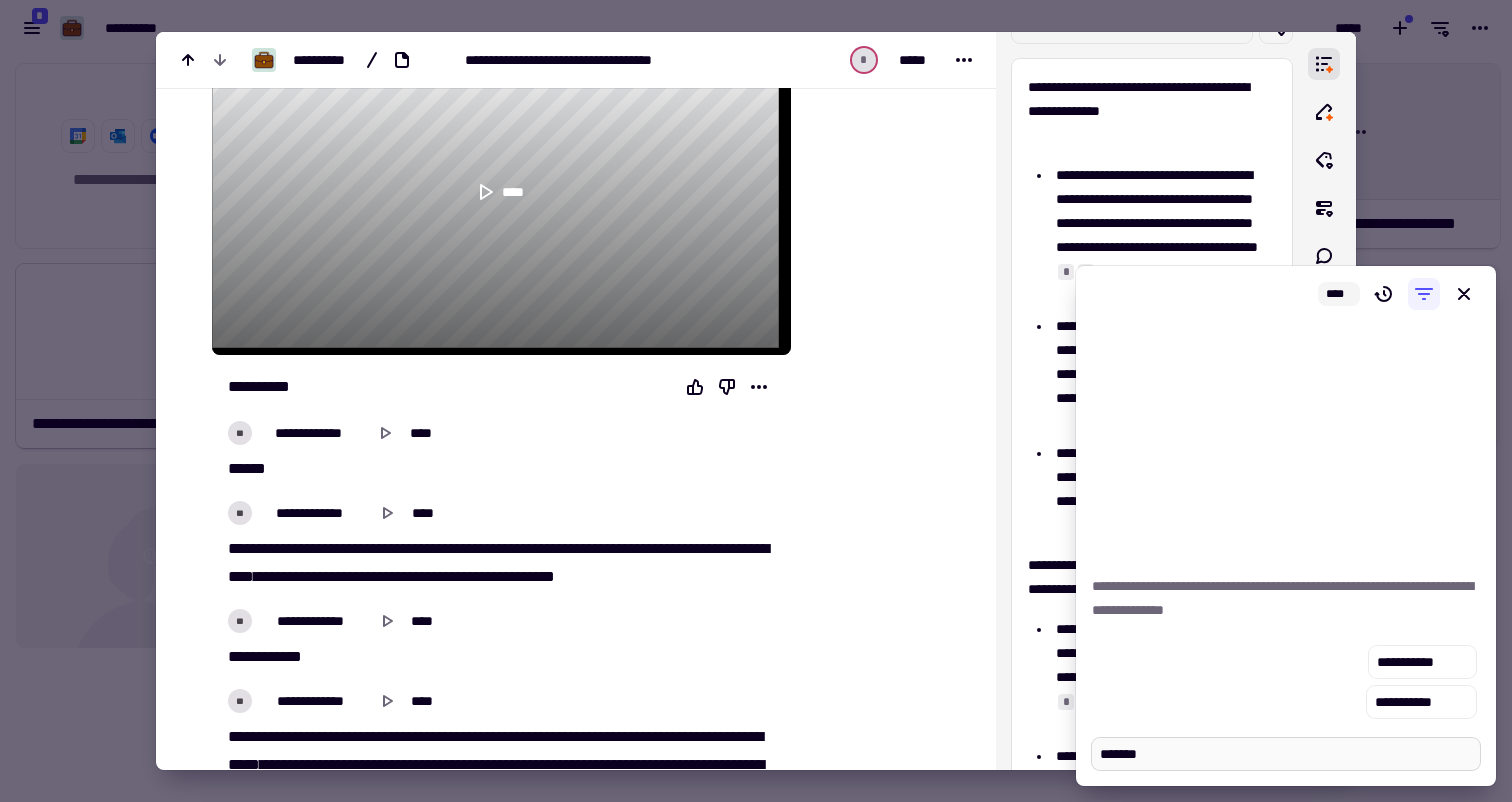 type on "*" 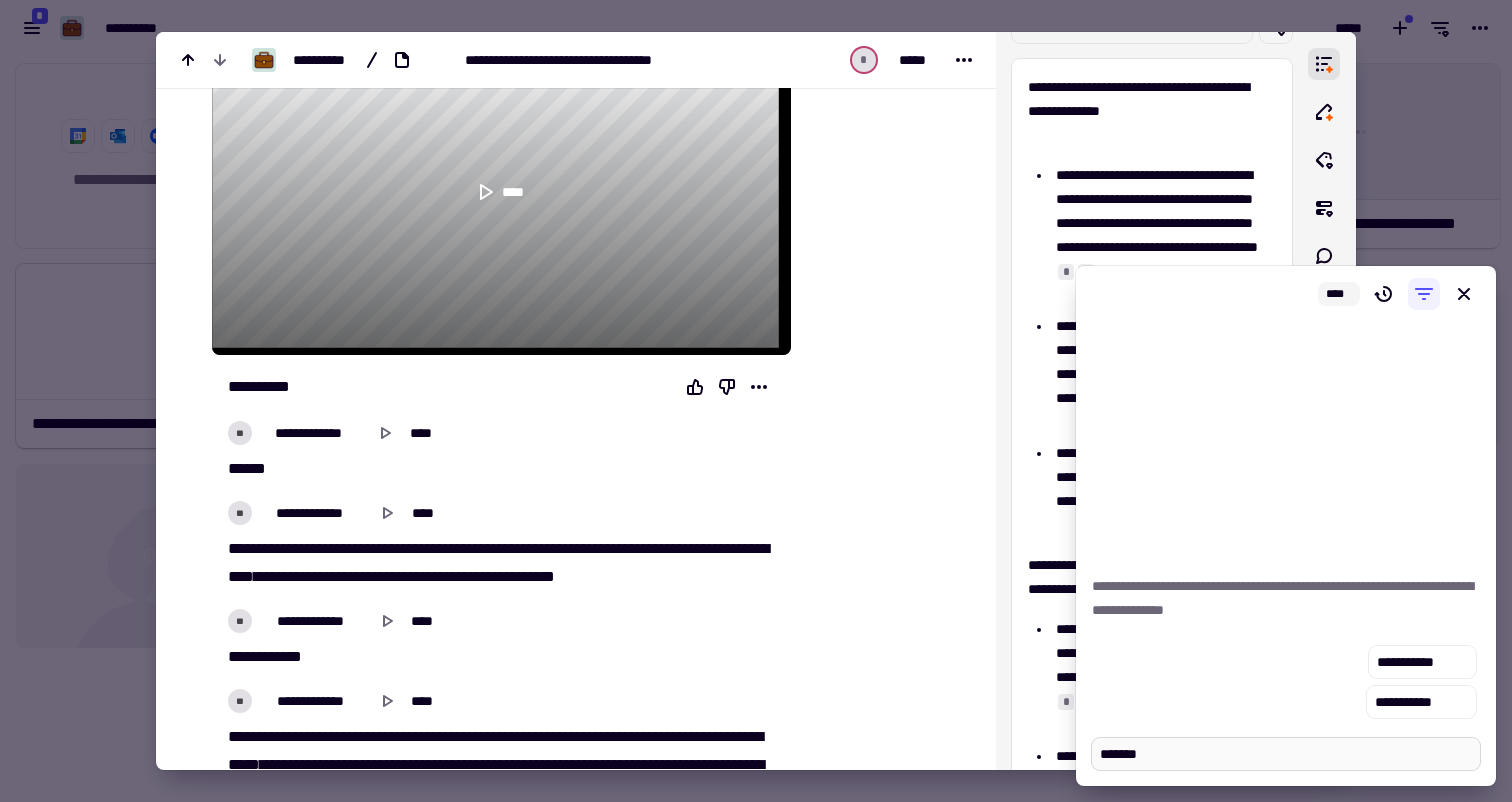 type on "*********" 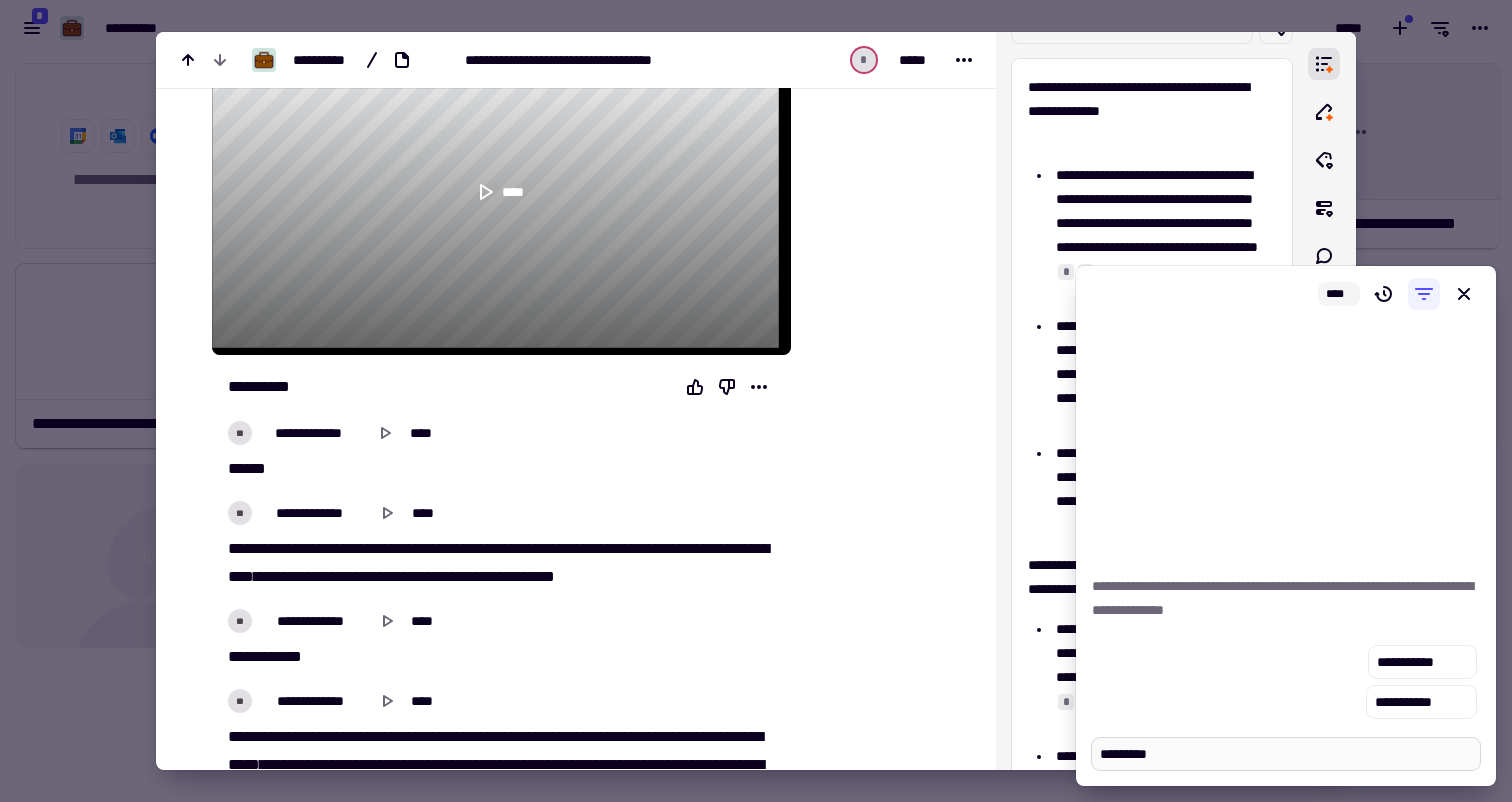 type on "*" 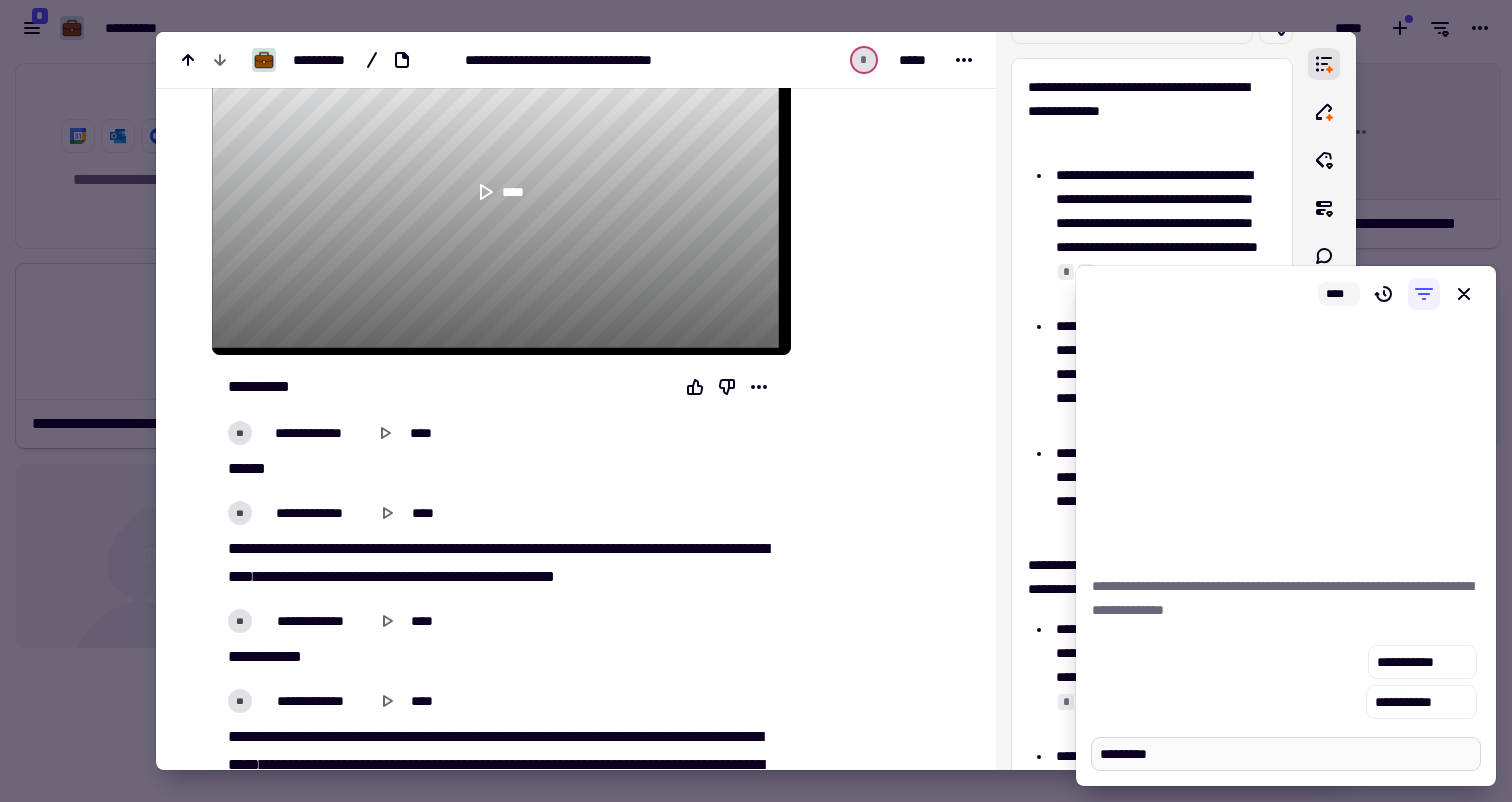 type on "**********" 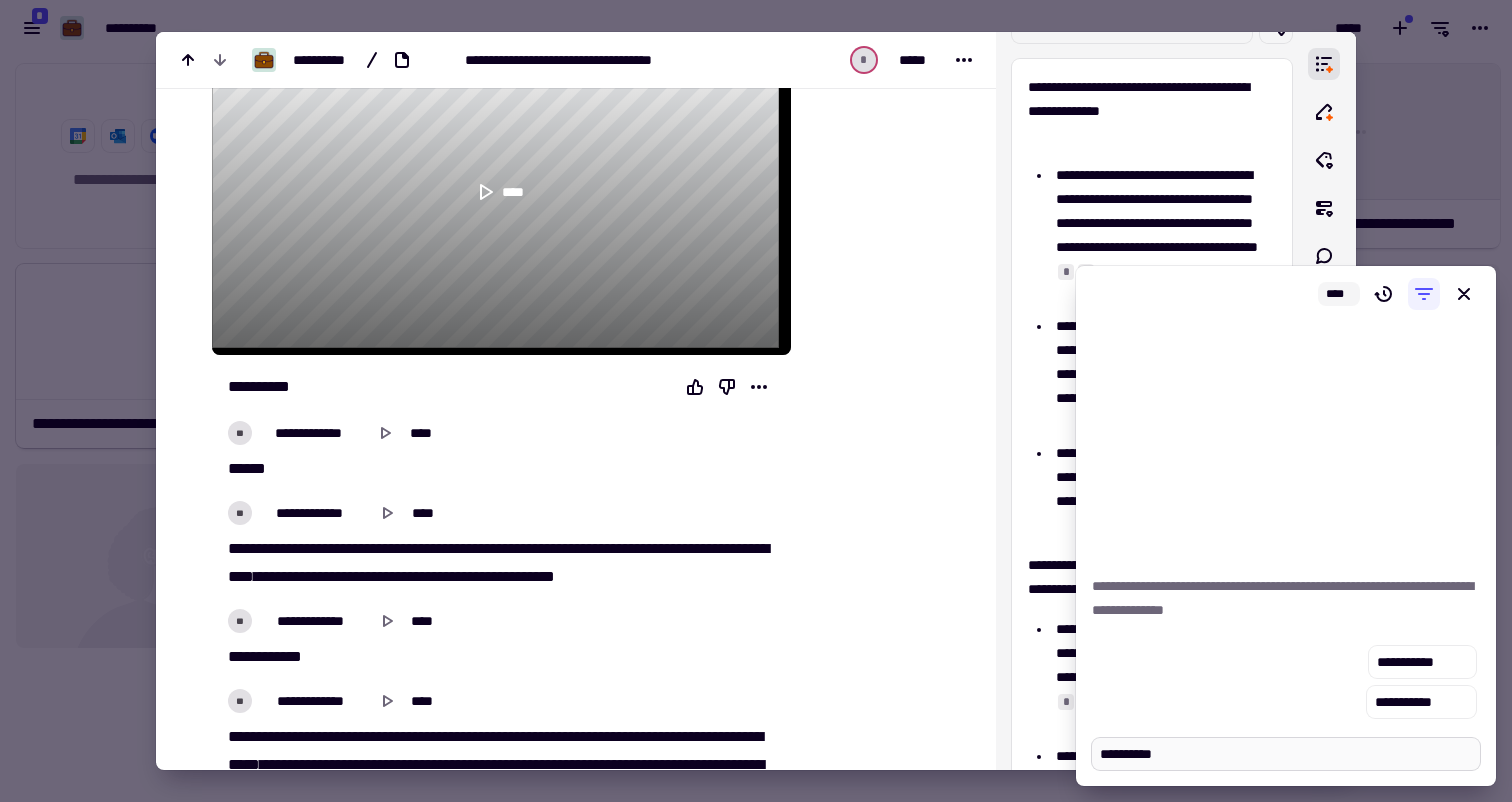 type on "*" 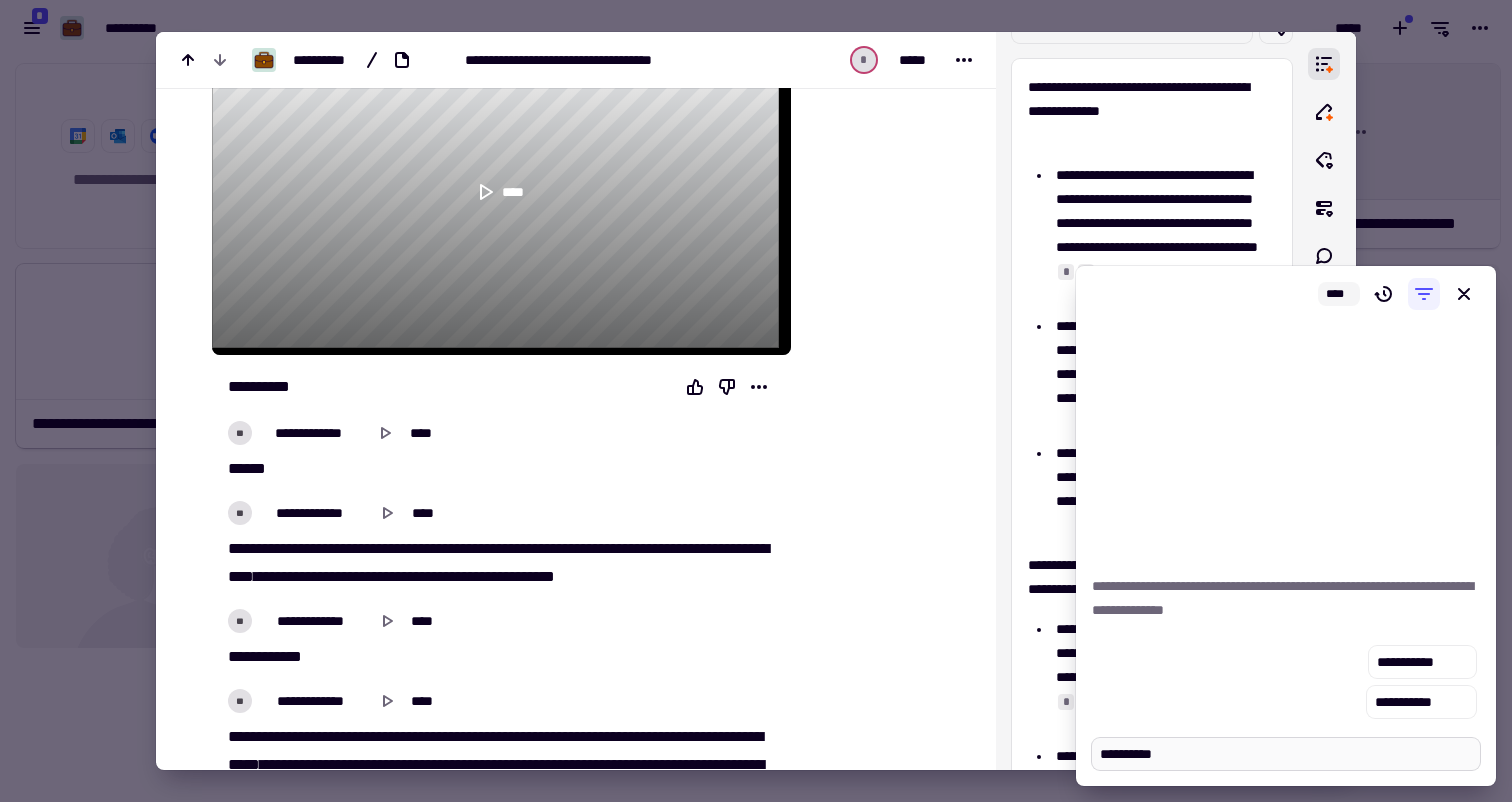 type on "*****" 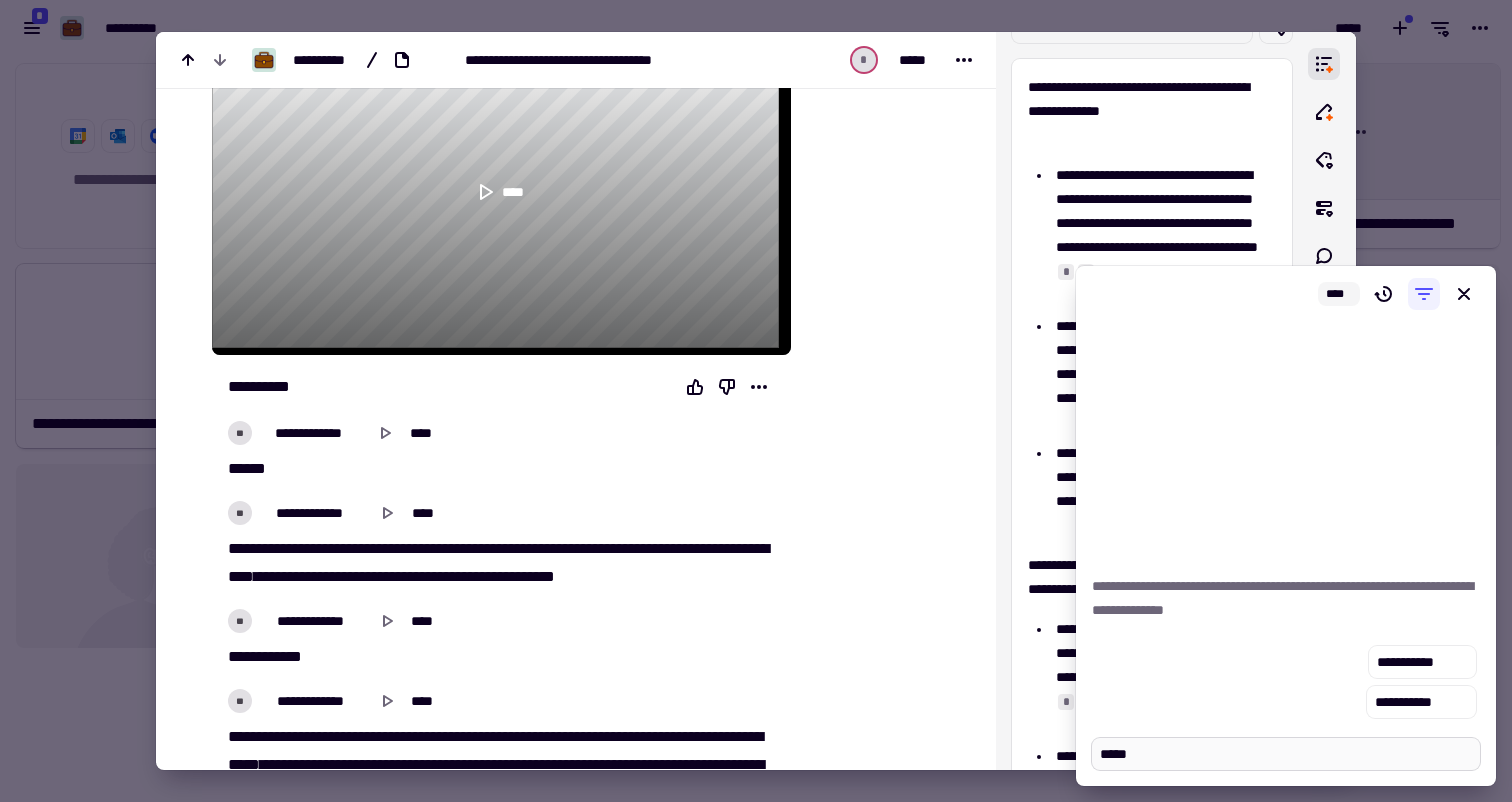 type on "*" 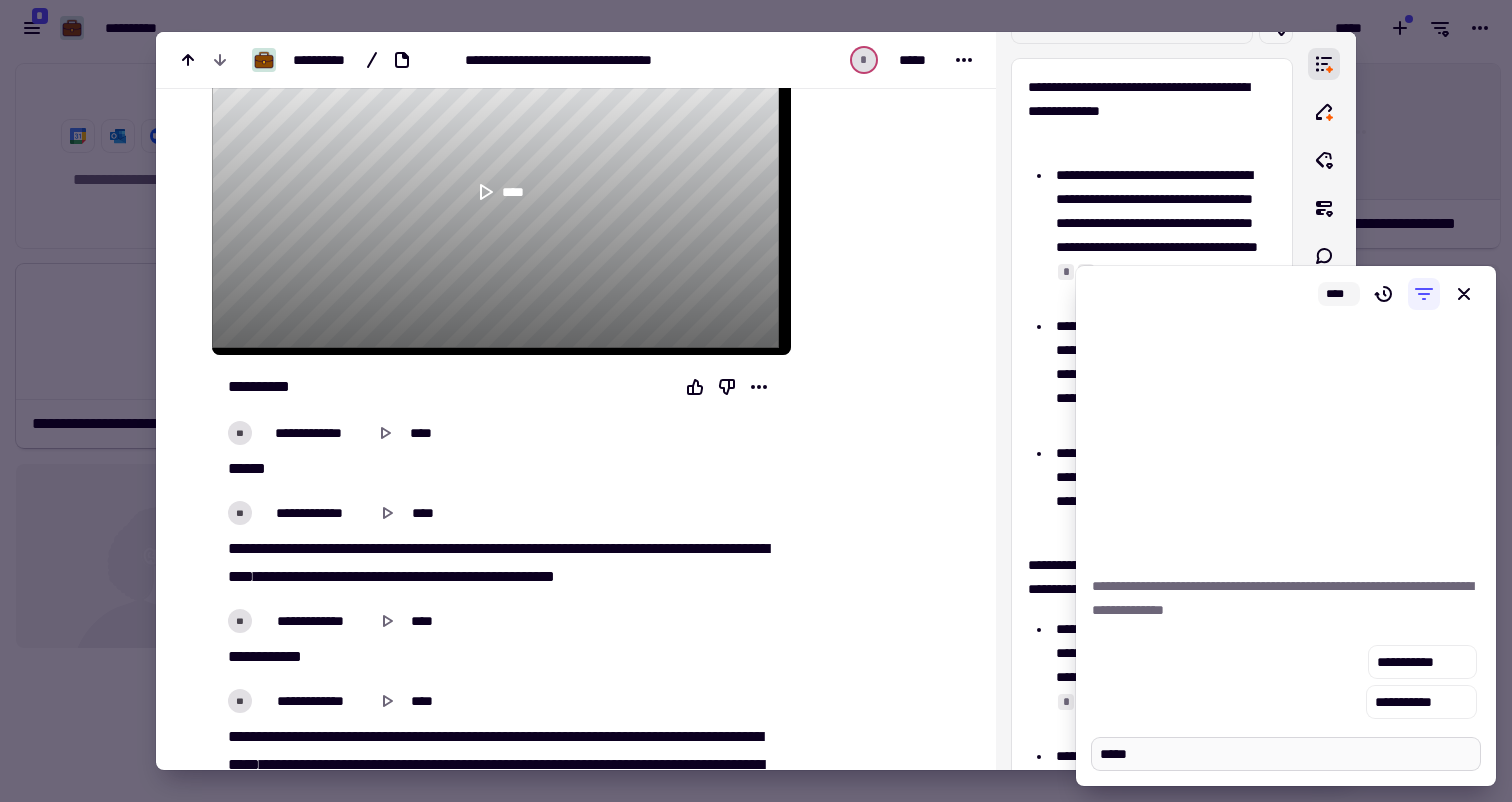 type on "******" 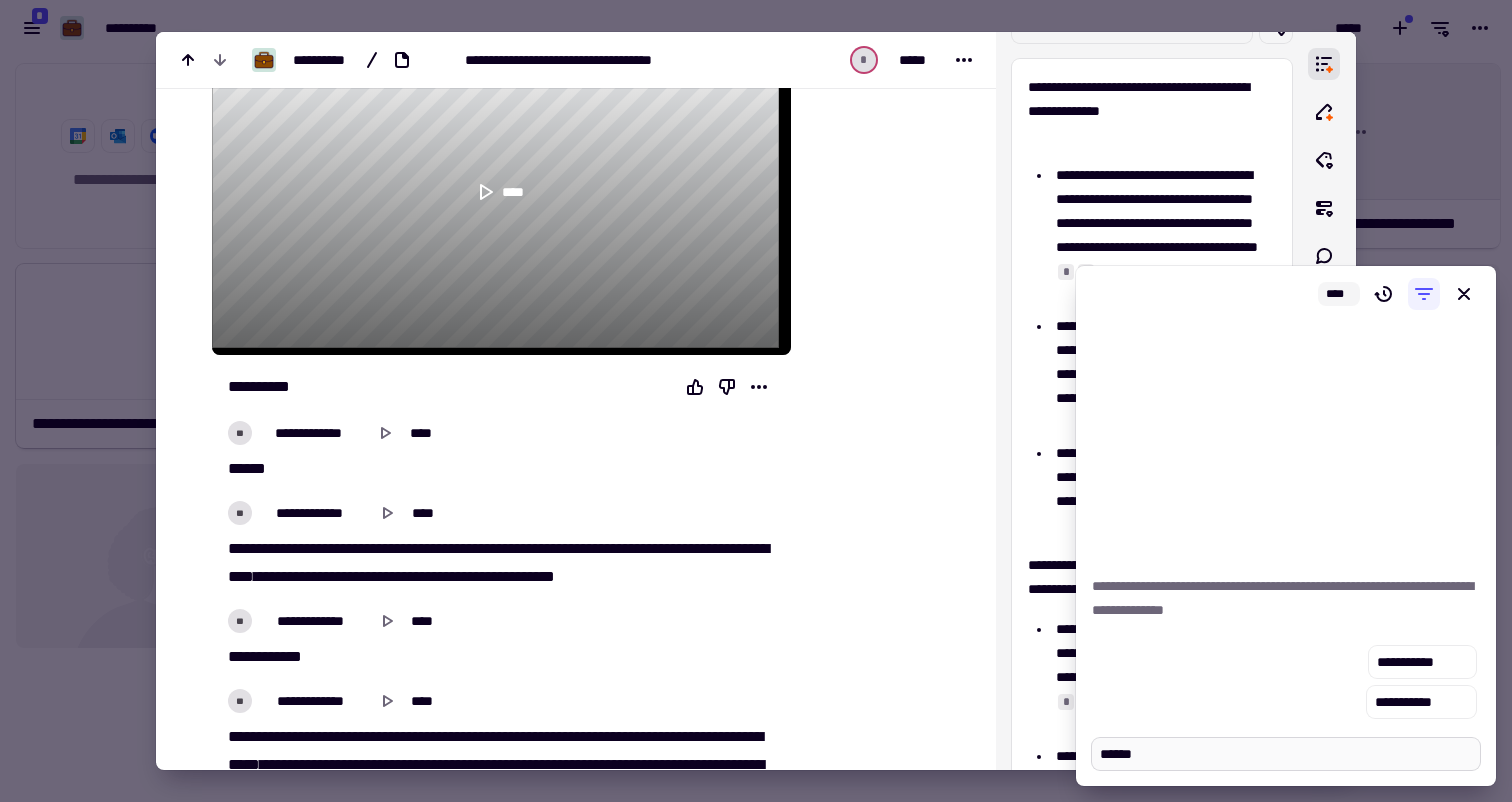 type on "*" 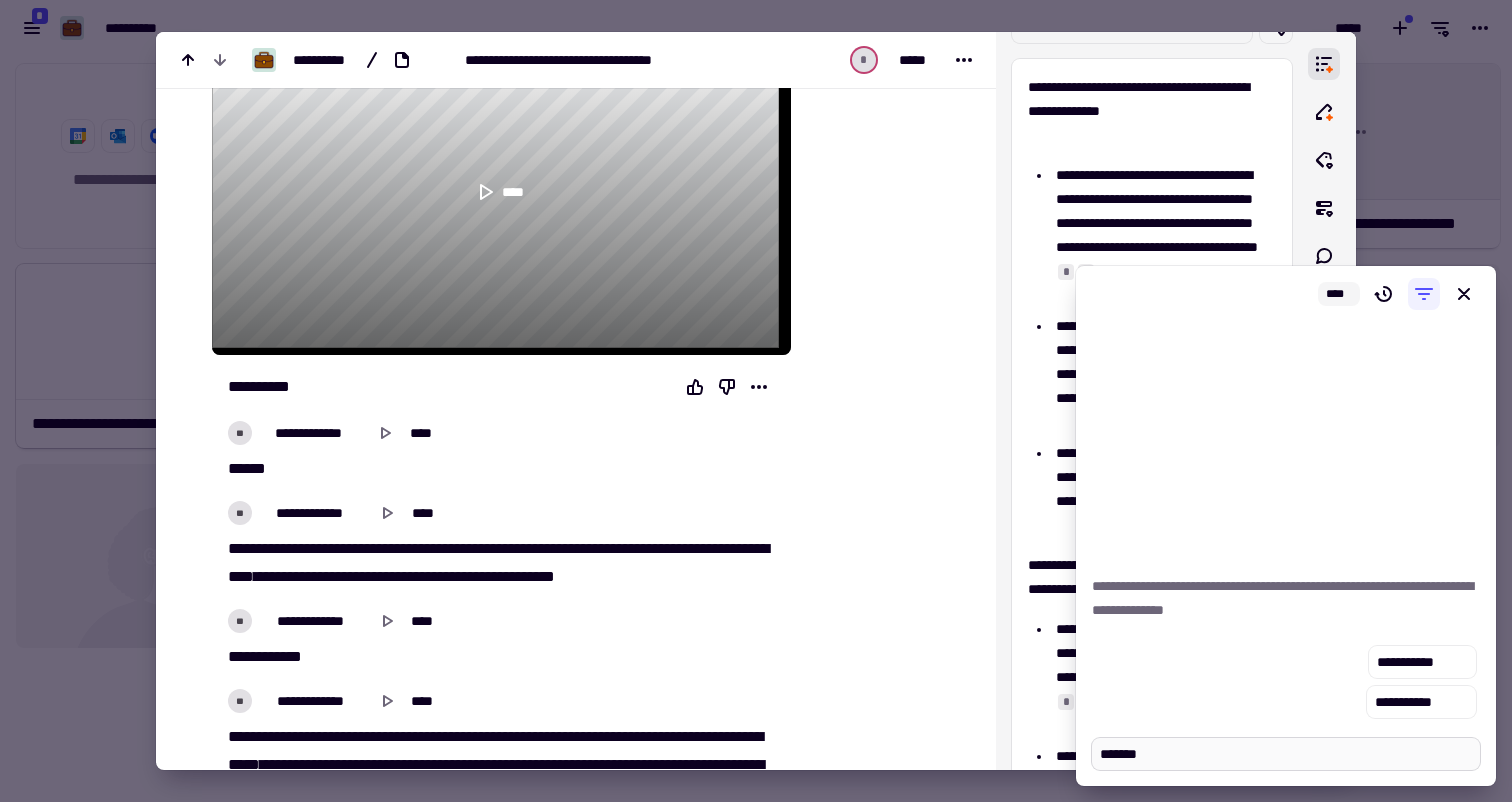 type on "********" 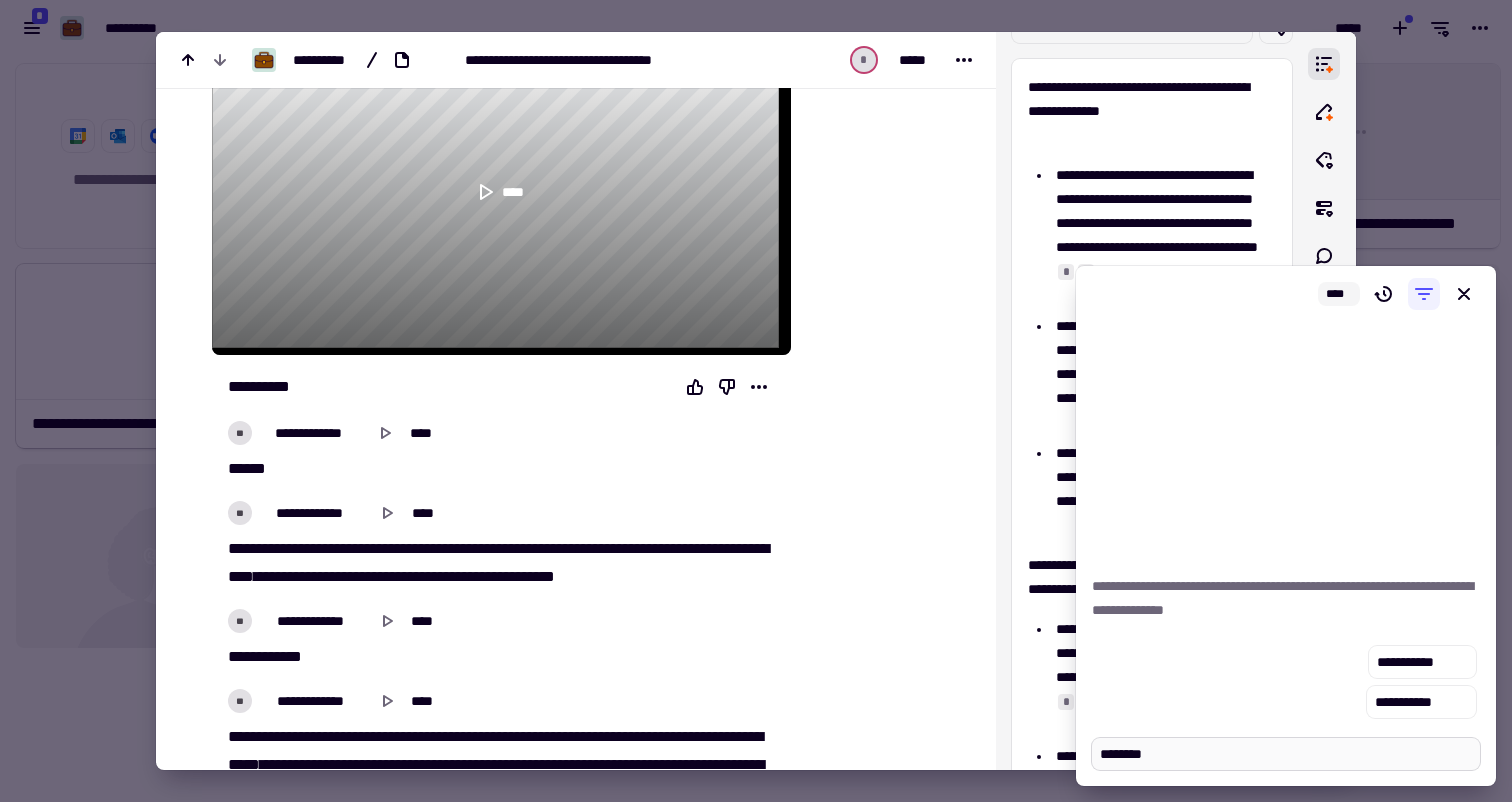 type on "*" 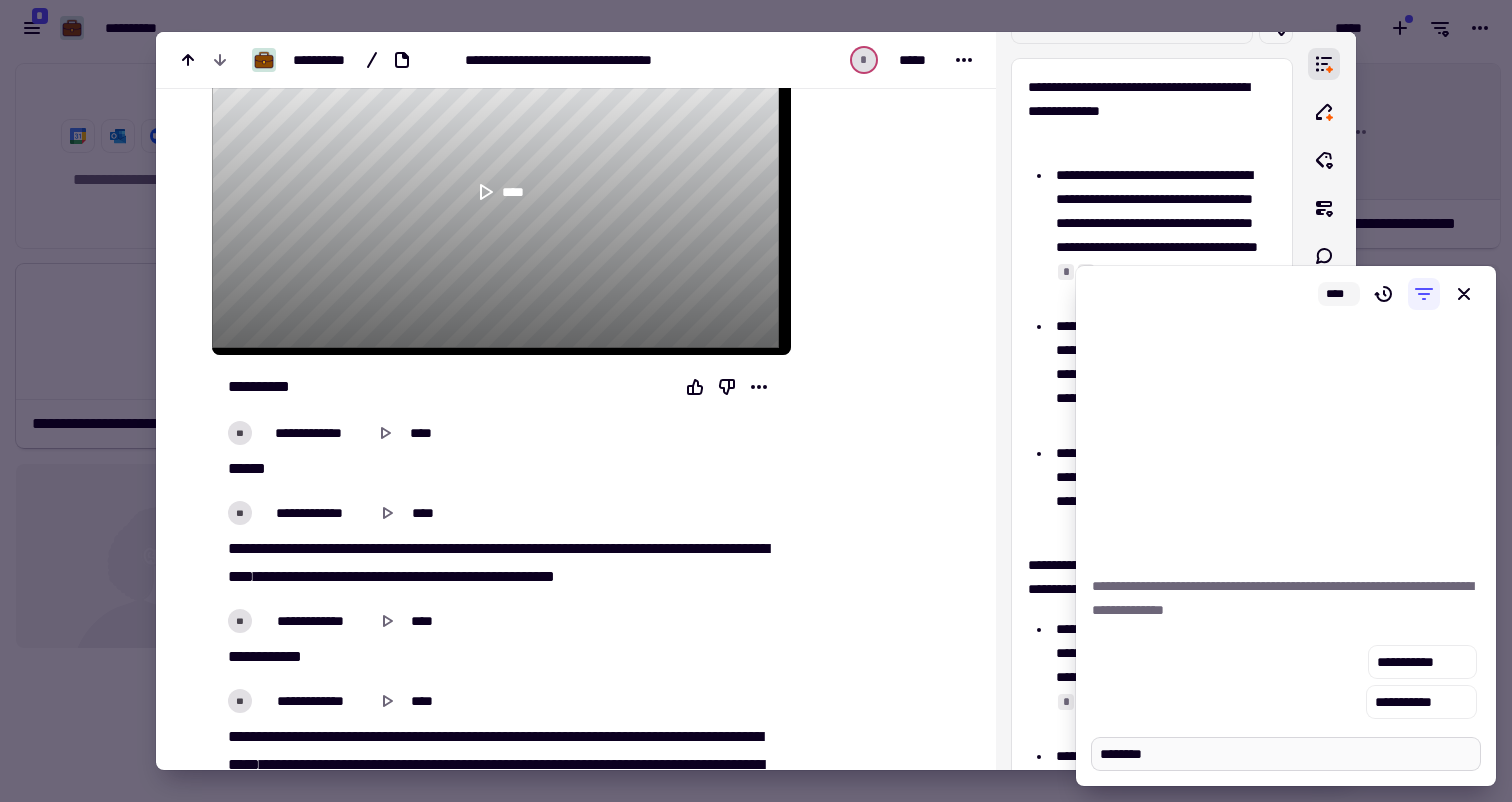 type on "**********" 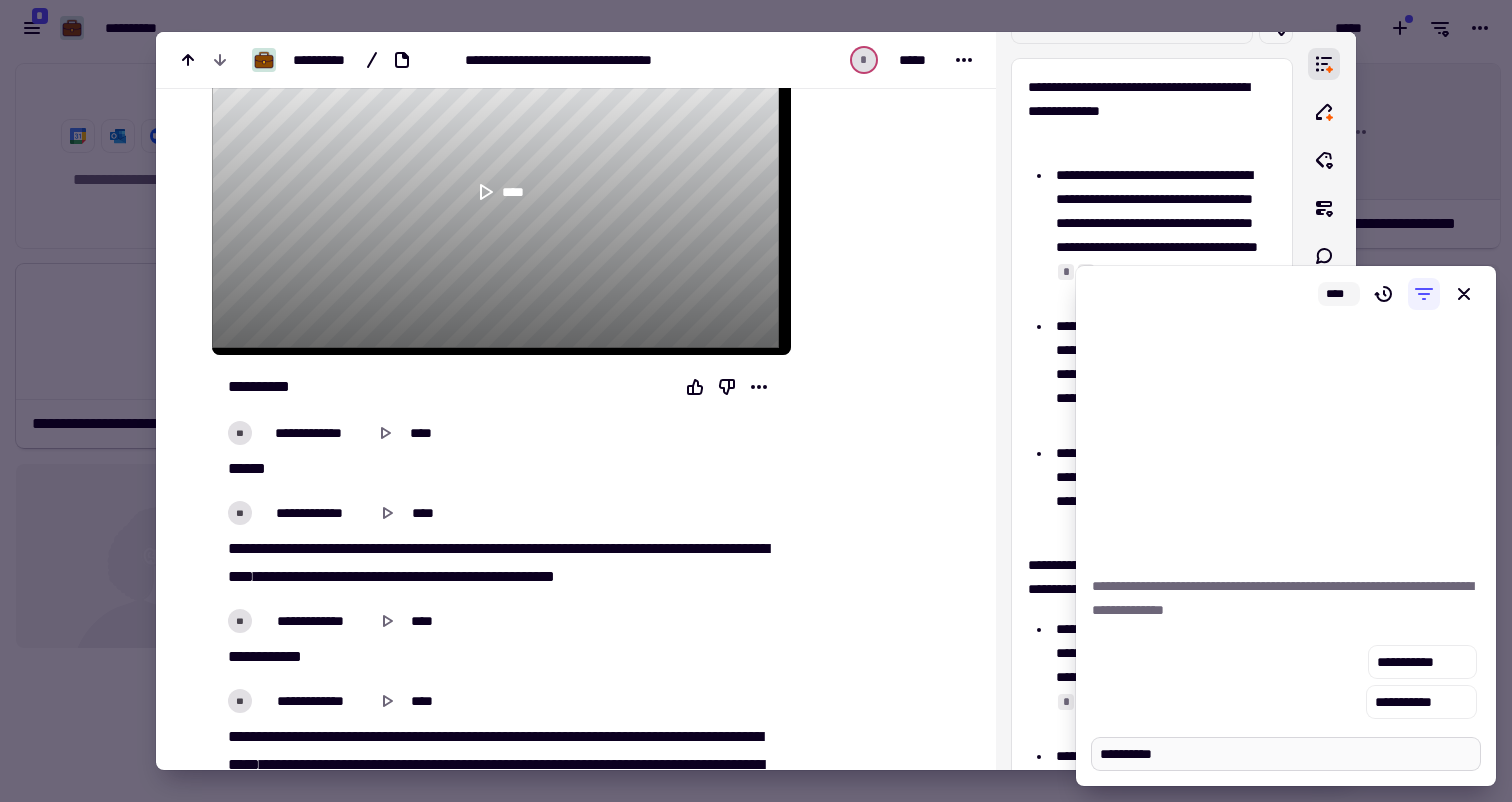 type on "*" 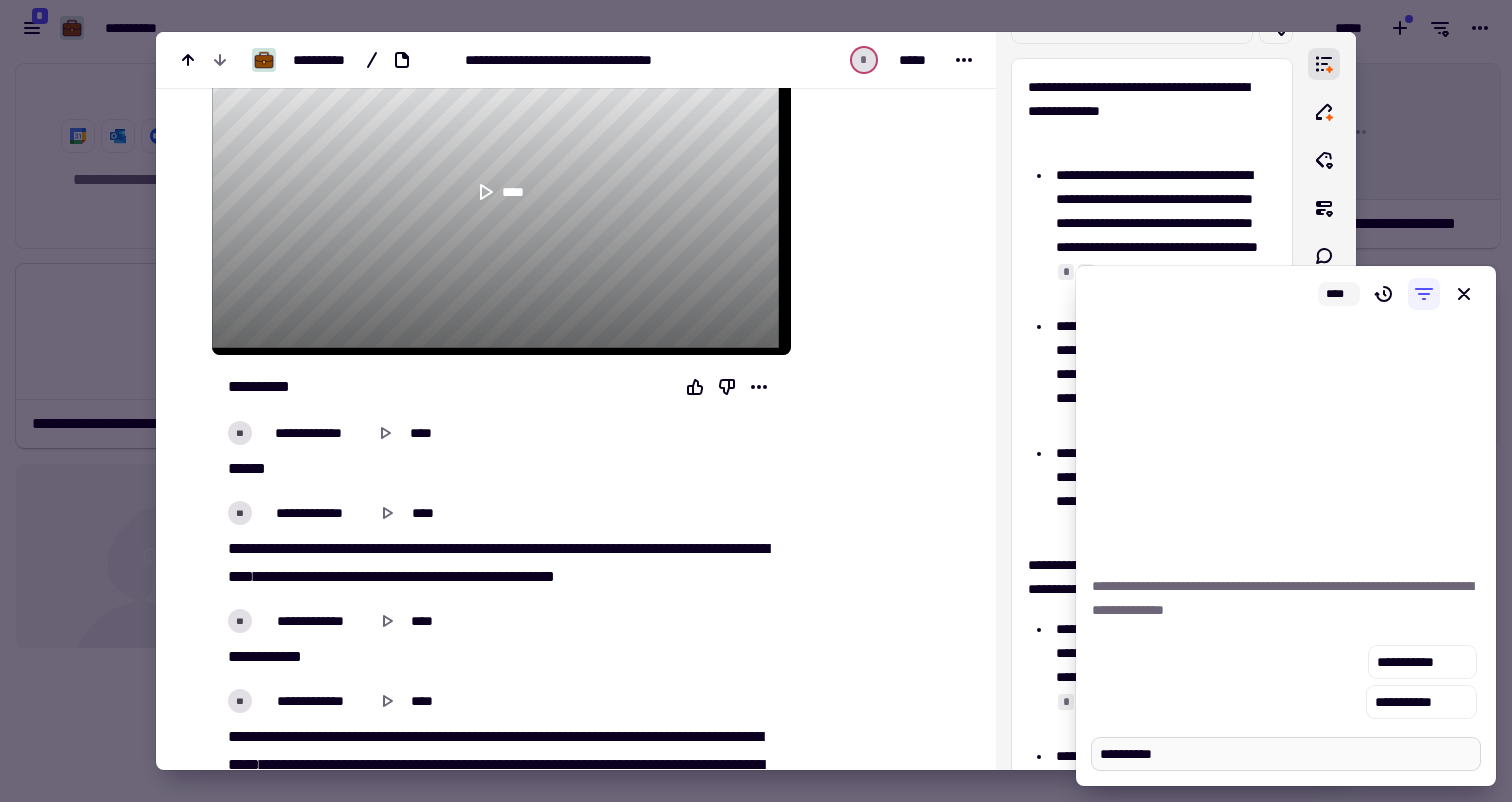 type on "*******" 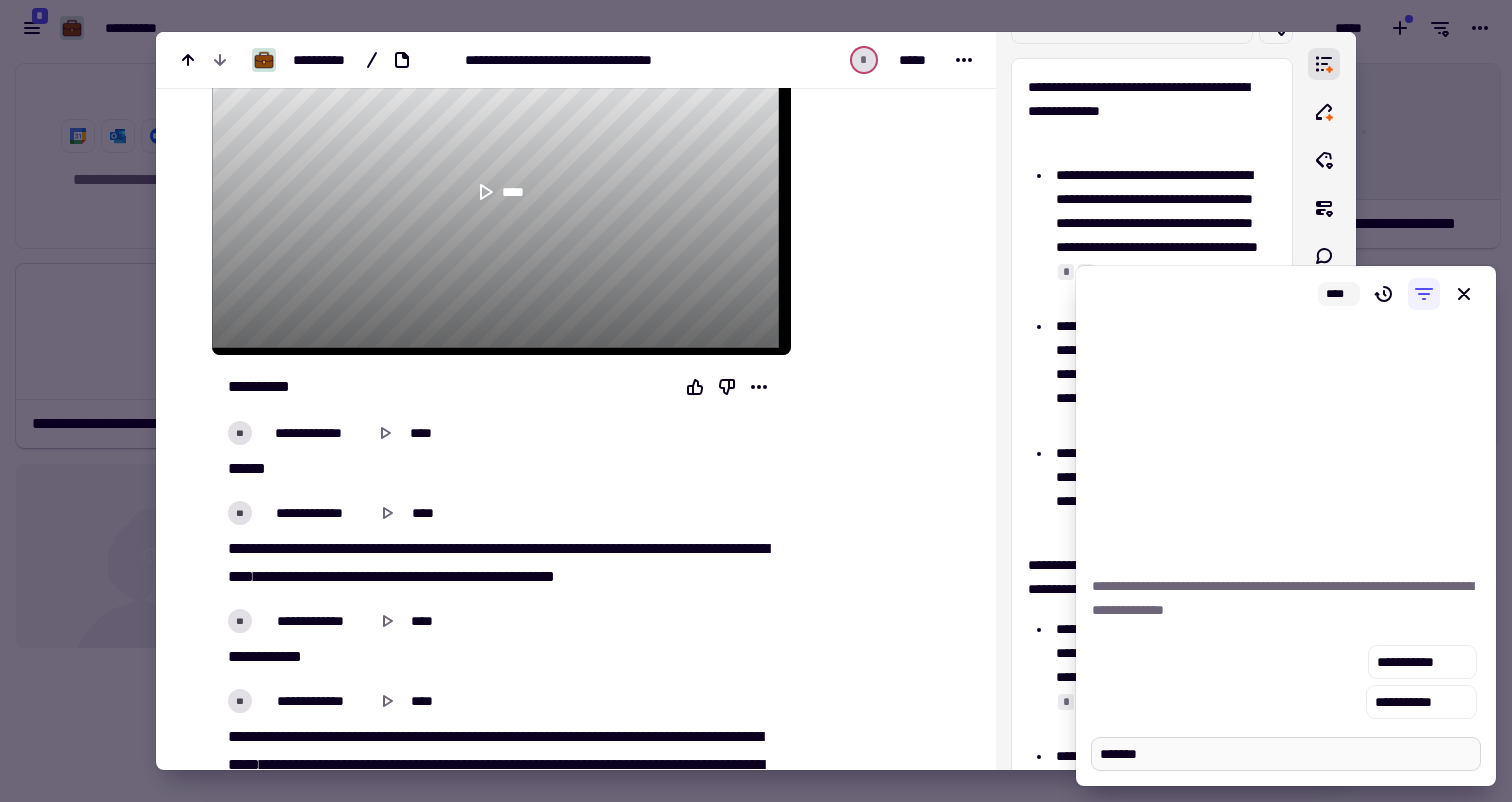type on "*" 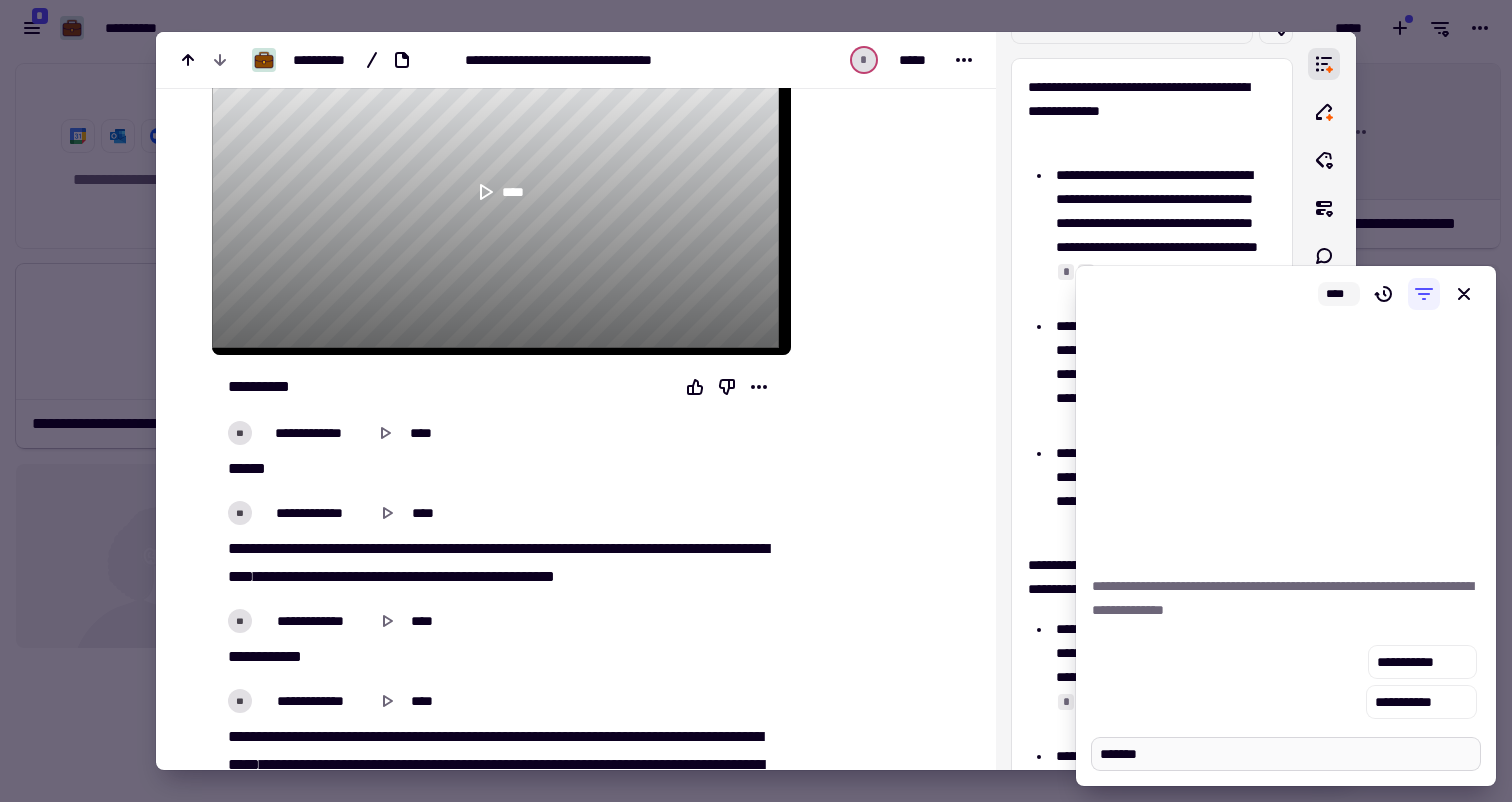 type on "********" 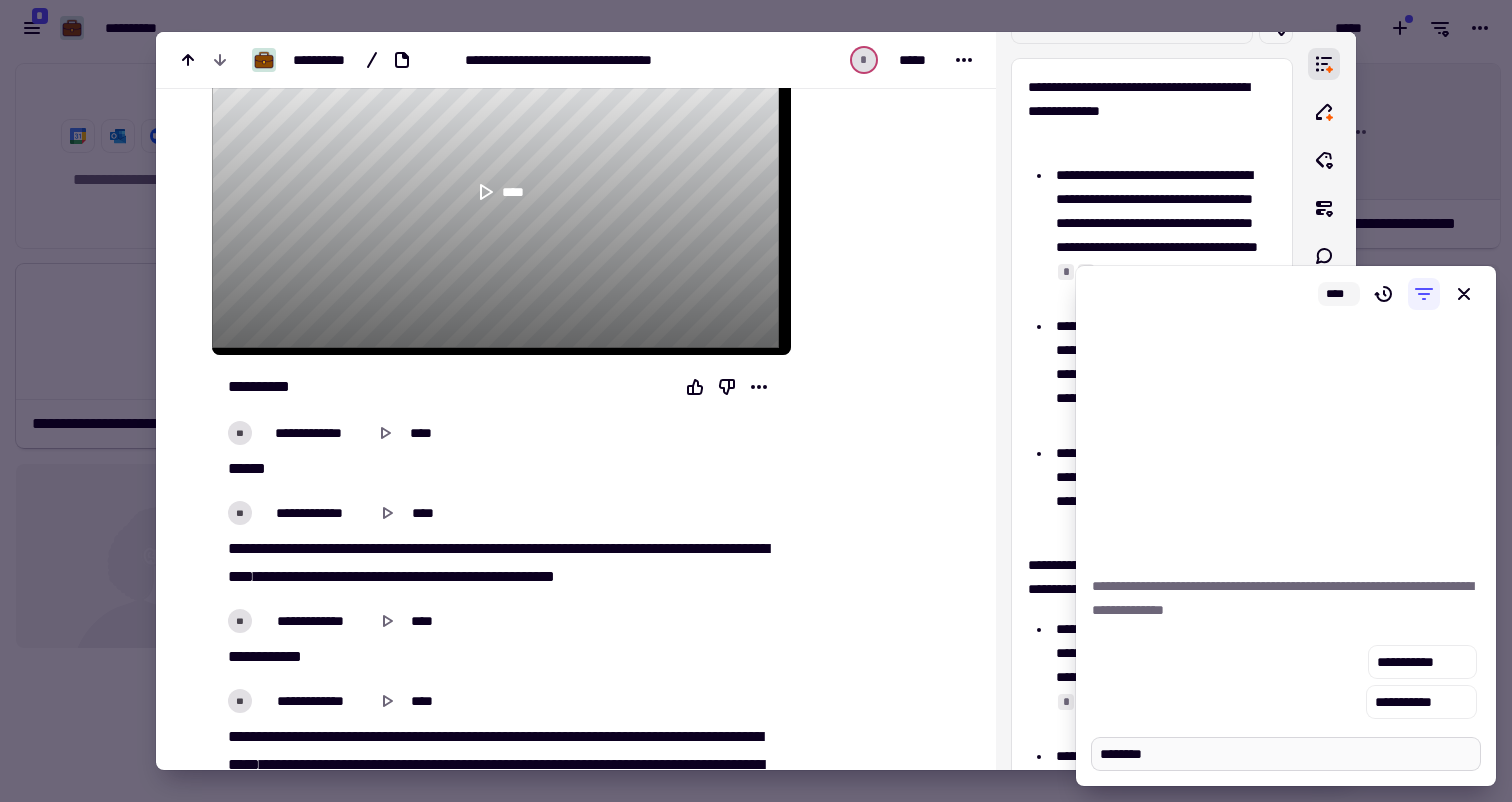 type on "*" 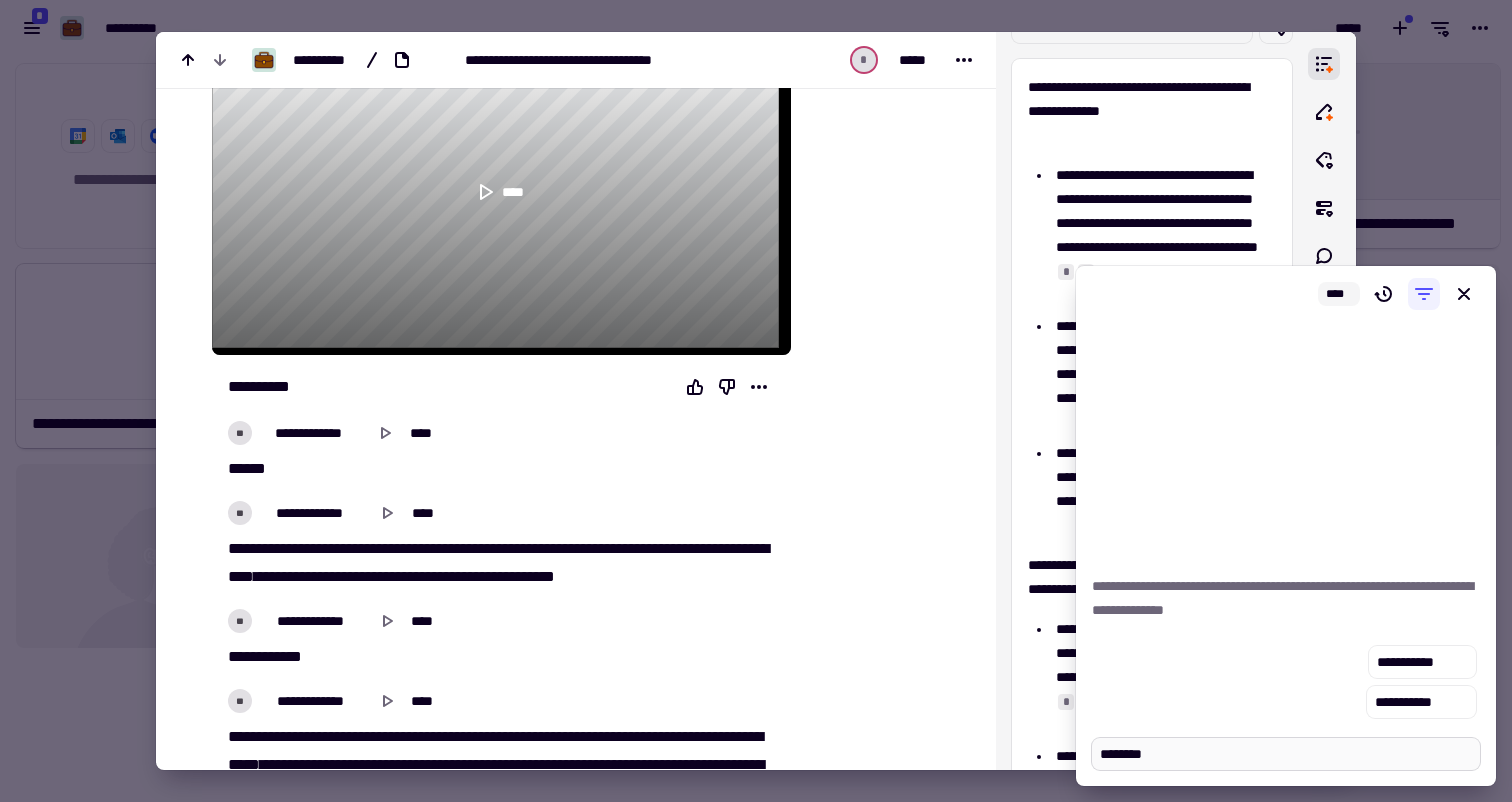 type on "*********" 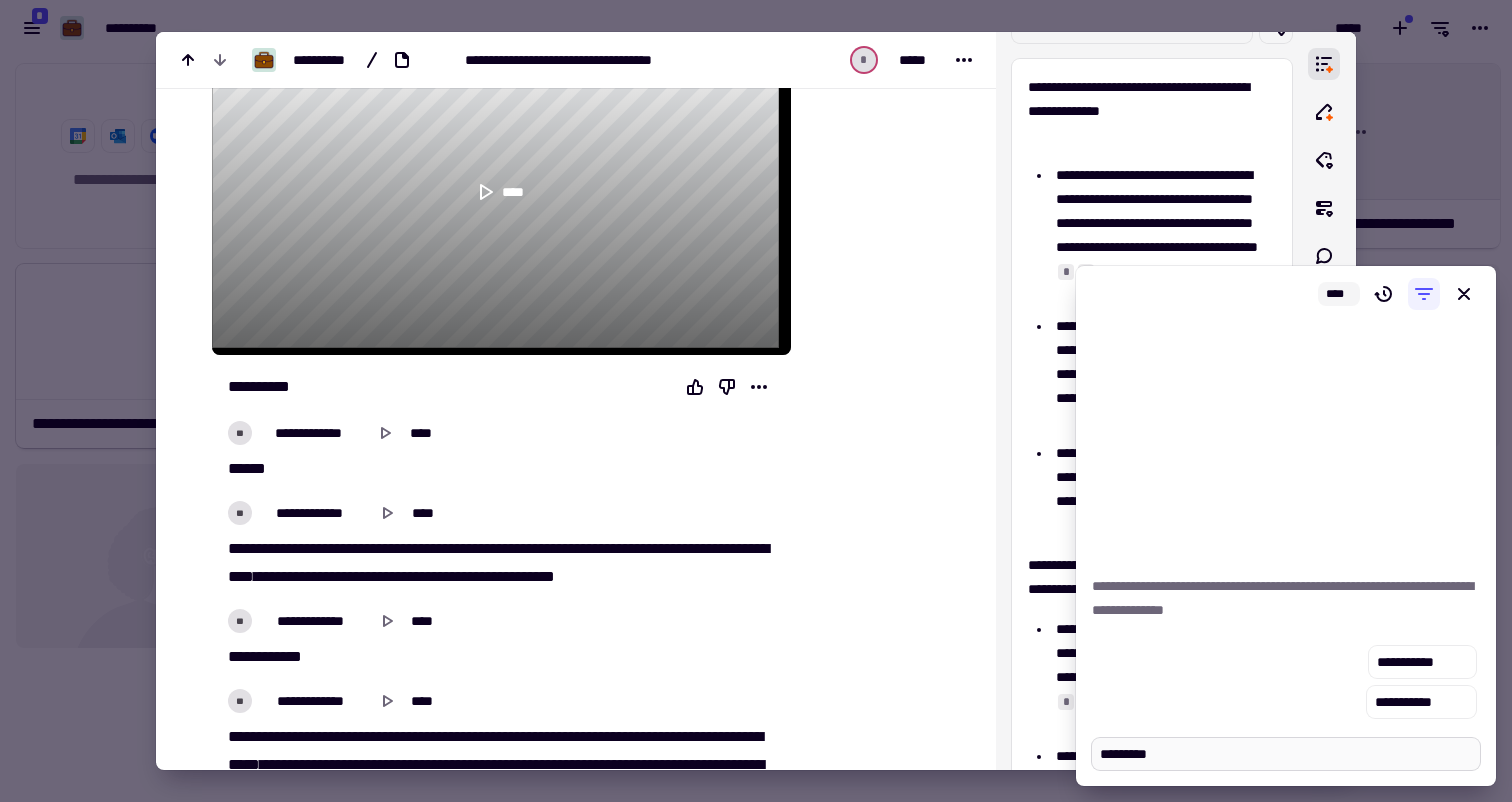 type on "*" 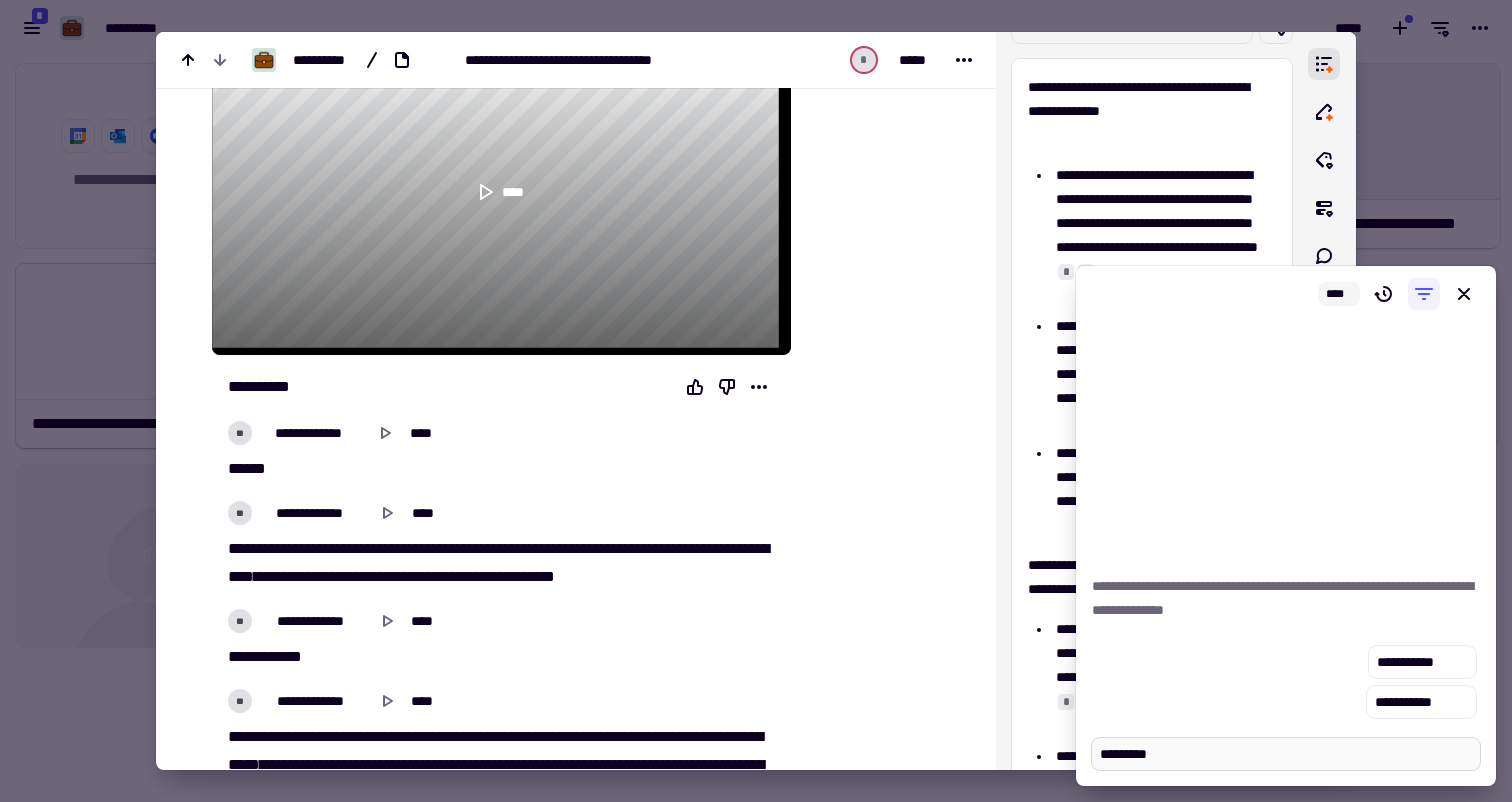 type on "**********" 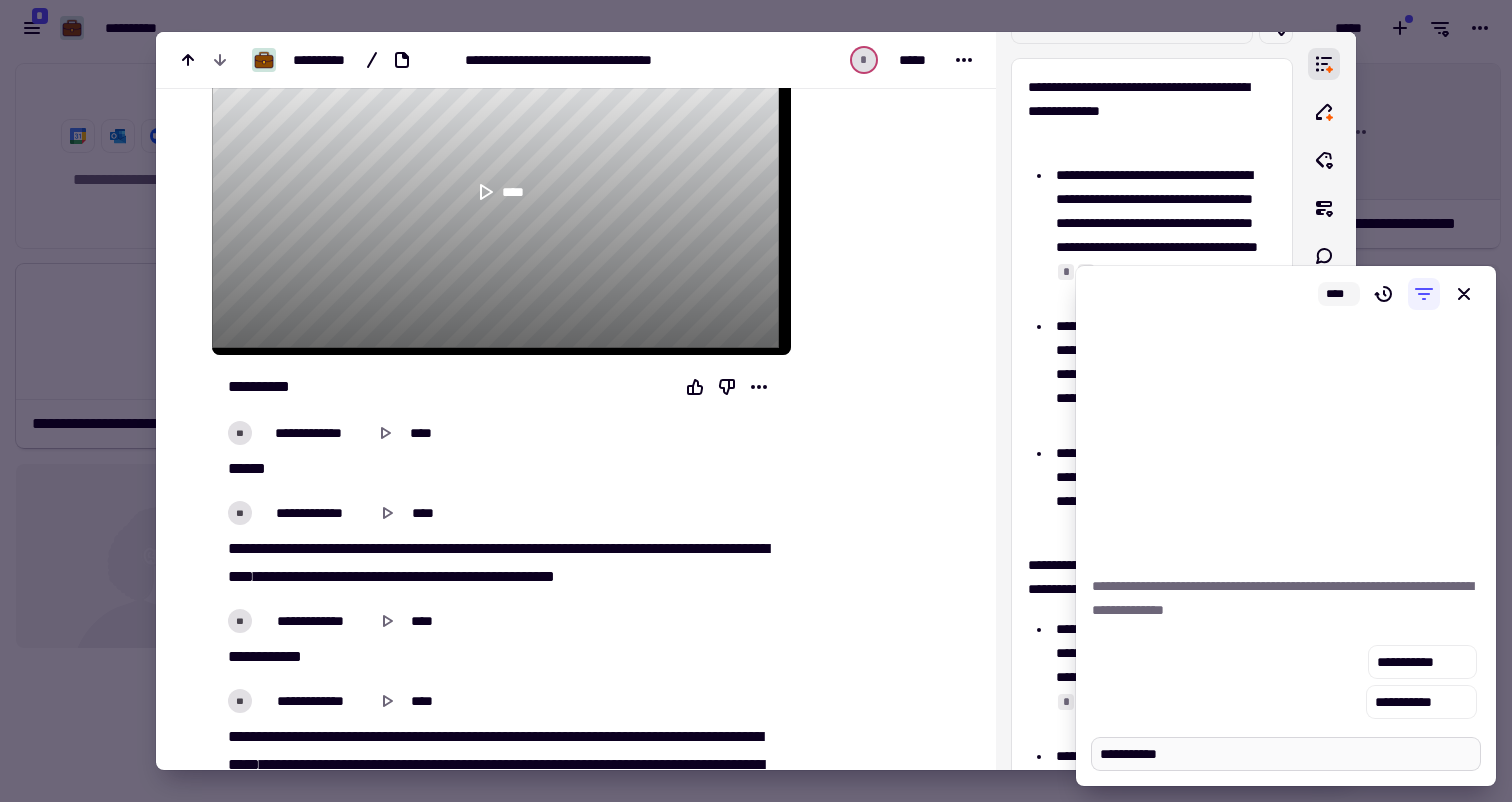 type on "*" 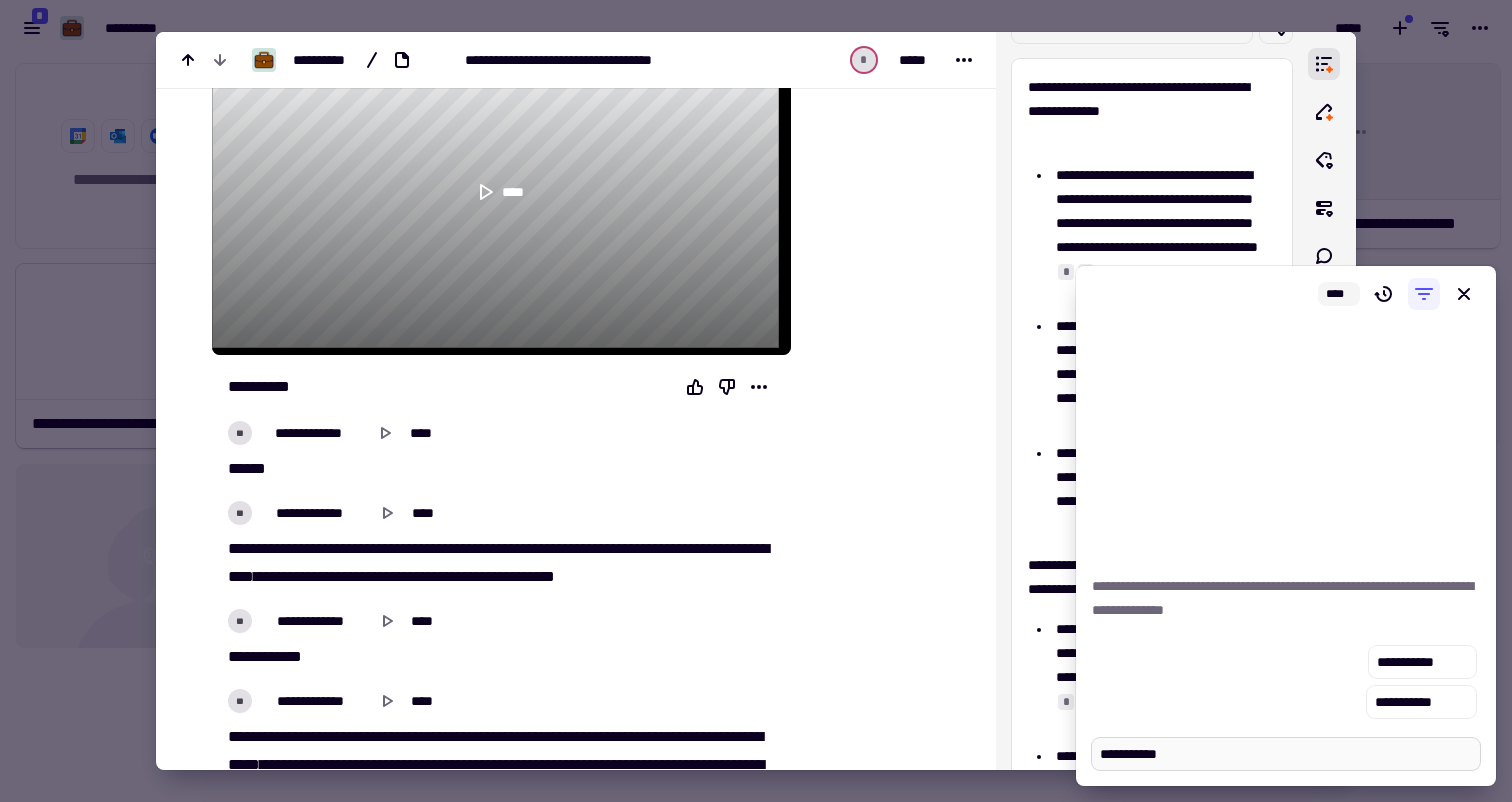 type on "**********" 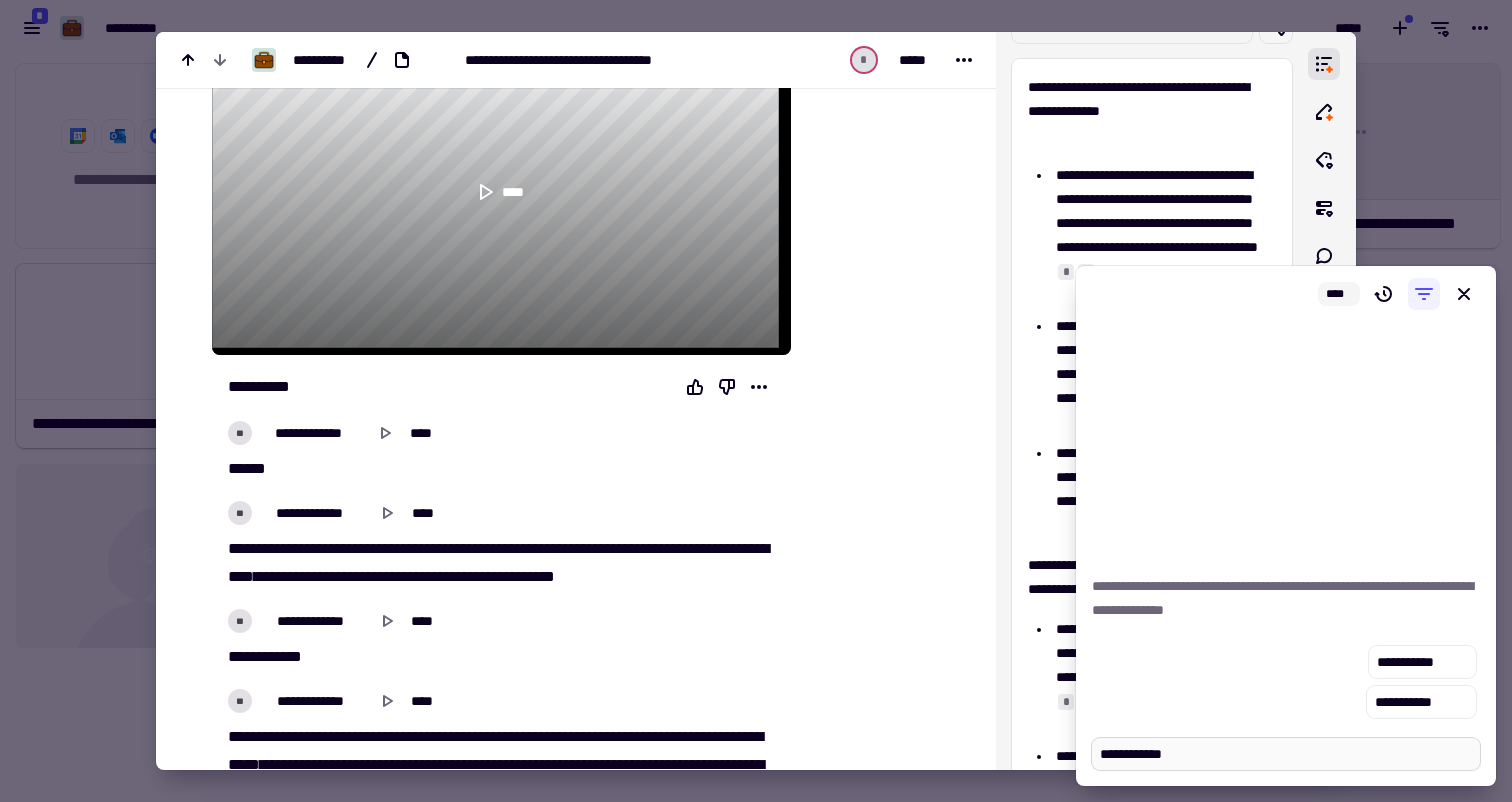 type on "*" 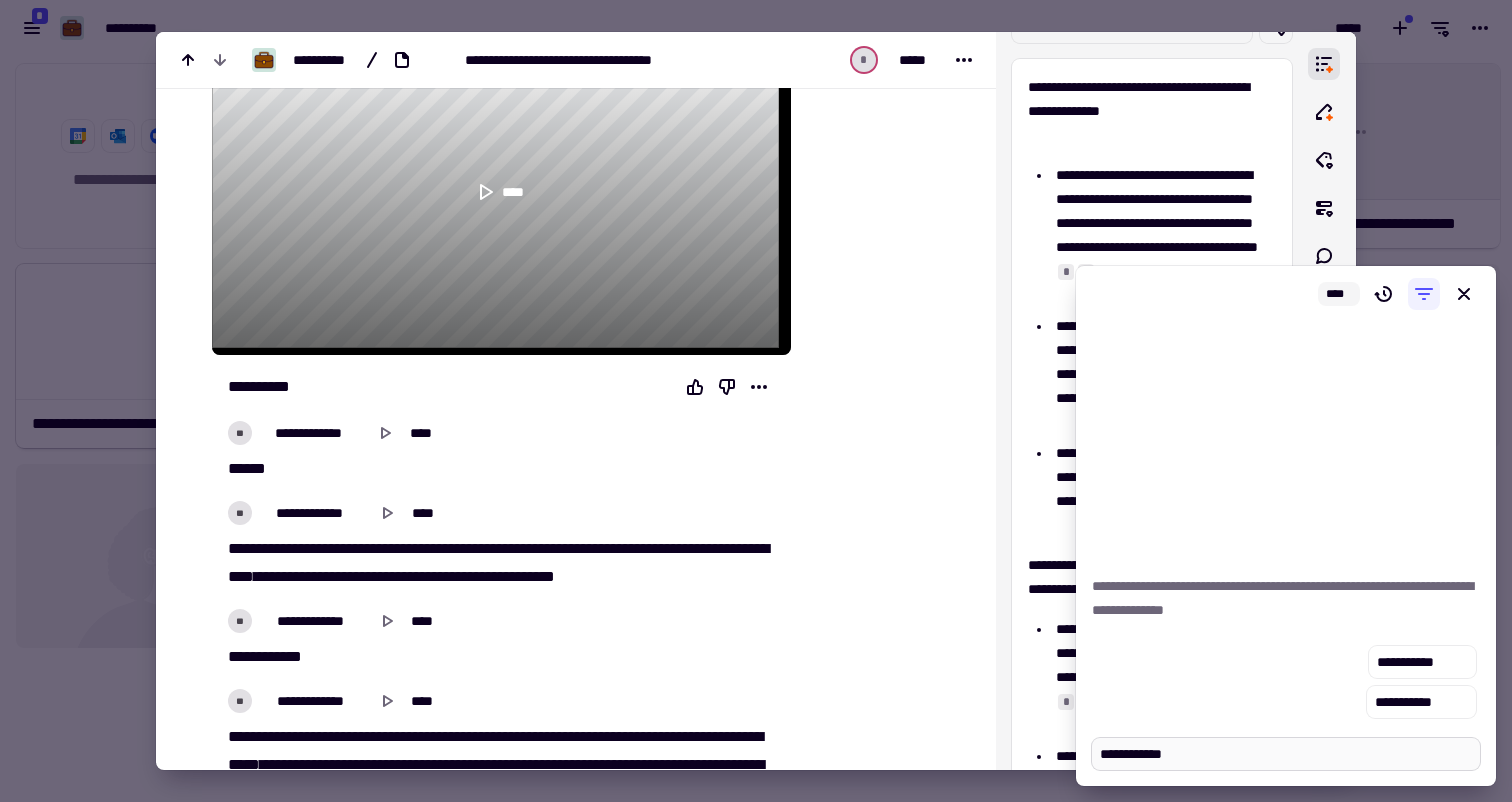 type on "*********" 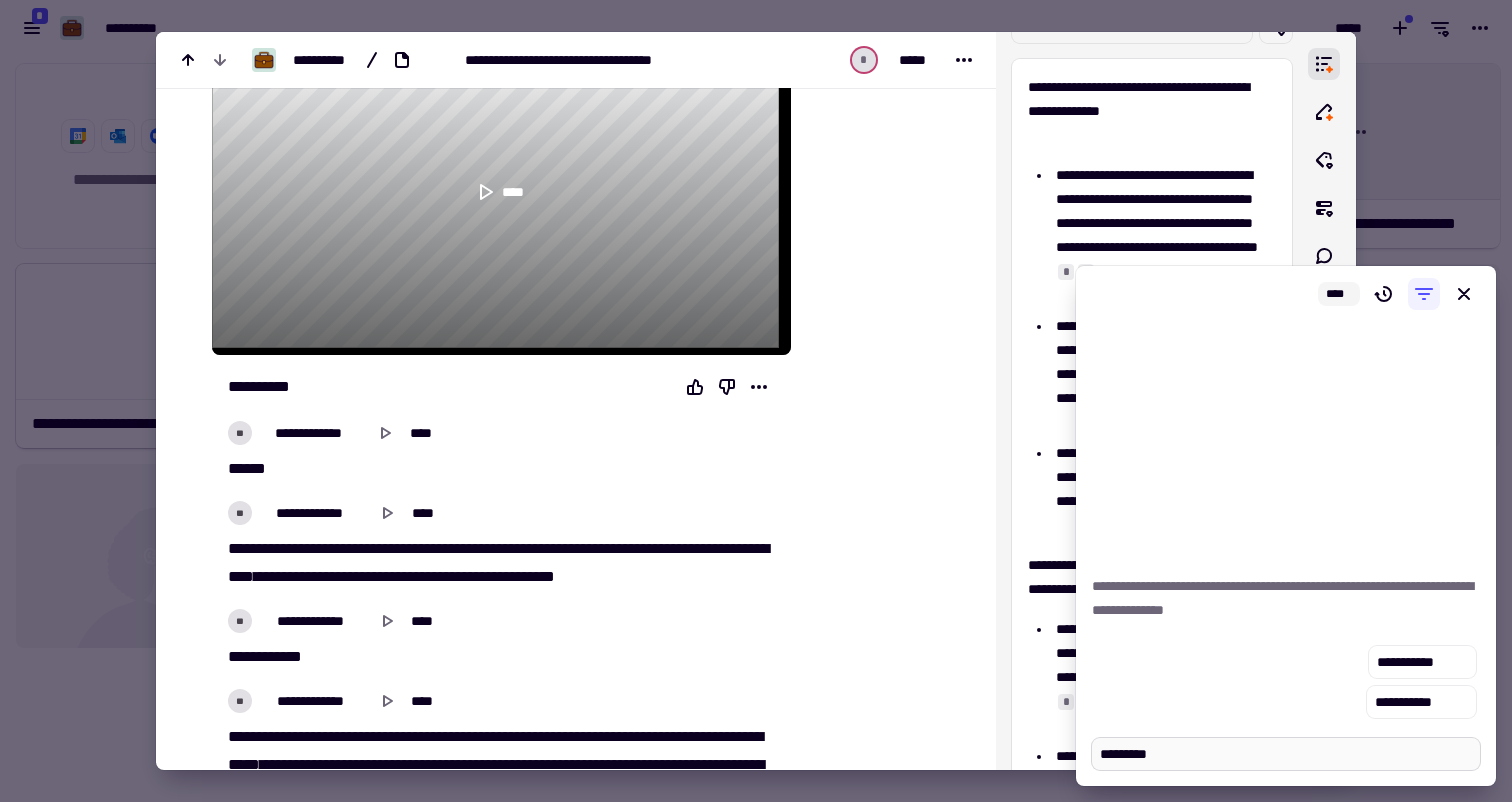 type on "*" 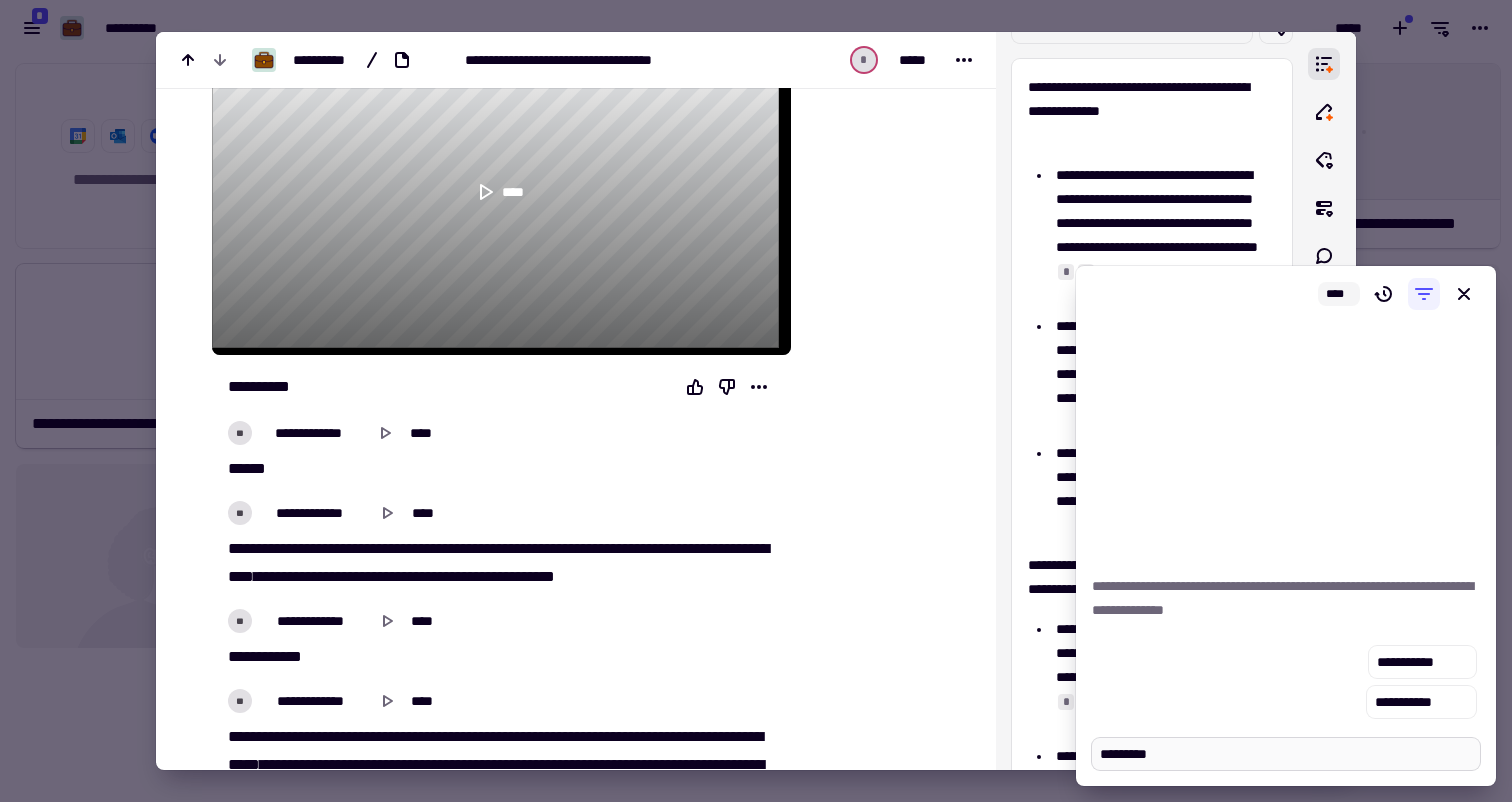 type on "**********" 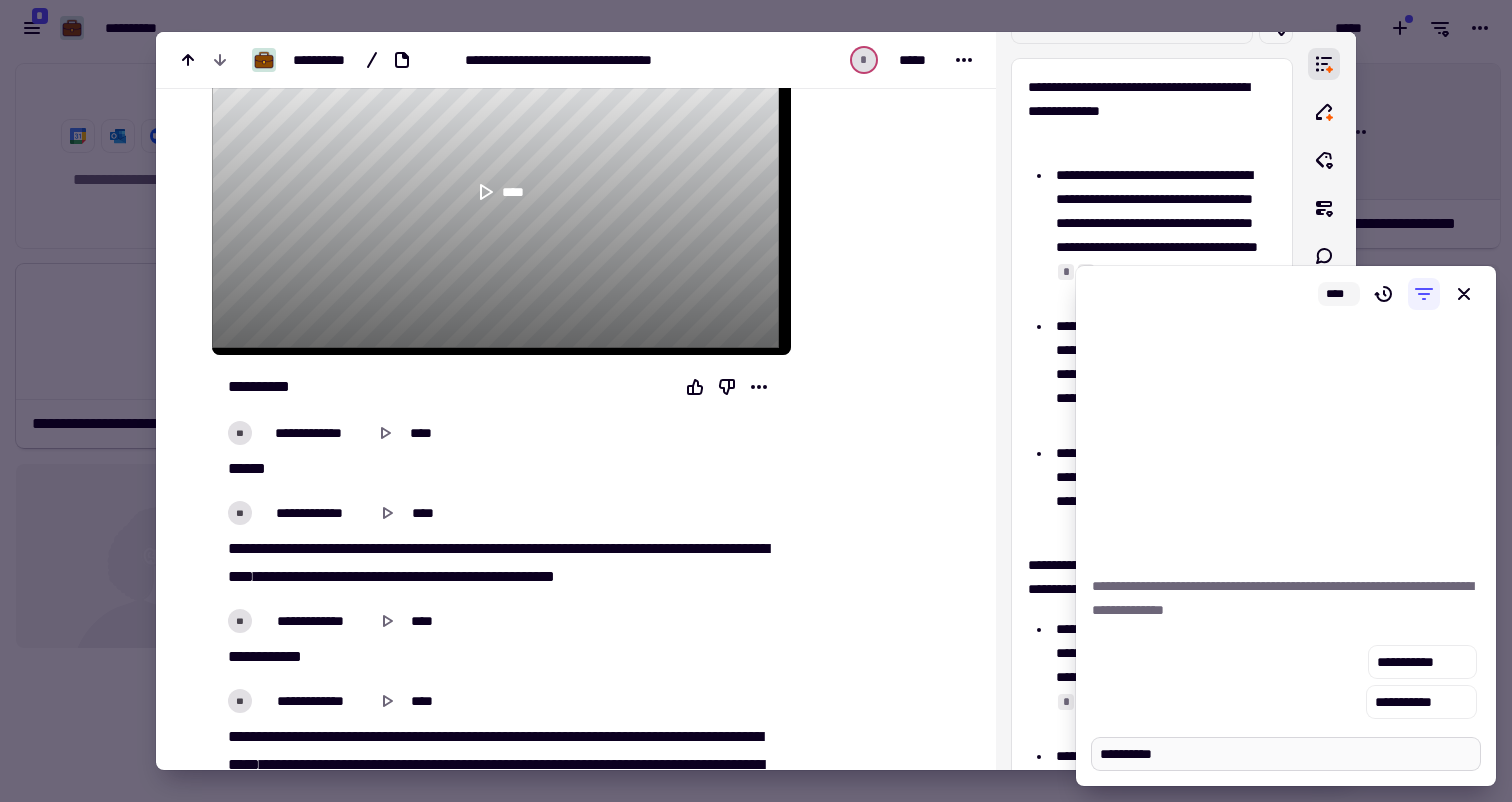 type on "*" 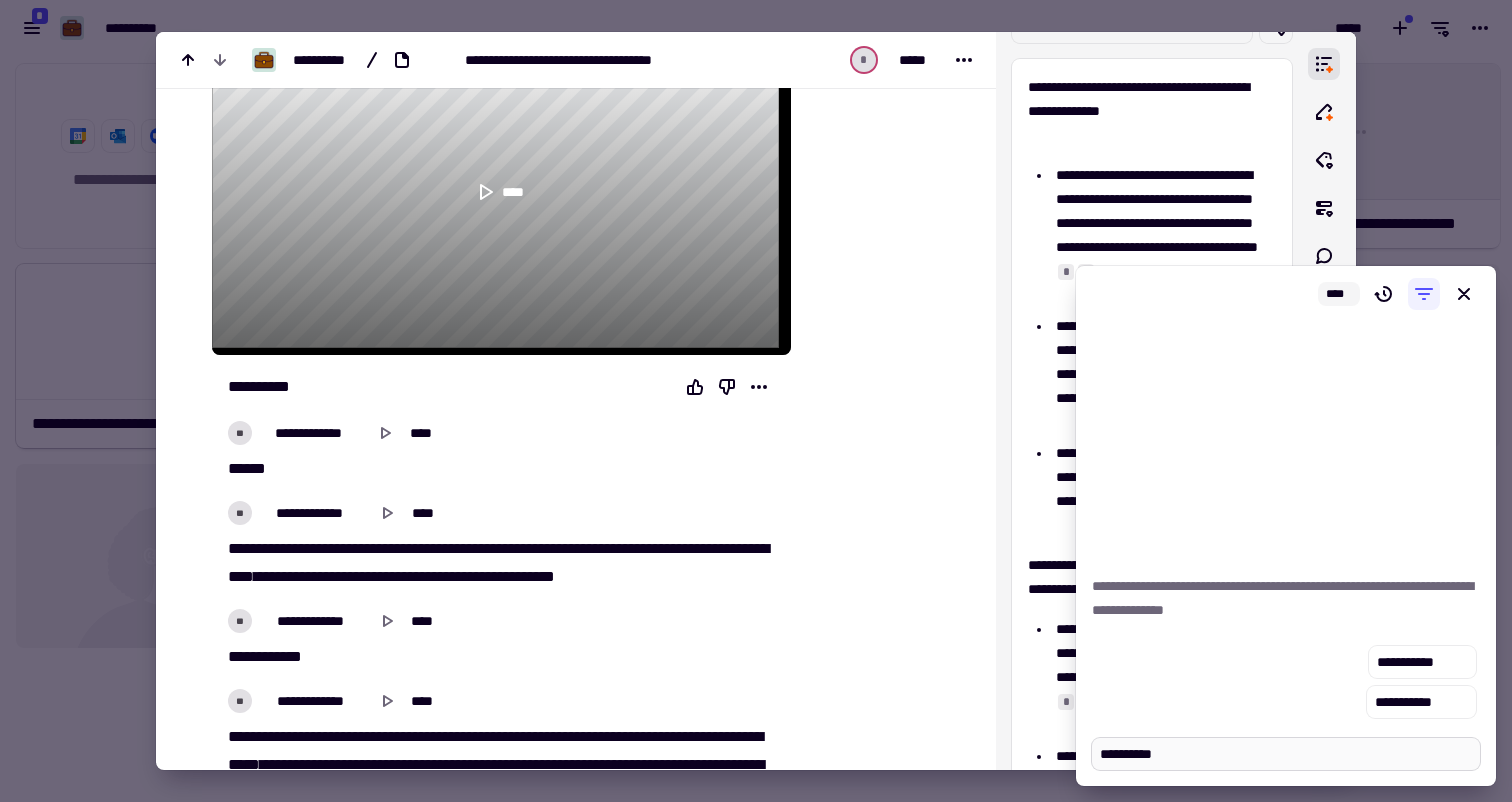 type on "**********" 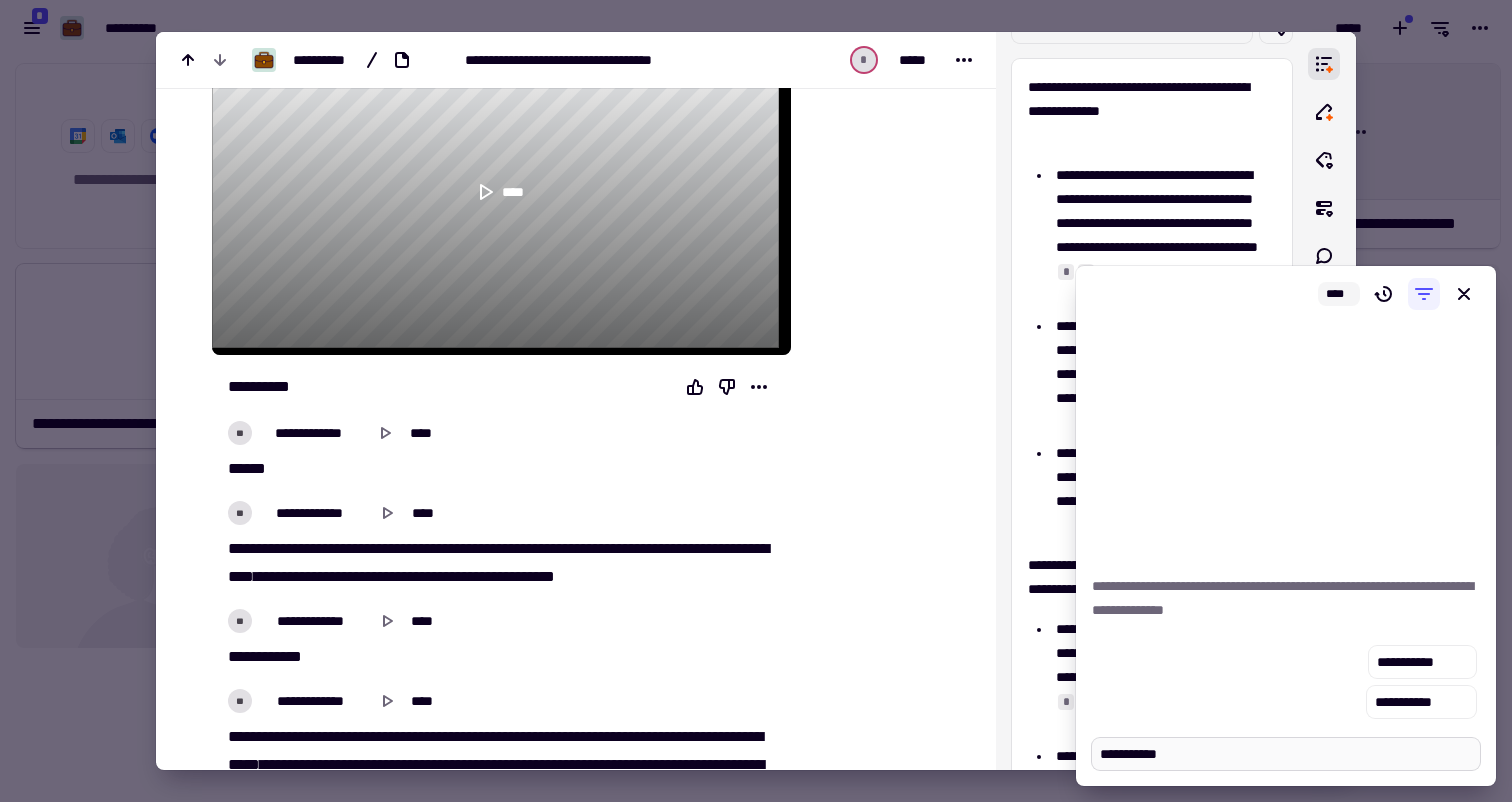type on "*" 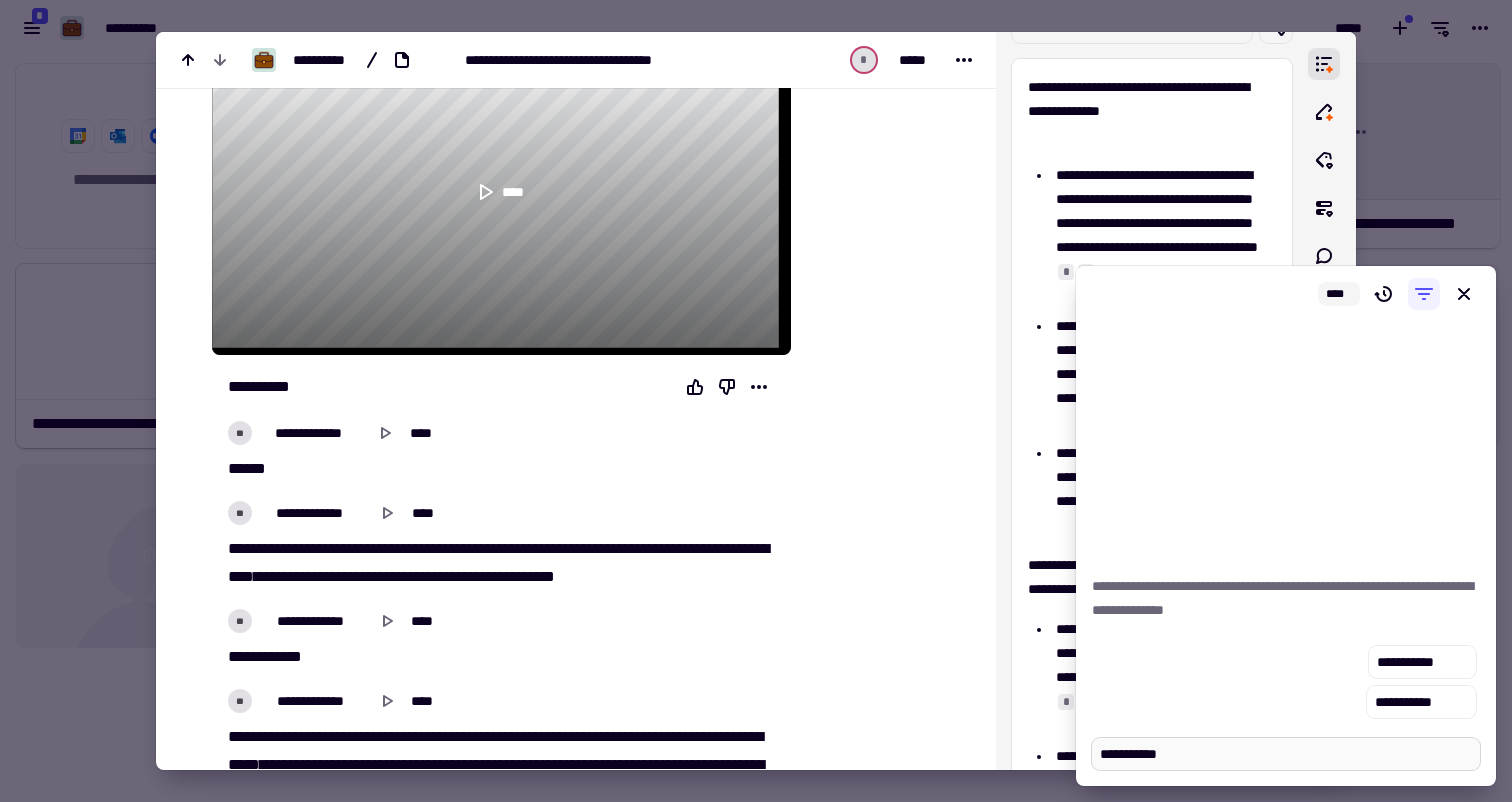 type on "**********" 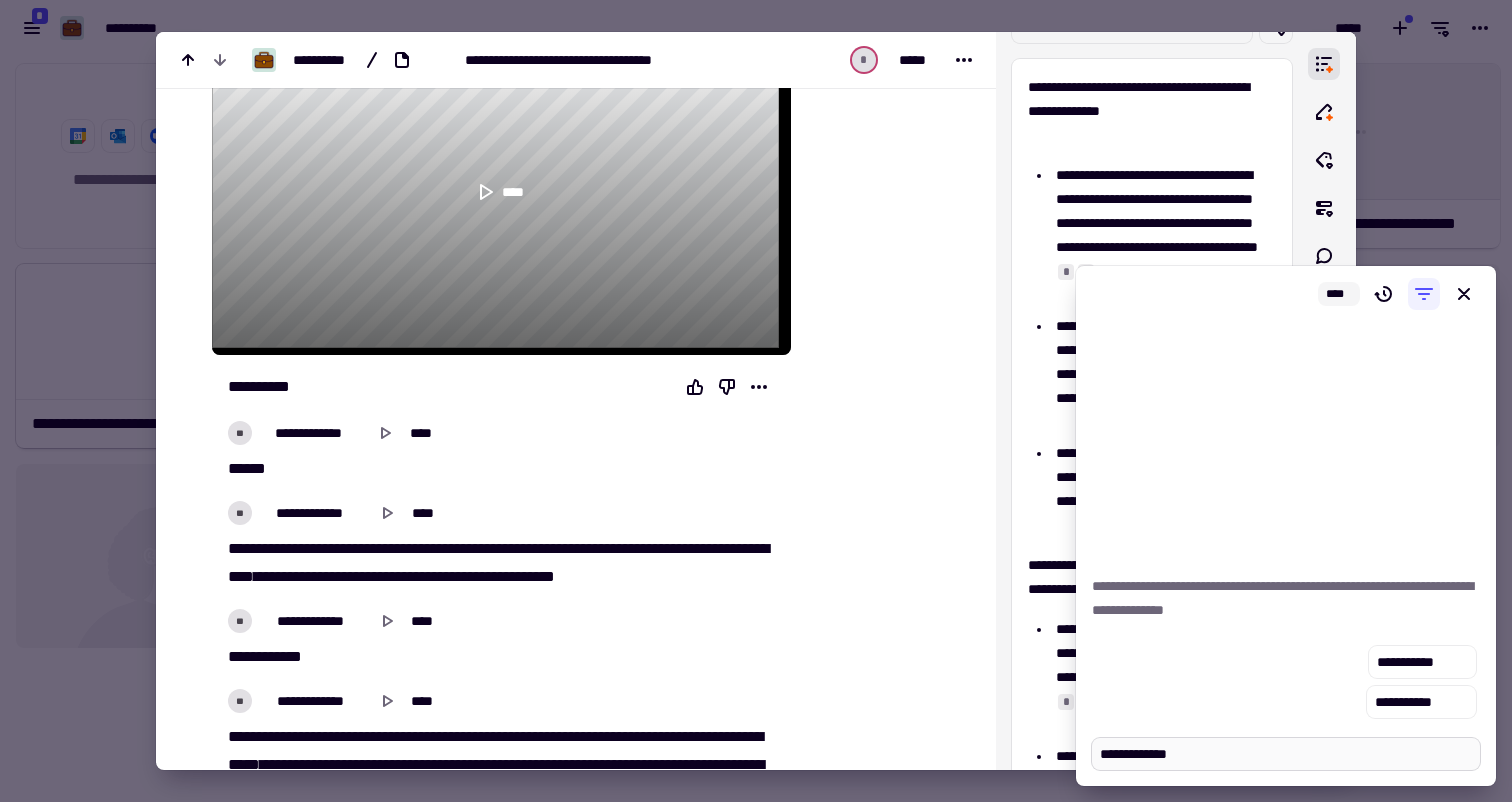 type on "*" 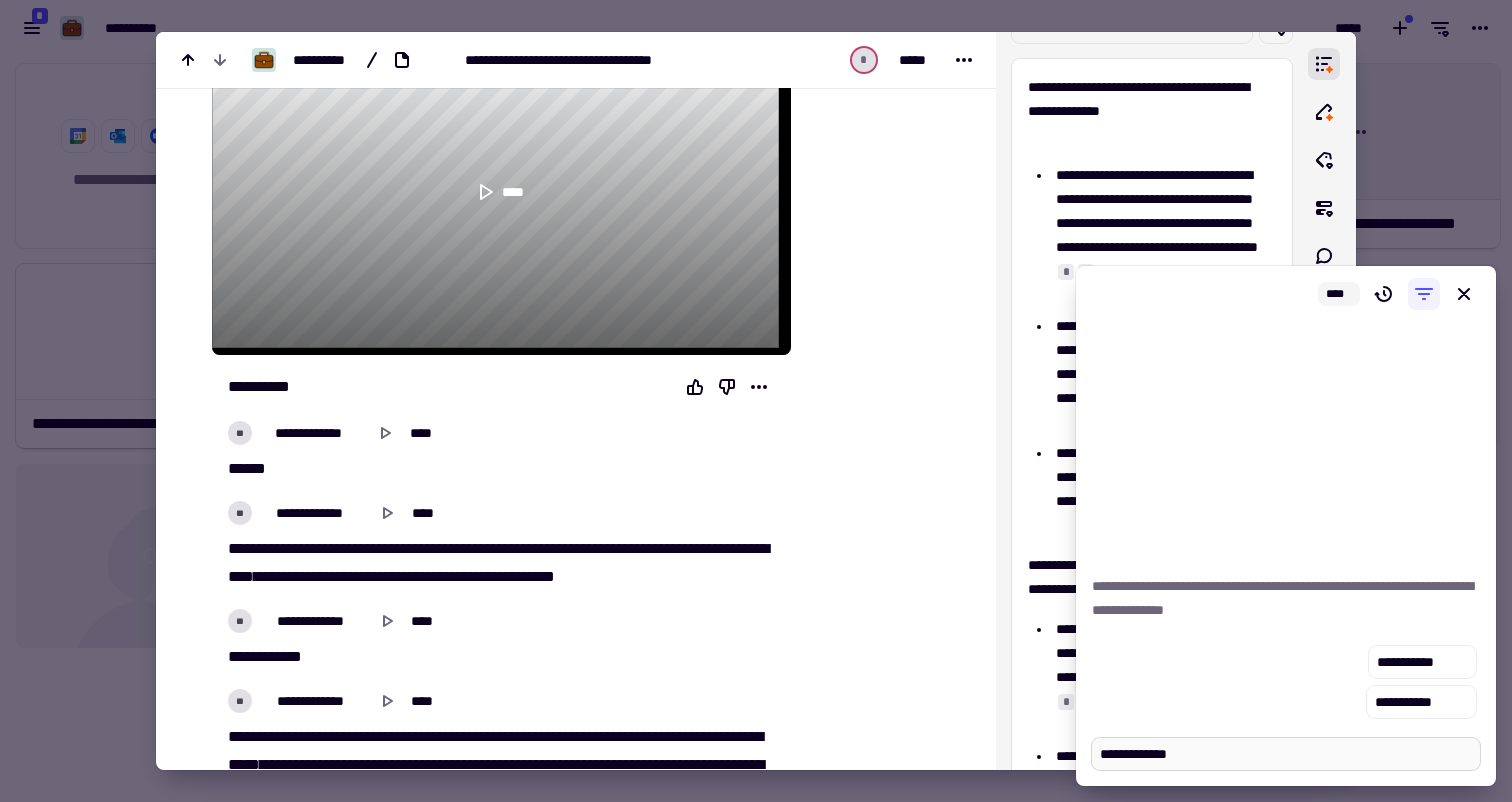 type on "**********" 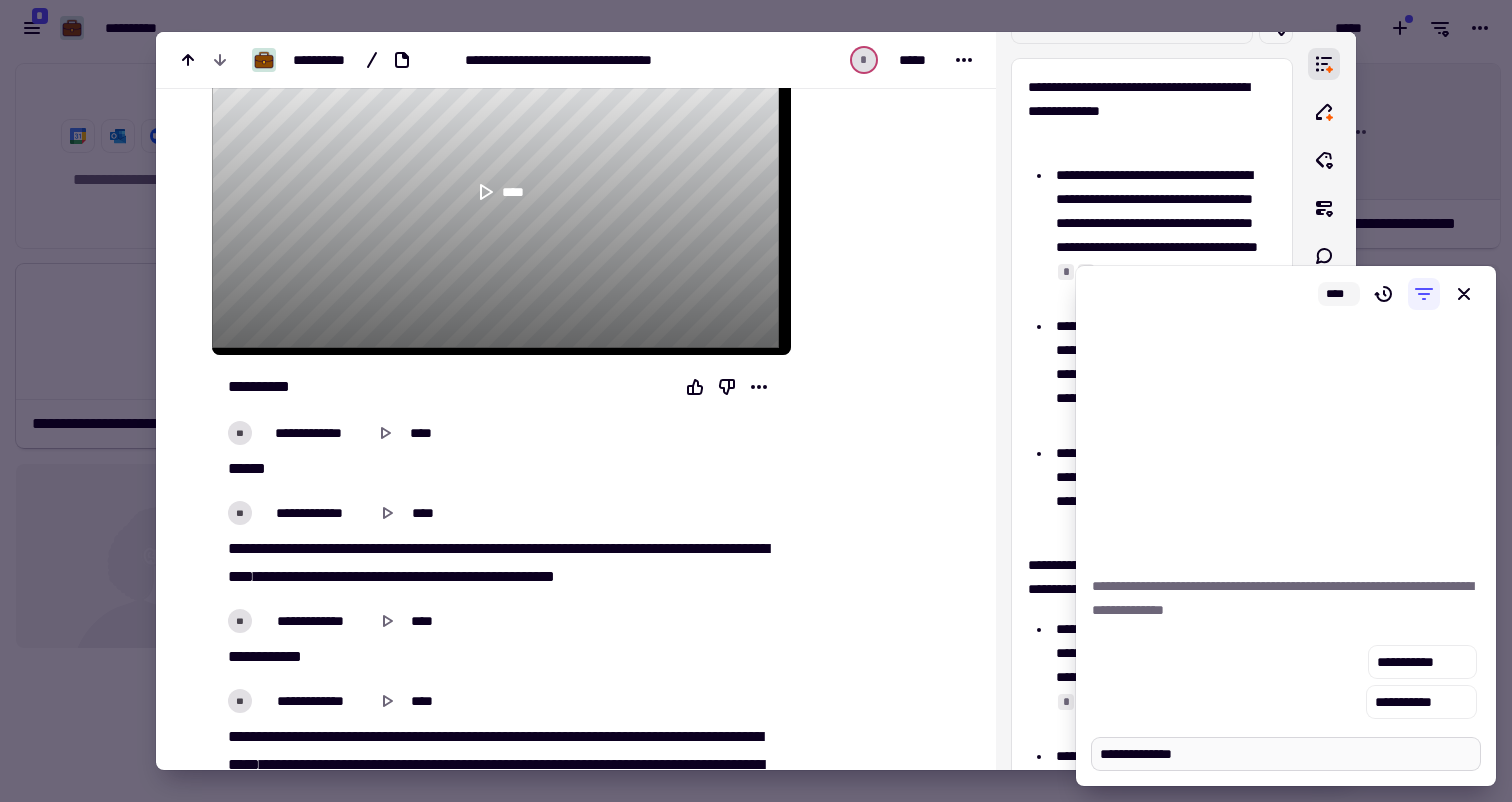 type on "*" 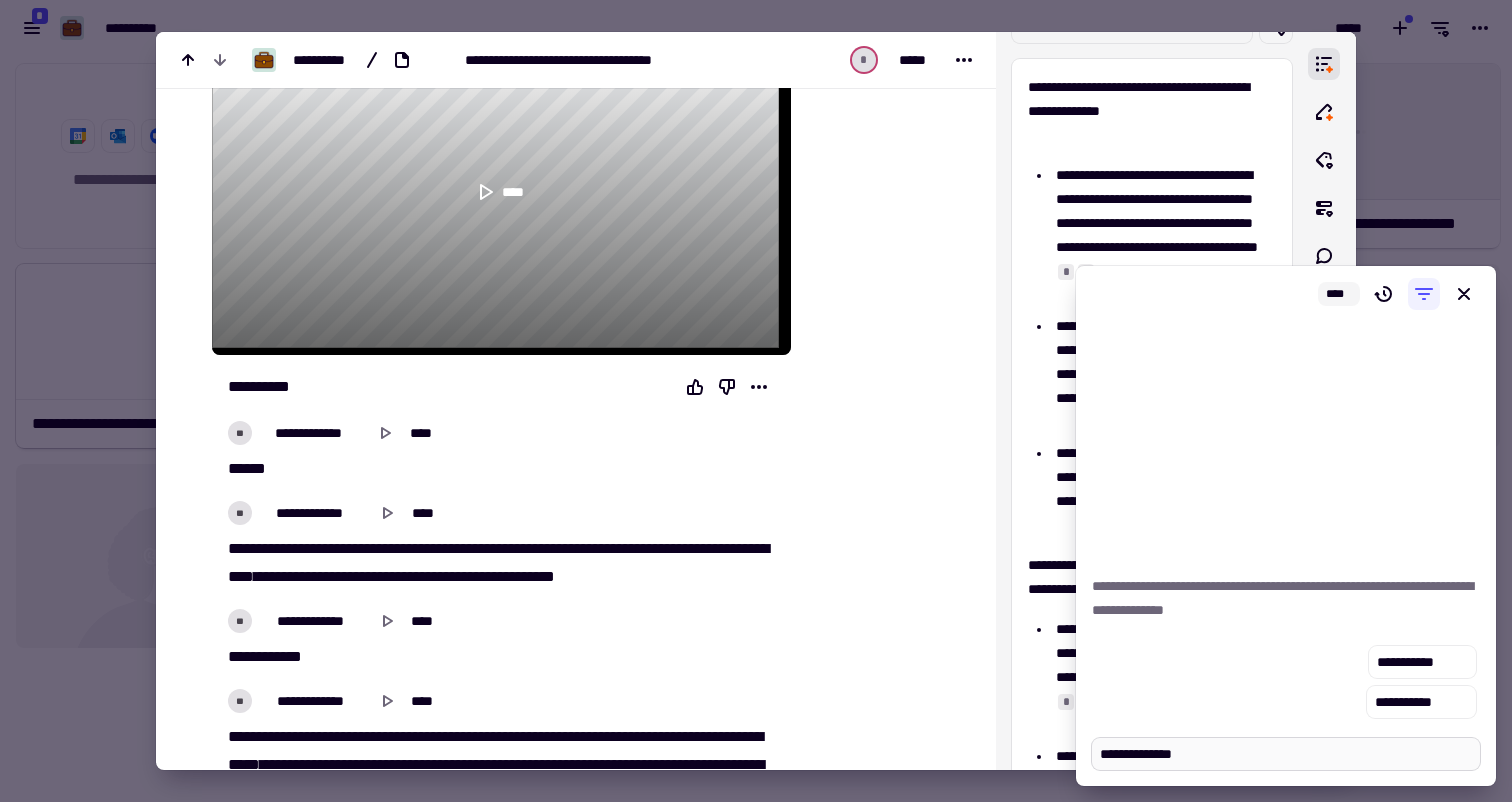 type on "**********" 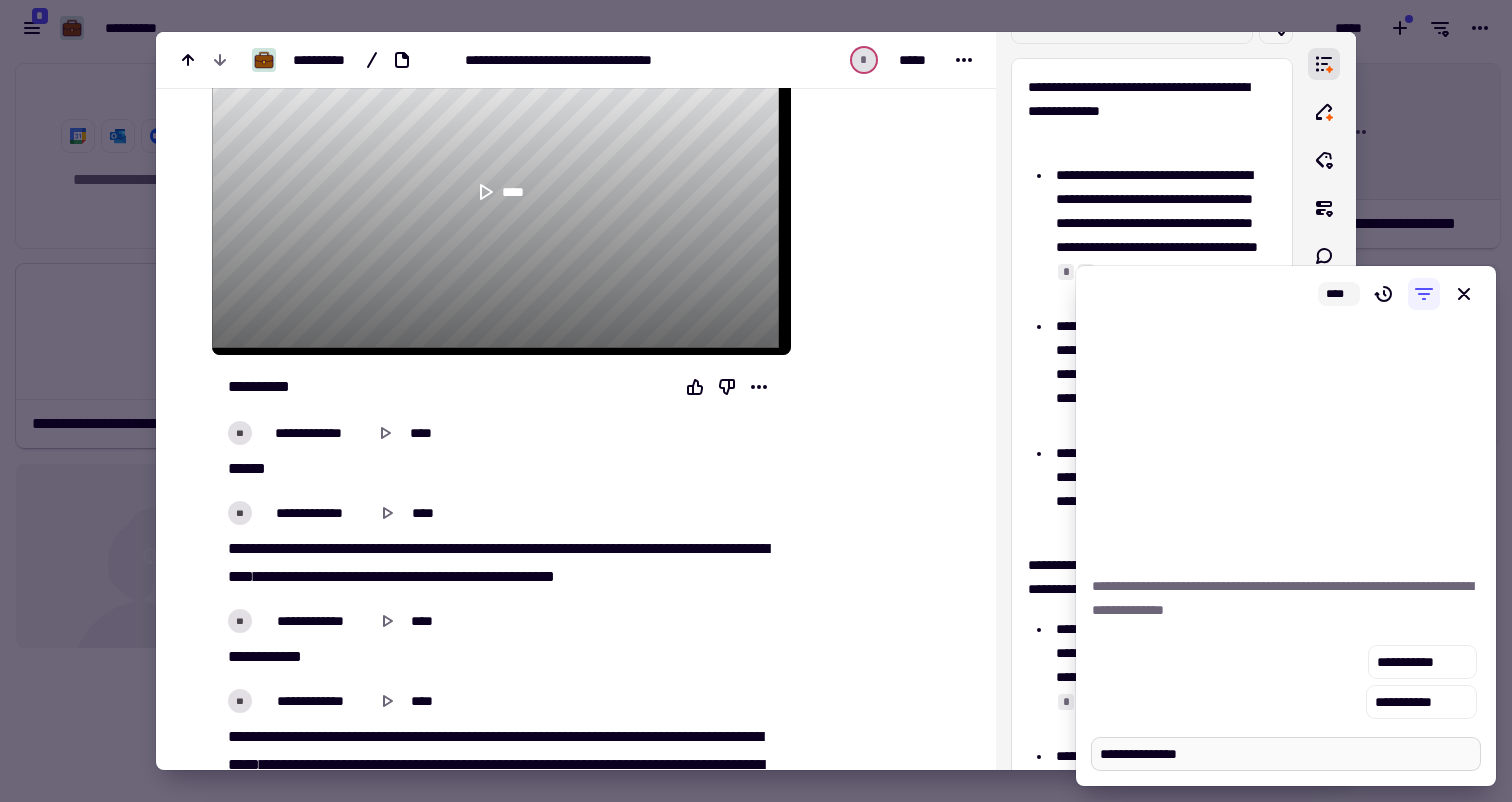 type on "*" 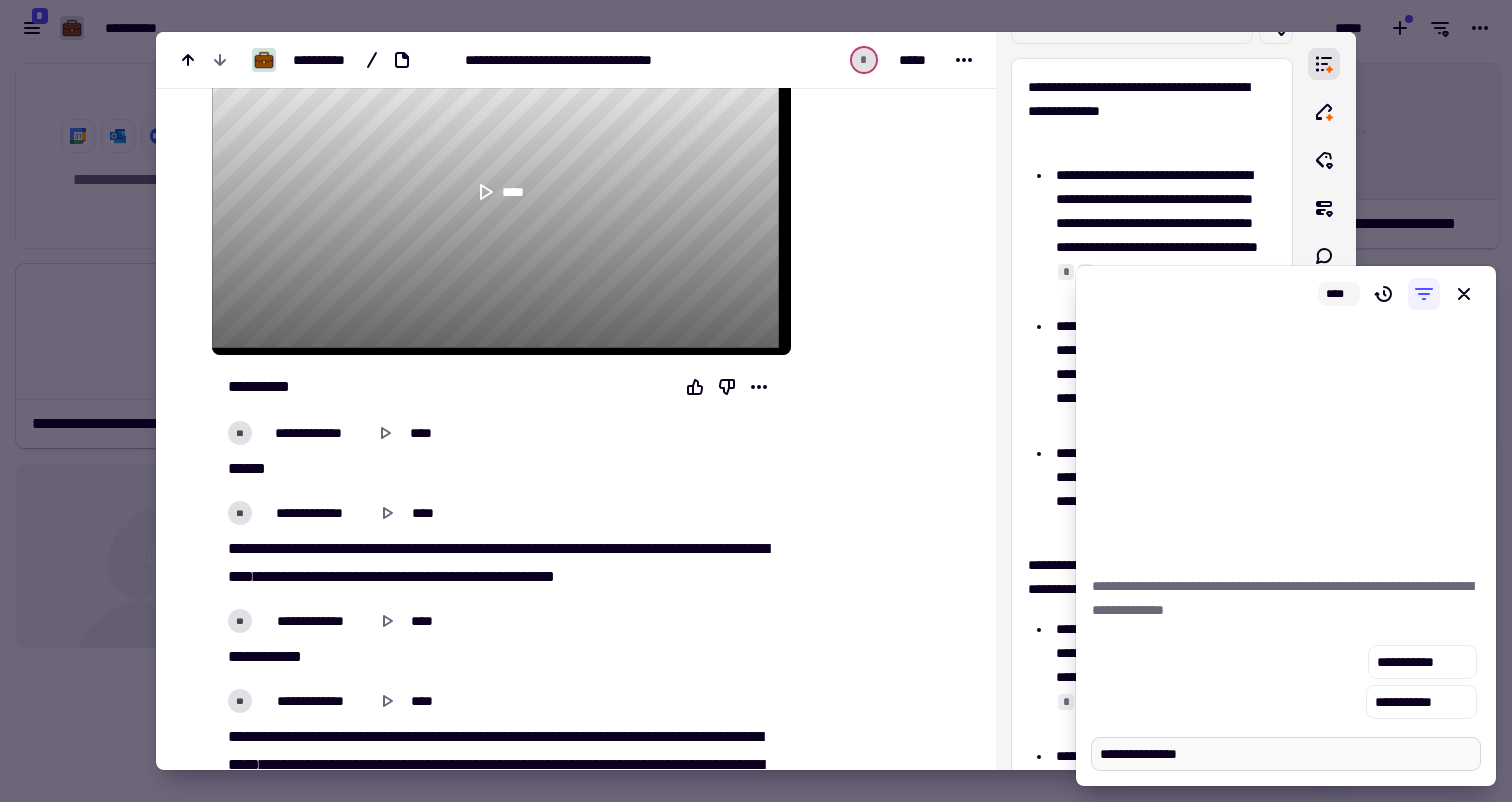 type on "**********" 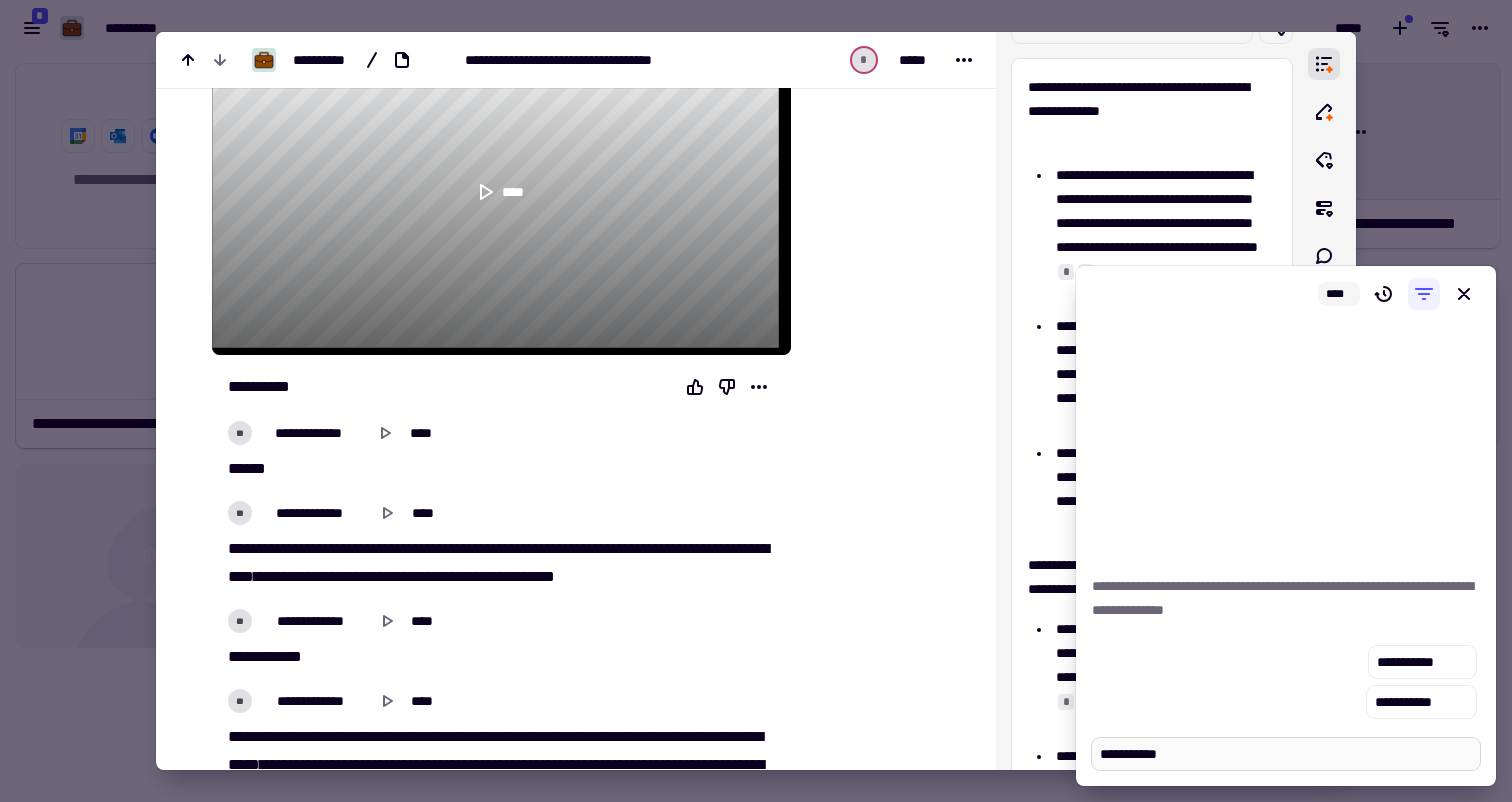 type on "*" 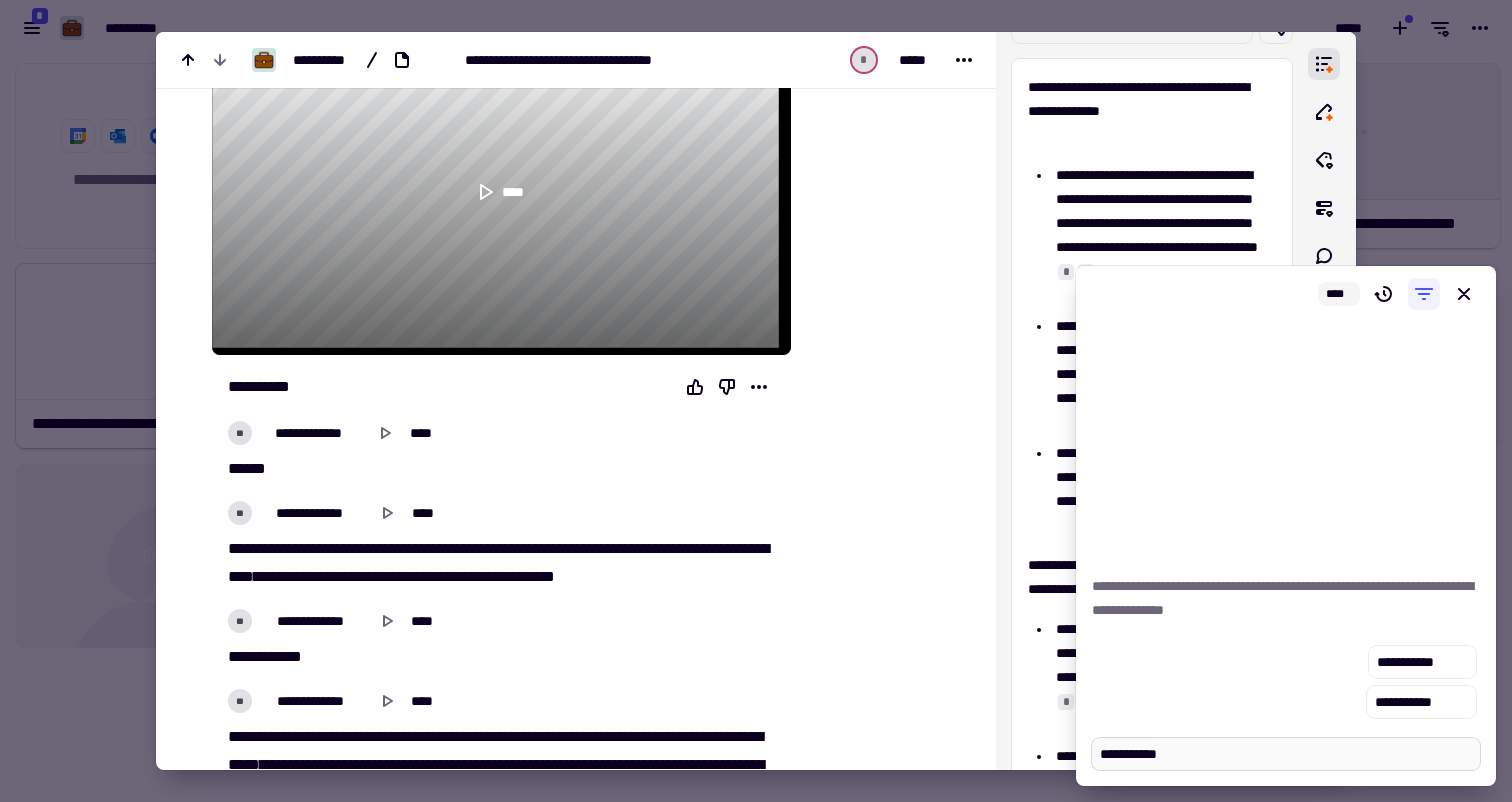 type on "**********" 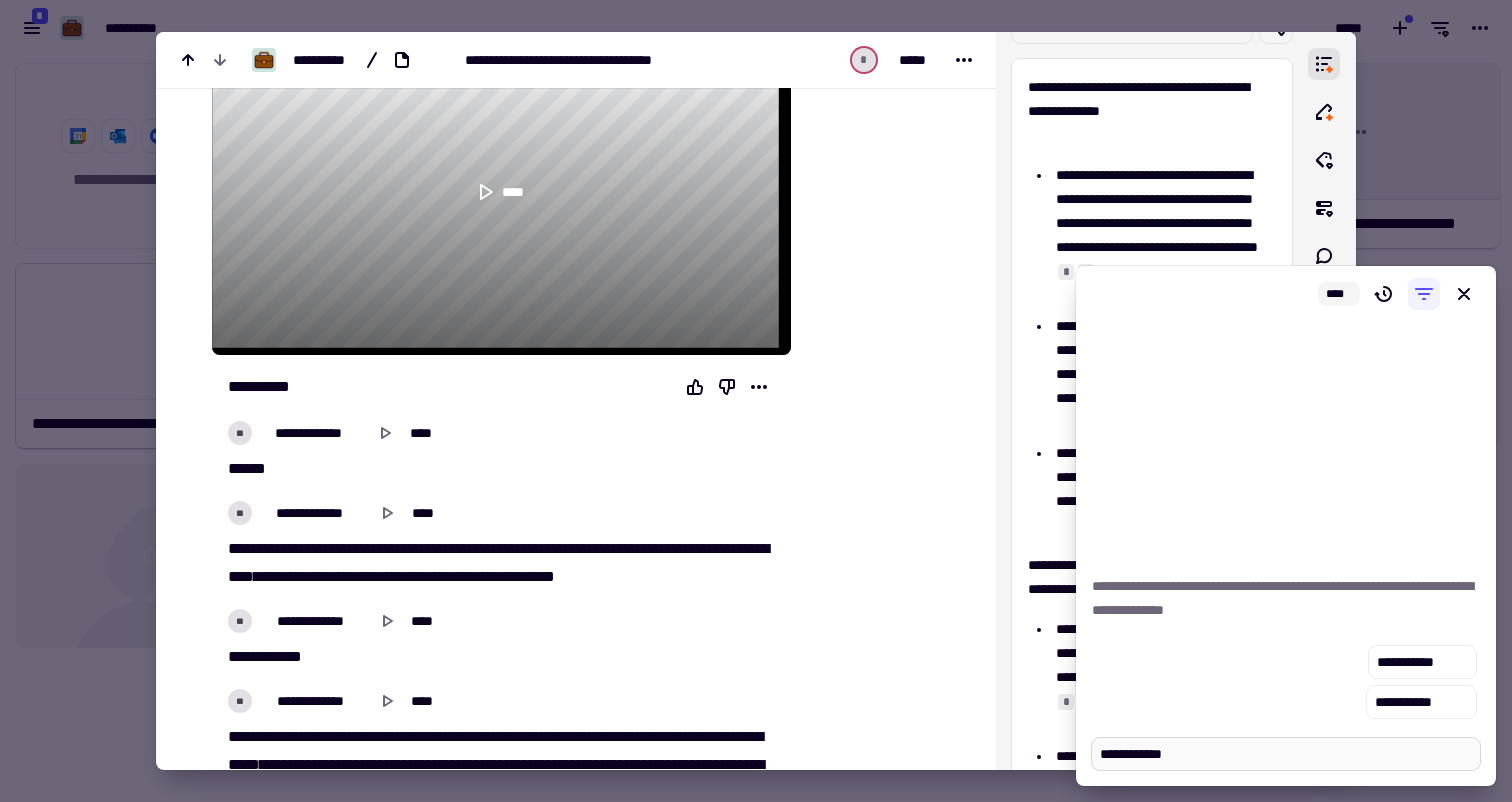 type on "*" 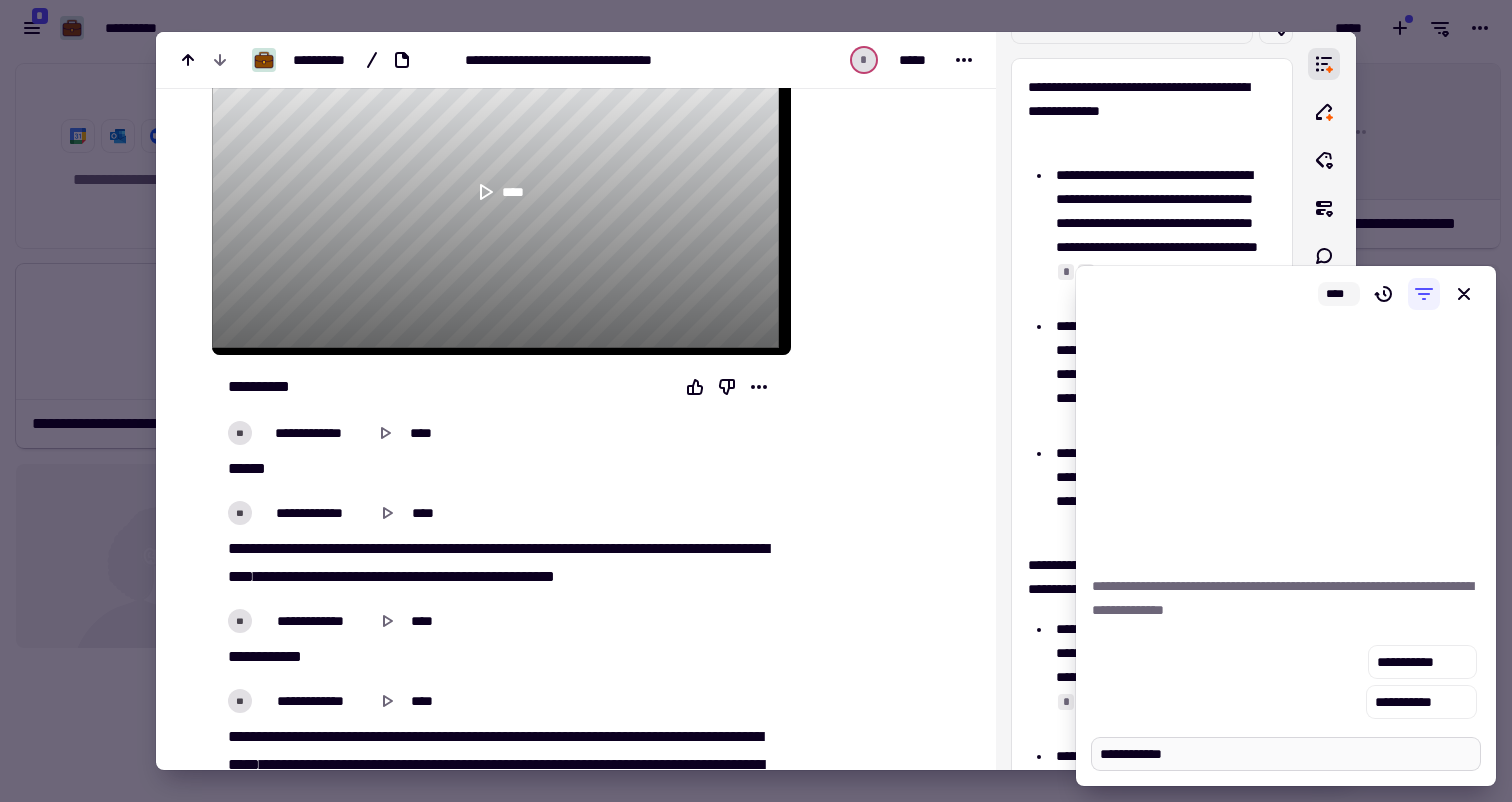 type on "**********" 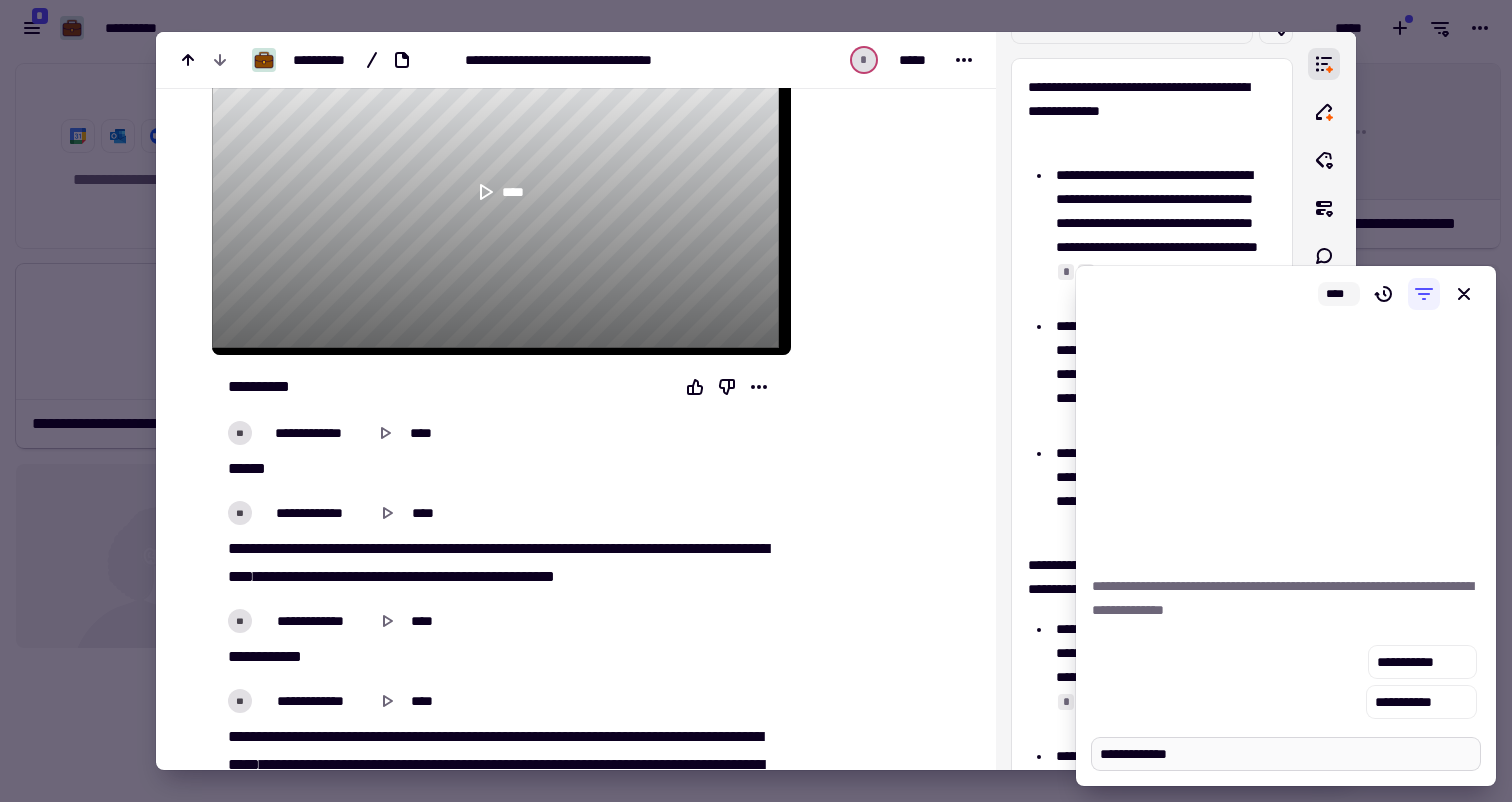 type on "*" 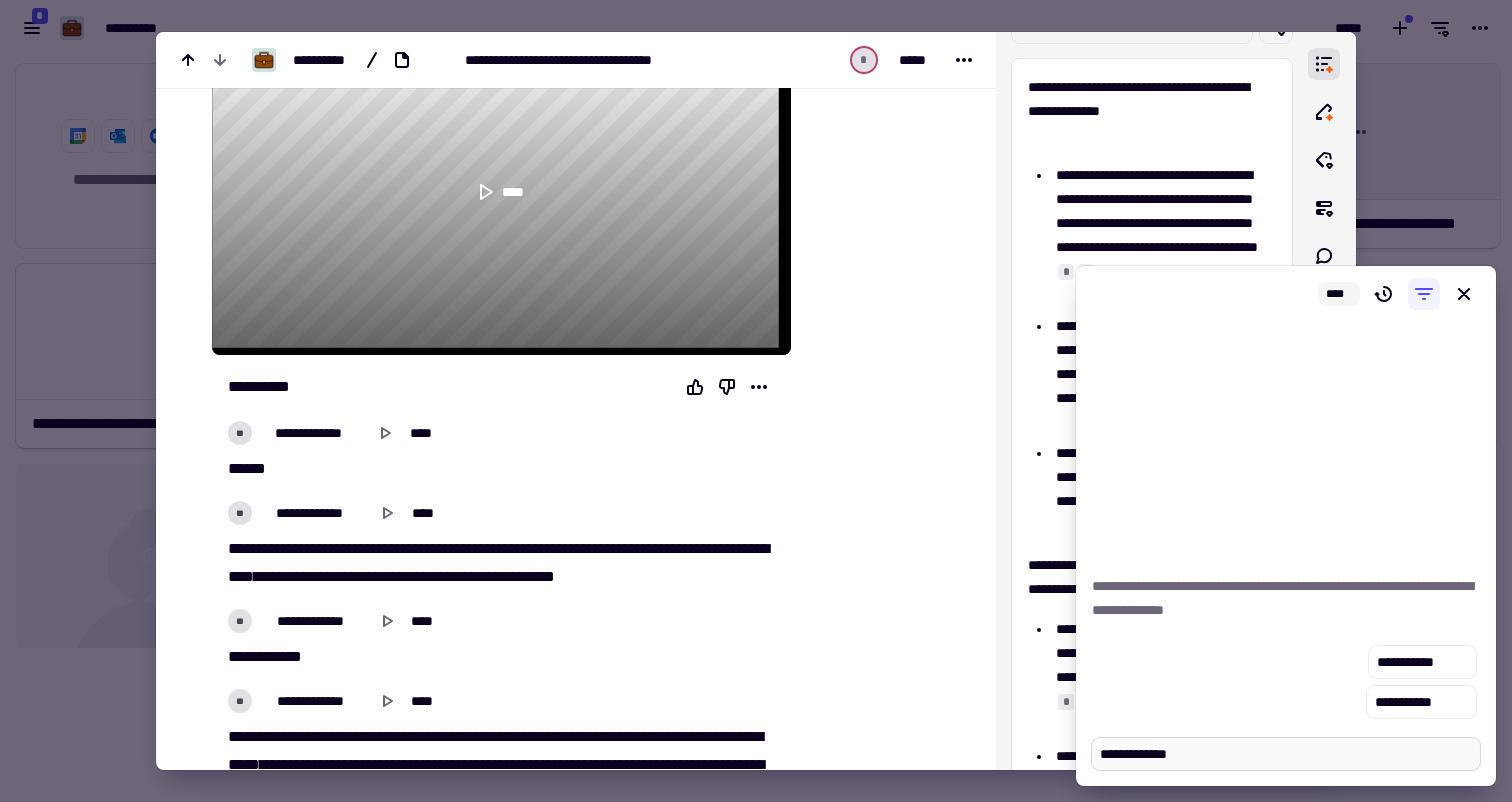 type on "**********" 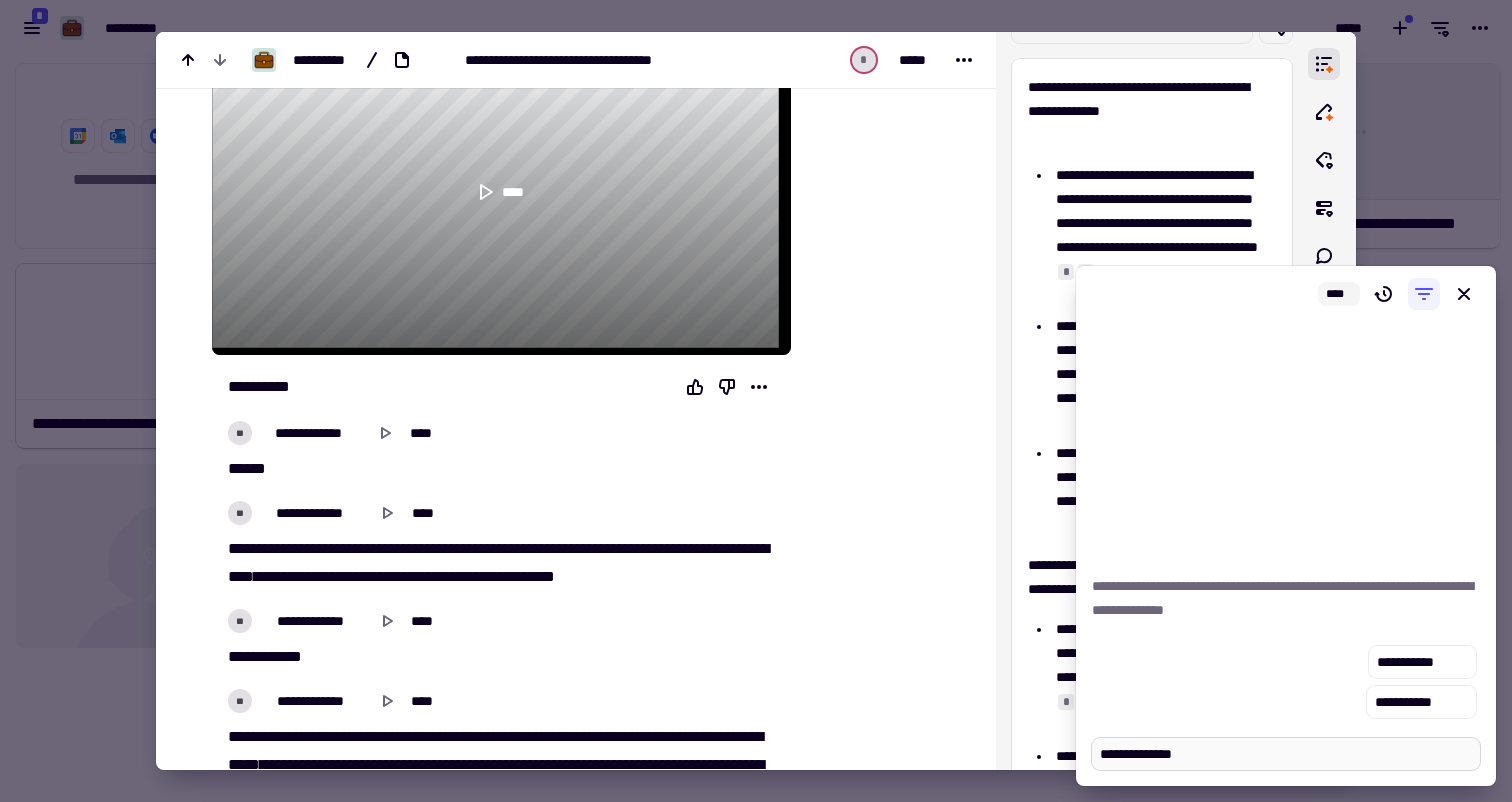 type on "*" 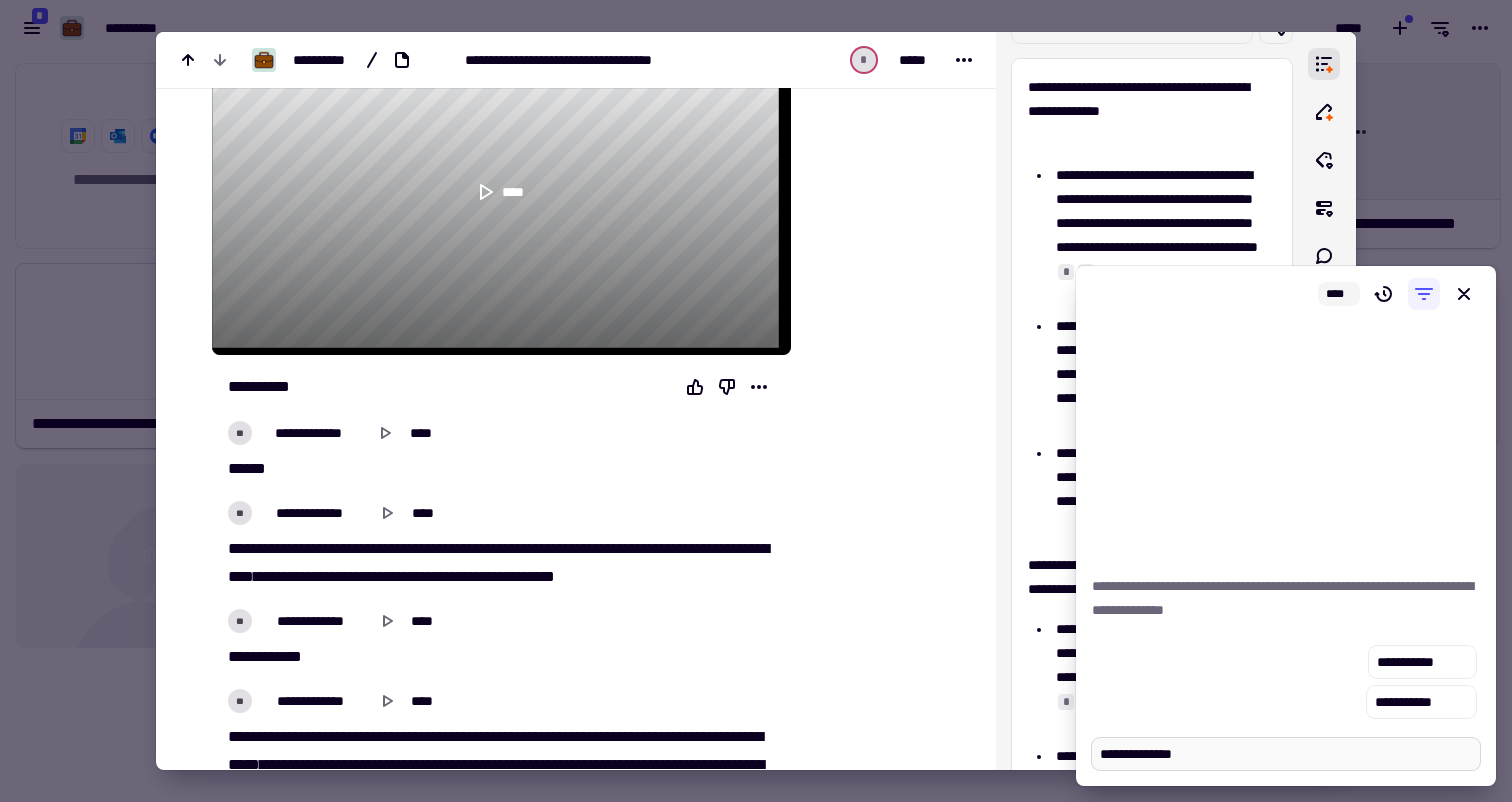type on "**********" 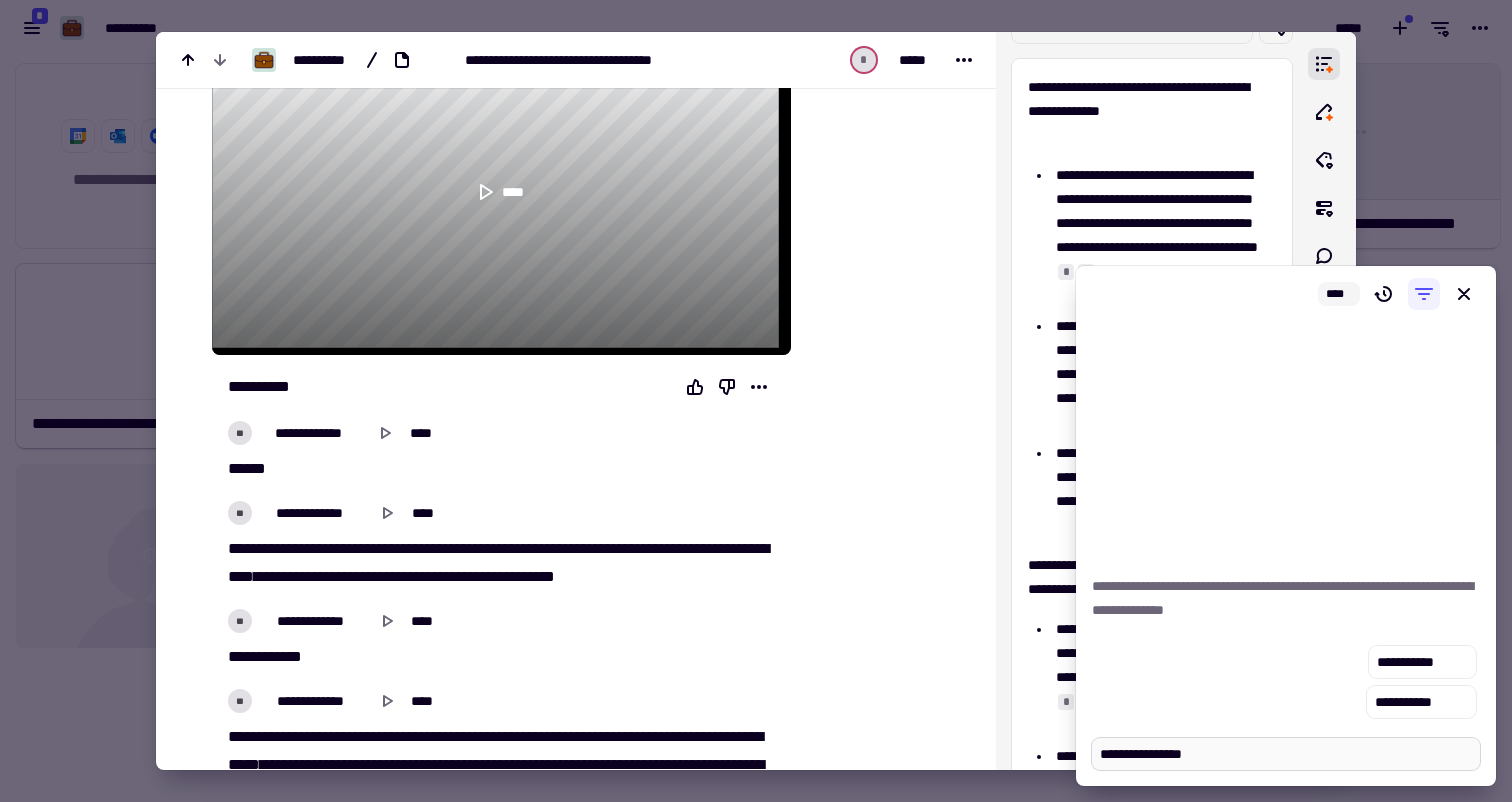 type on "*" 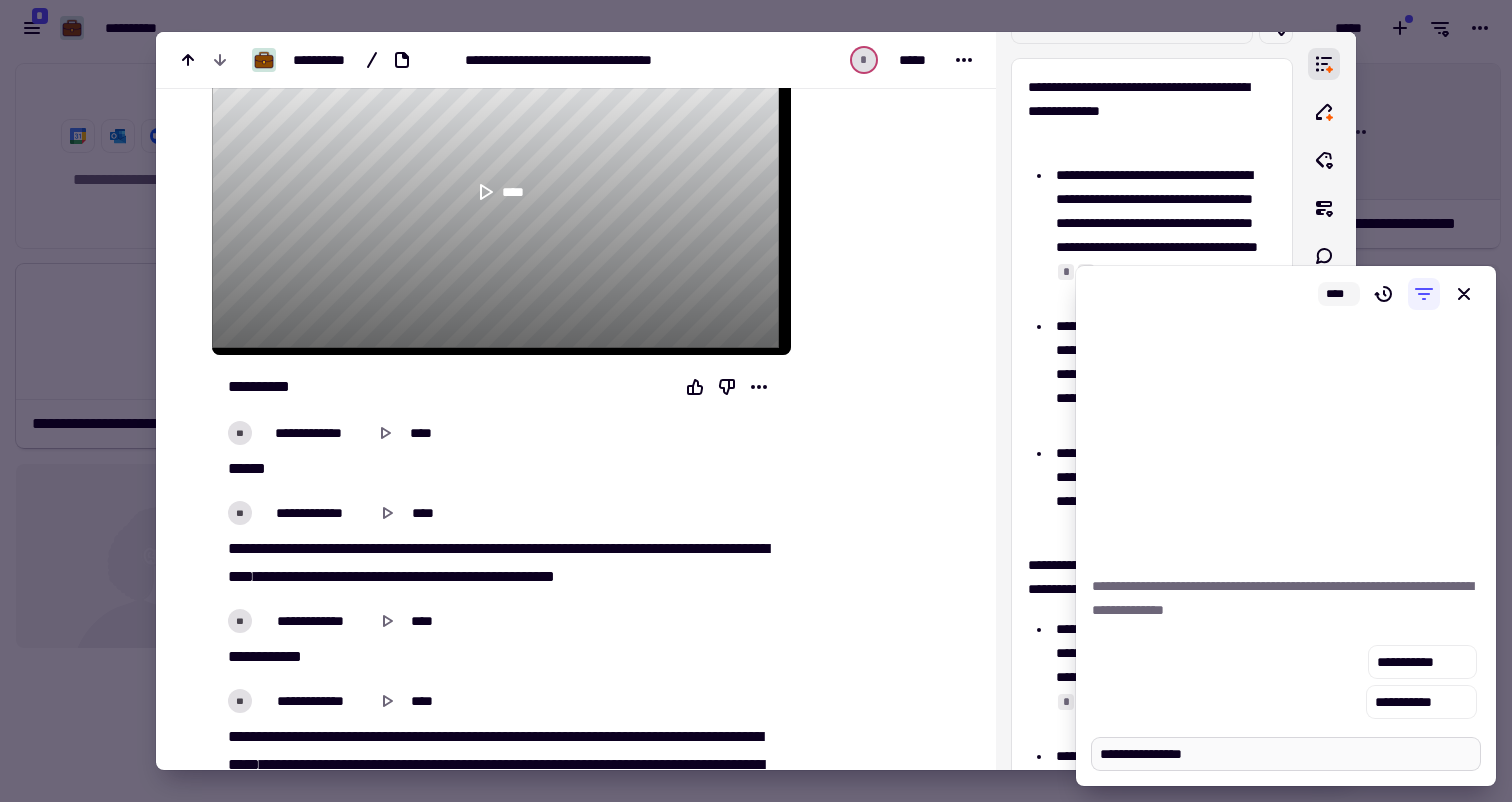 type on "**********" 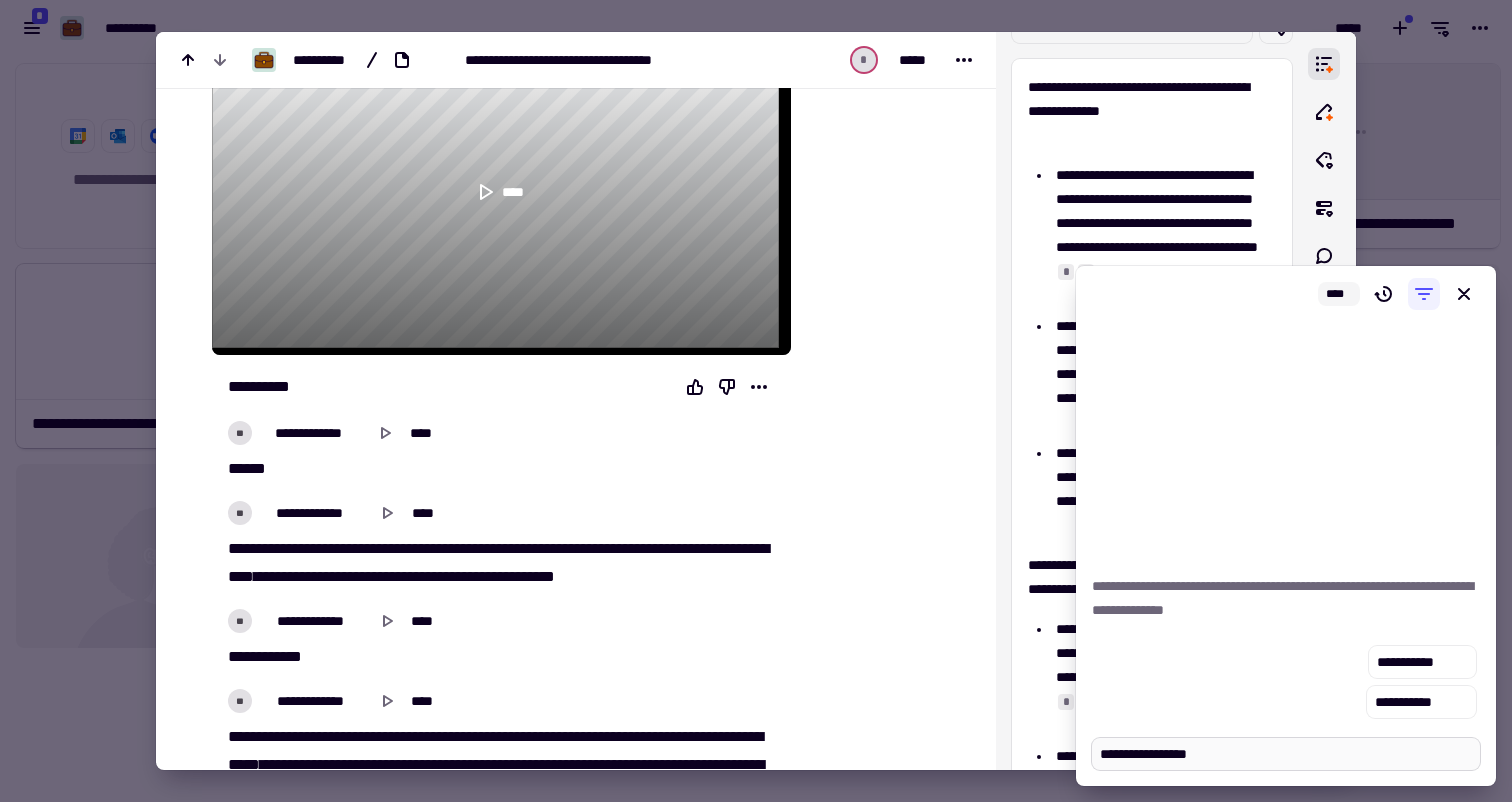 type on "*" 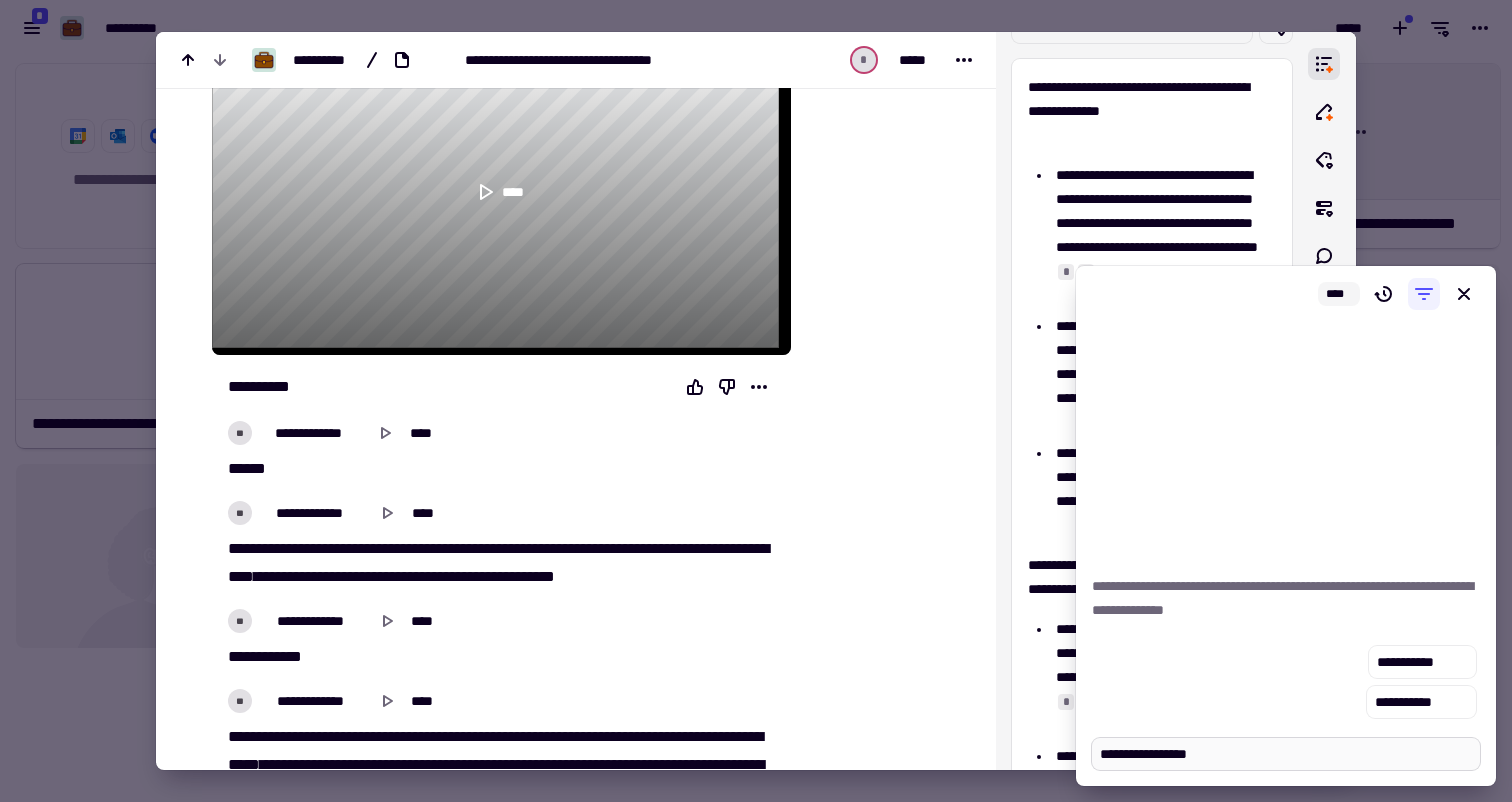 type on "**********" 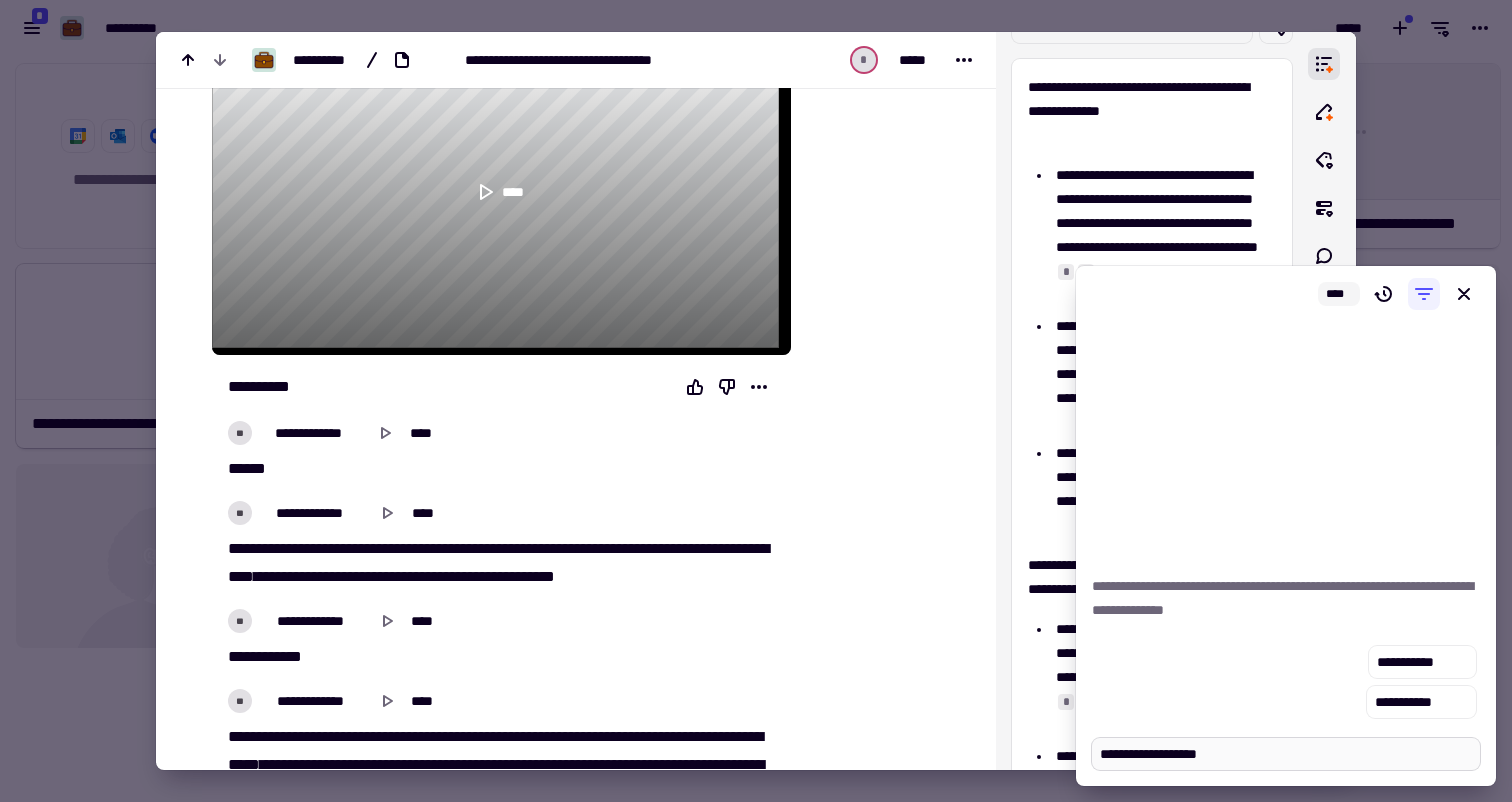 type on "*" 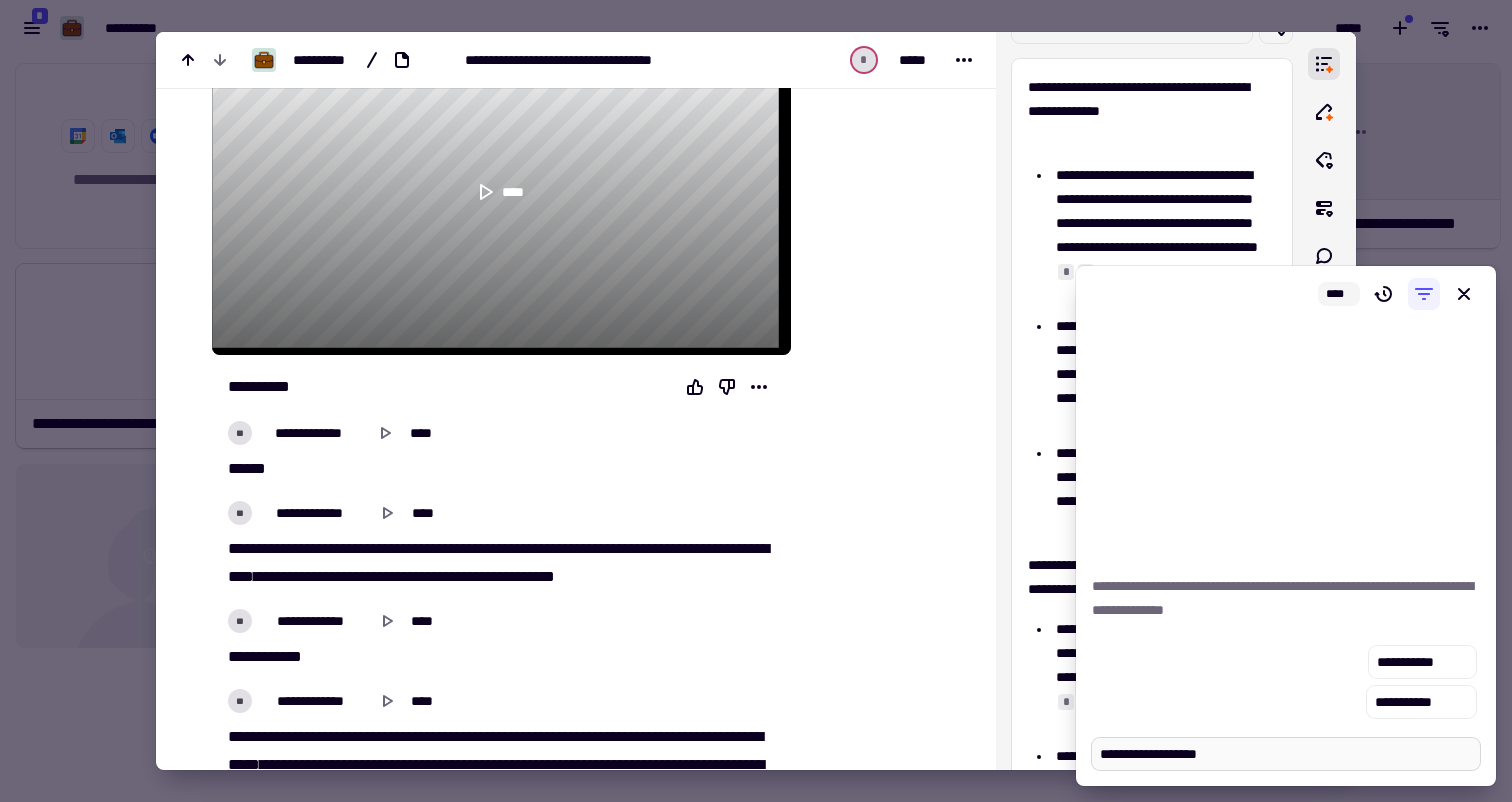 type on "**********" 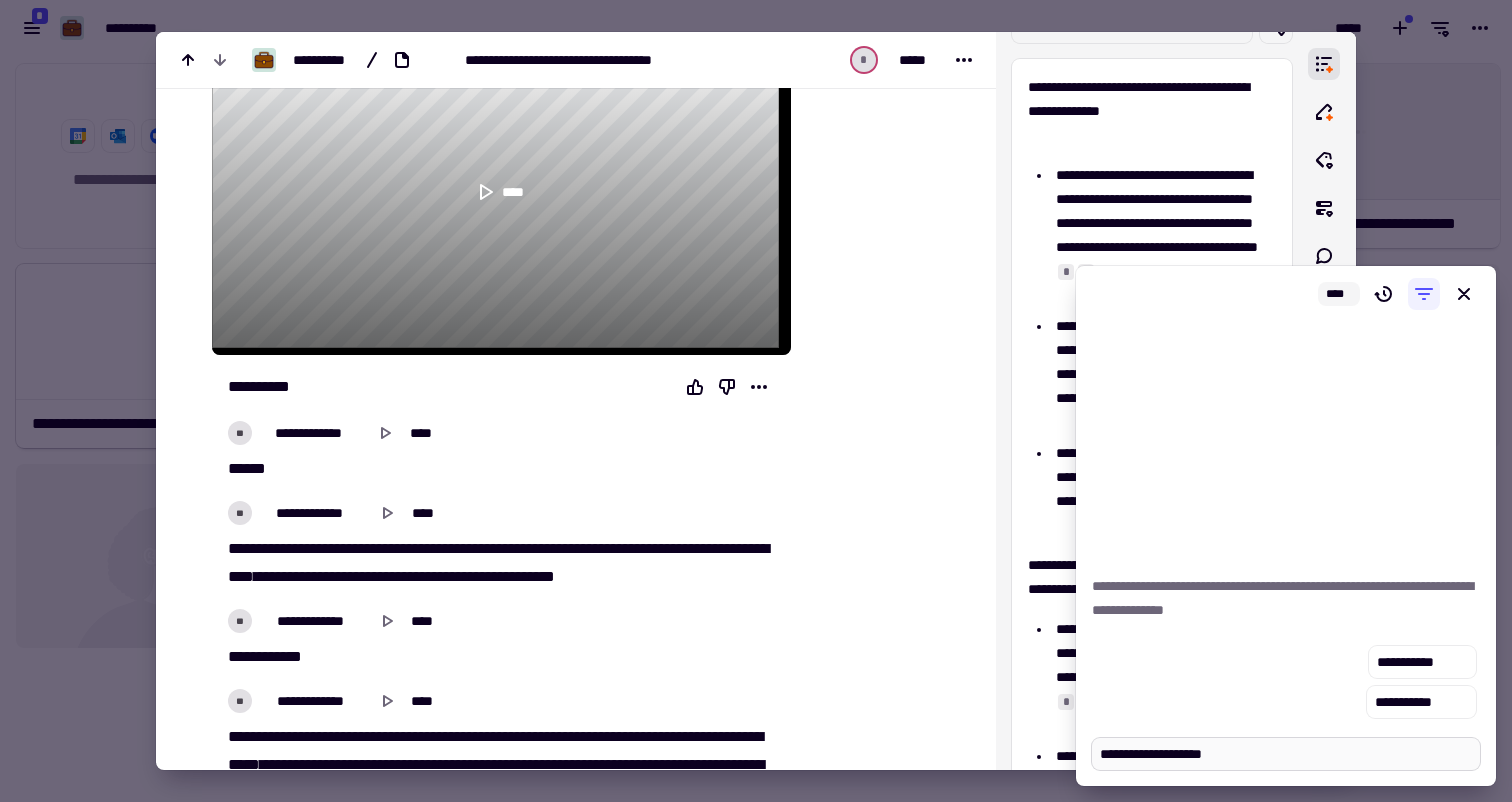 type on "*" 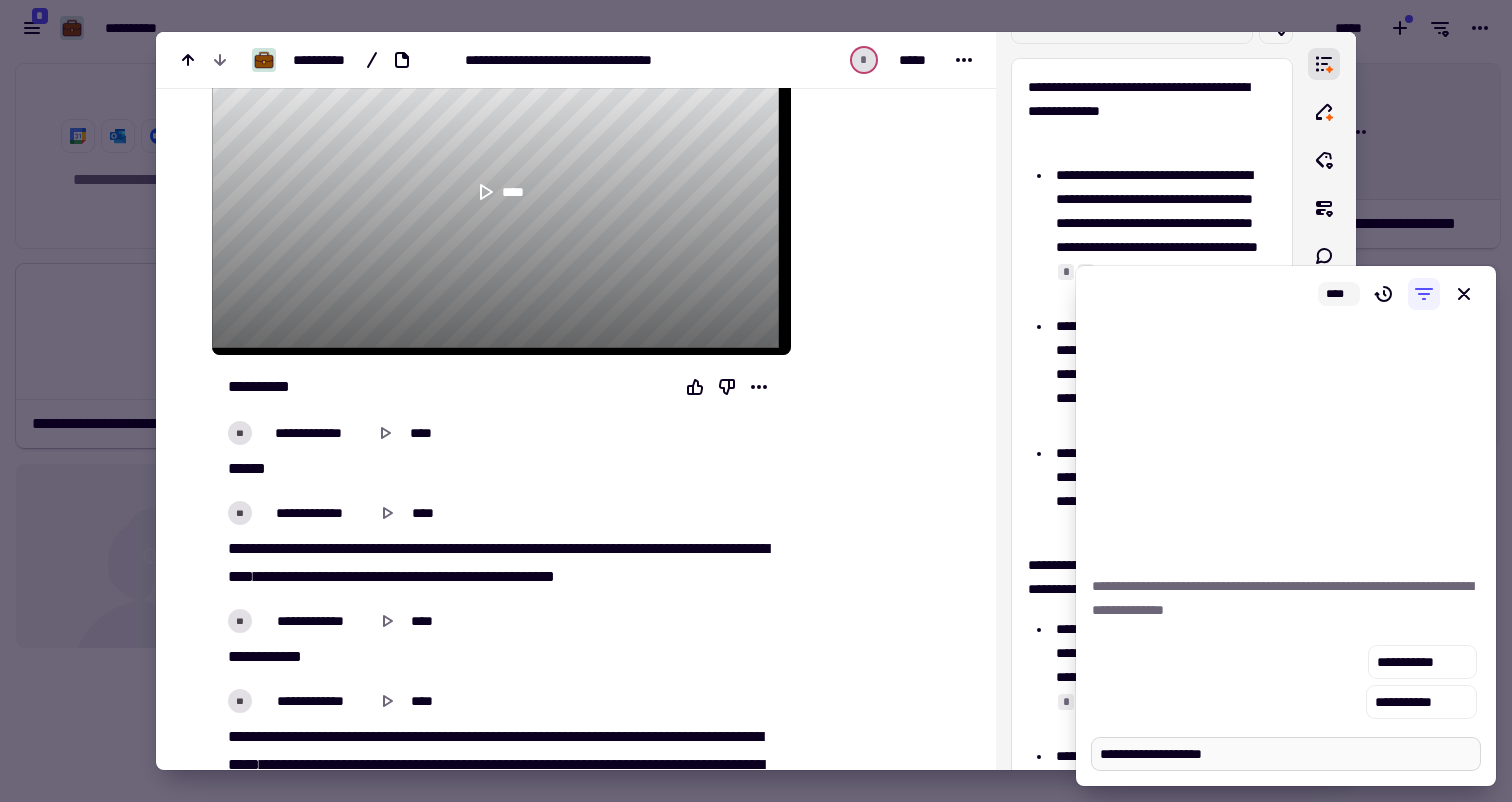 type on "**********" 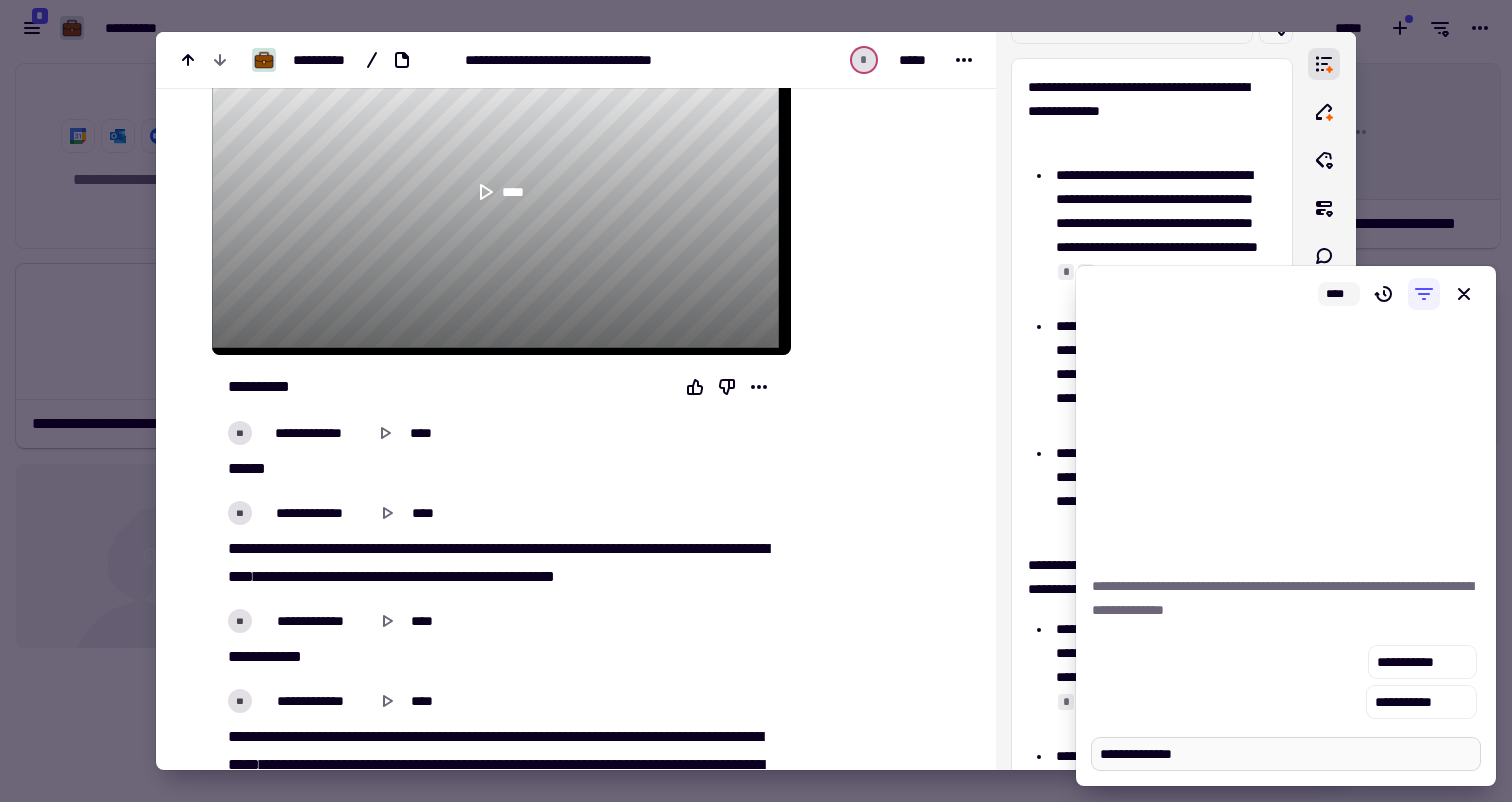 type on "*" 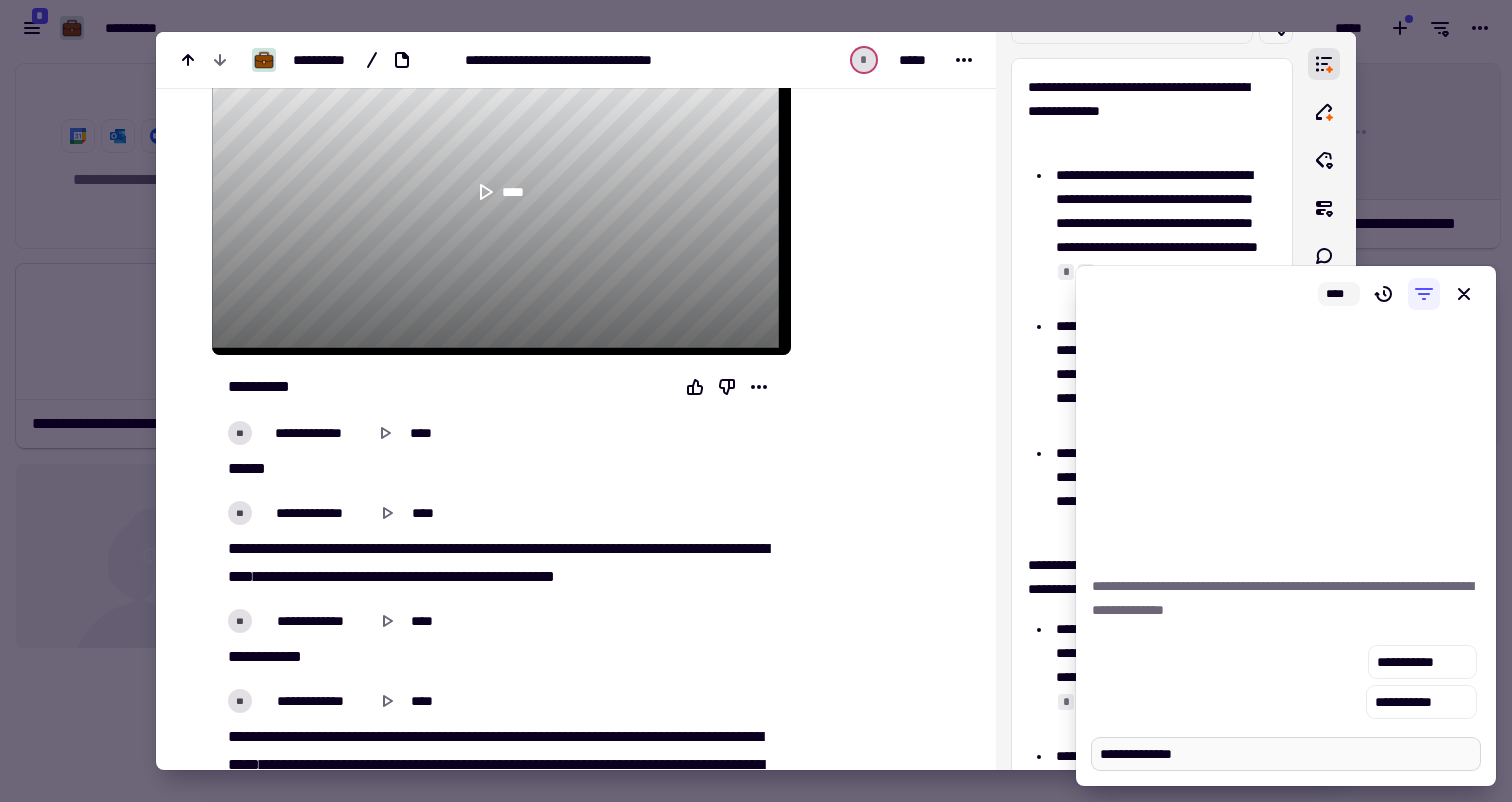 type on "**********" 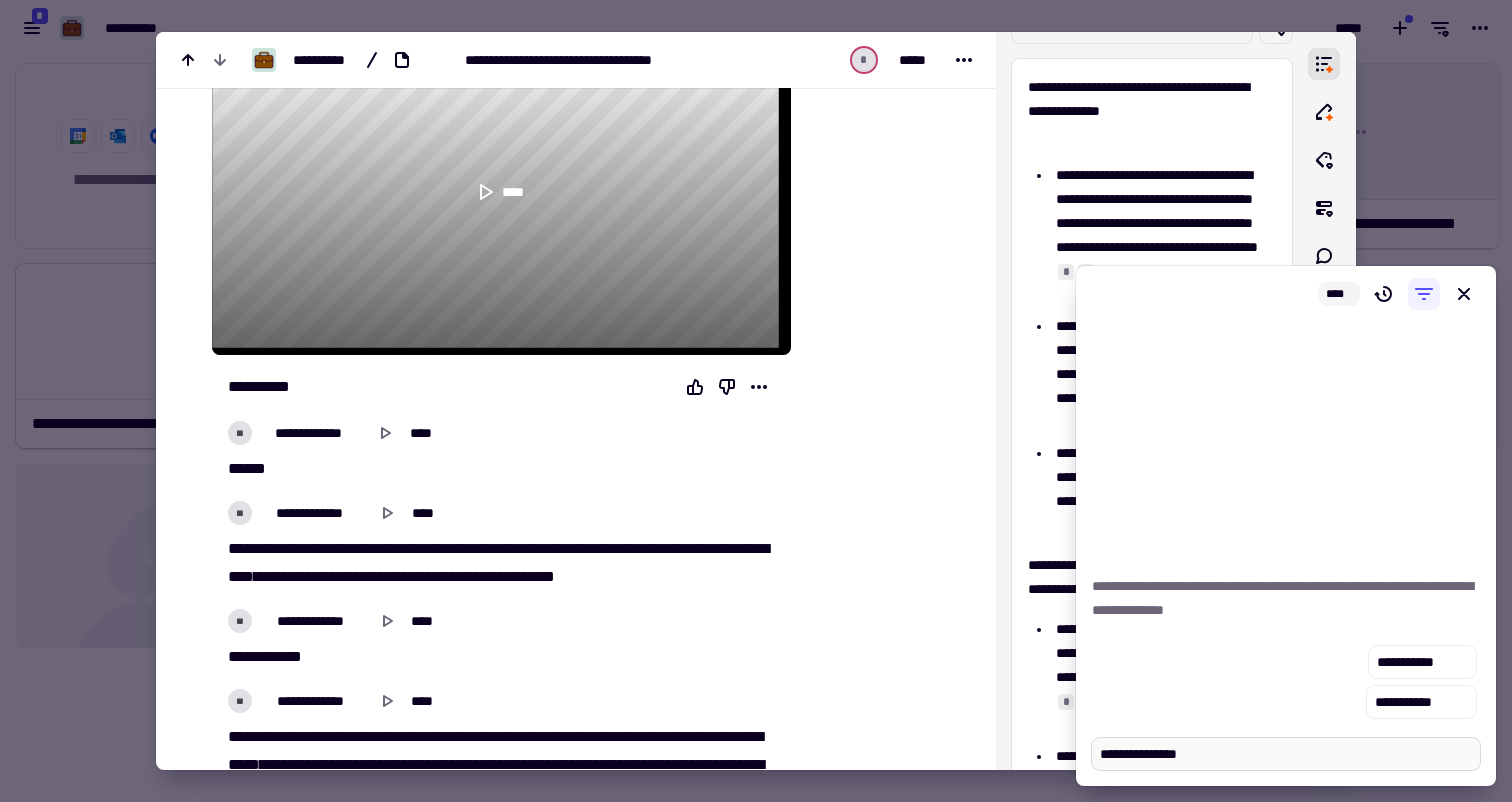 type on "*" 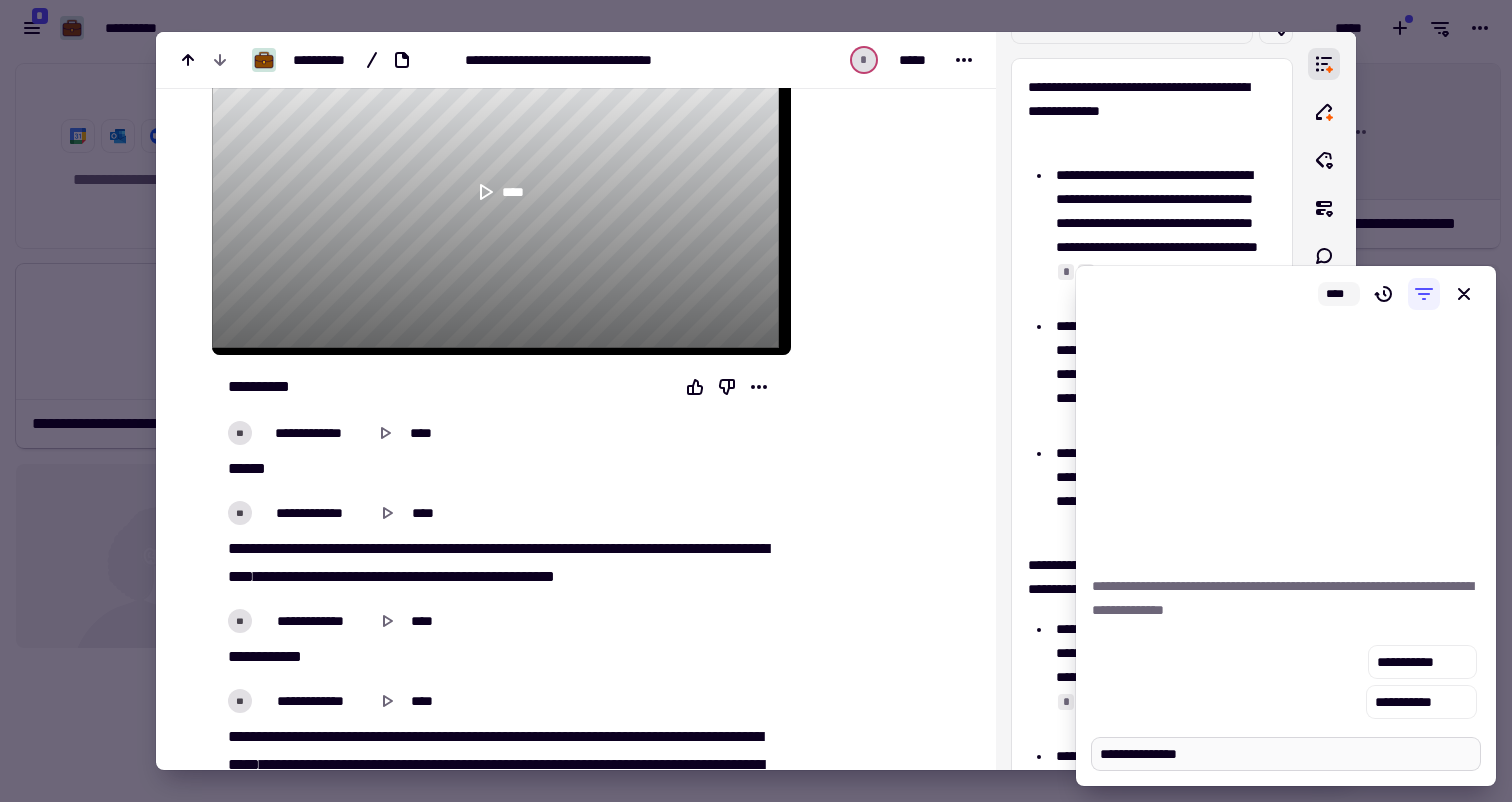 type on "**********" 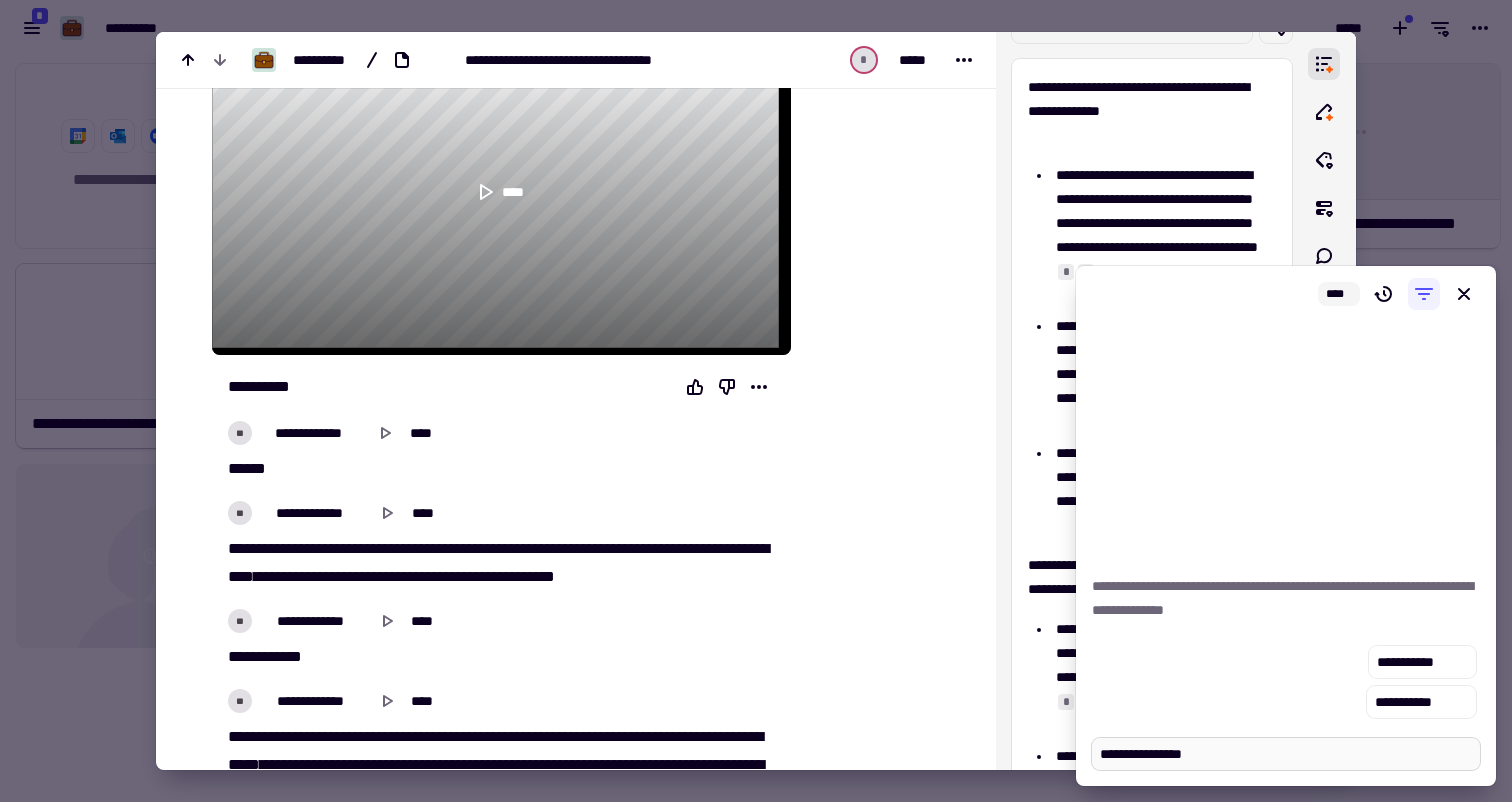 type on "*" 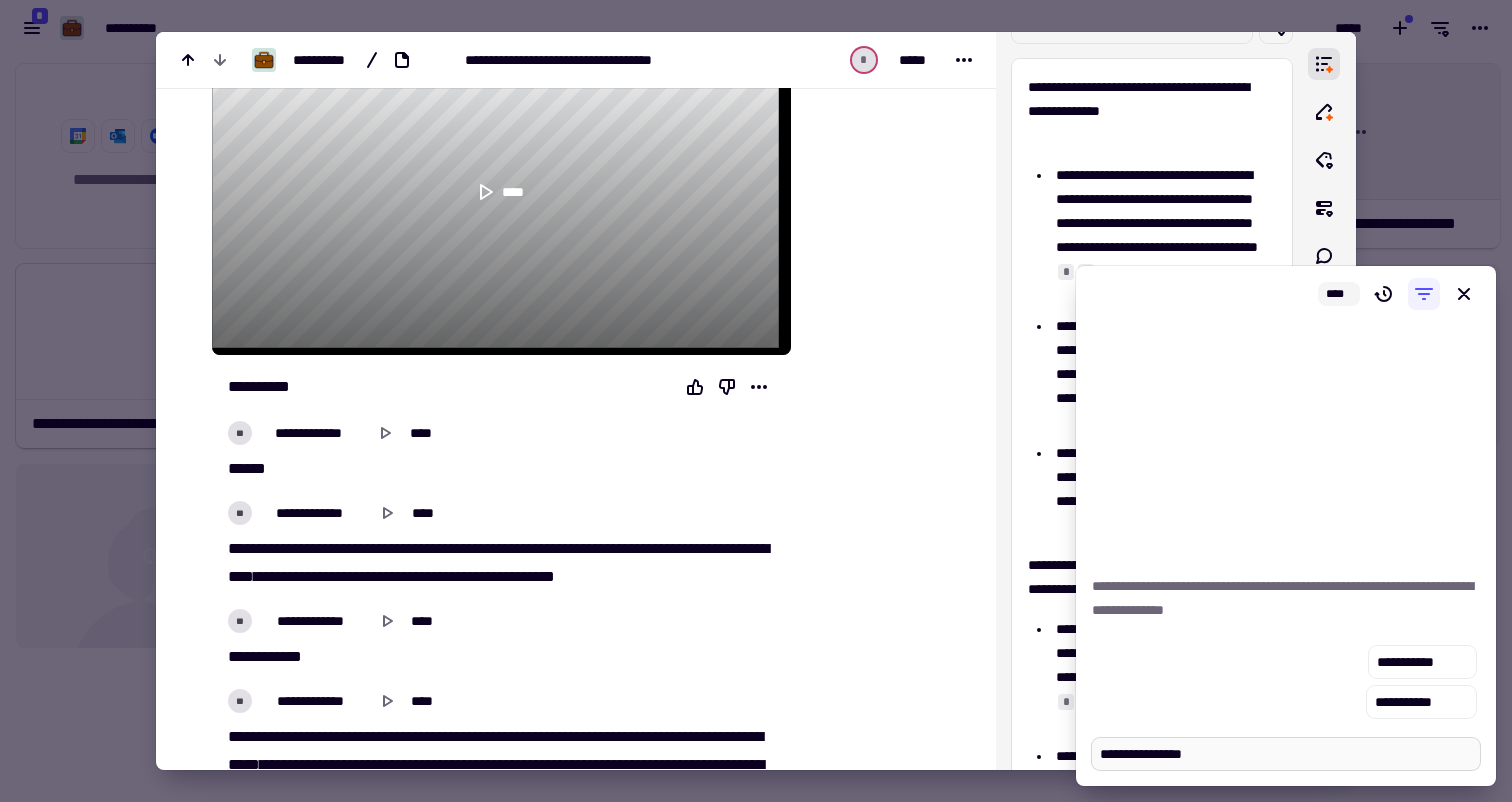 type on "**********" 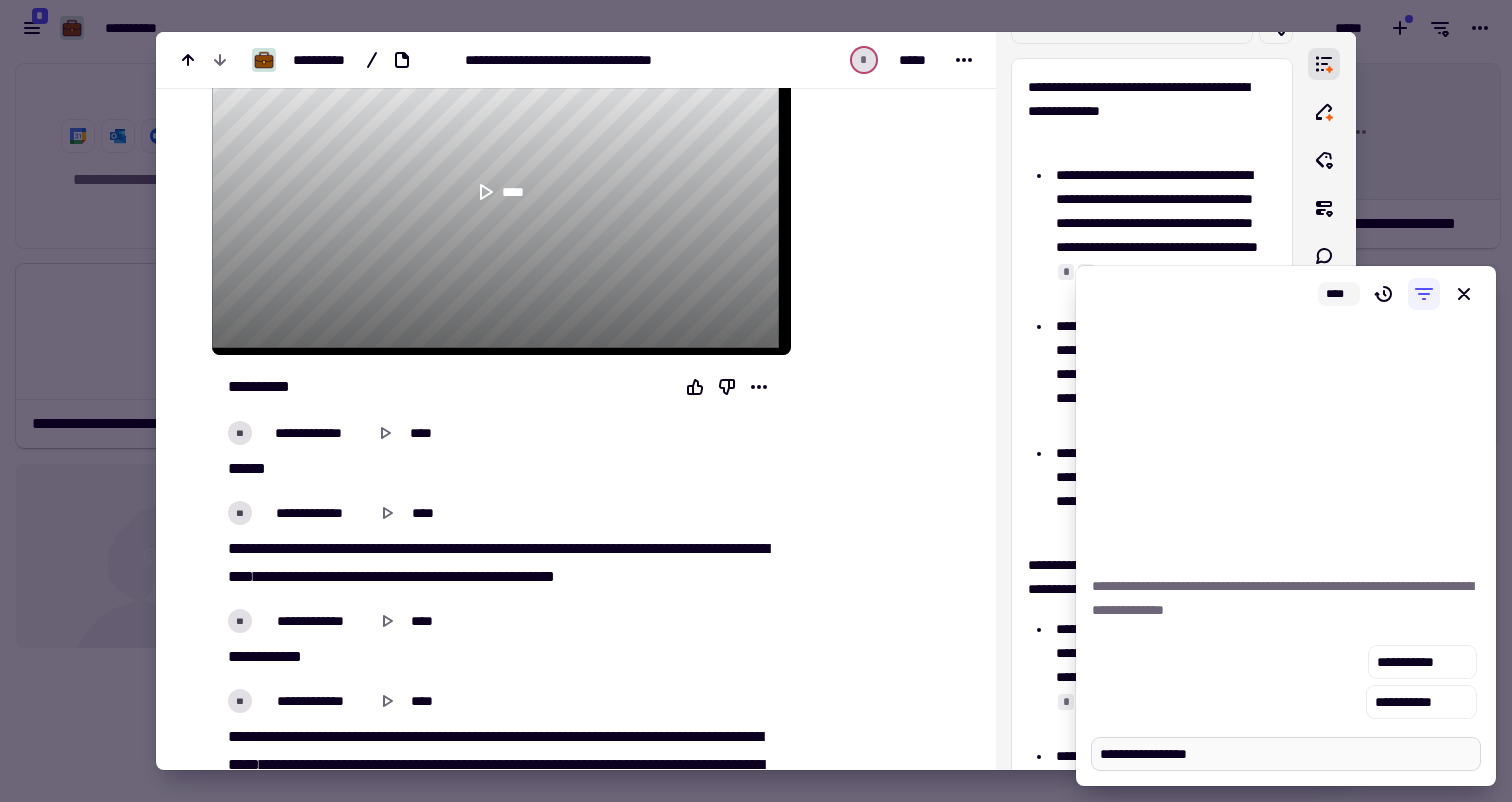 type on "*" 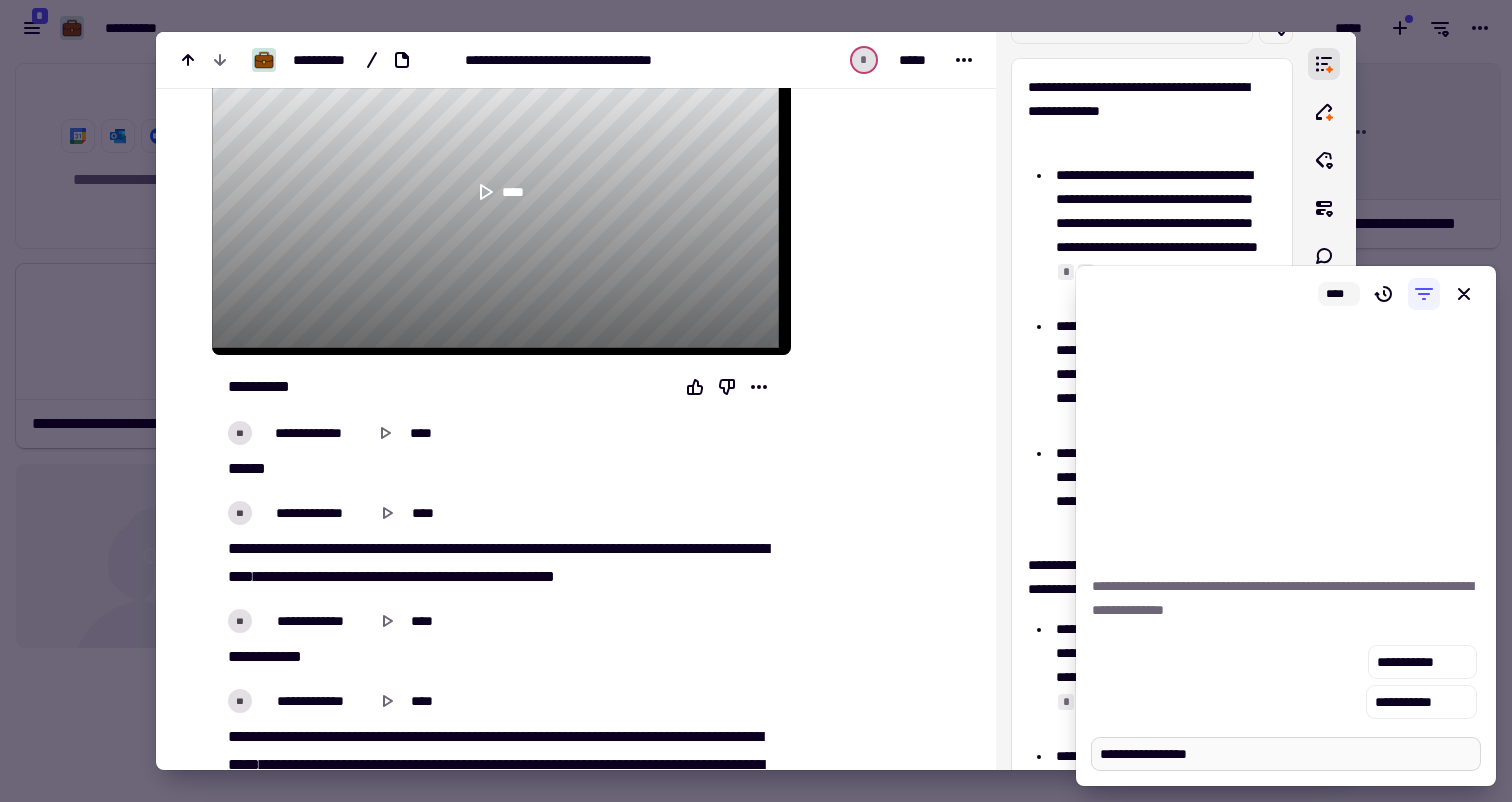 type on "**********" 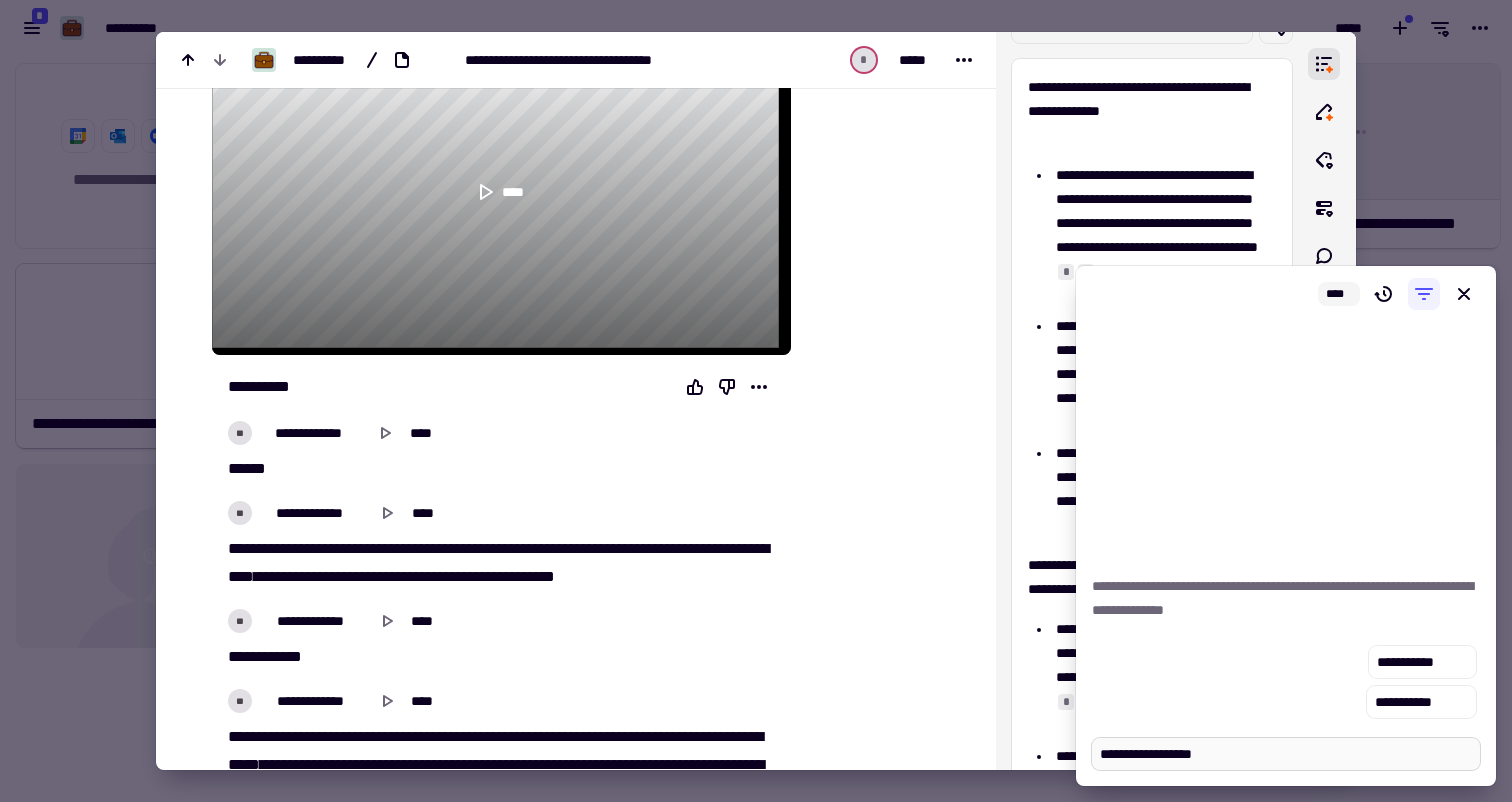 type on "*" 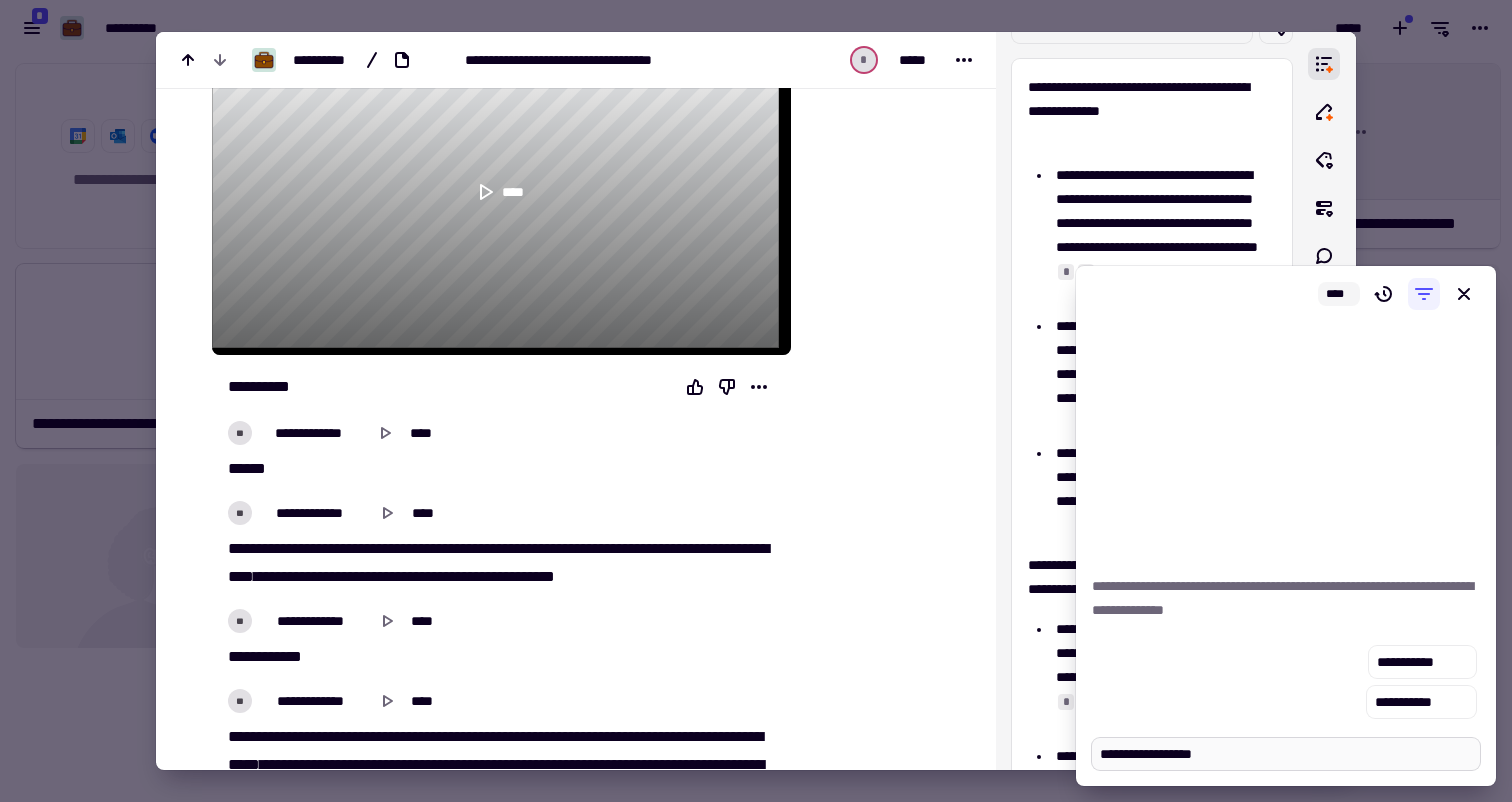 type on "**********" 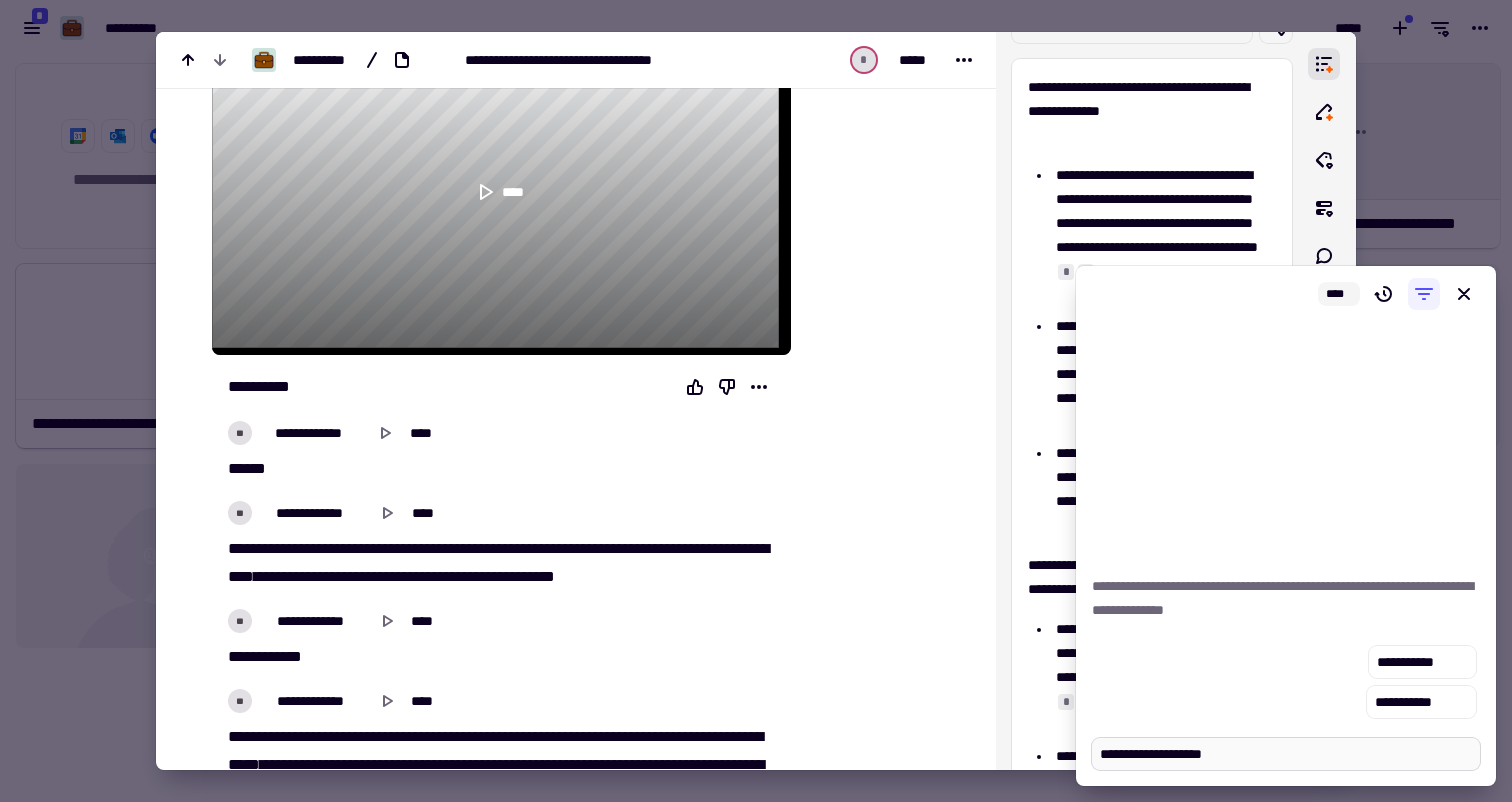 type on "*" 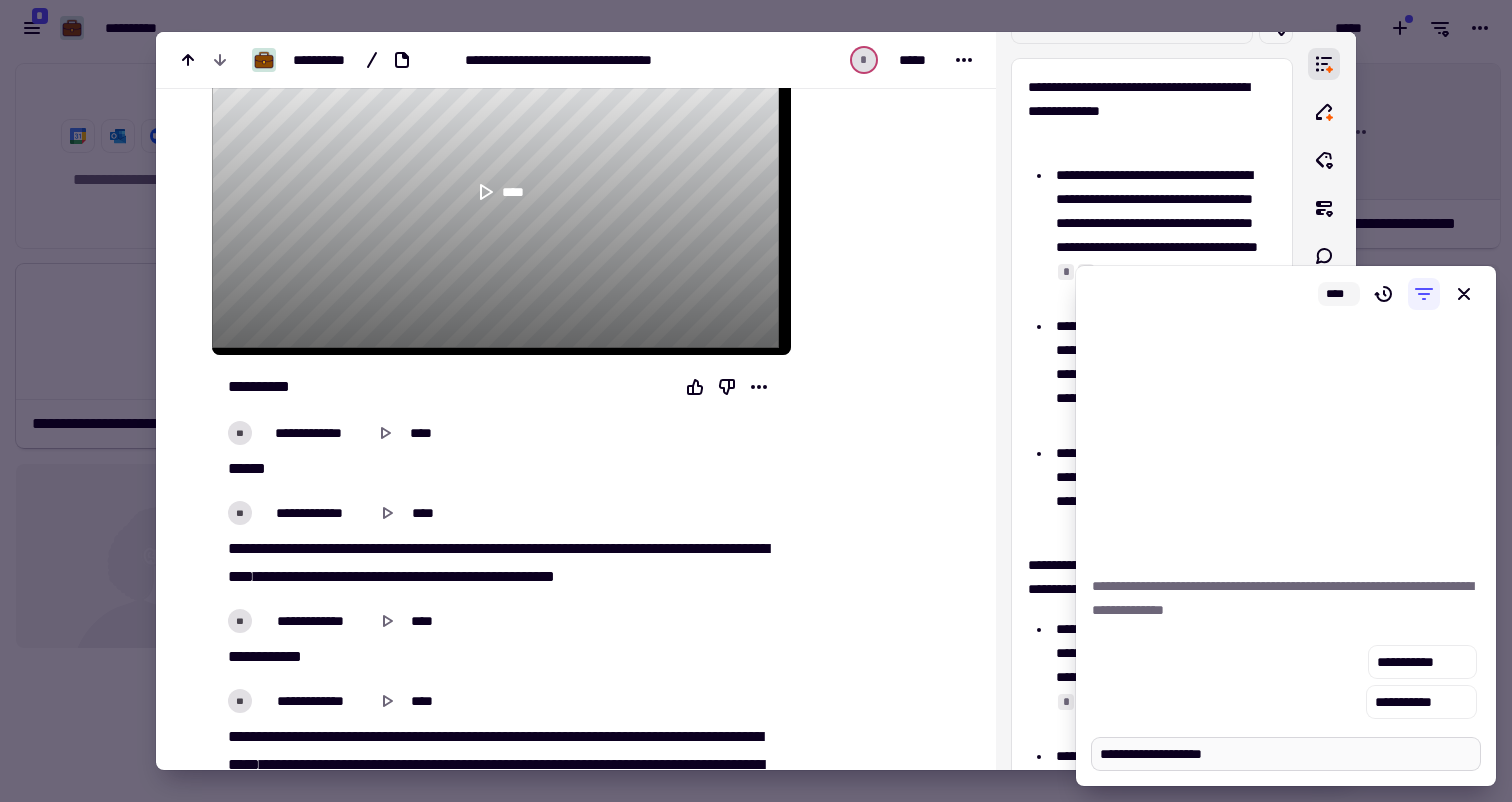 type on "**********" 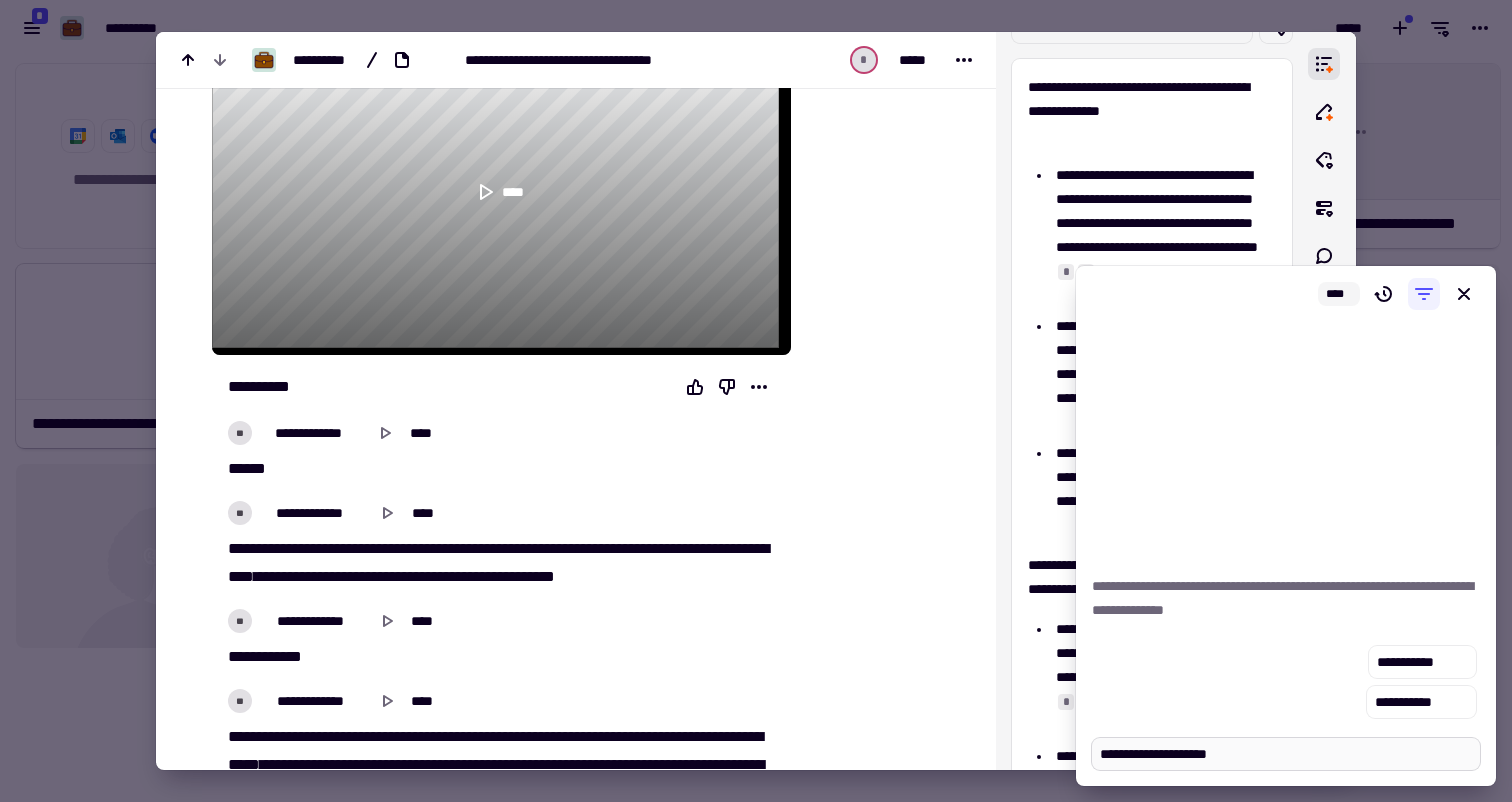 type on "*" 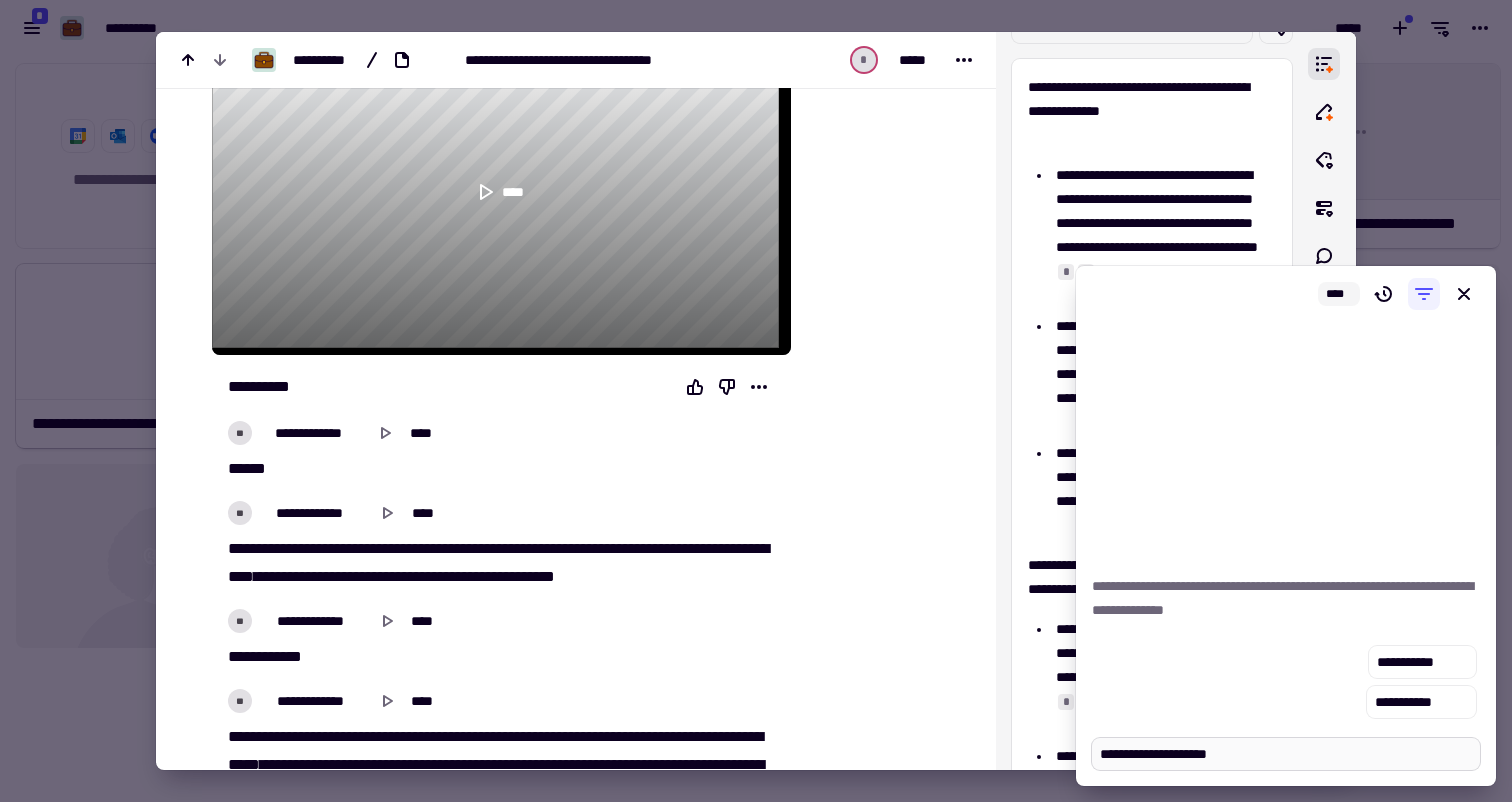 type on "**********" 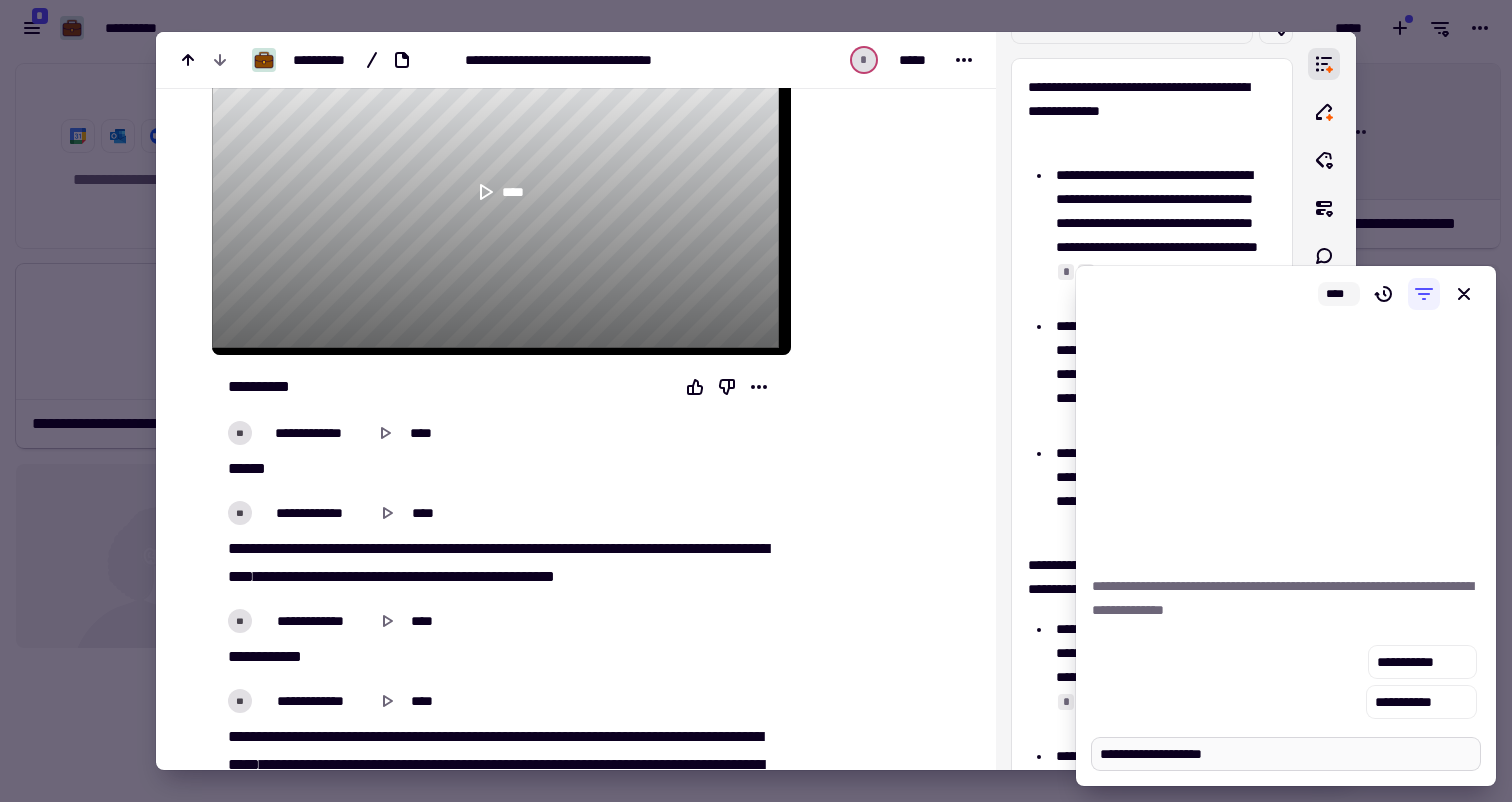 type on "*" 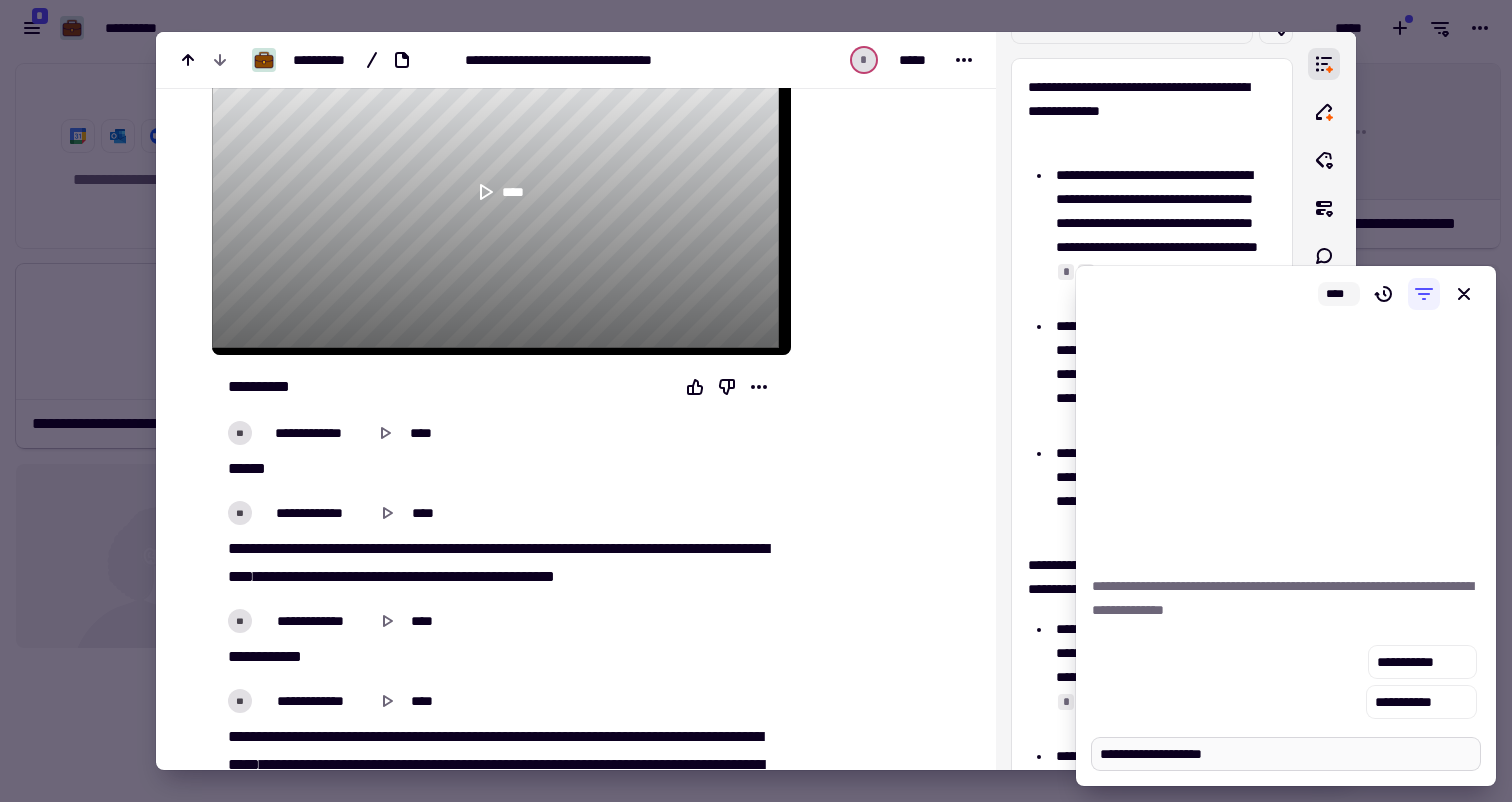 type on "**********" 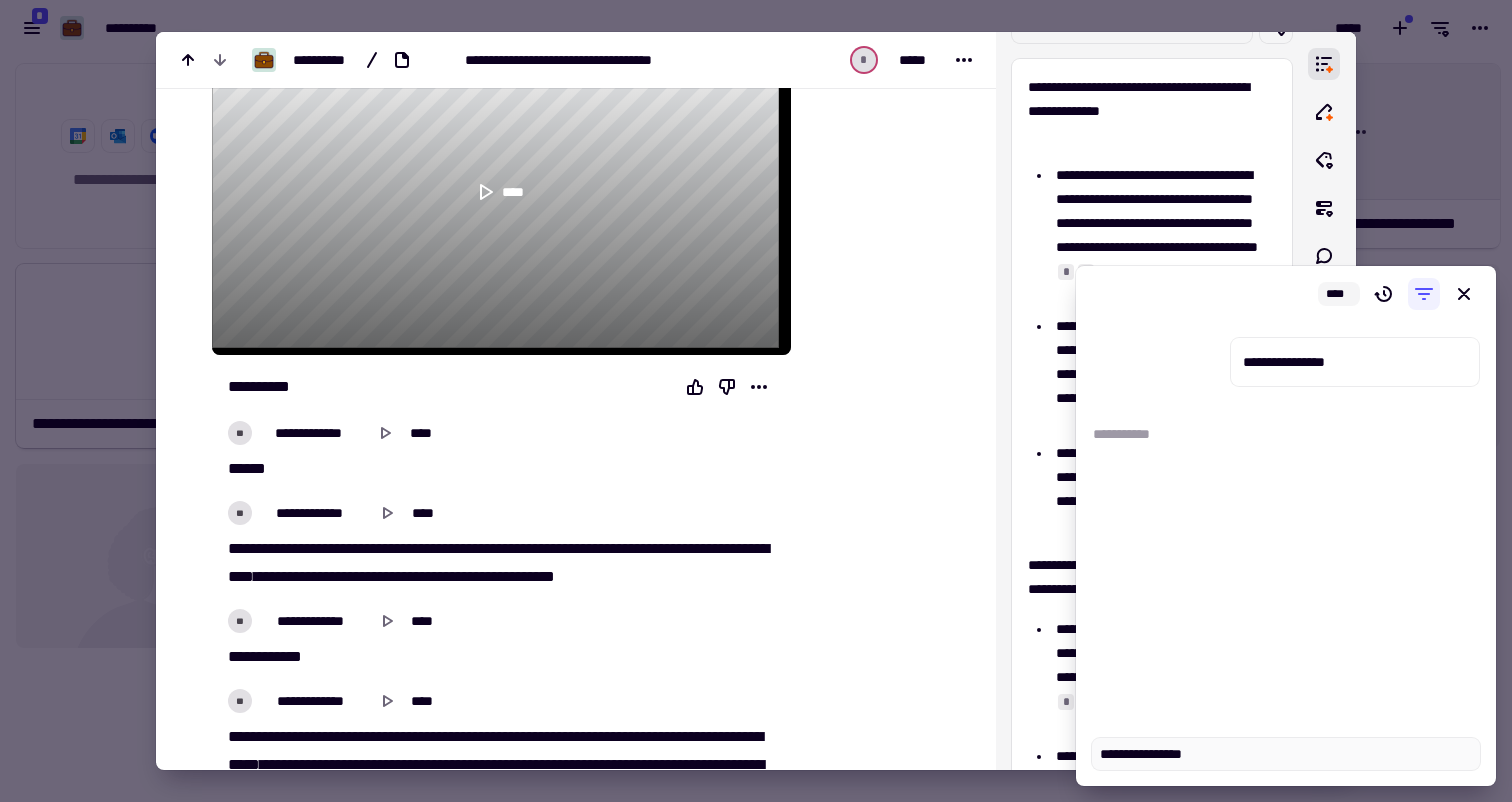 type on "*" 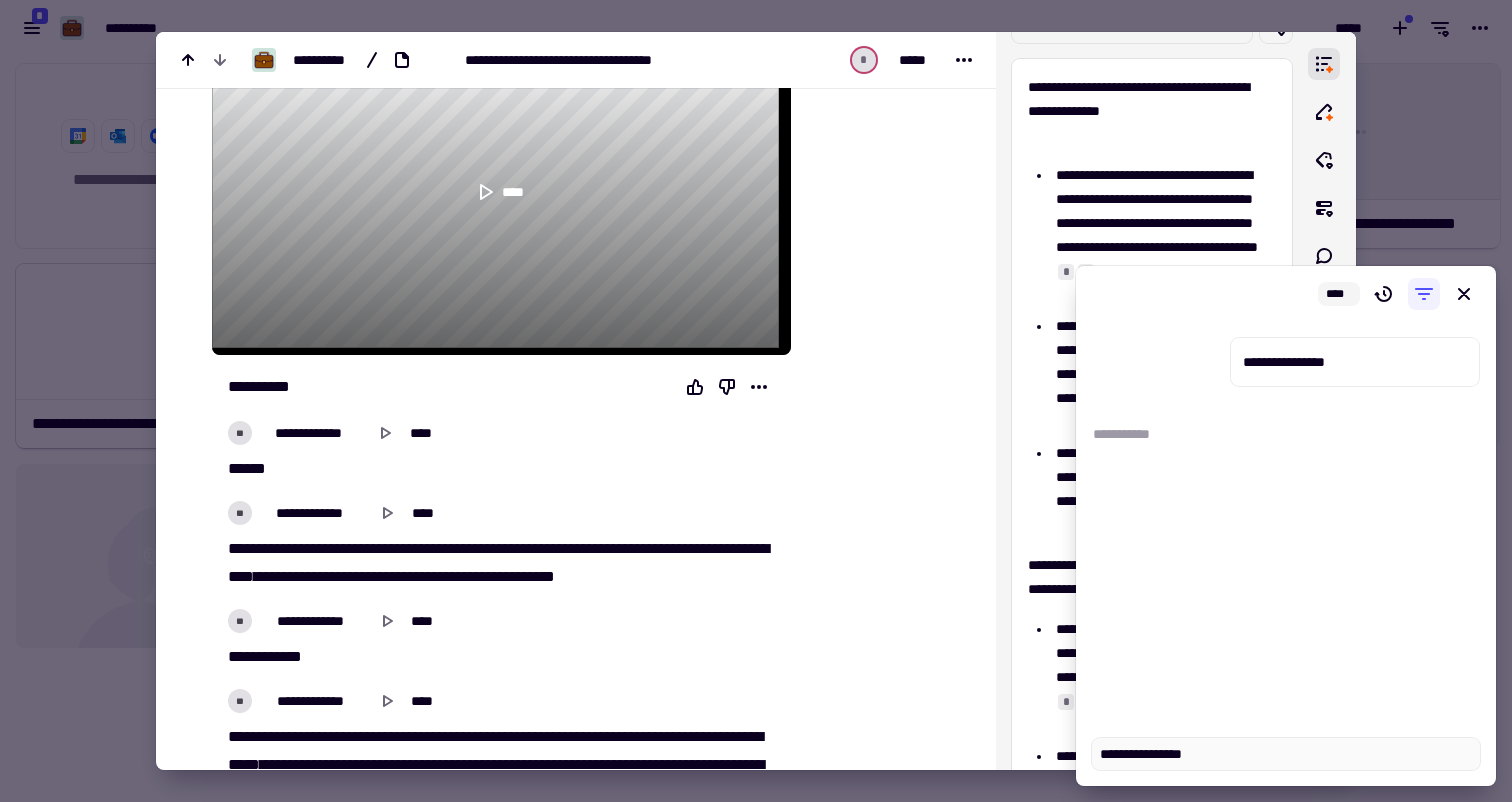 type 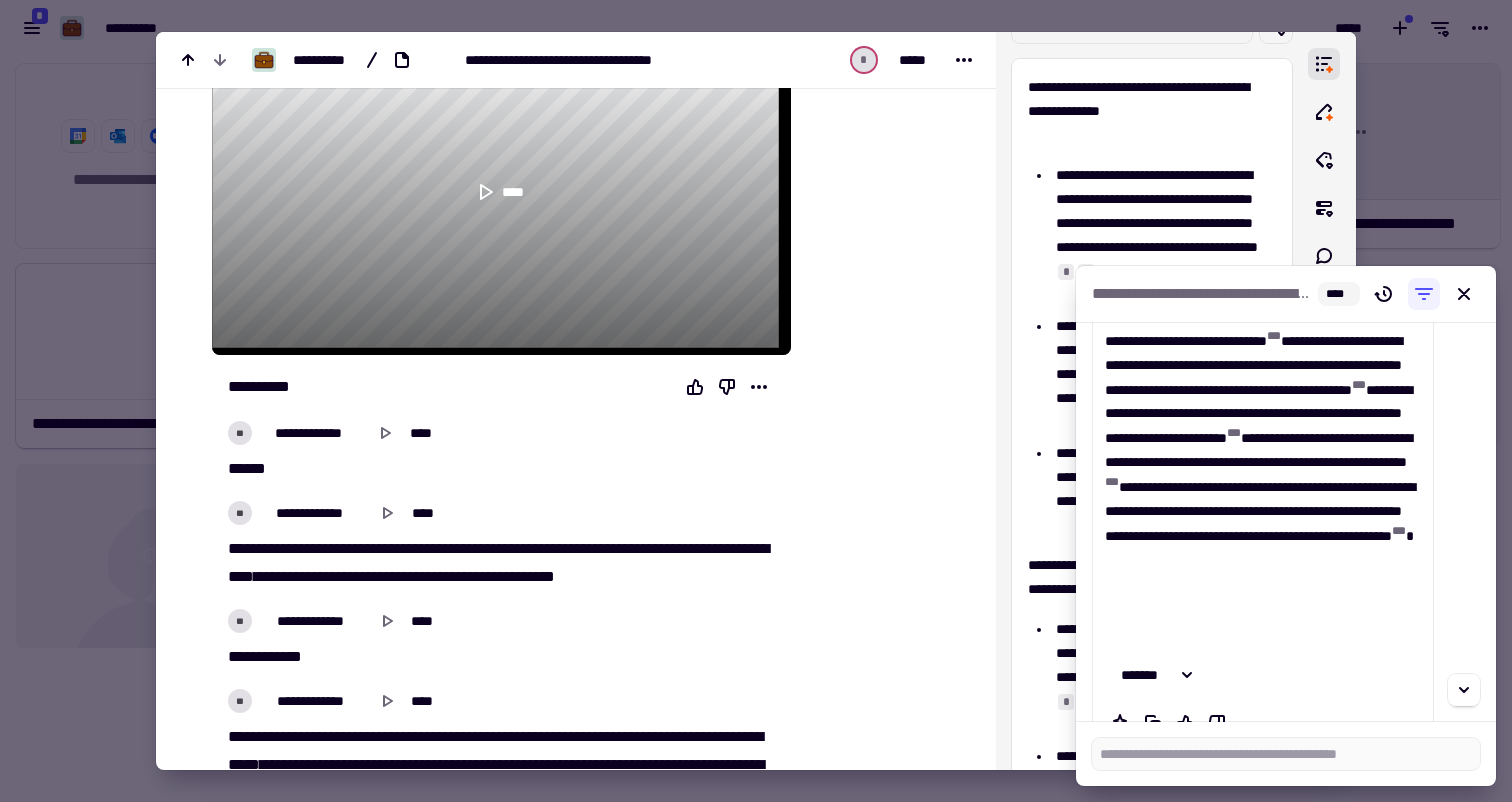 scroll, scrollTop: 147, scrollLeft: 0, axis: vertical 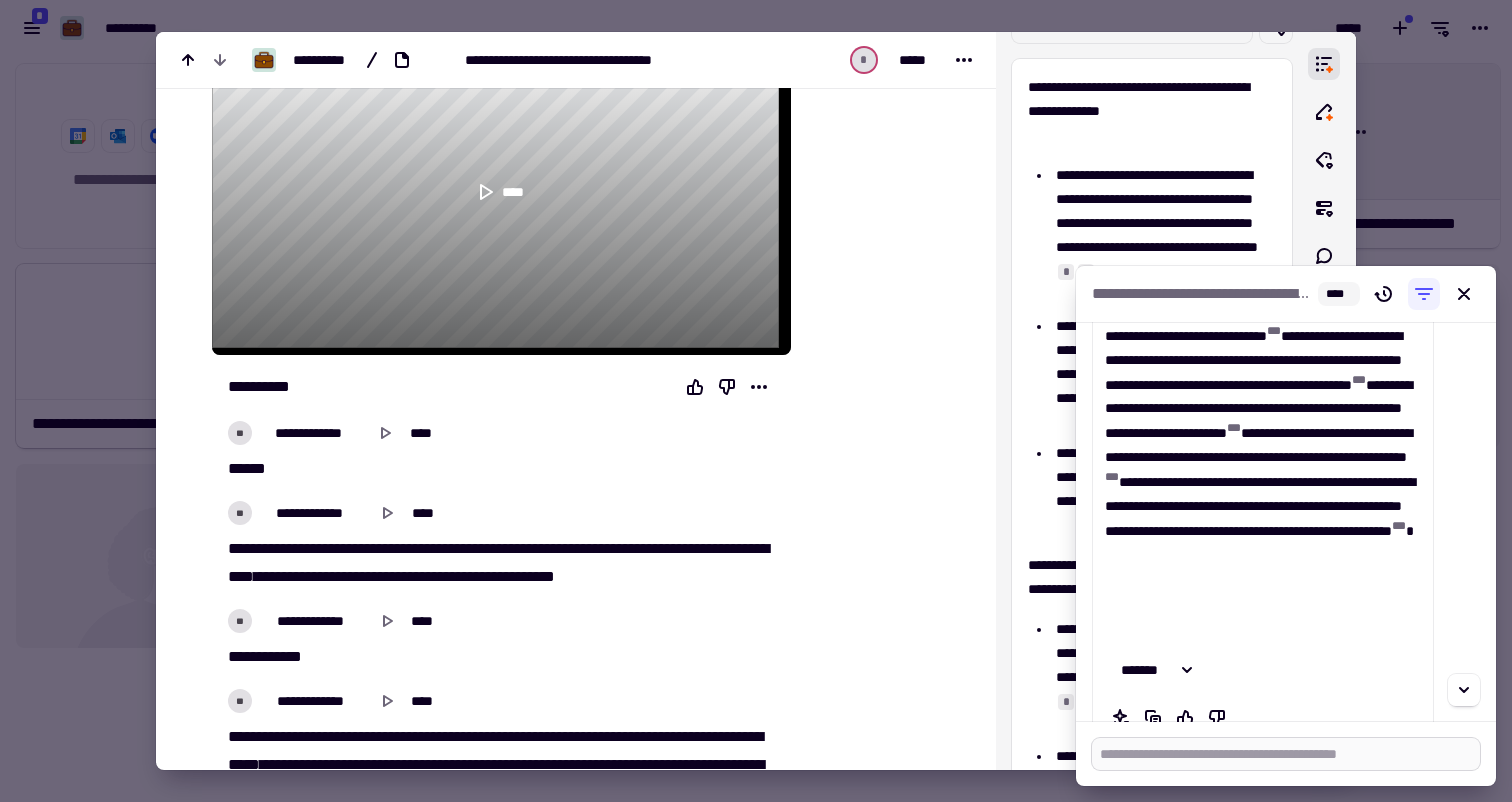 click at bounding box center (1286, 754) 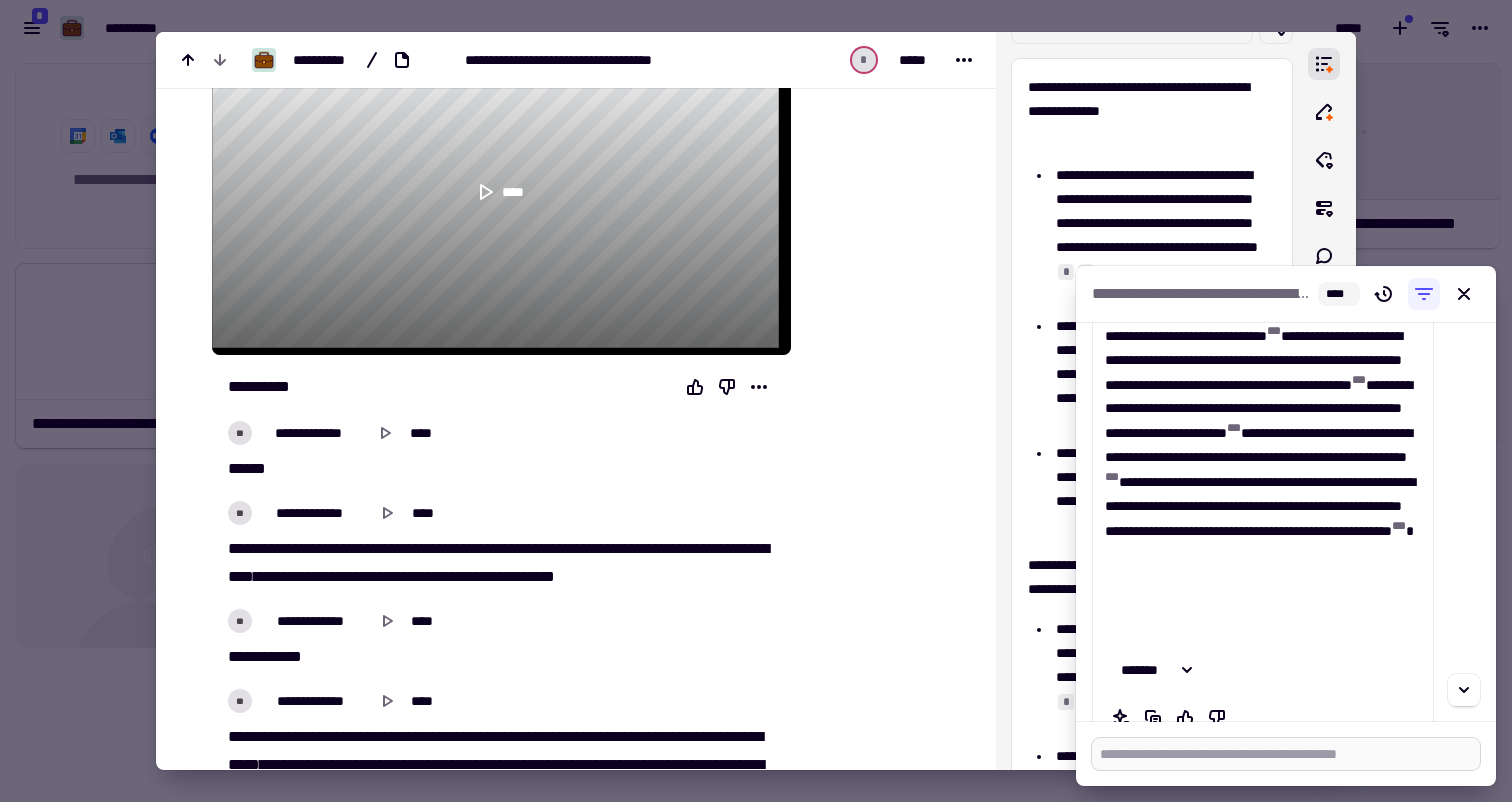 type on "*" 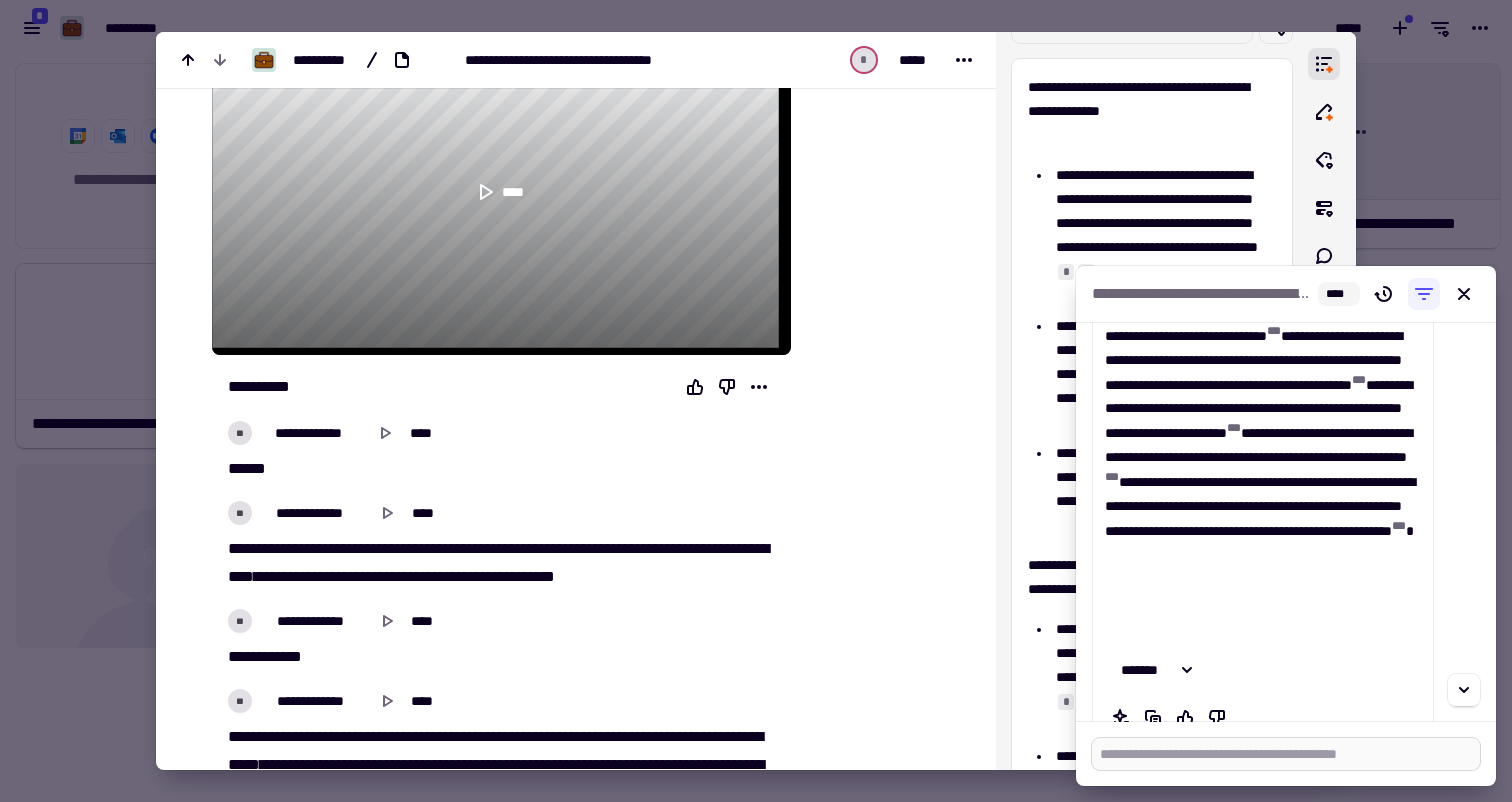 type on "*" 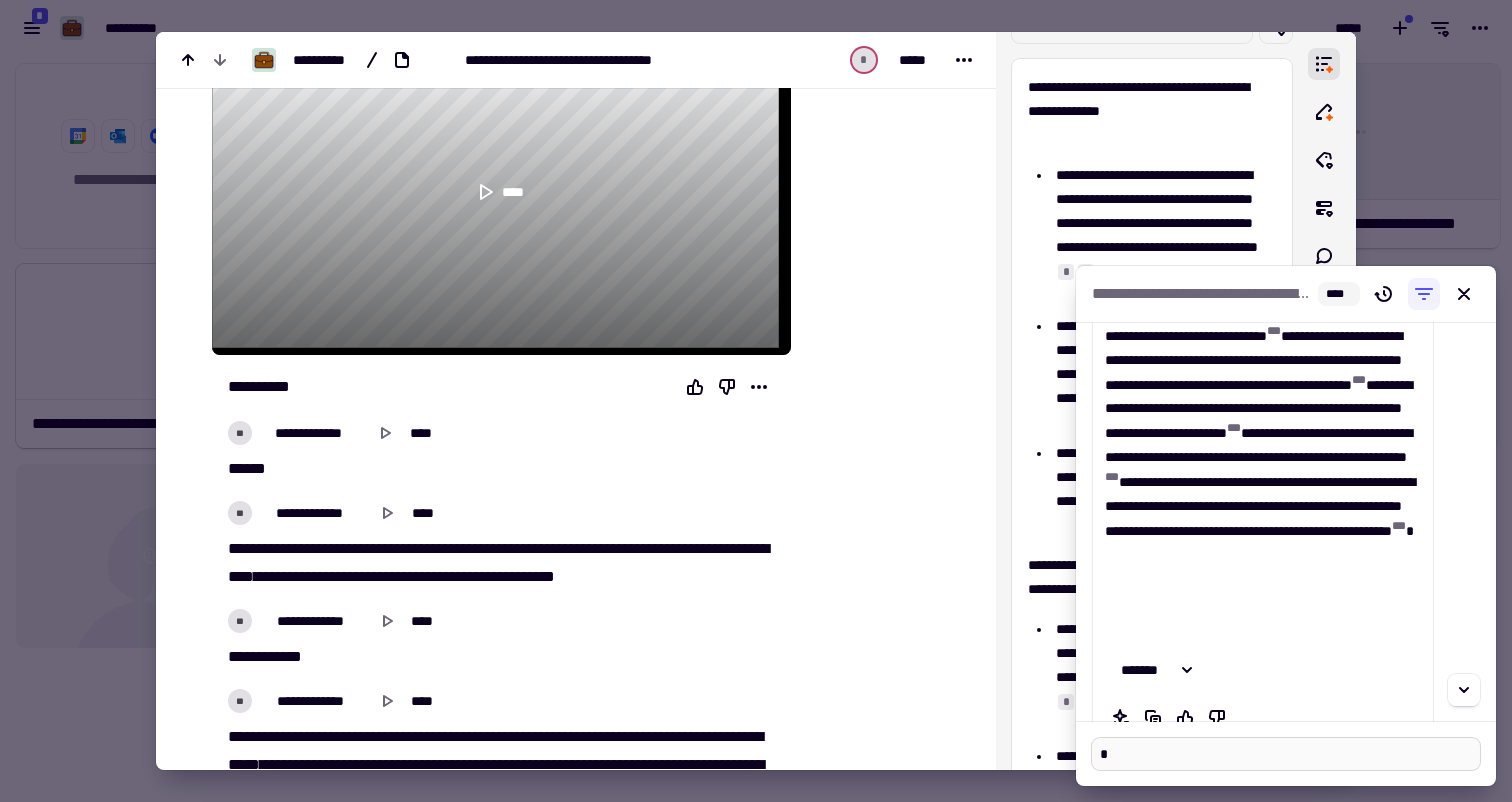 type on "*" 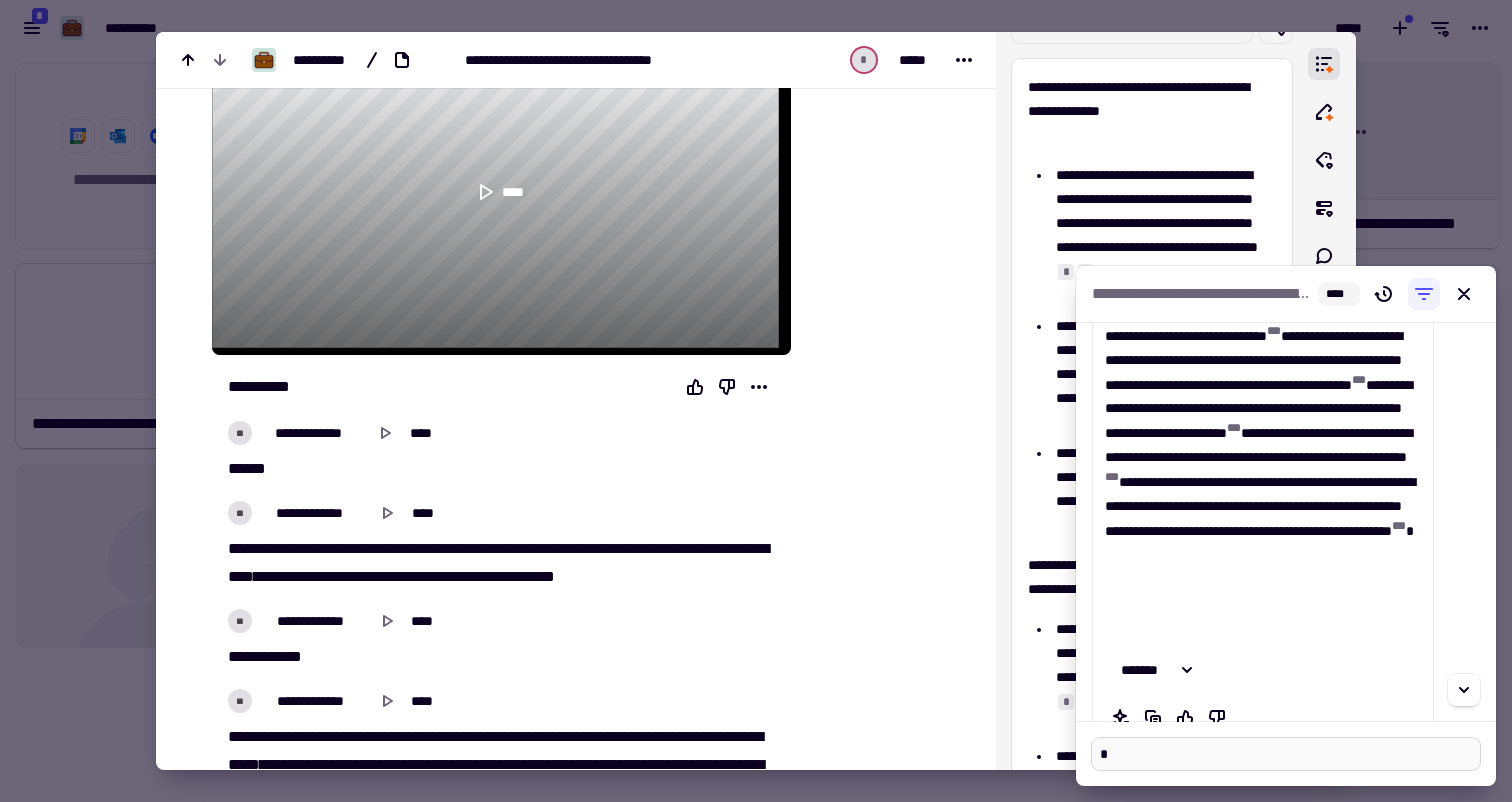 type on "**" 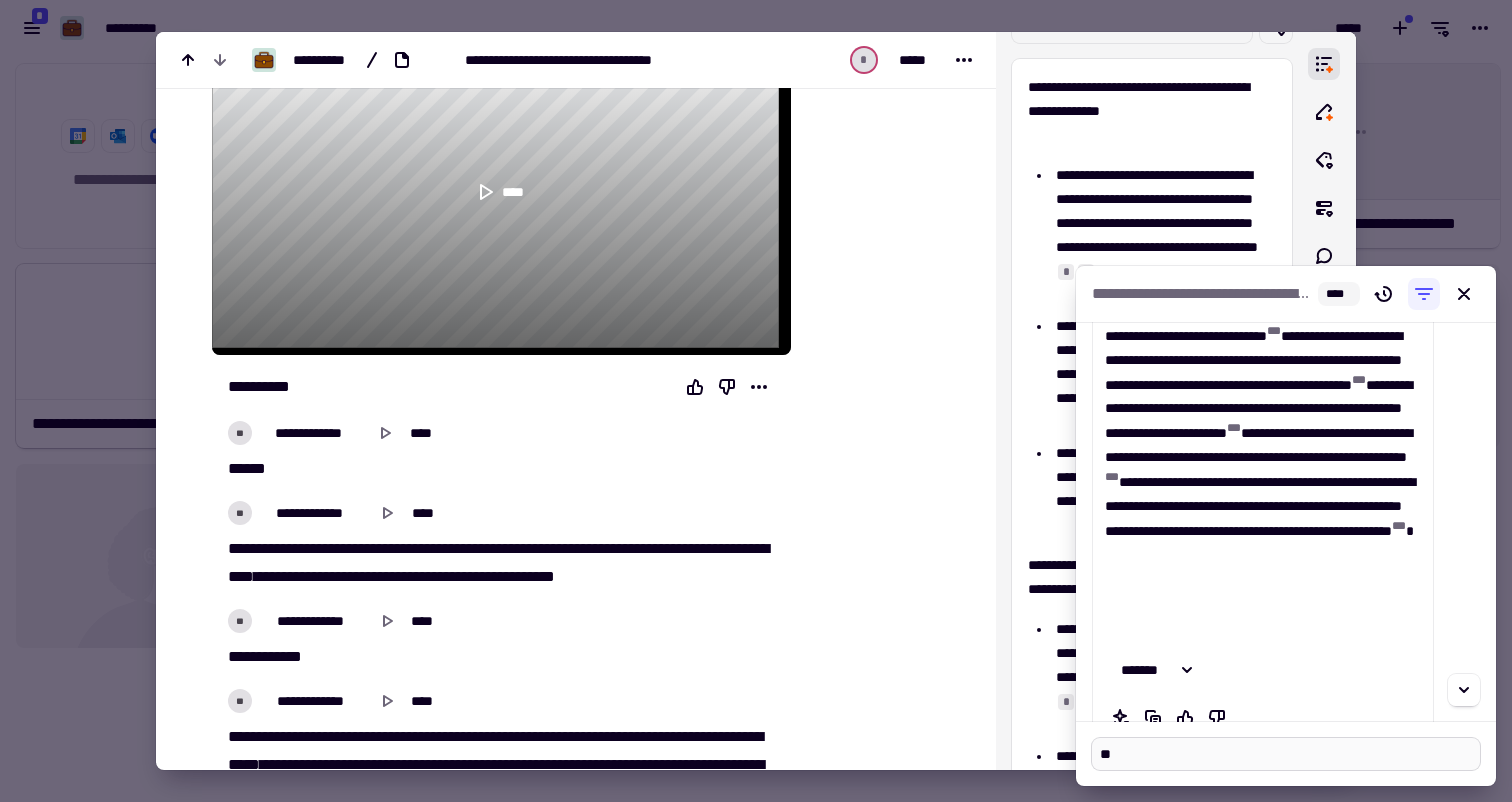 type on "*" 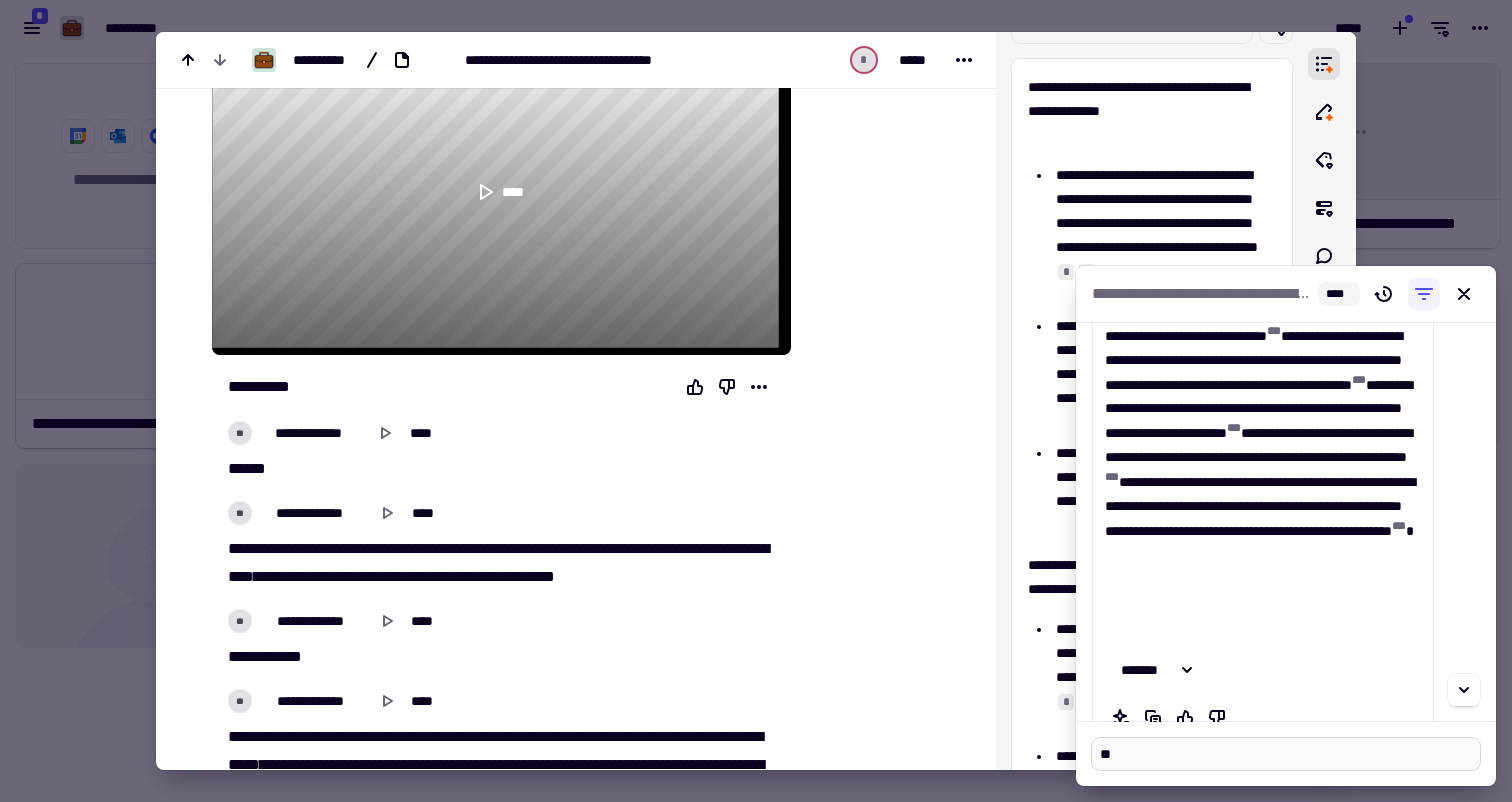 type on "***" 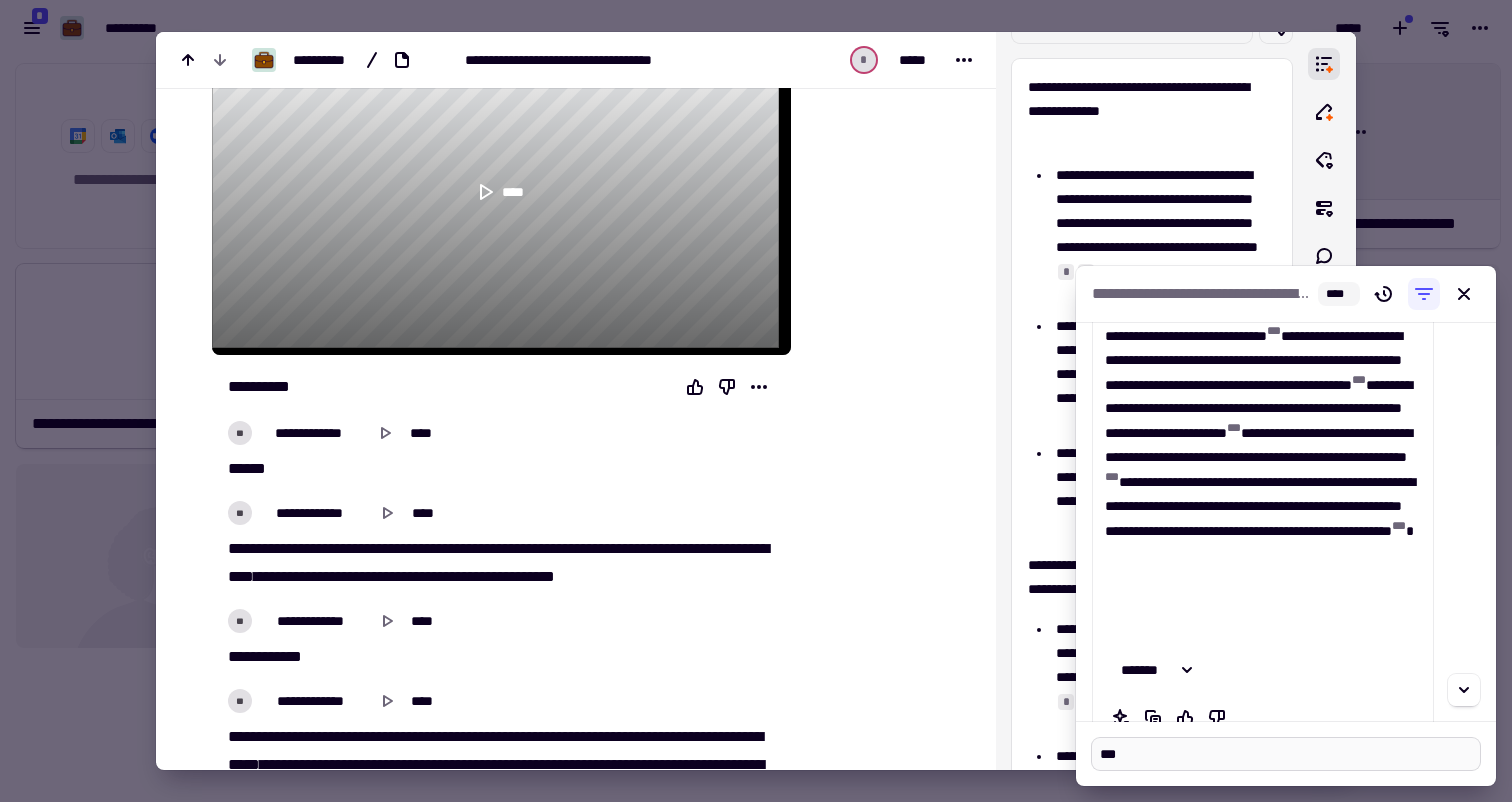 type on "*" 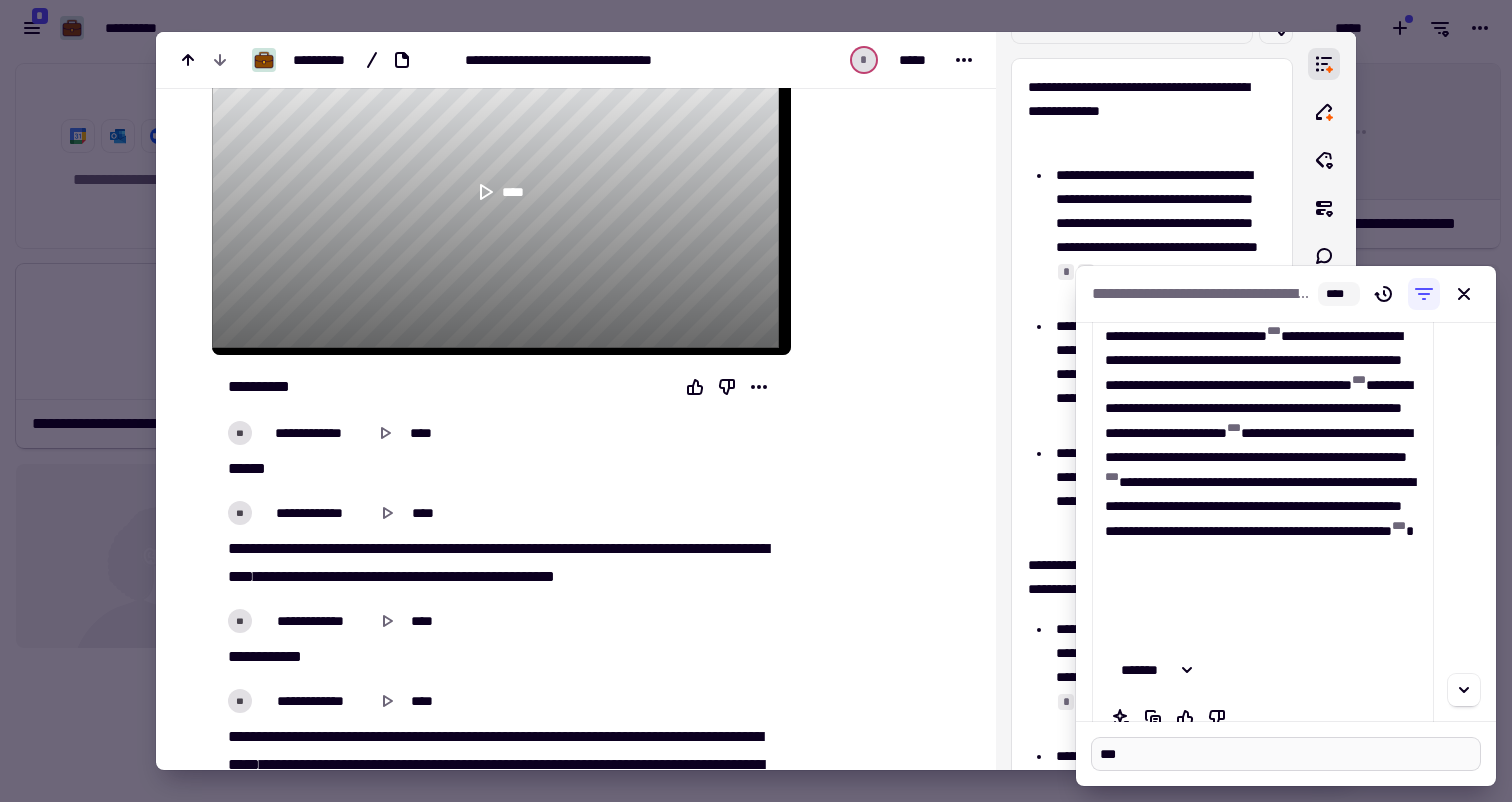 type on "****" 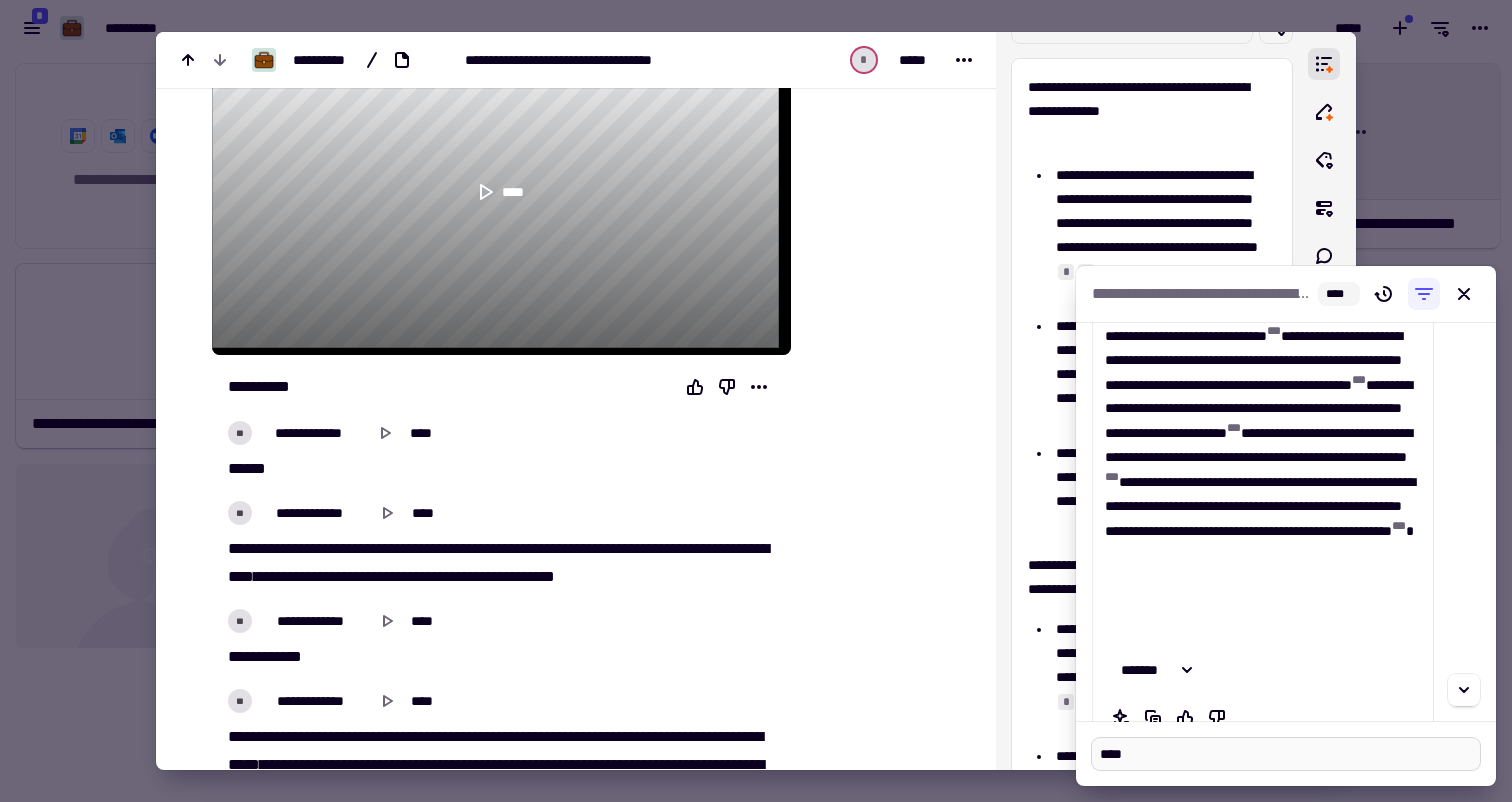 type on "*" 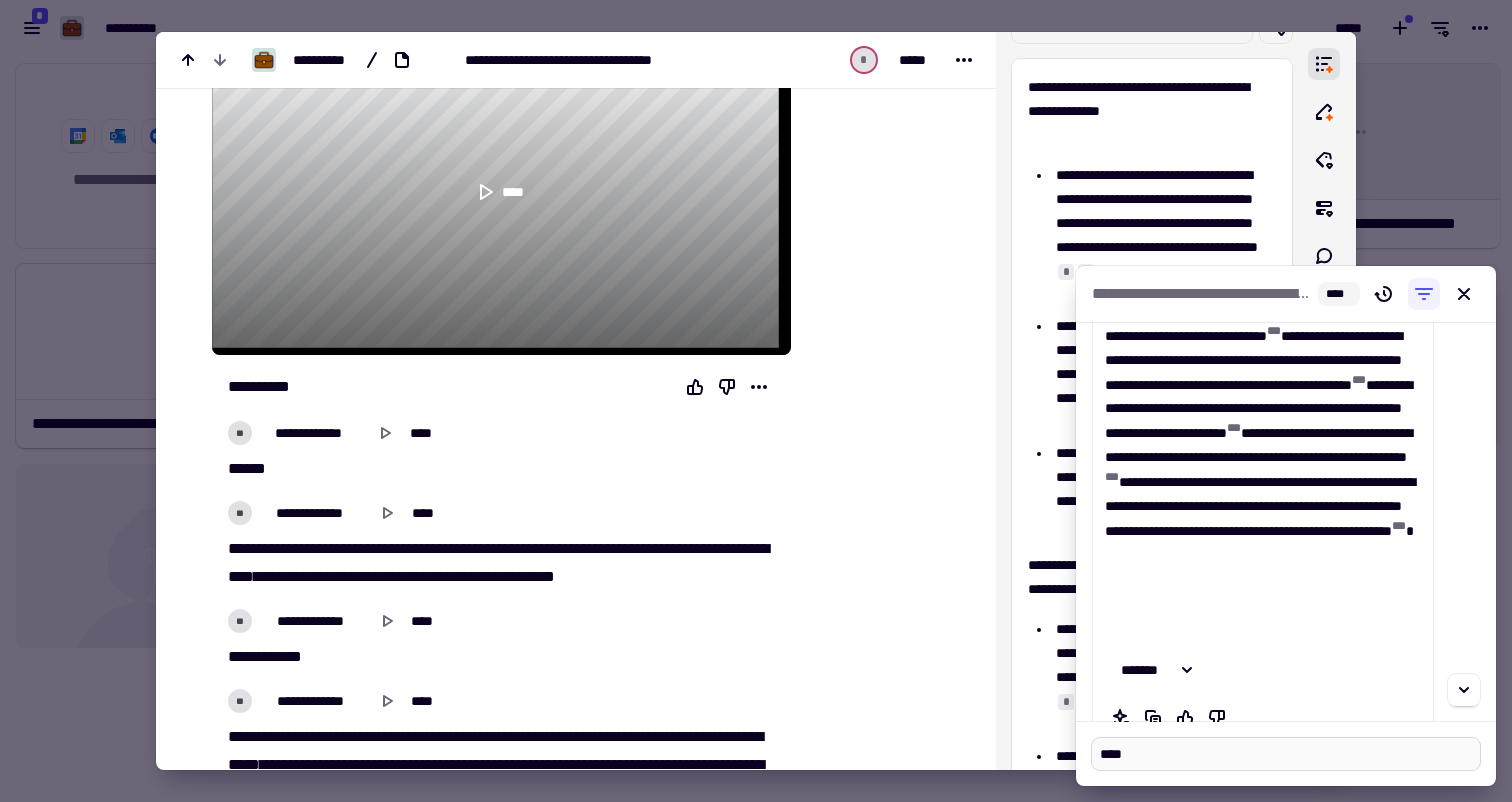 type on "****" 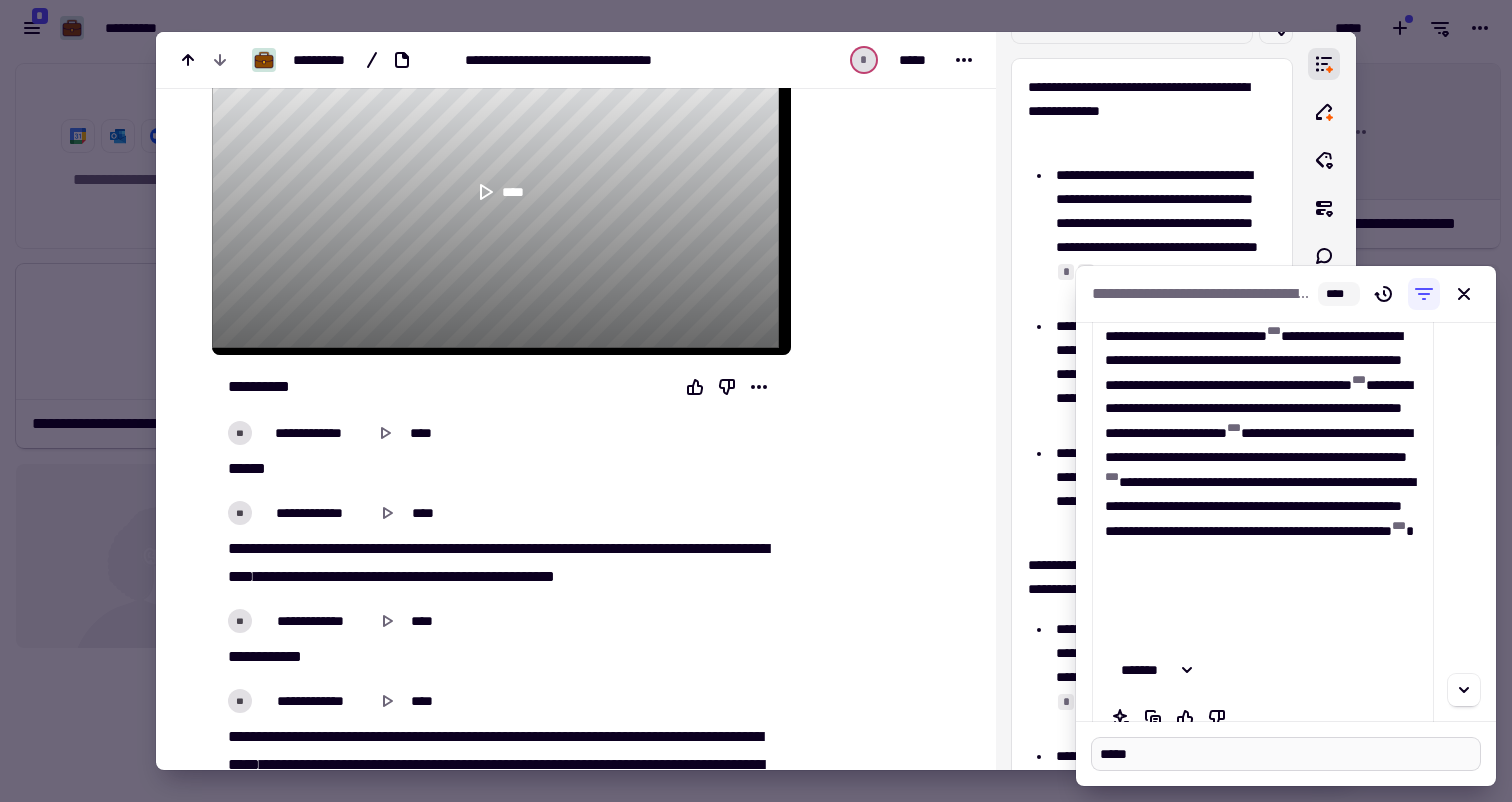 type on "*" 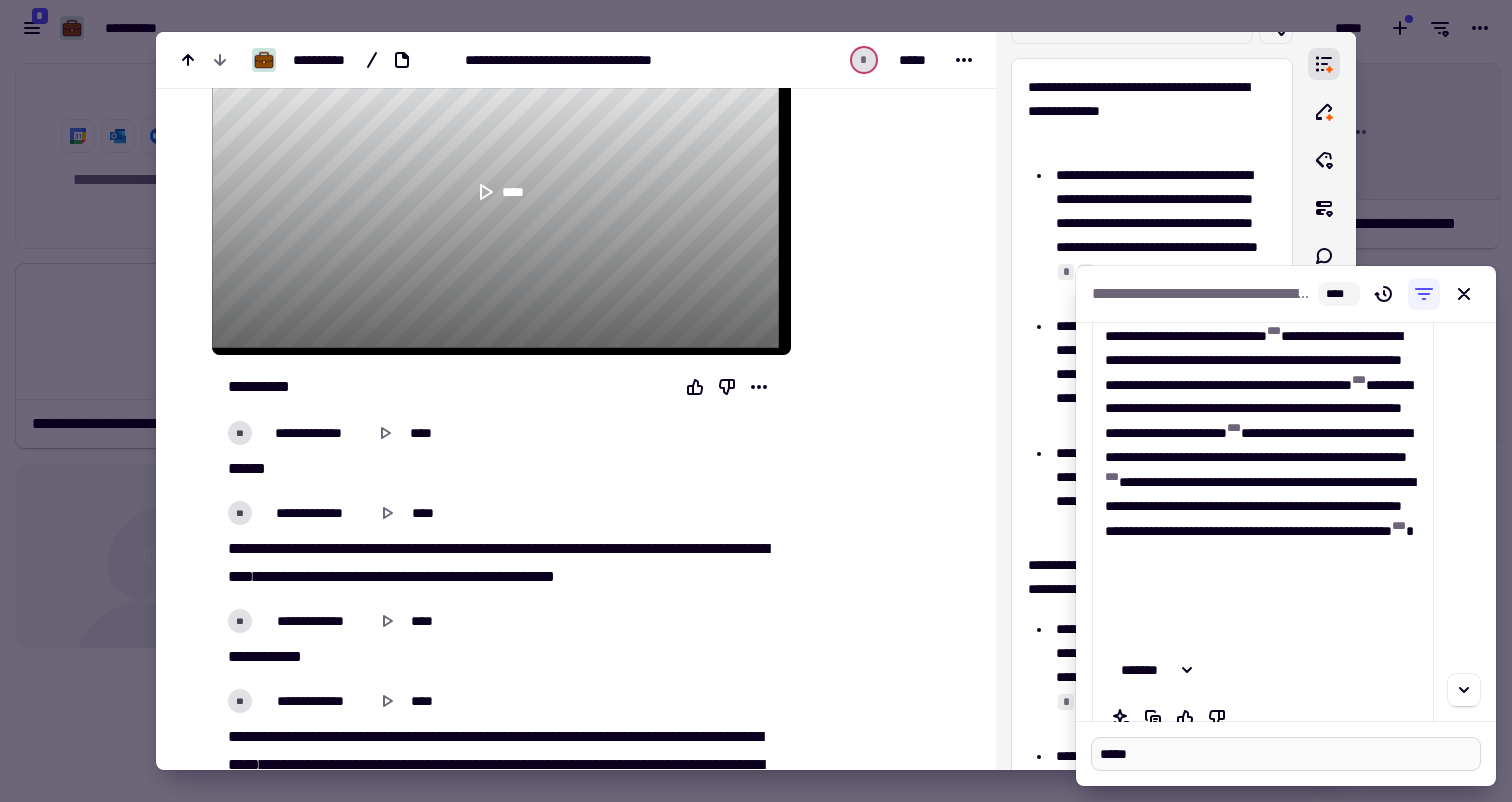 type on "******" 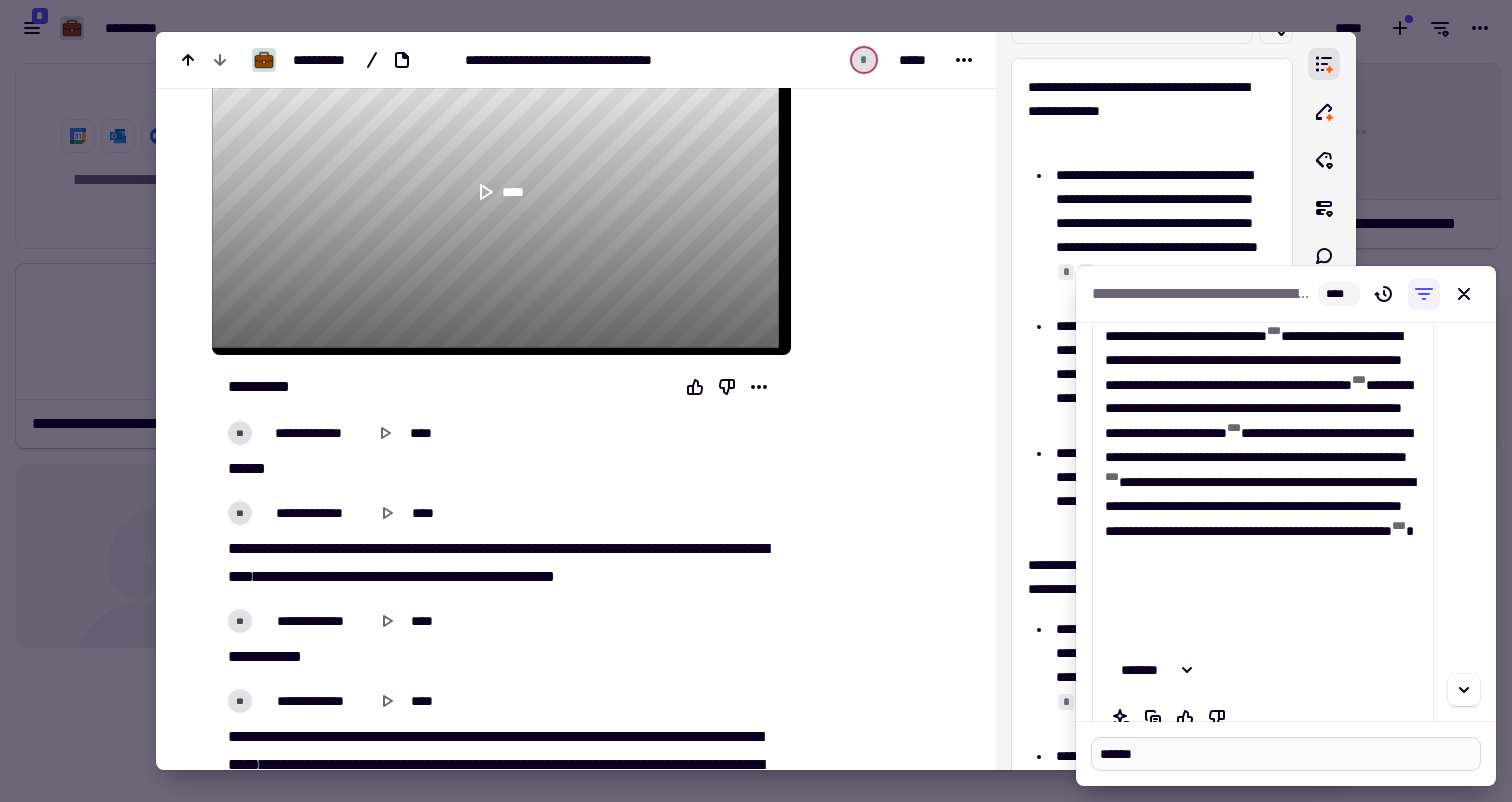 type on "*" 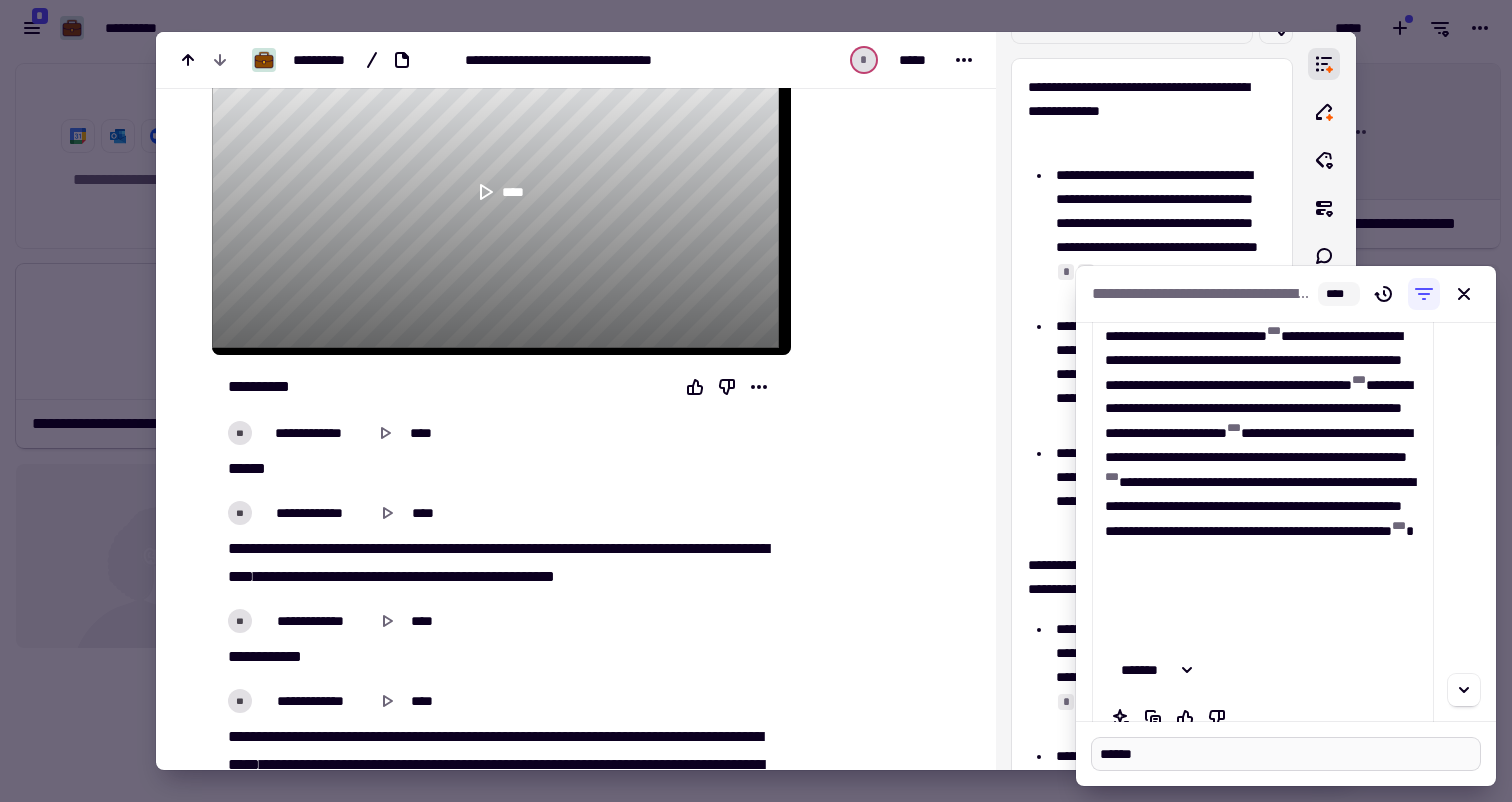 type on "*******" 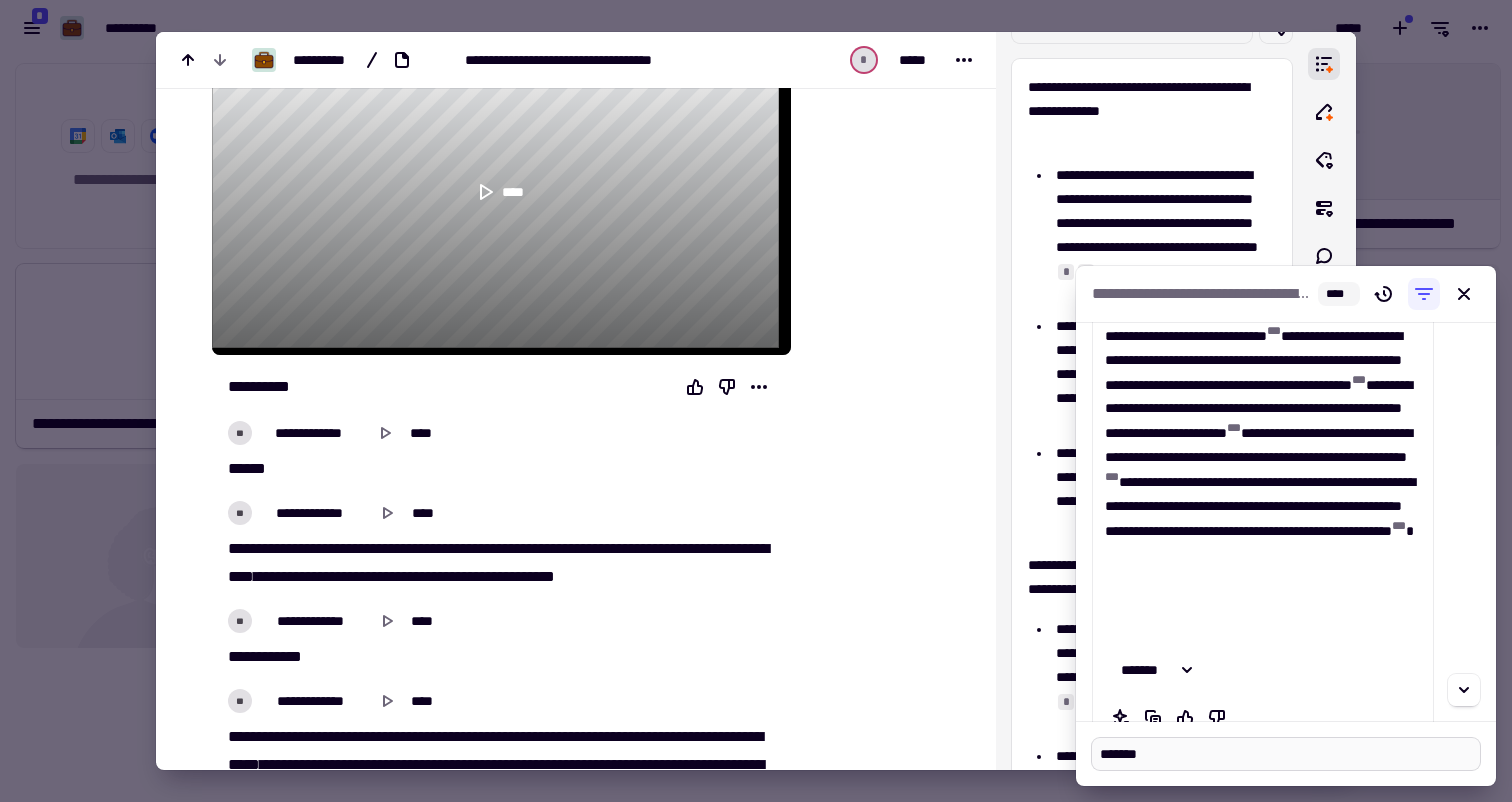 type on "*" 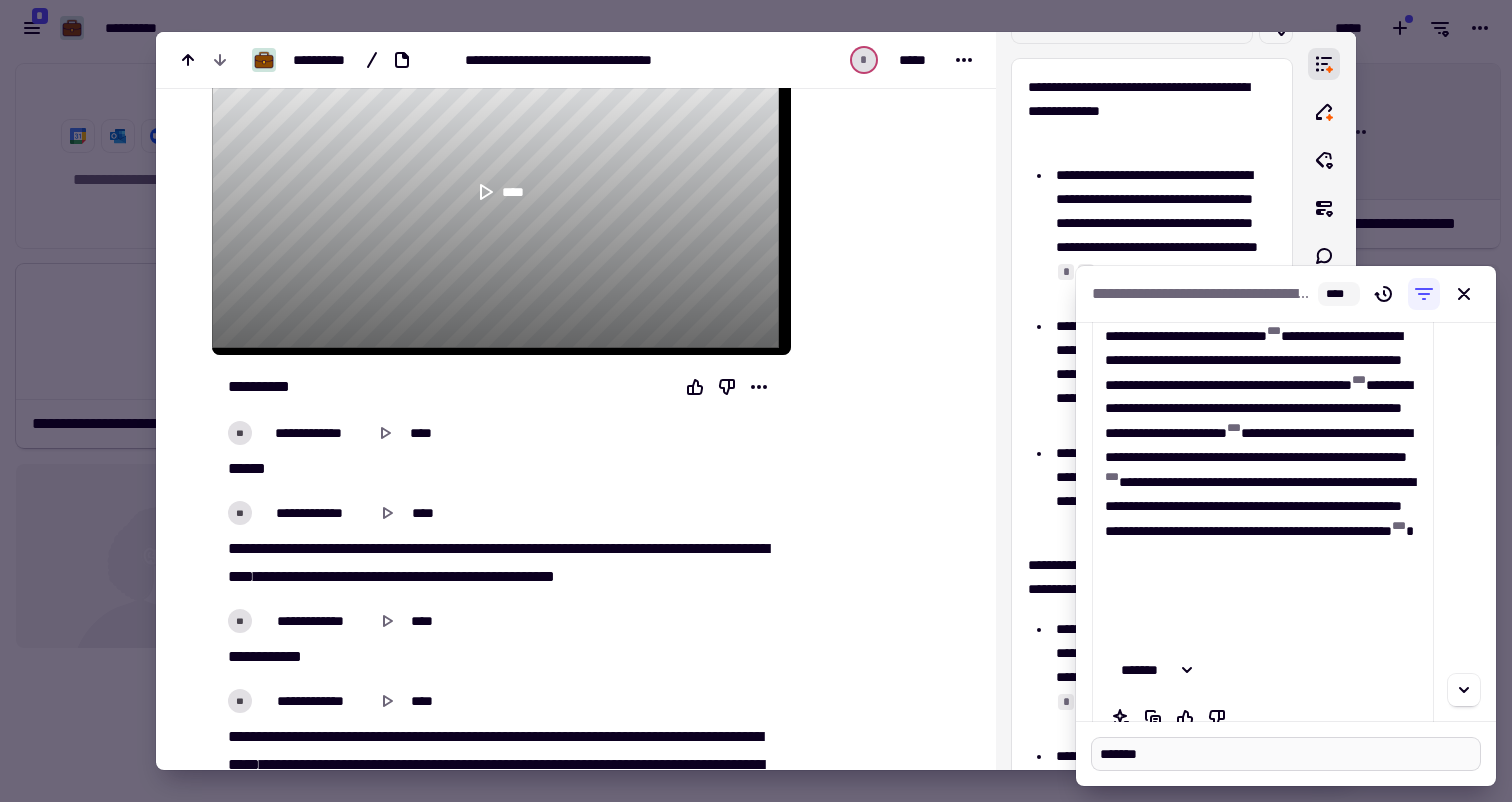 type on "********" 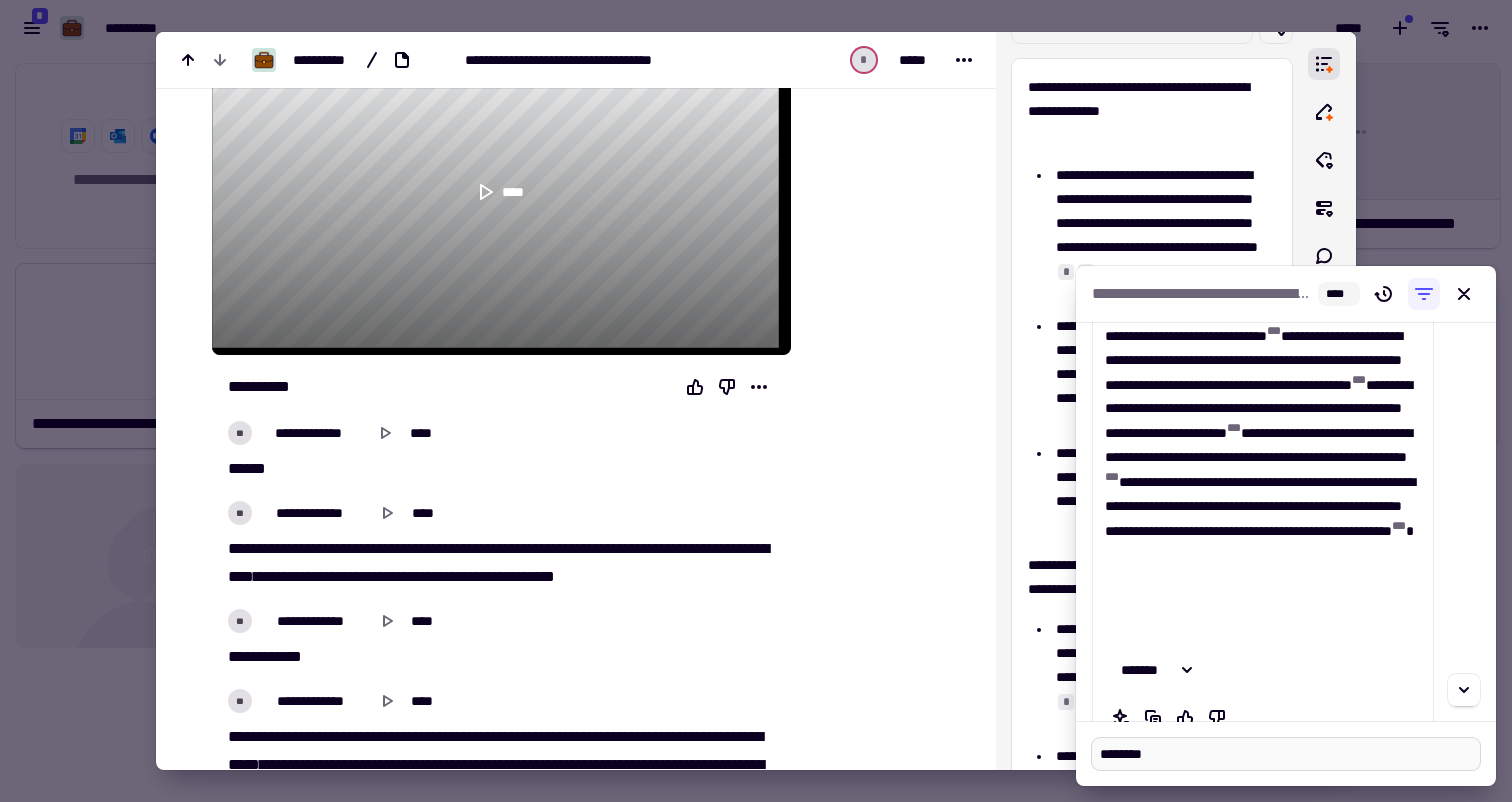 type on "*" 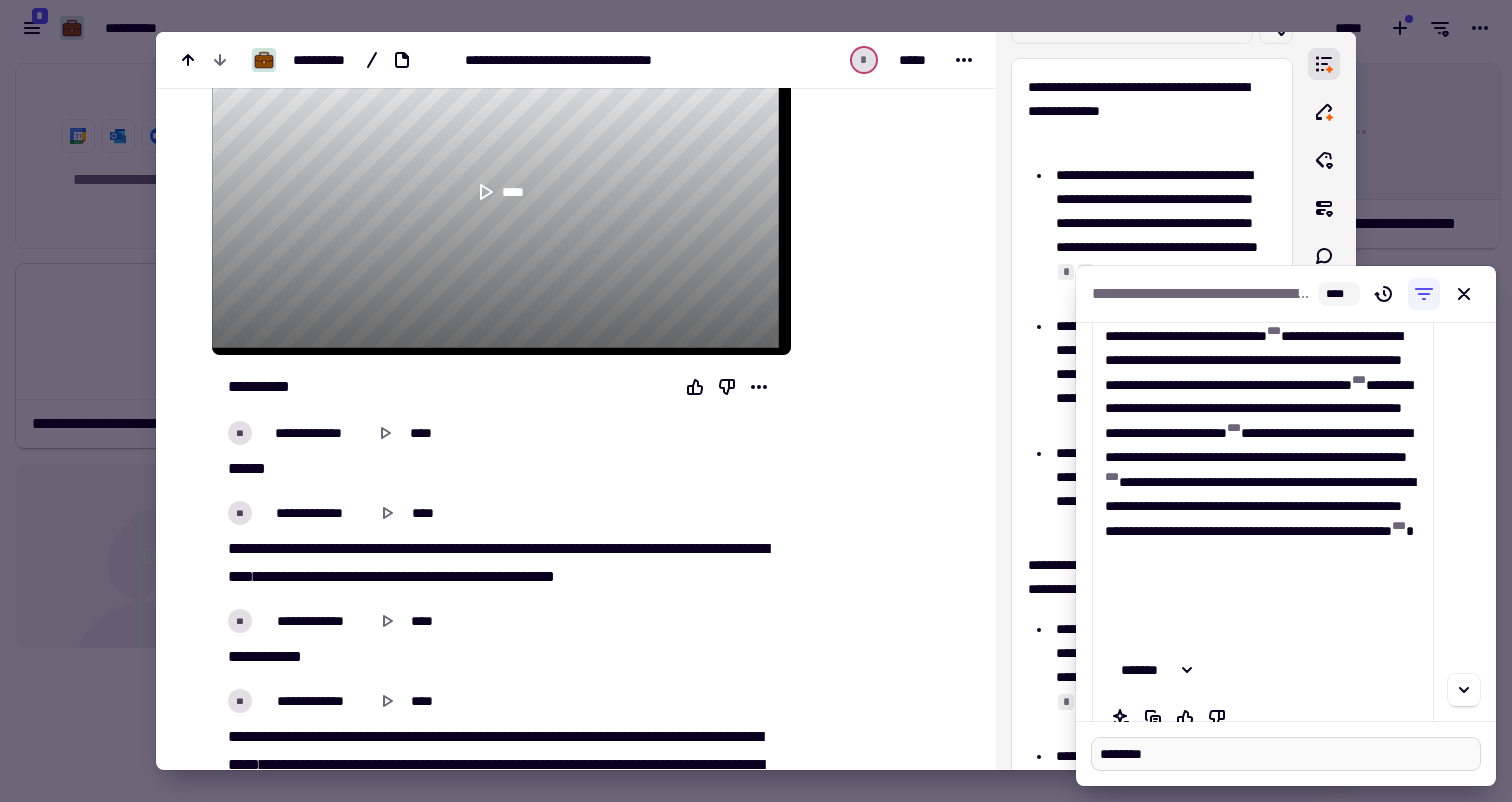 type on "*********" 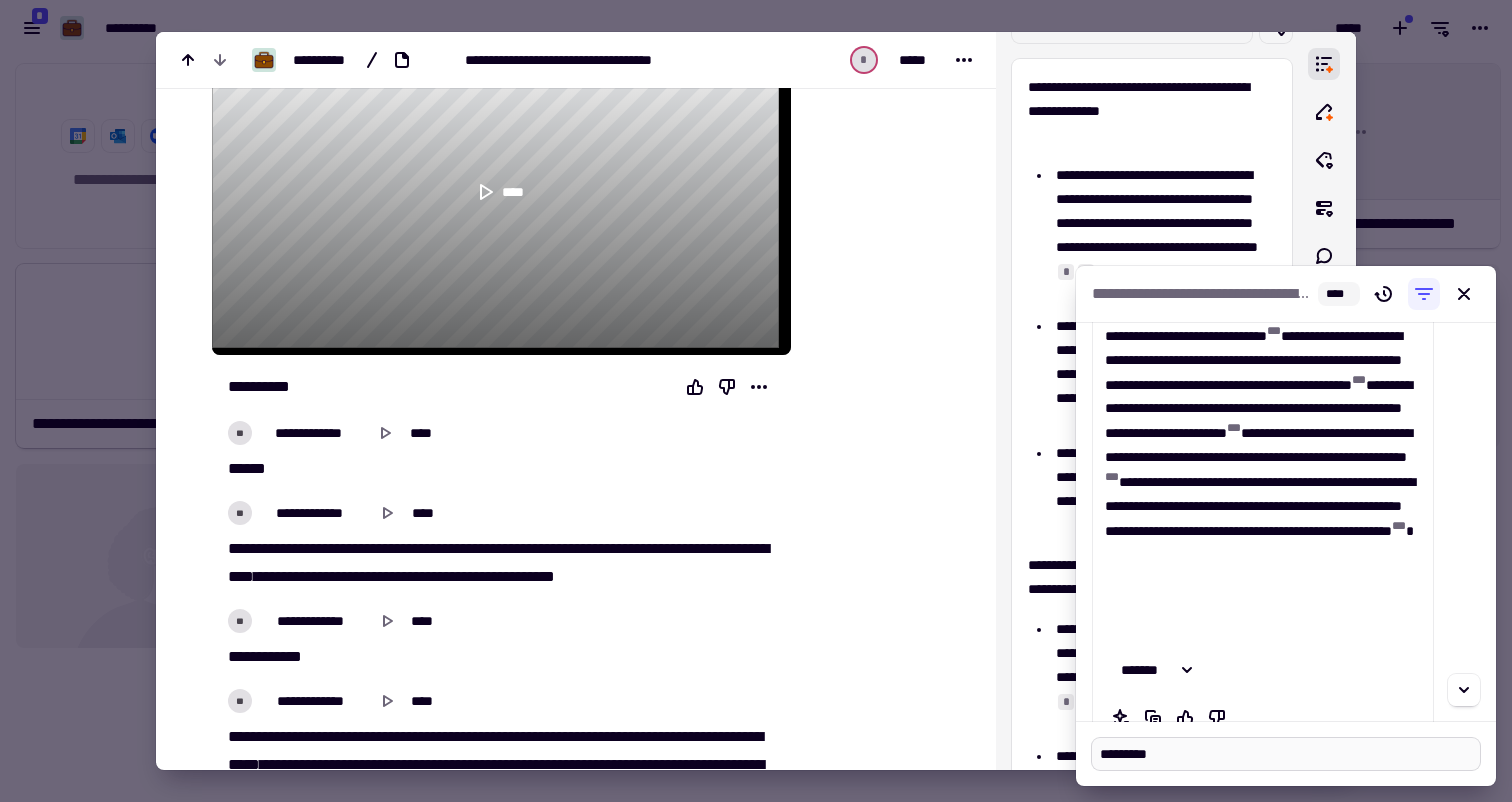 type on "*" 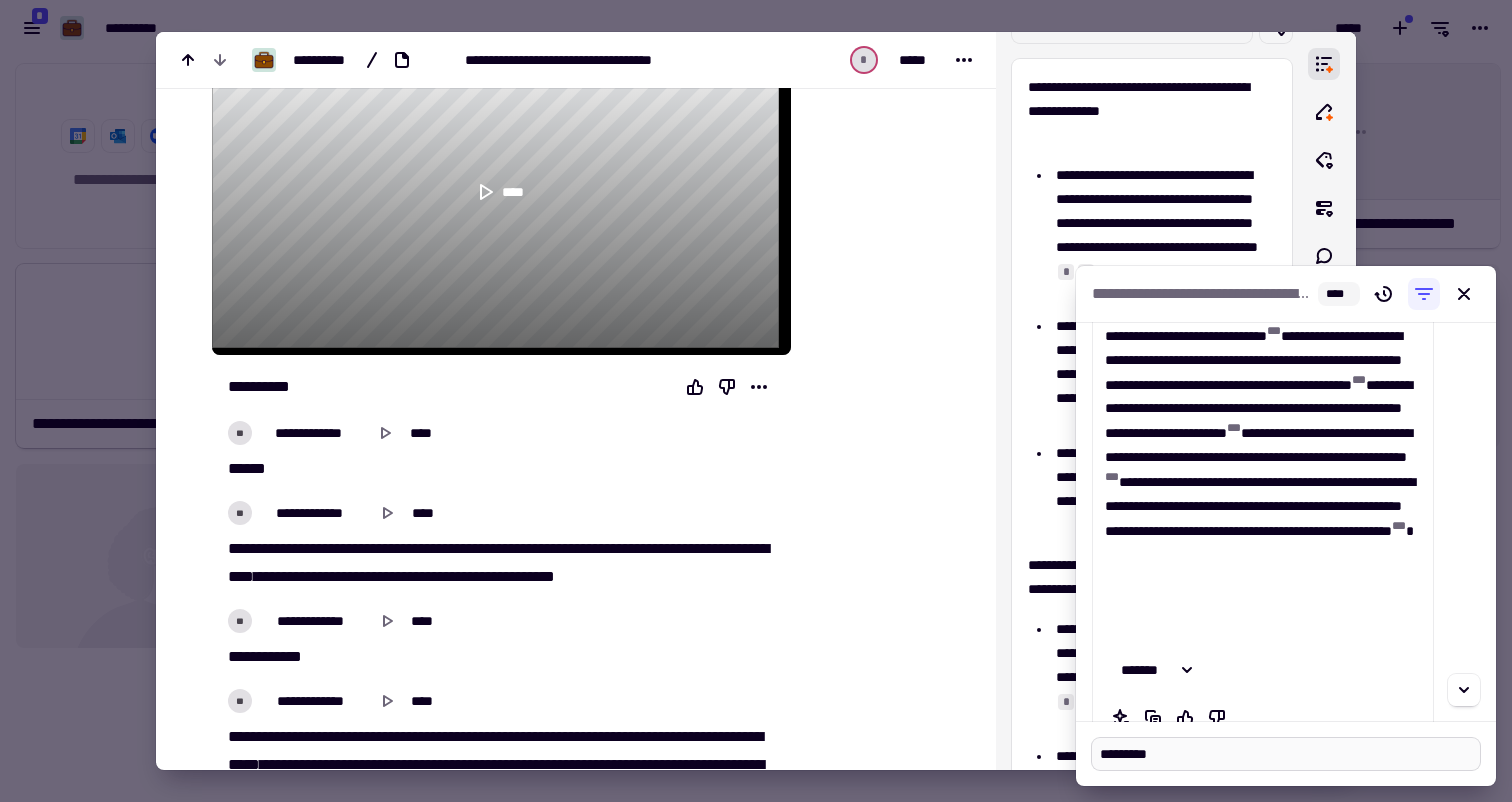 type on "**********" 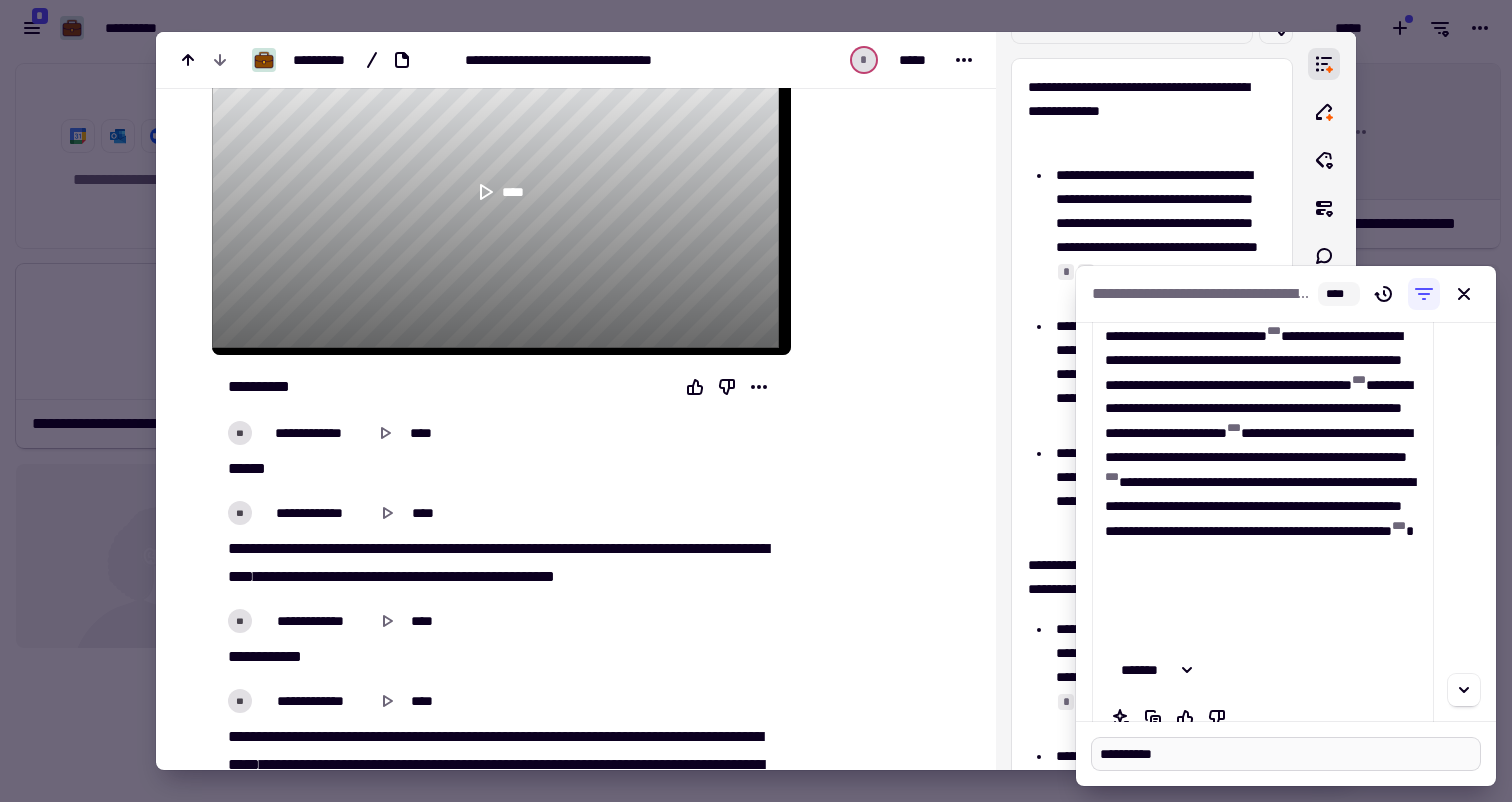 type on "*" 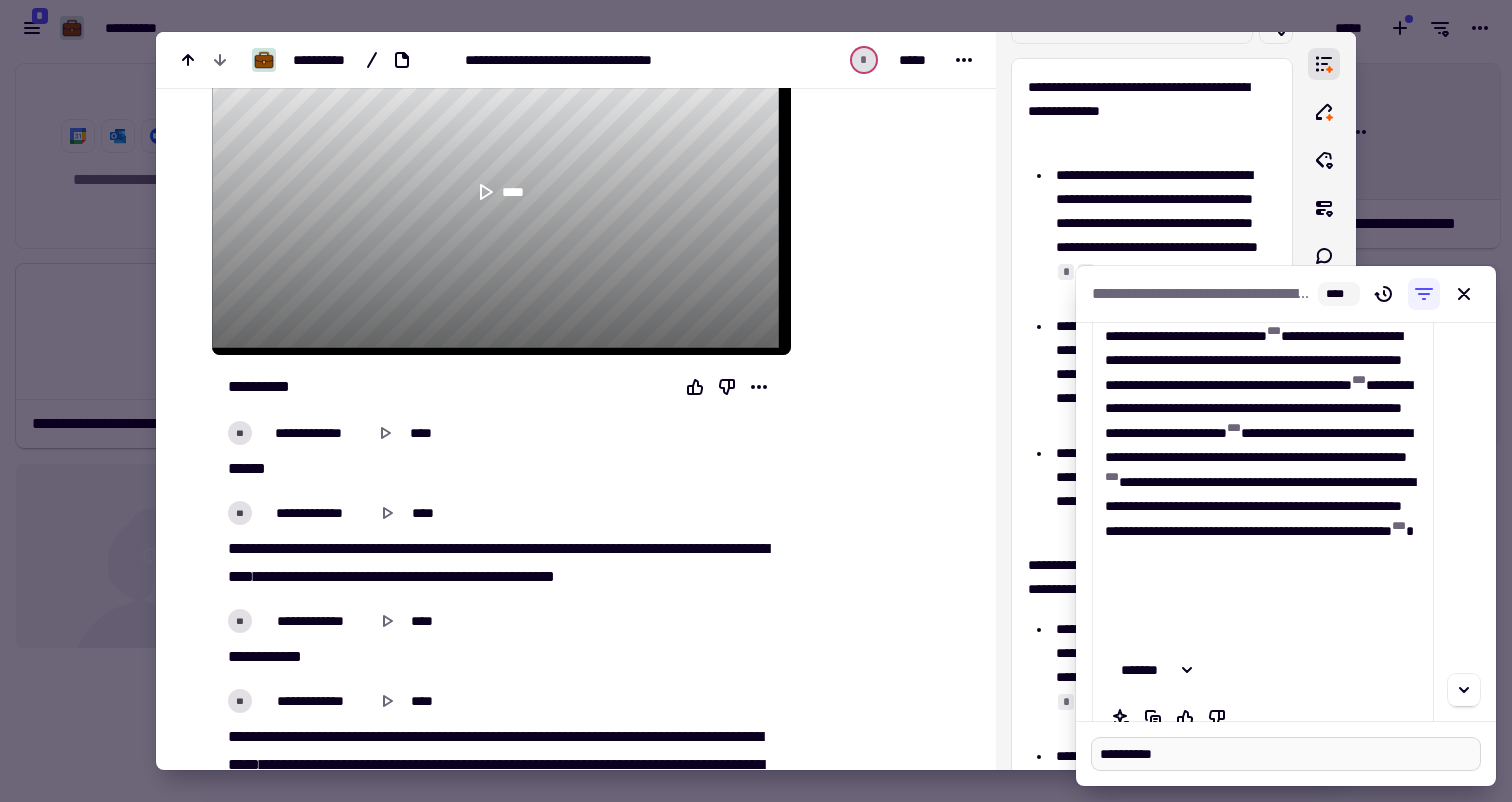 type on "**********" 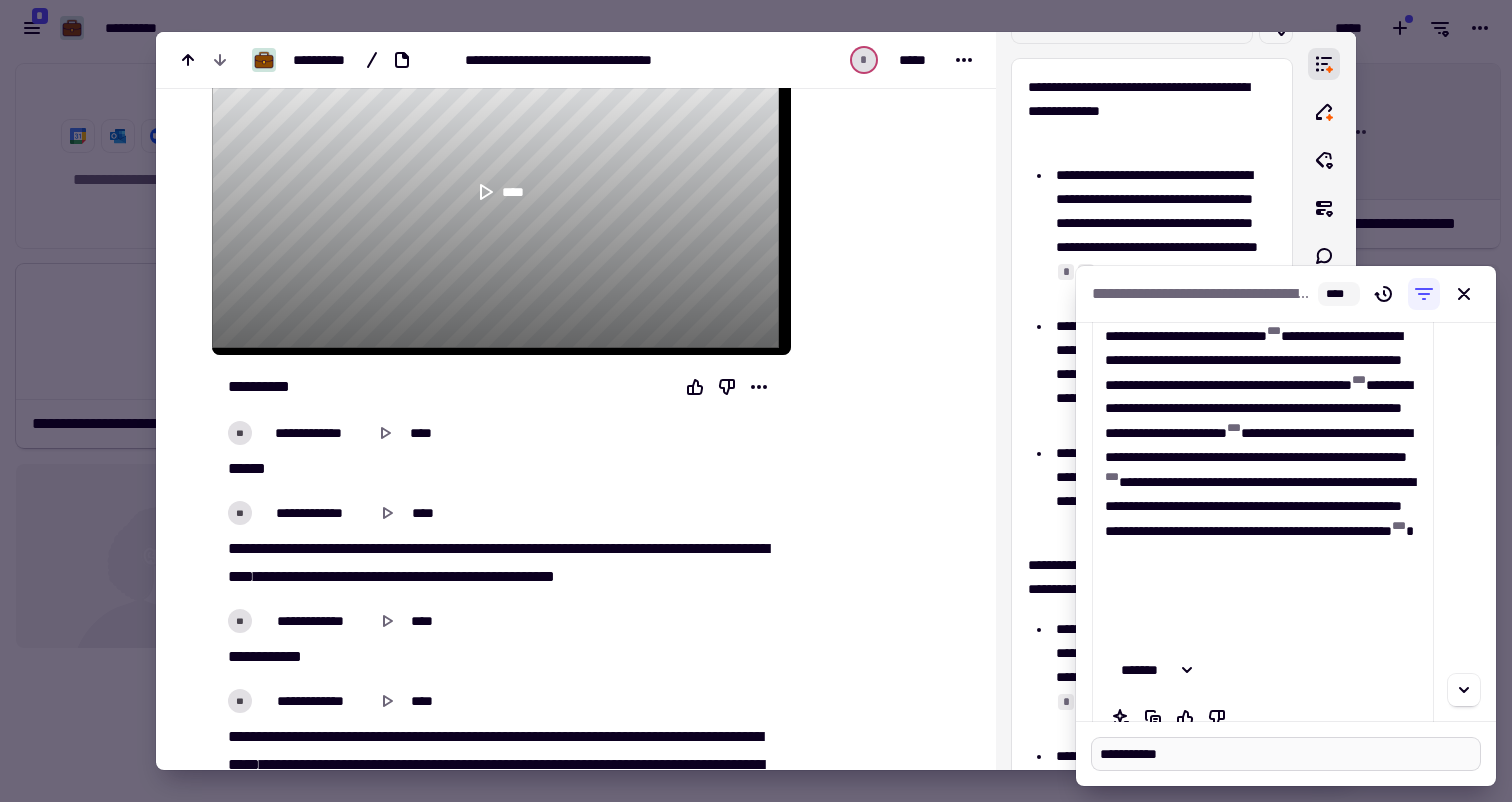 type on "*" 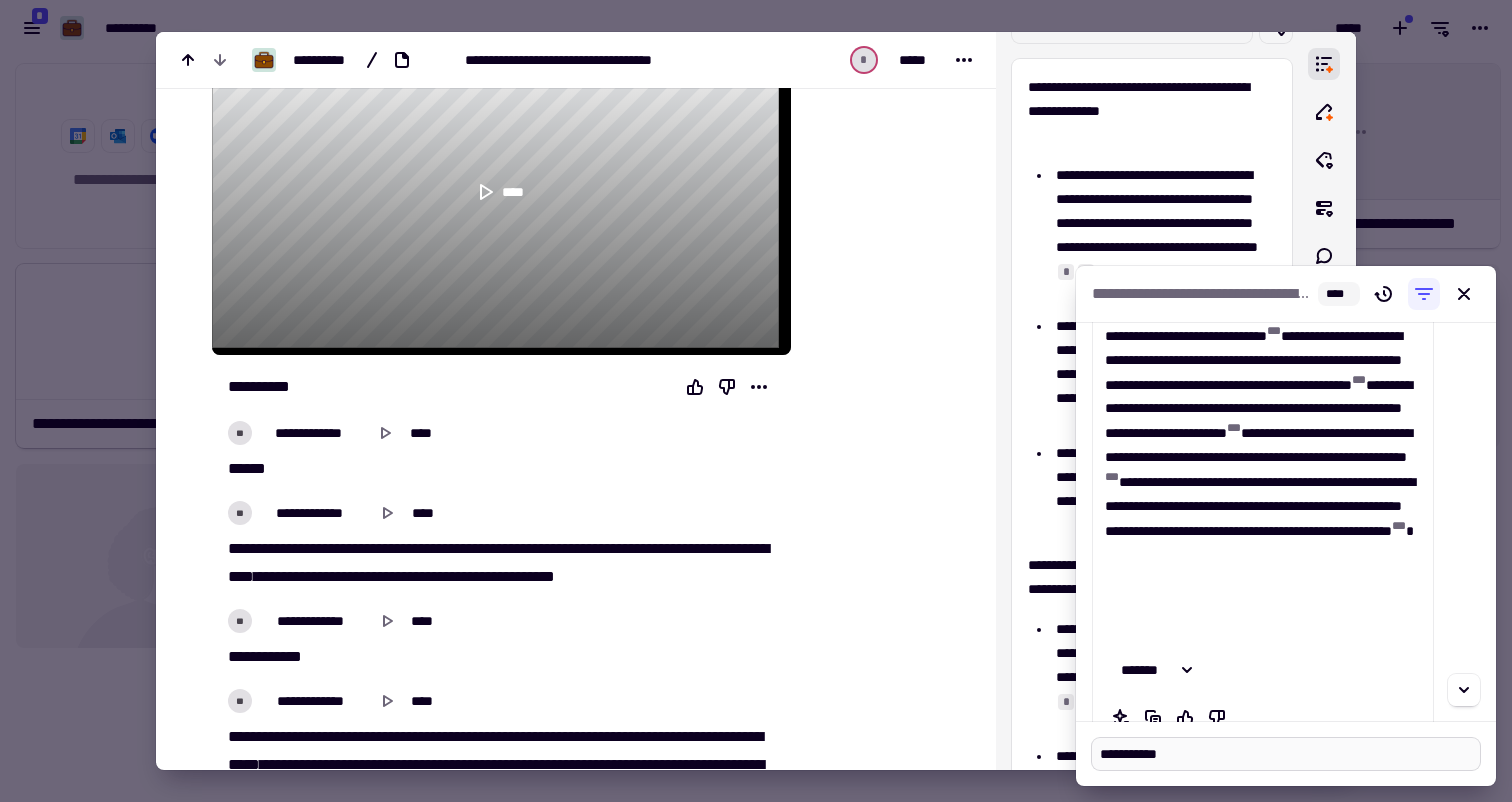 type on "**********" 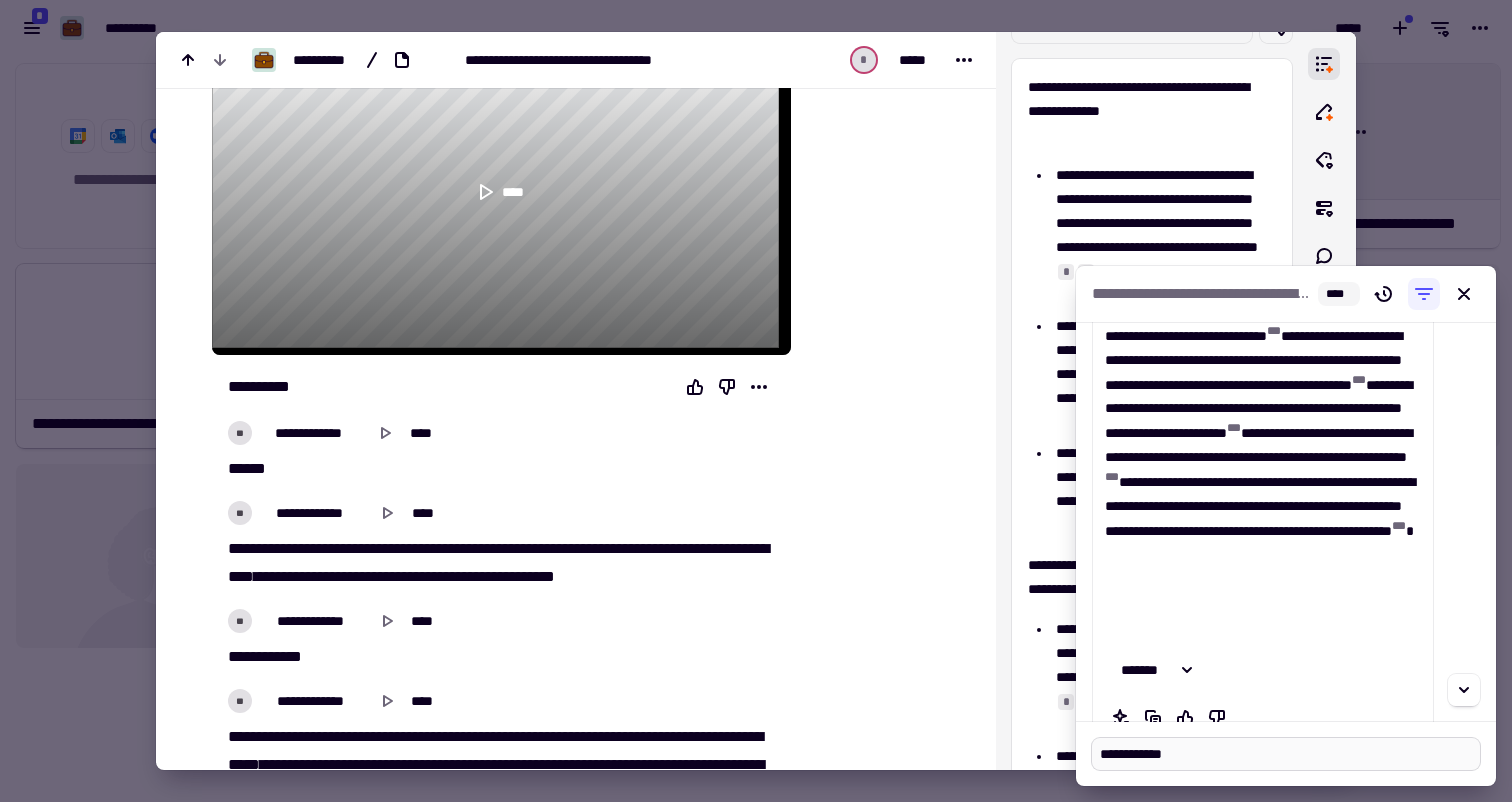 type on "*" 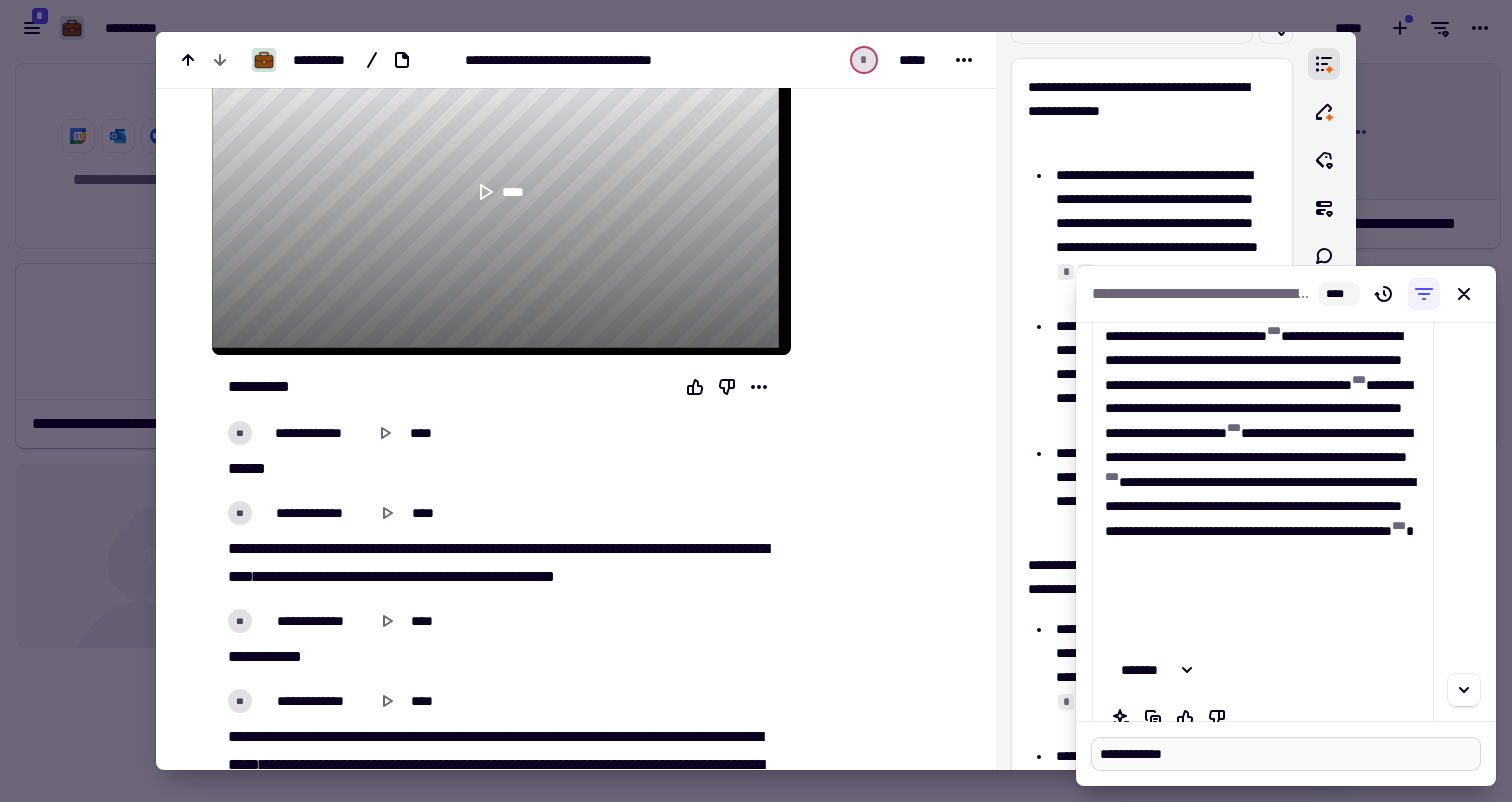 type on "**********" 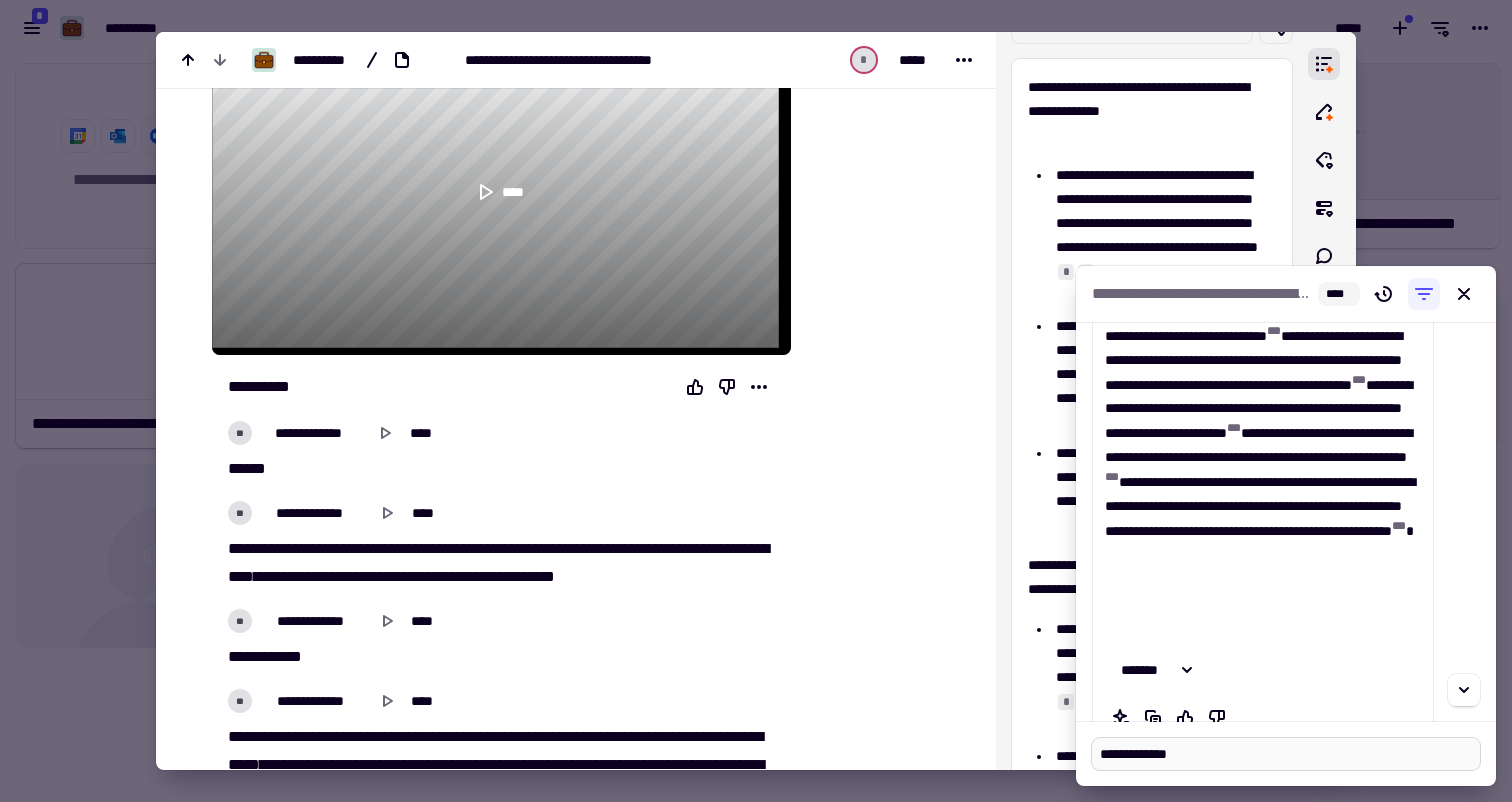 type on "*" 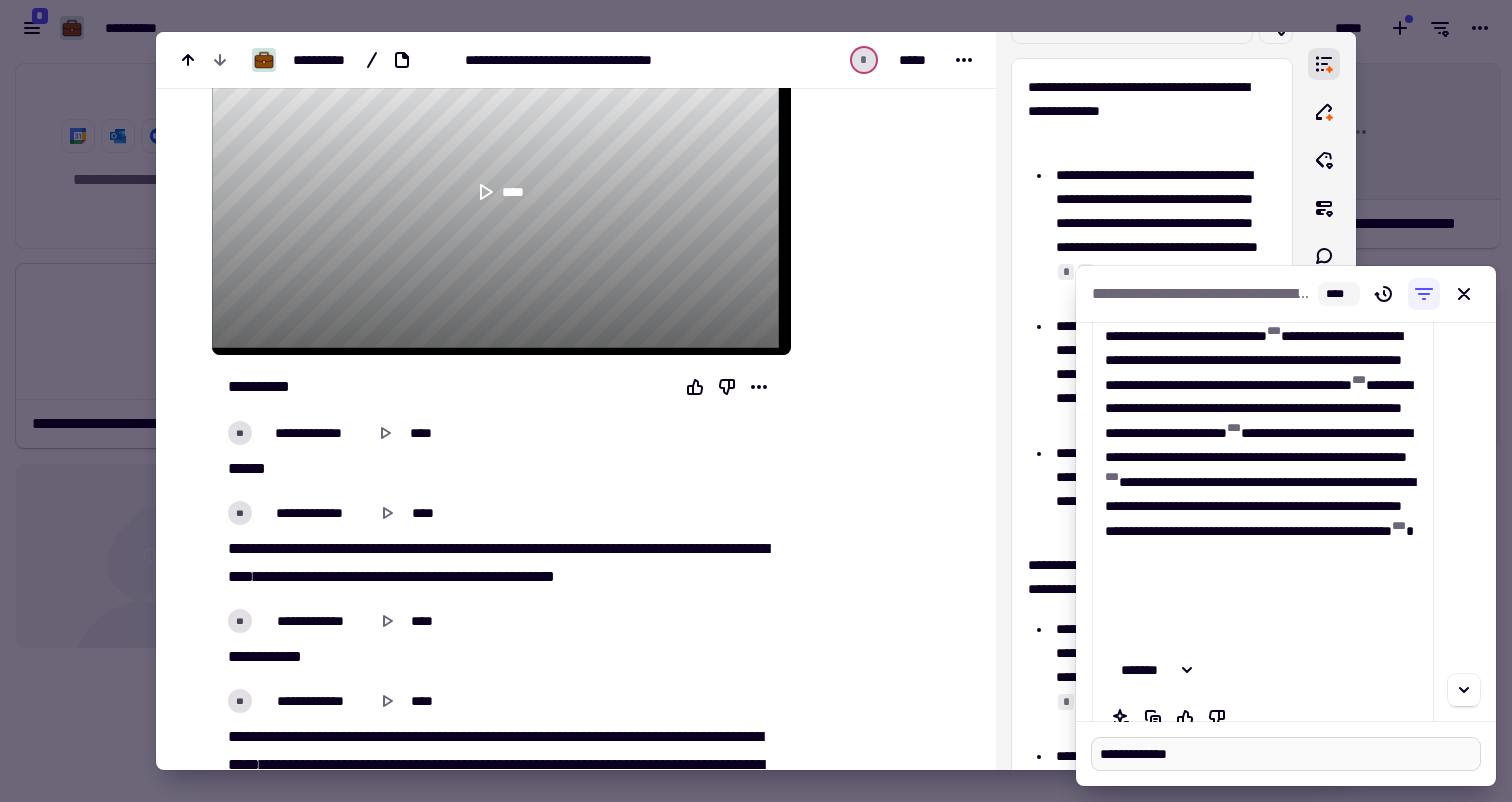 type on "**********" 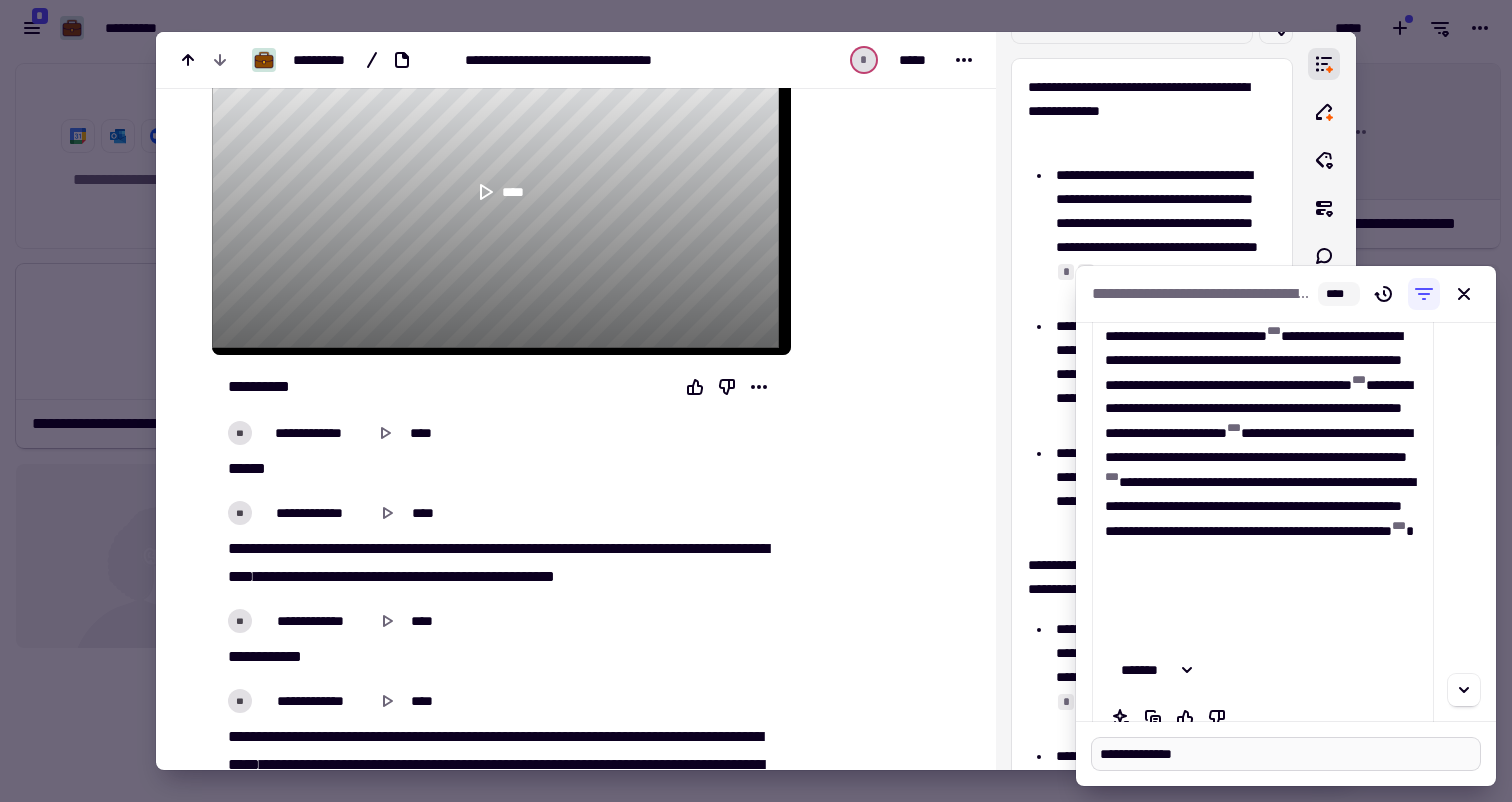 type on "*" 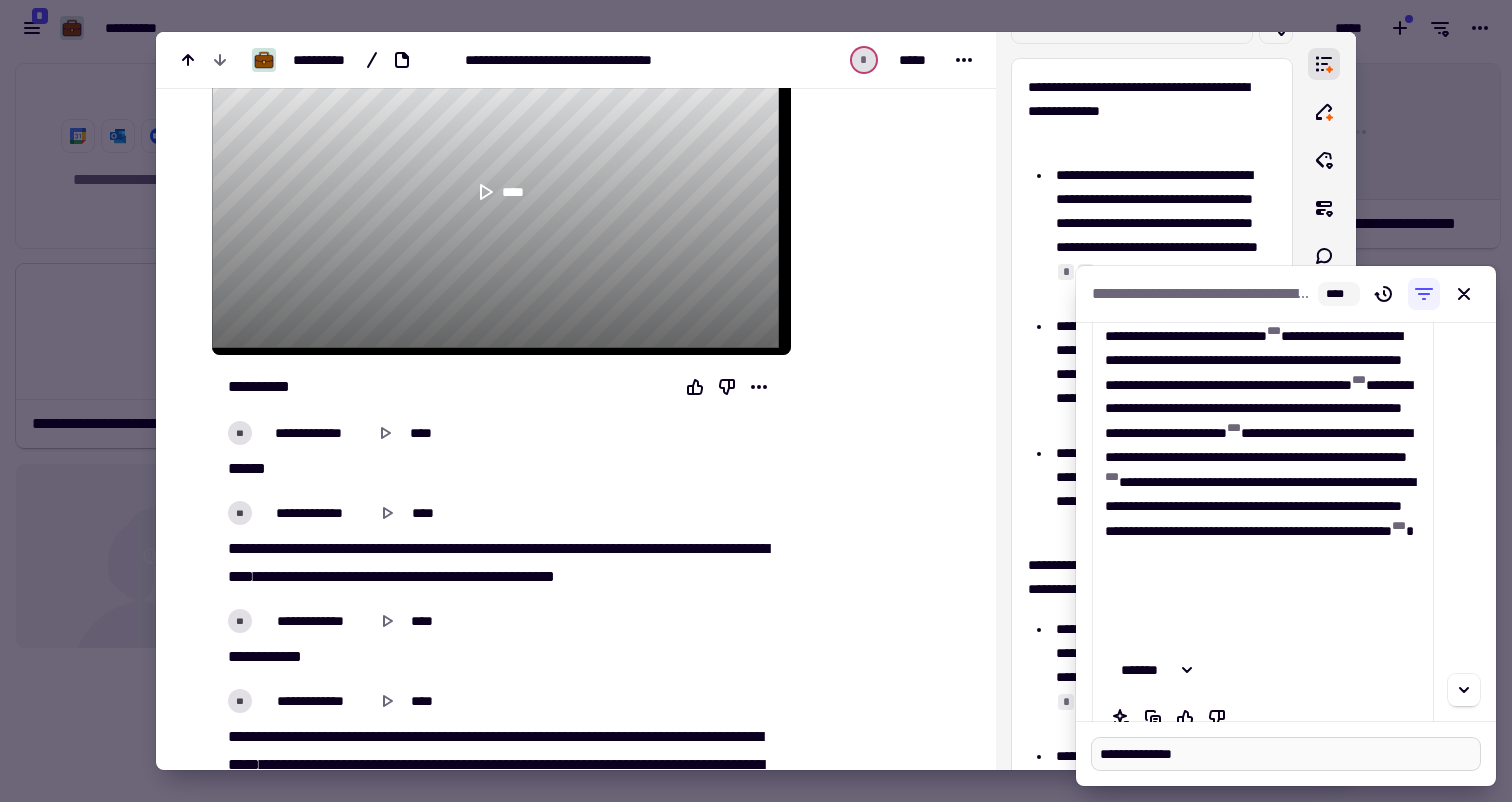 type on "**********" 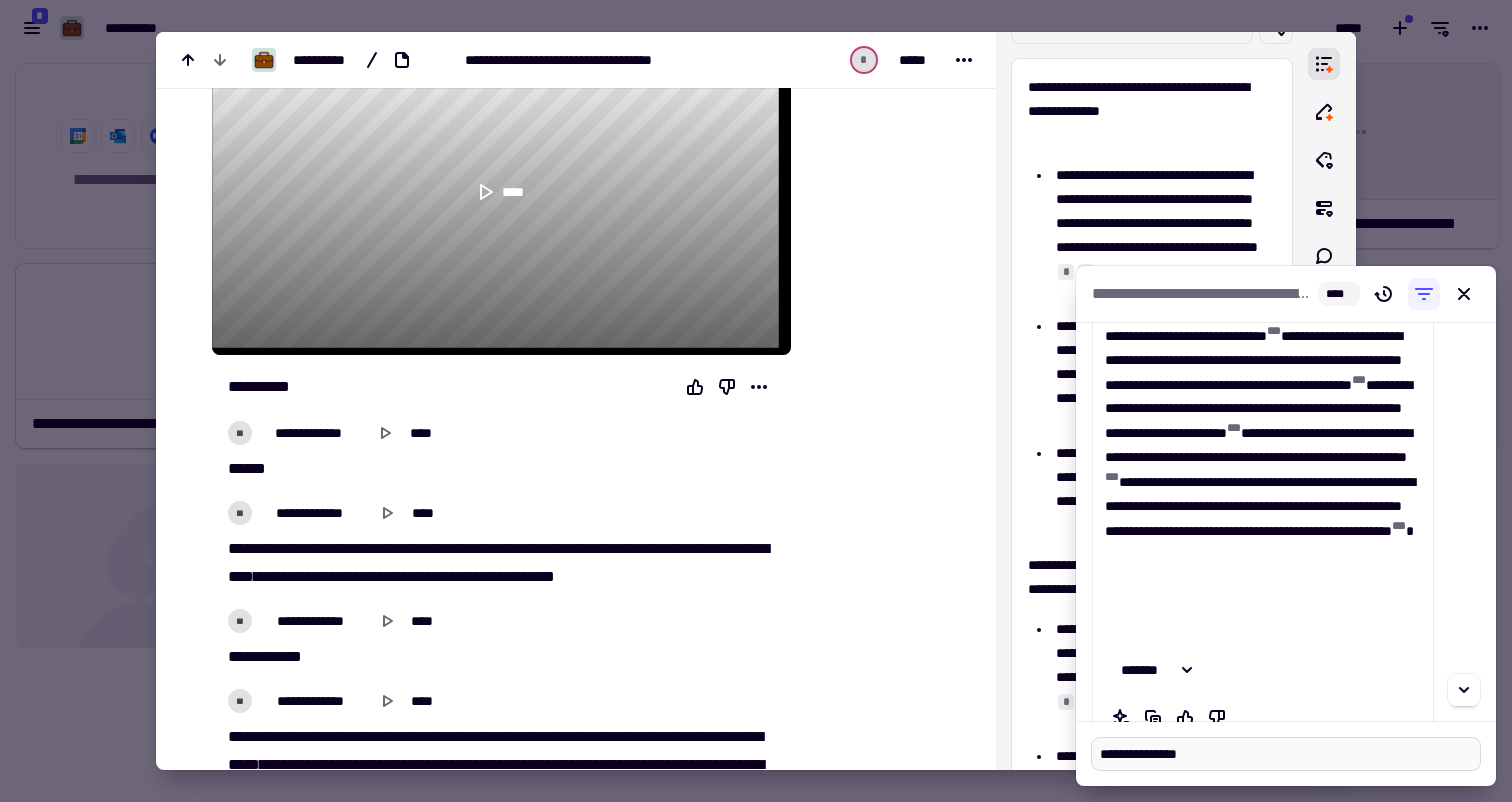 type on "*" 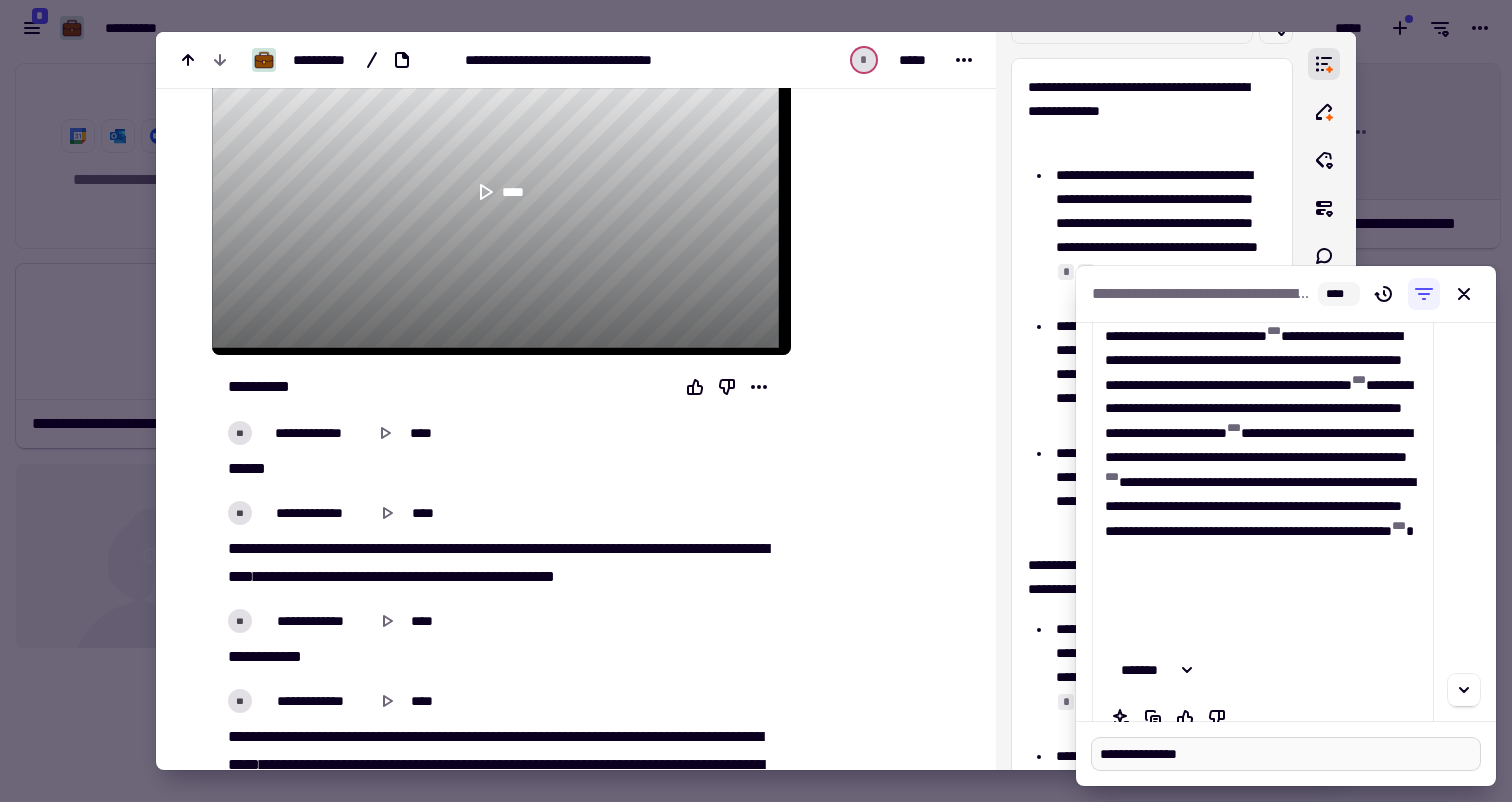 type on "**********" 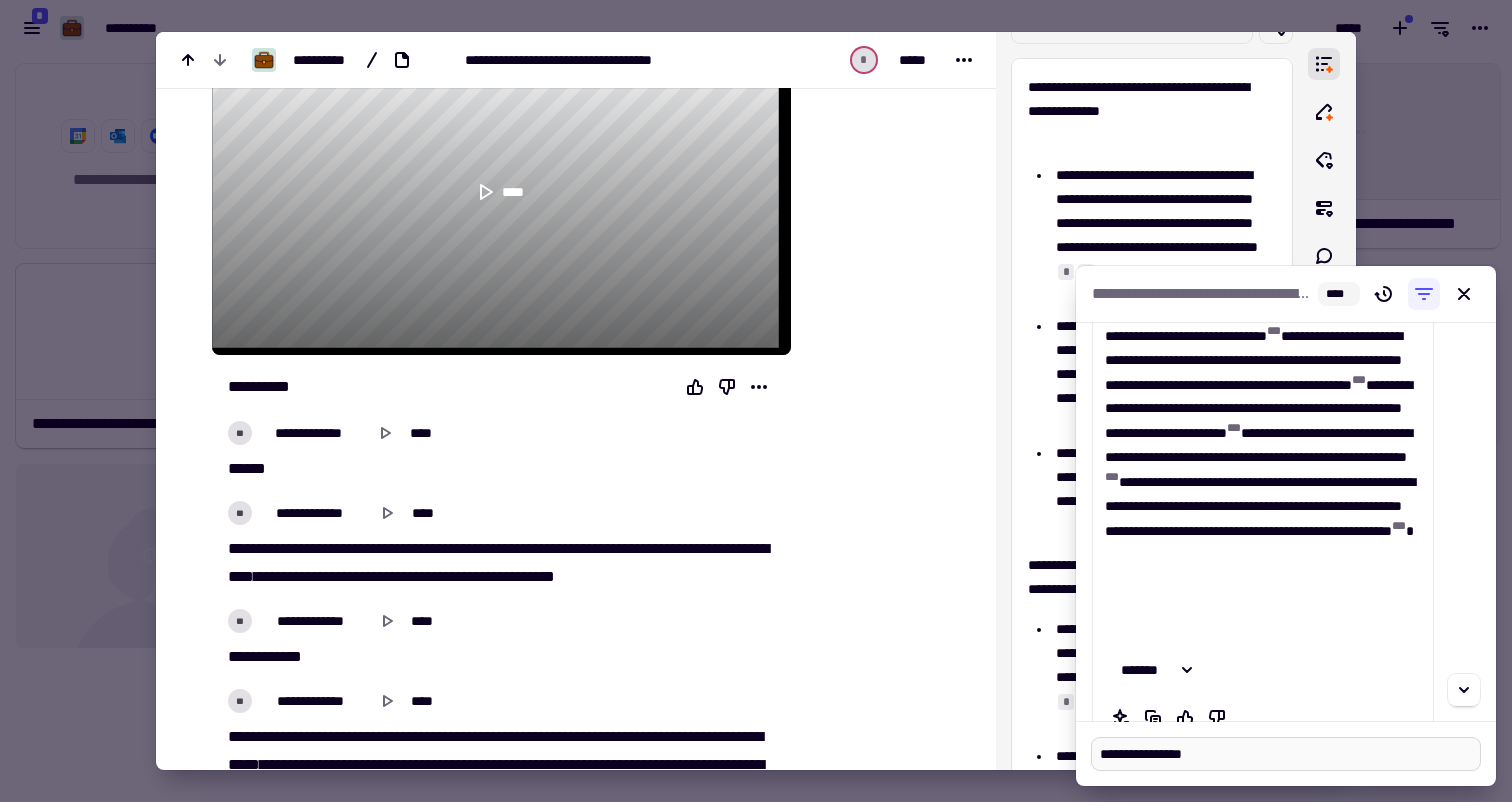 type on "*" 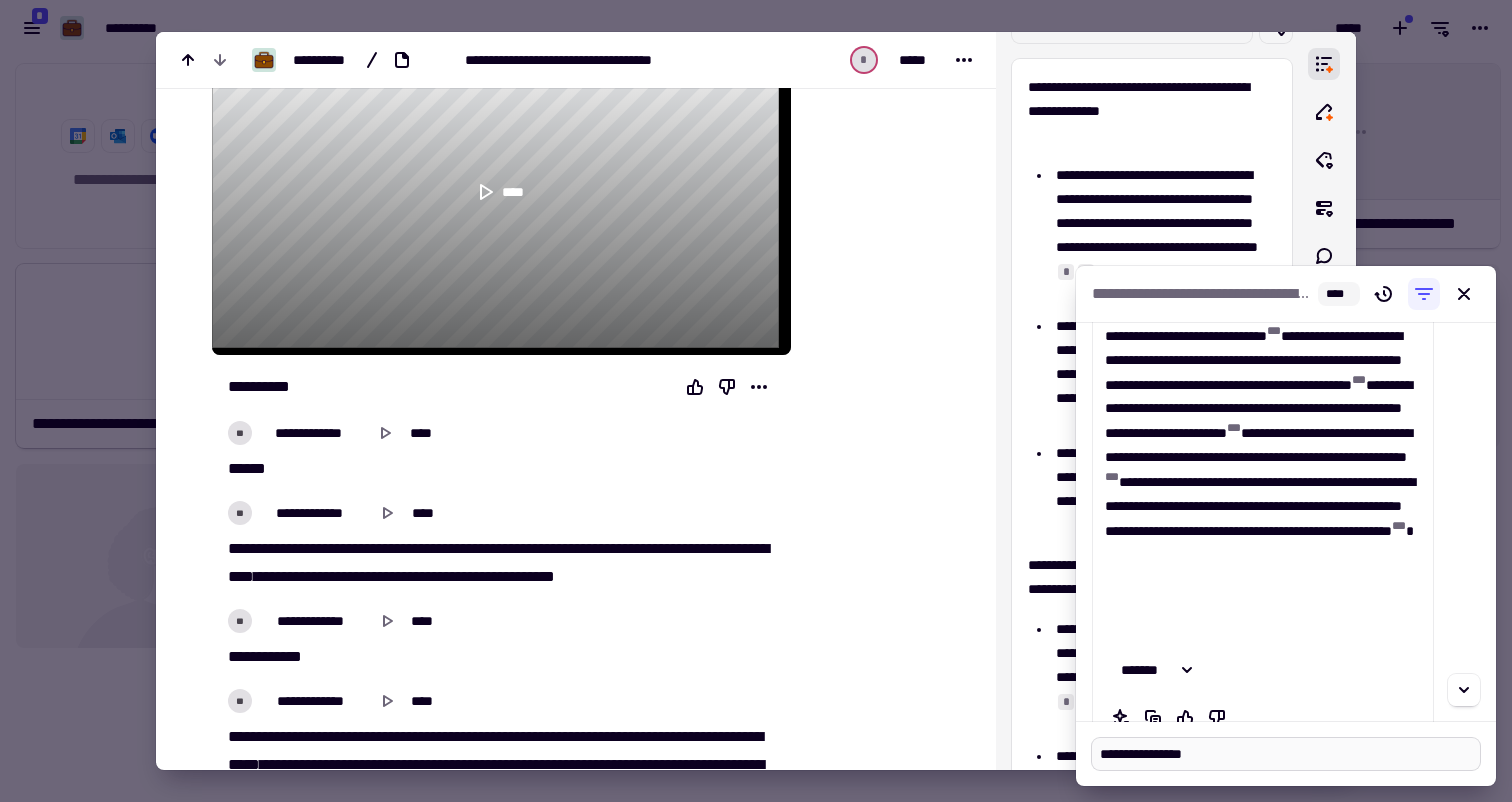 type on "**********" 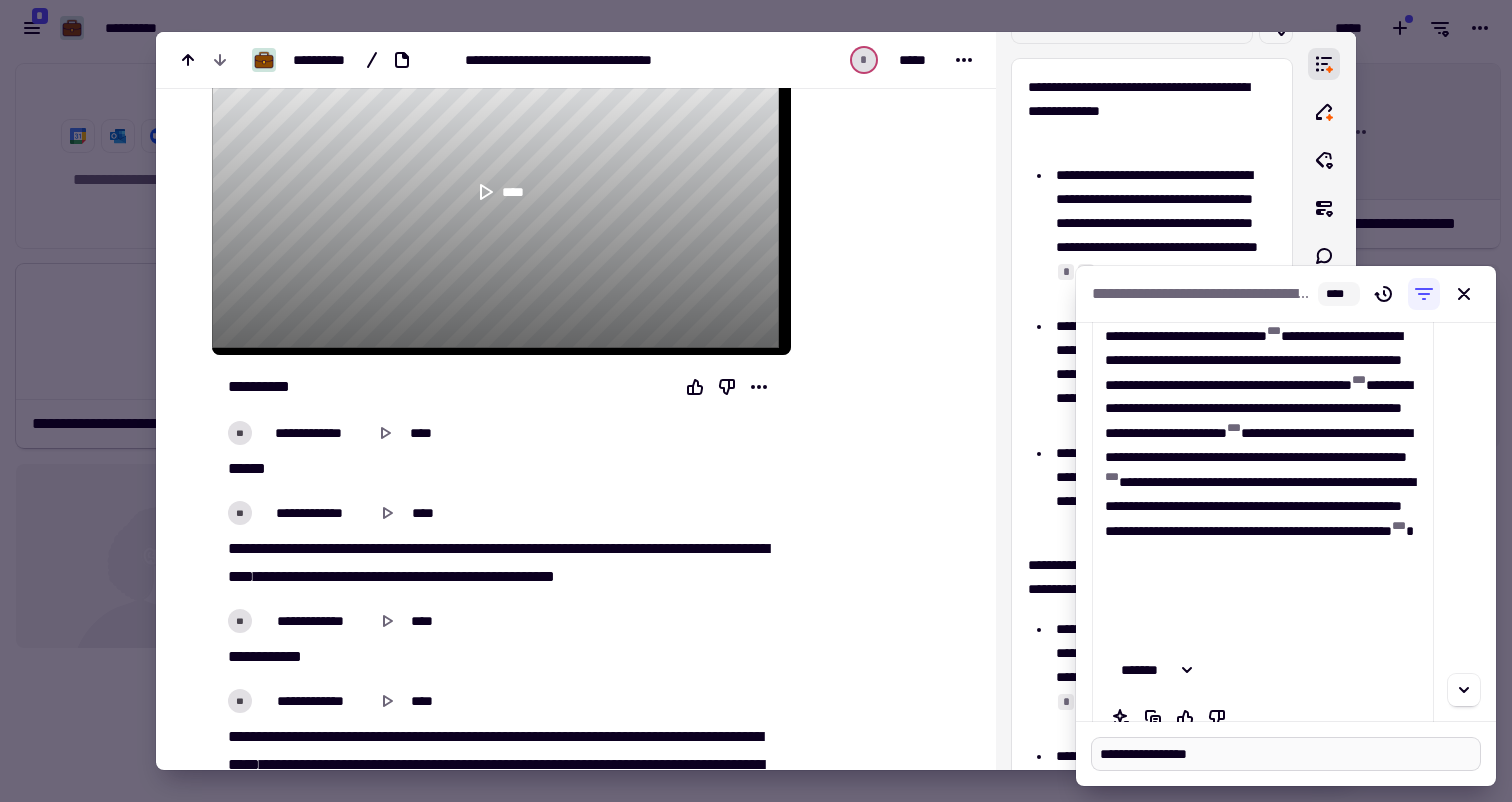 type on "*" 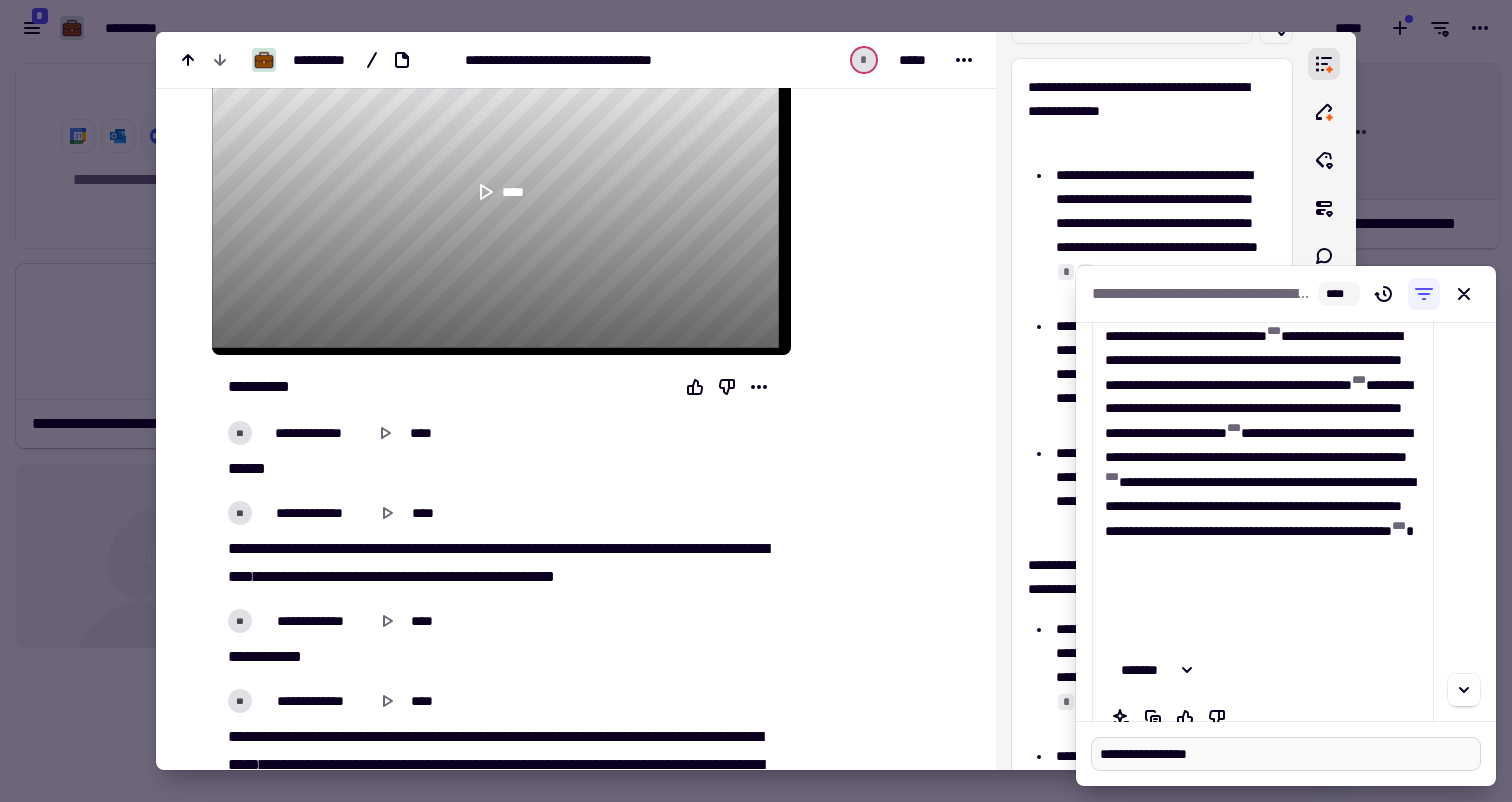 type on "**********" 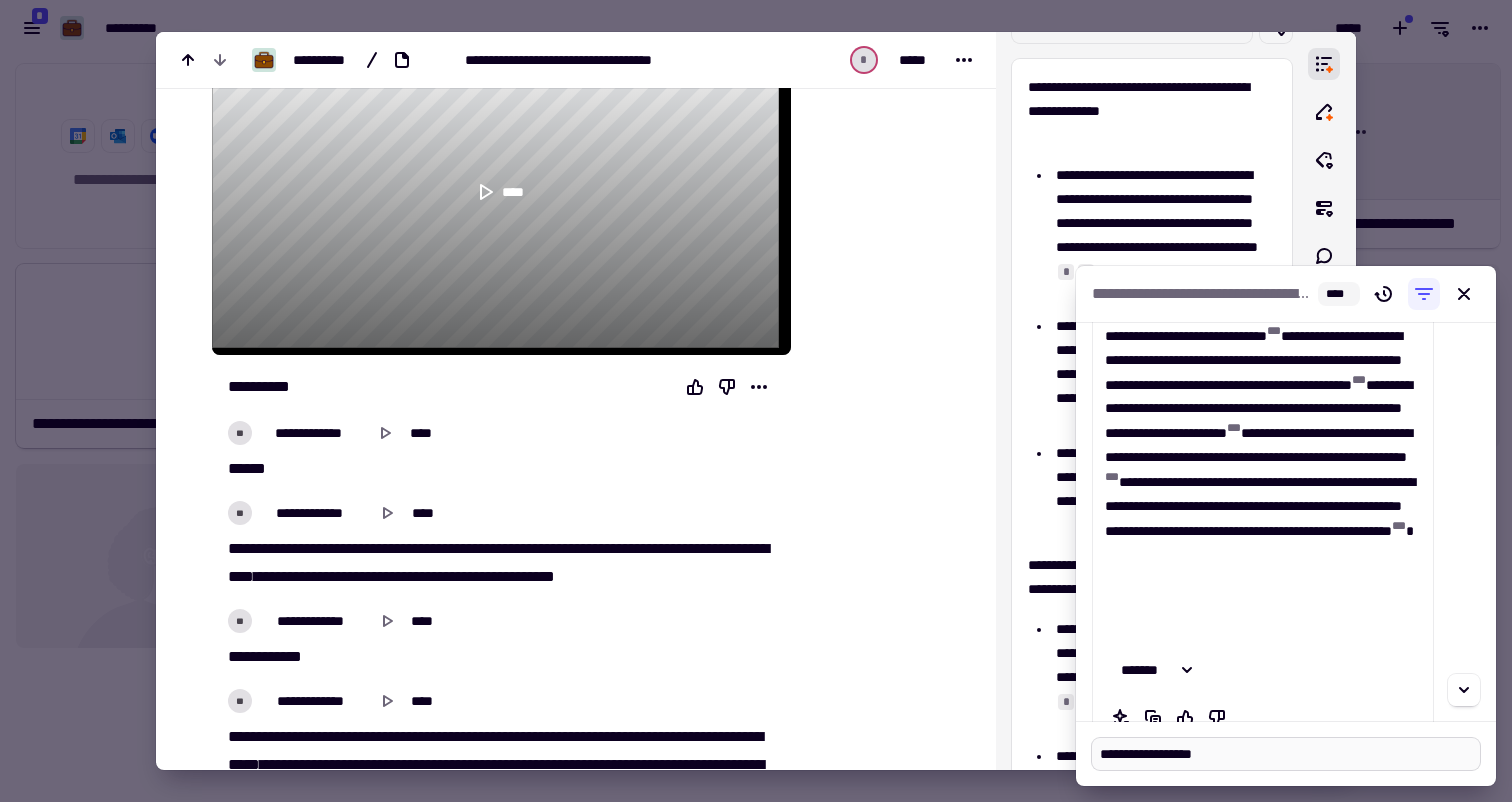 type on "*" 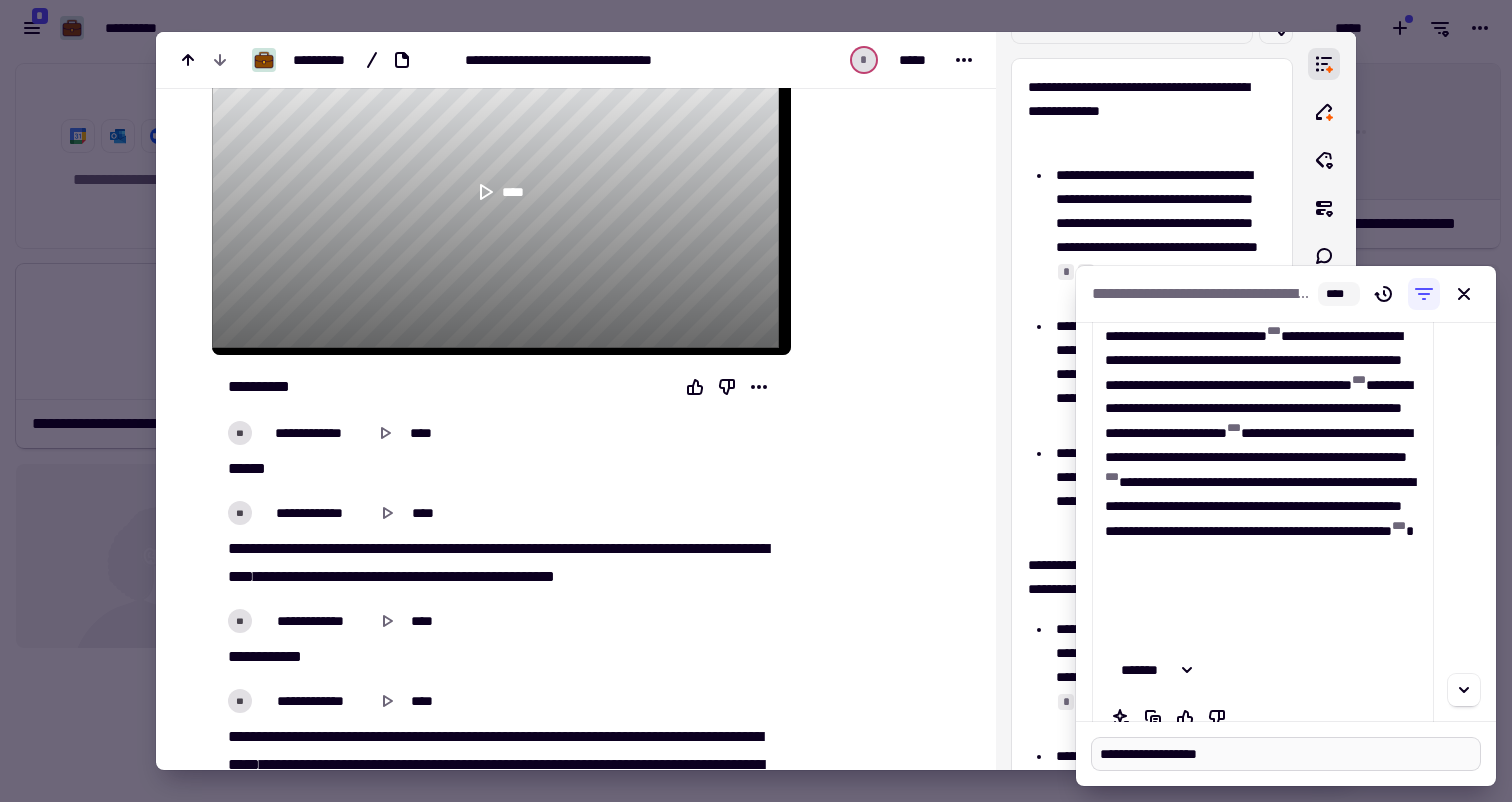 type on "**********" 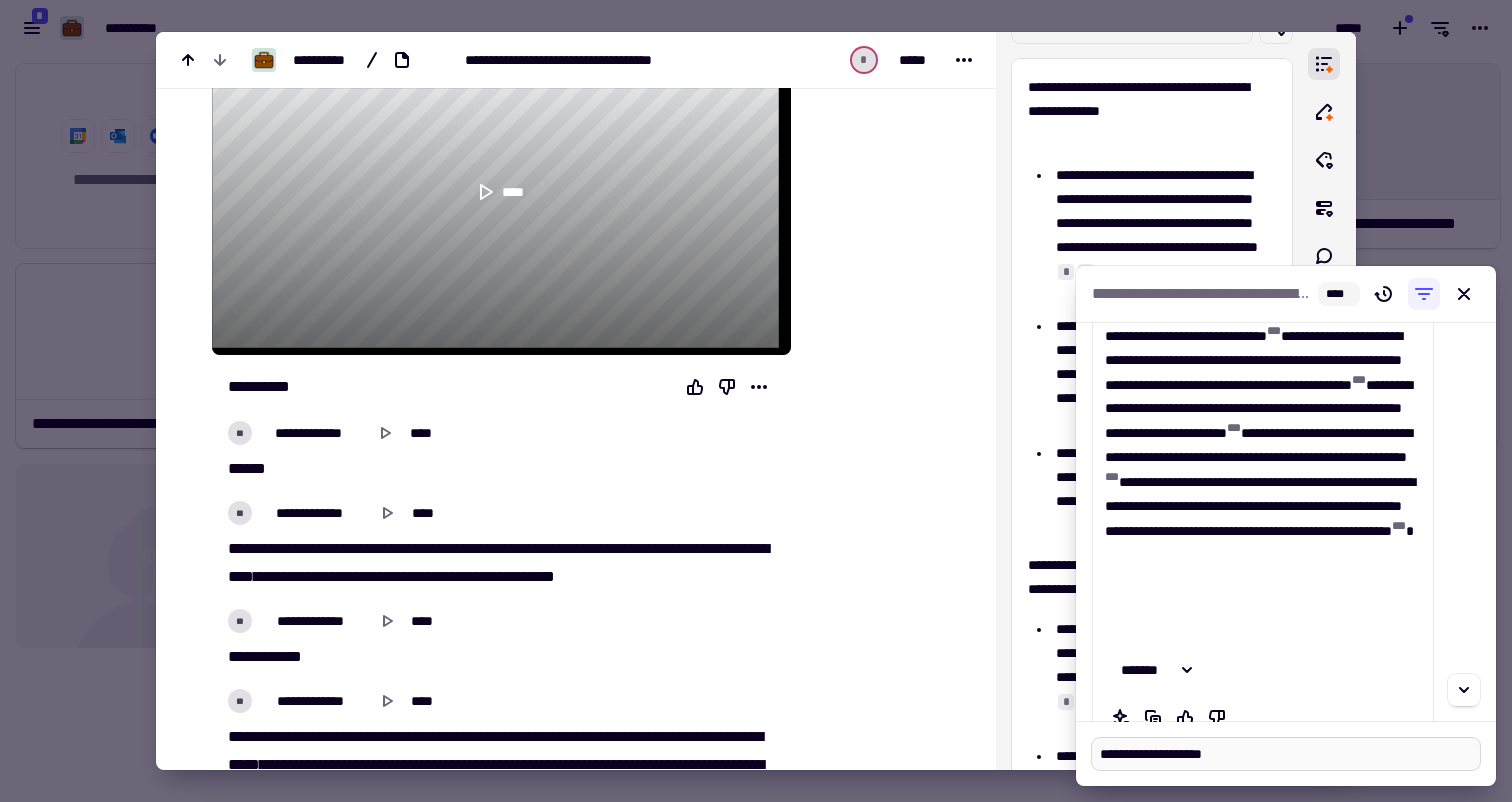 type on "*" 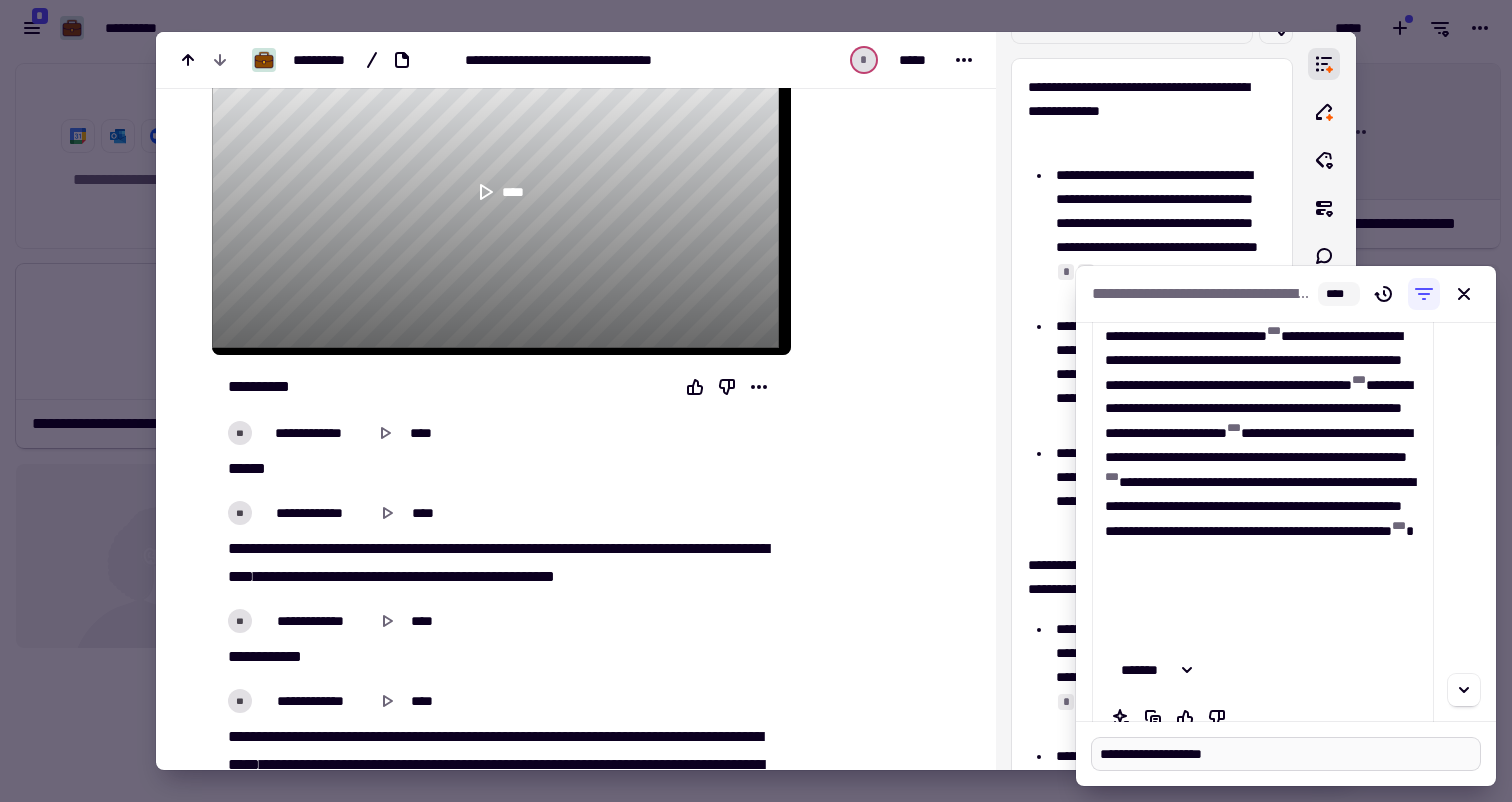 type on "**********" 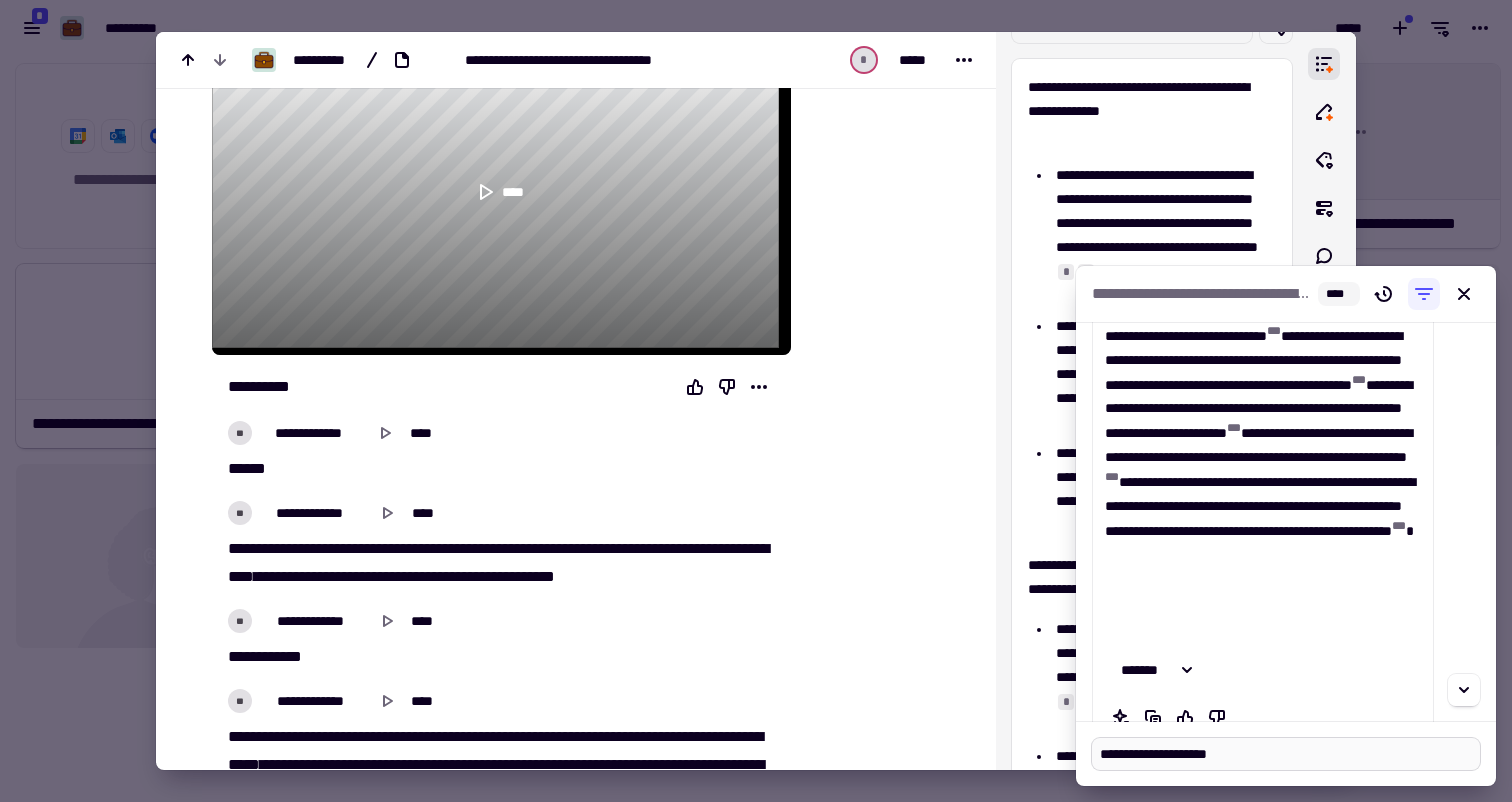 type on "*" 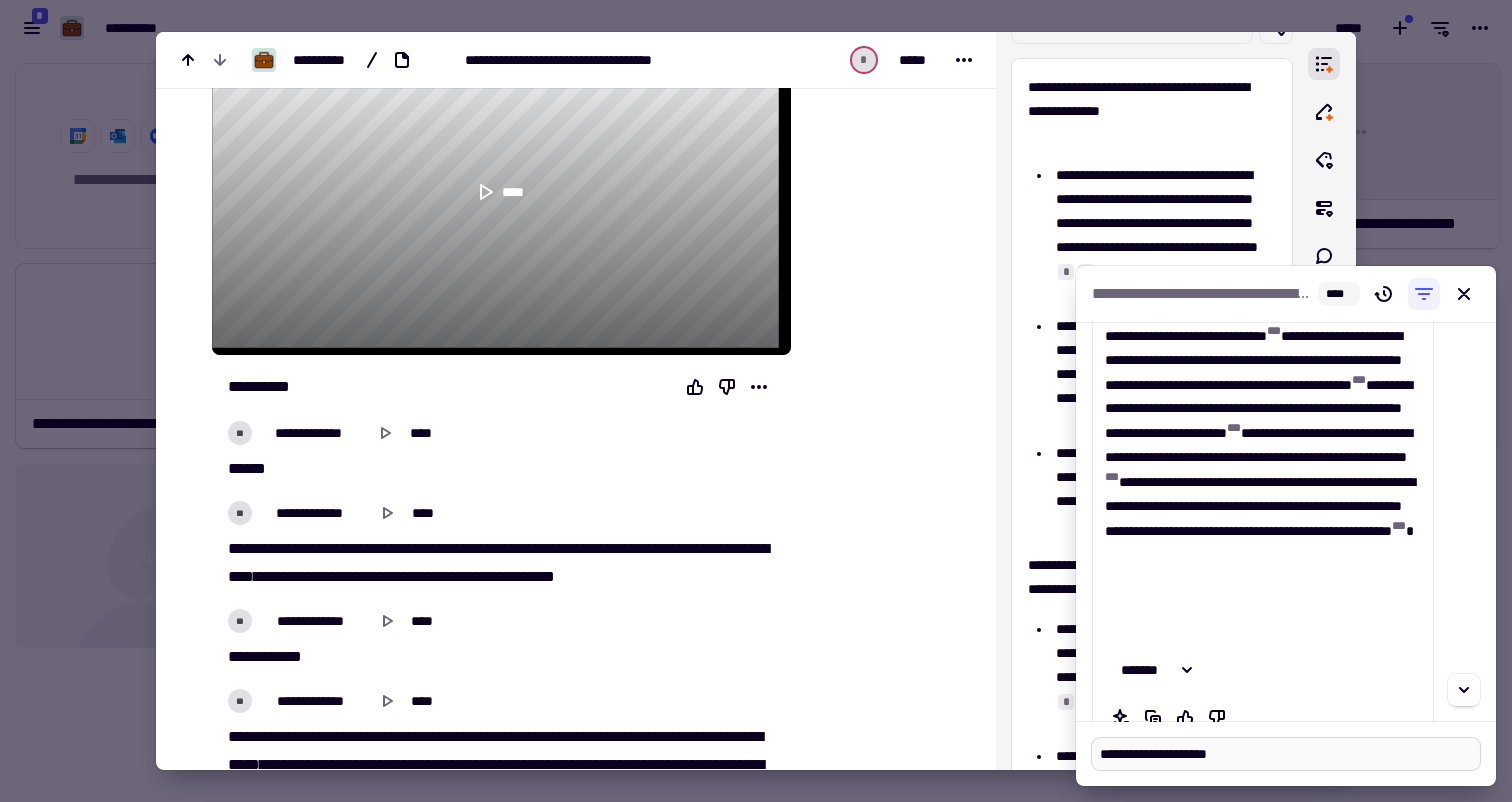 type on "**********" 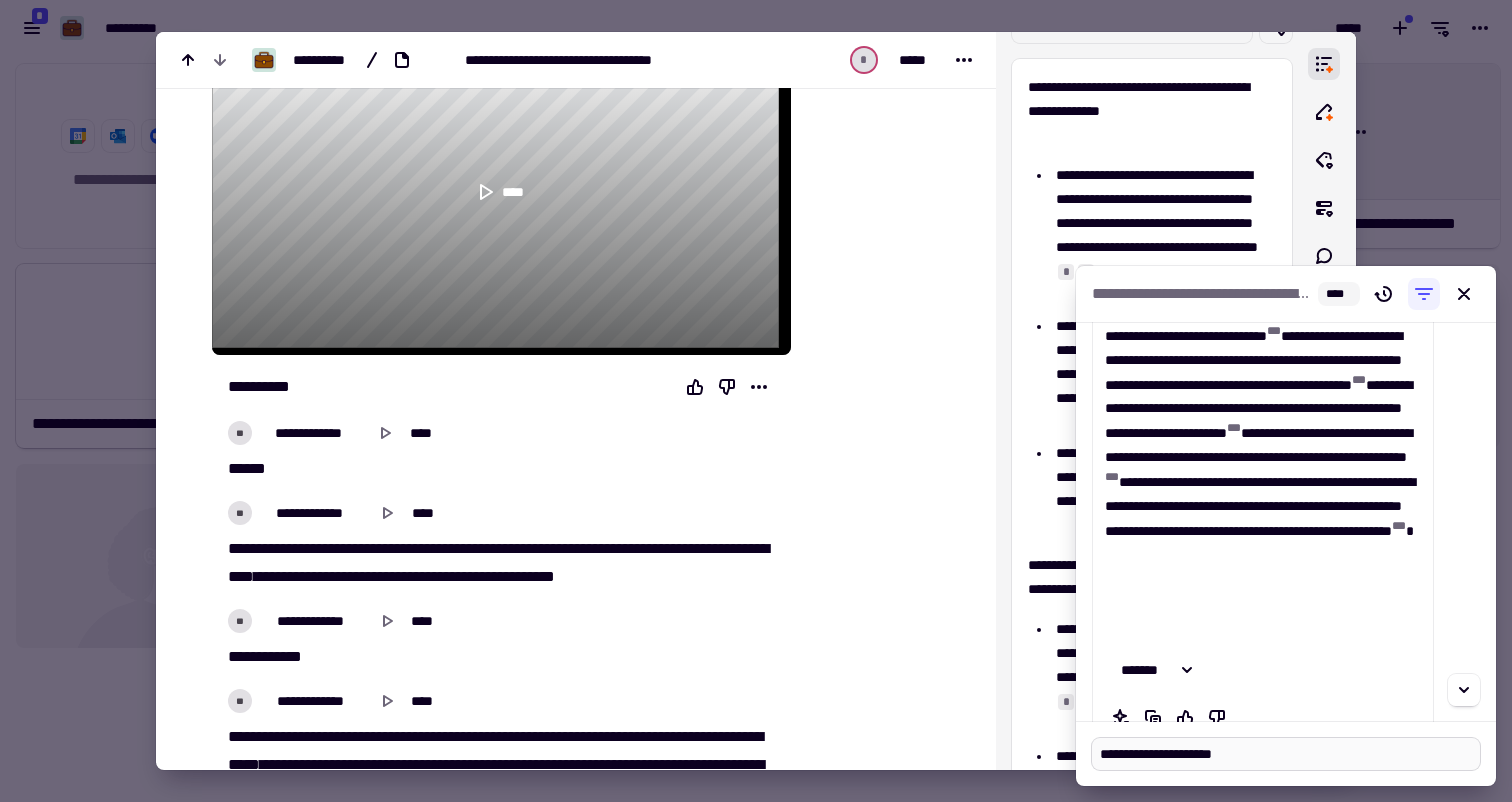 type on "*" 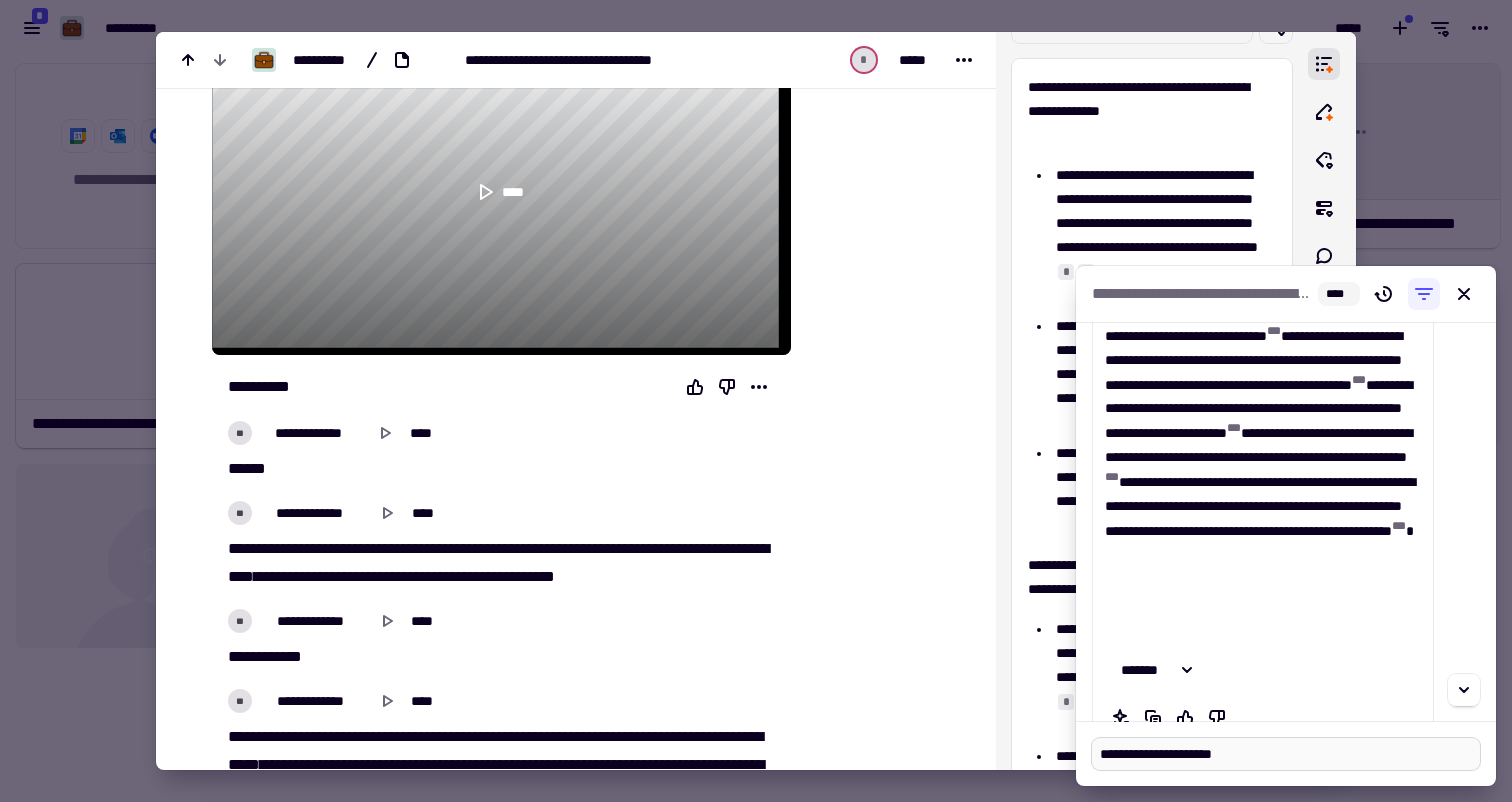 type on "**********" 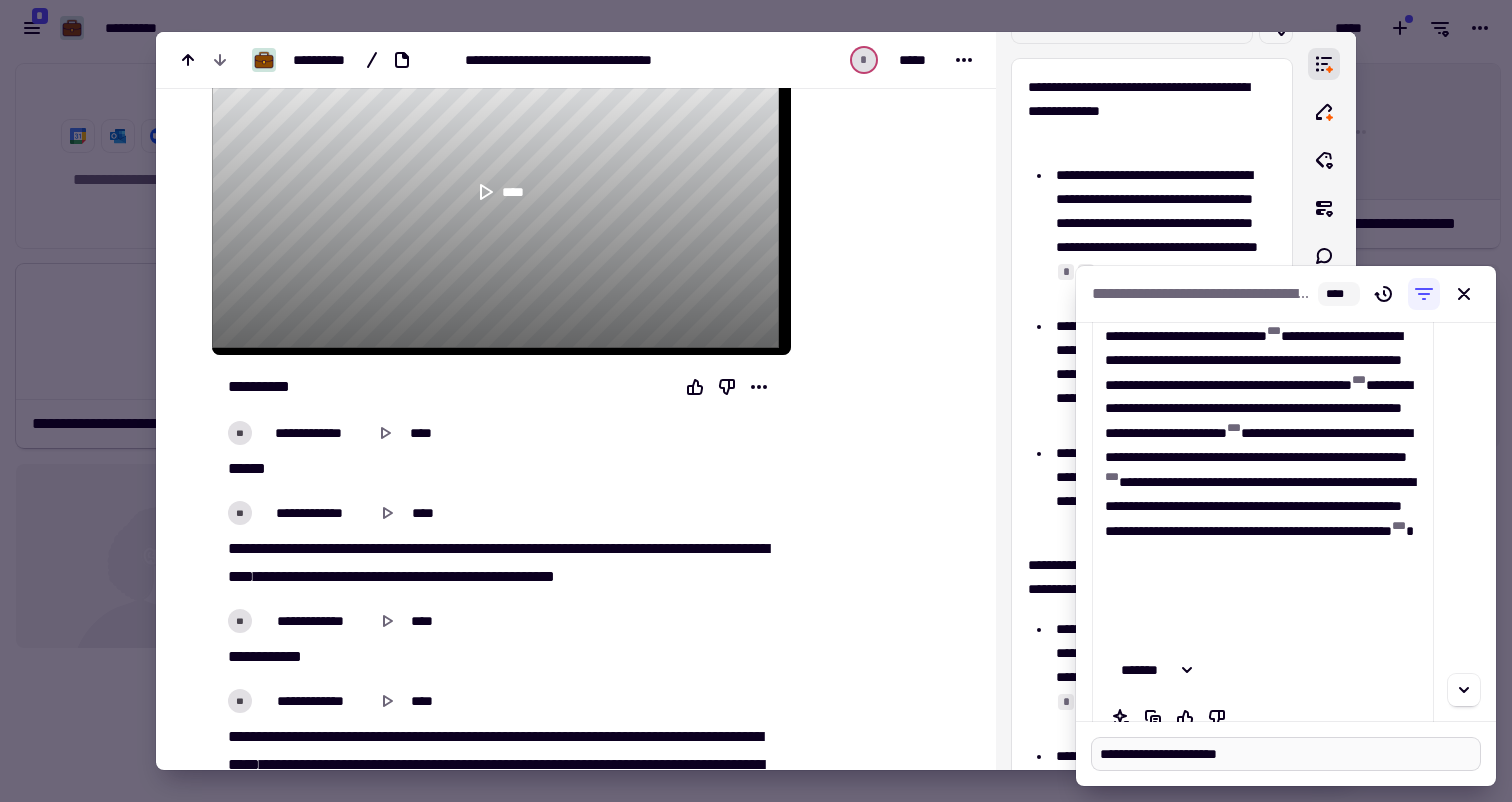 type on "*" 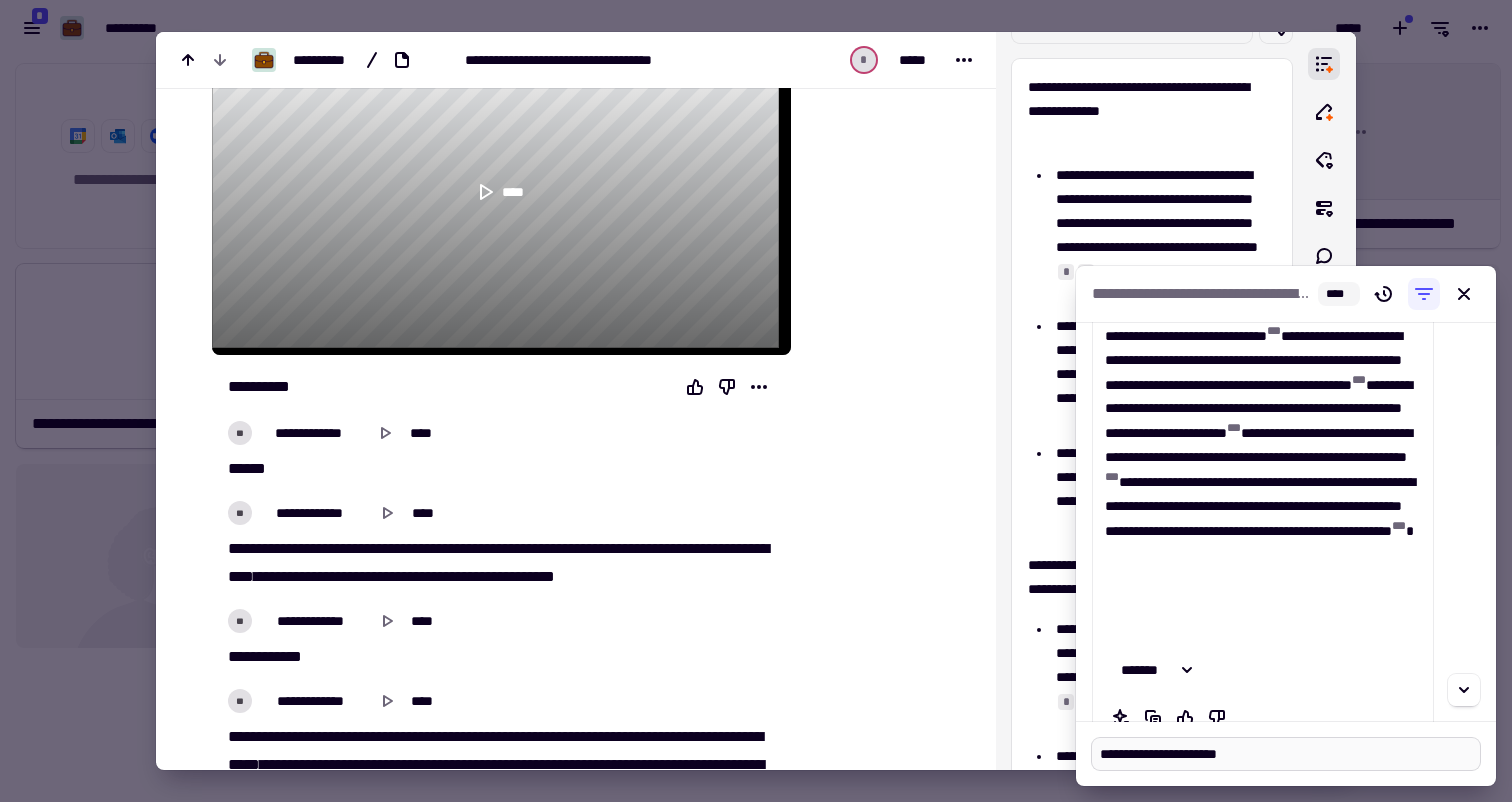 type on "**********" 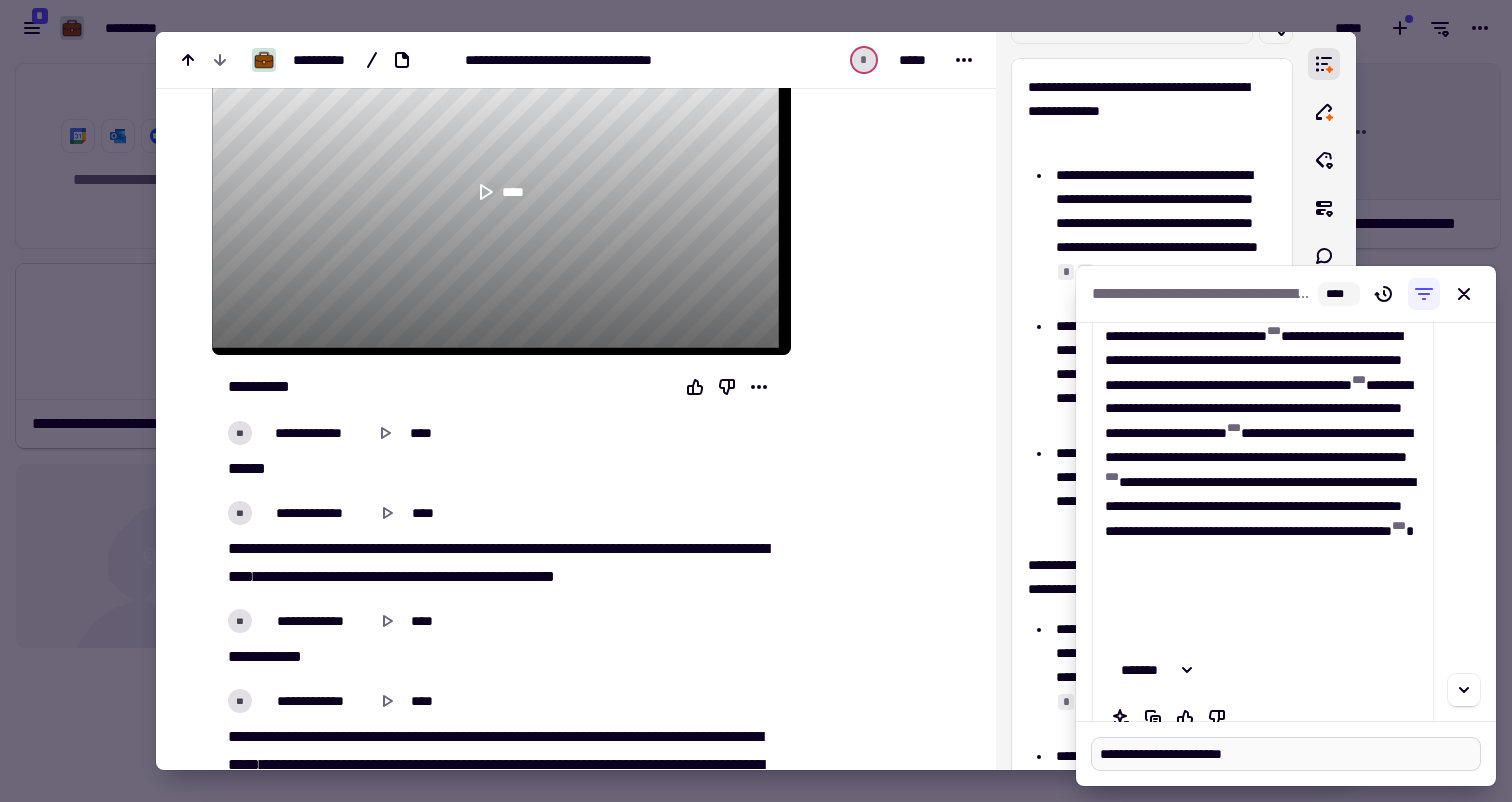 type on "*" 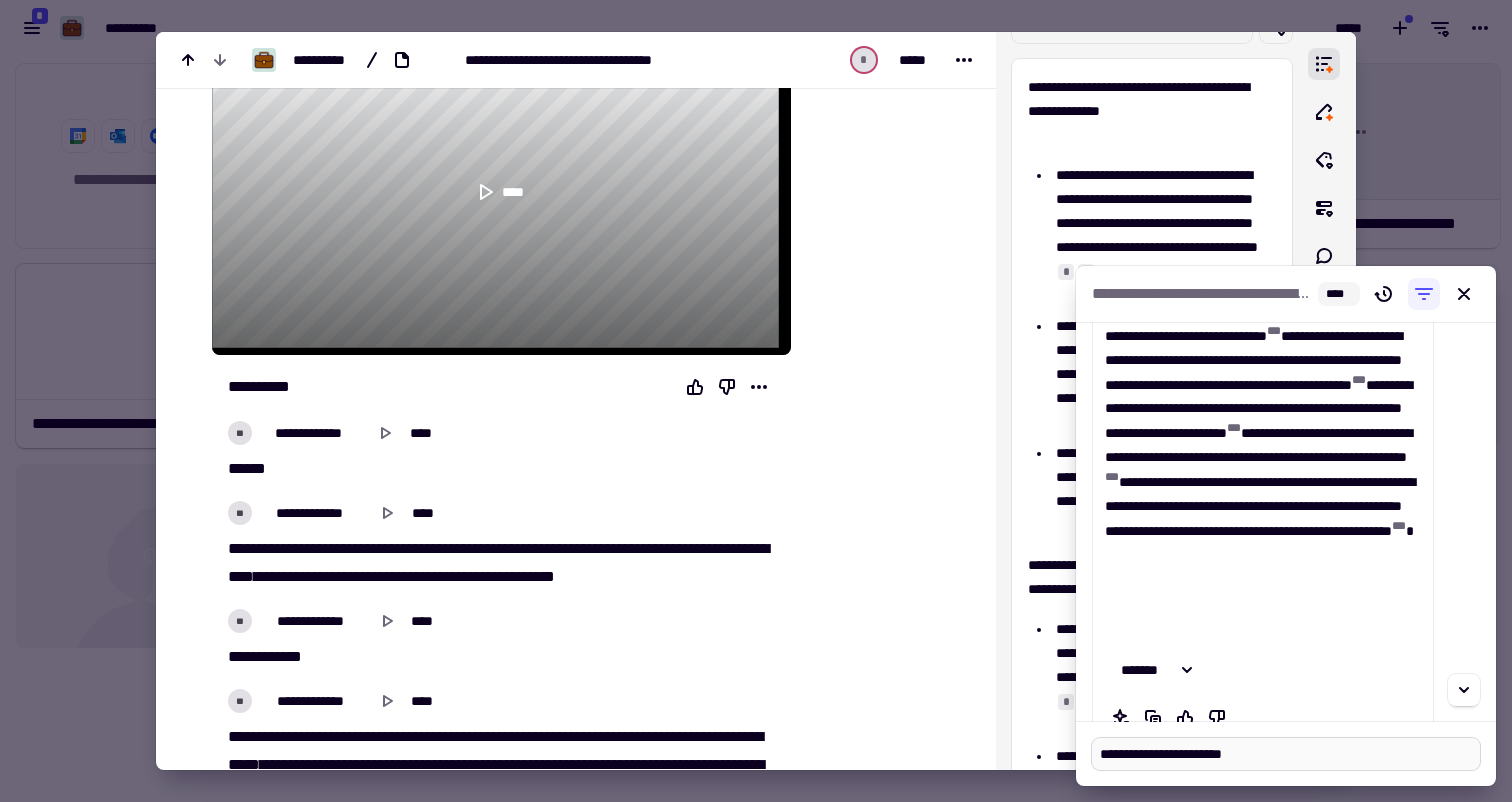 type on "**********" 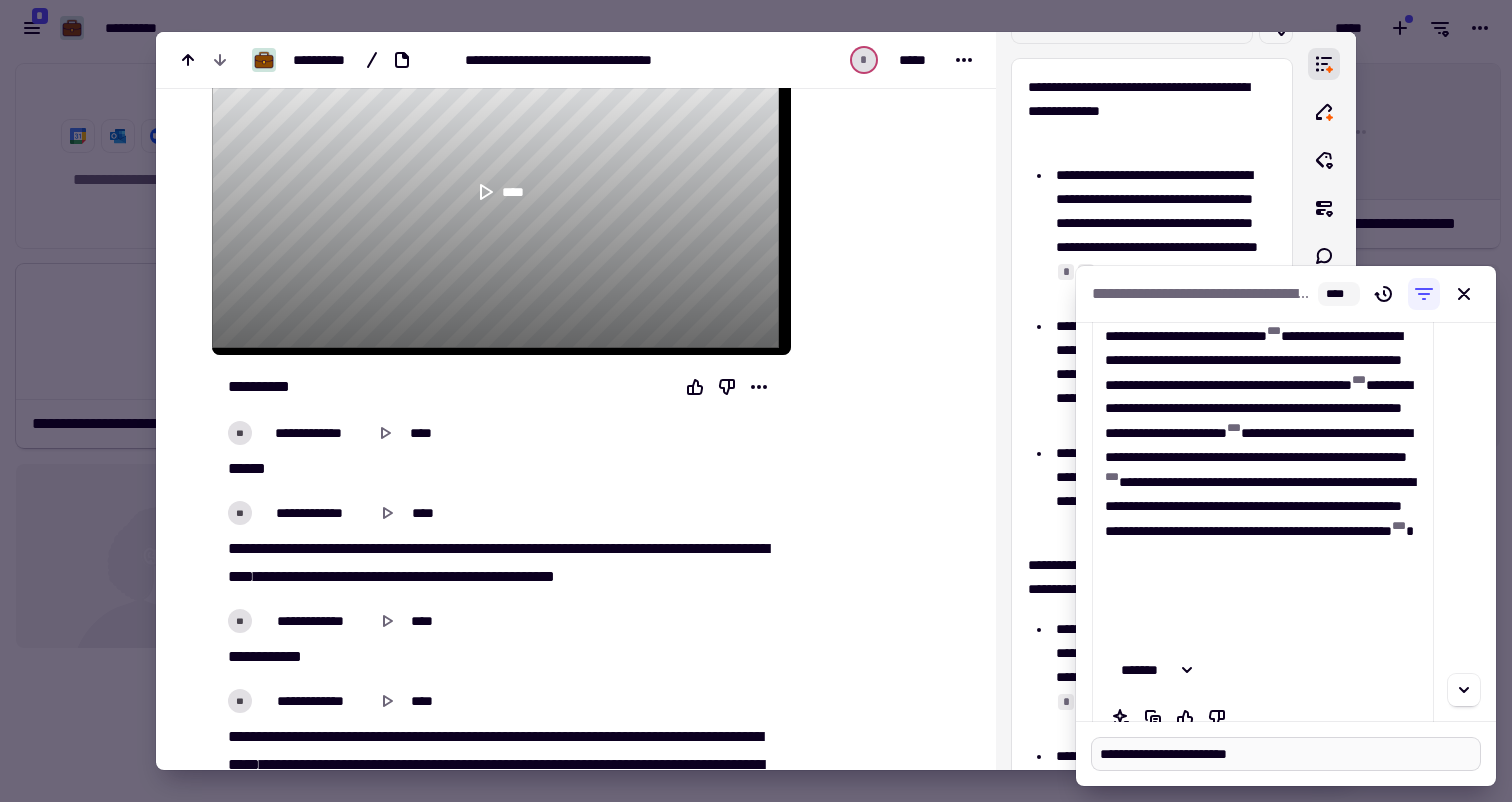 type on "*" 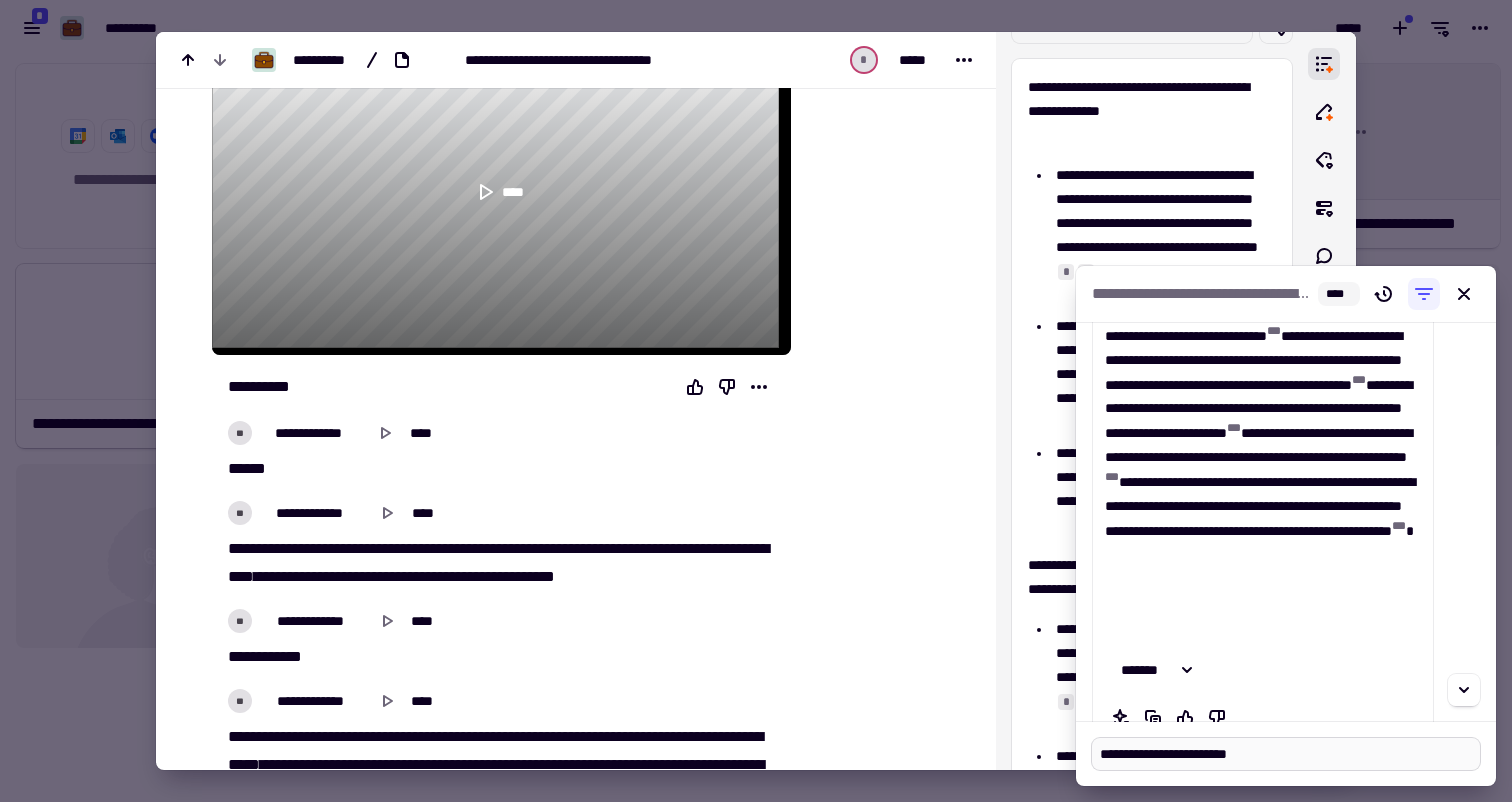 type on "**********" 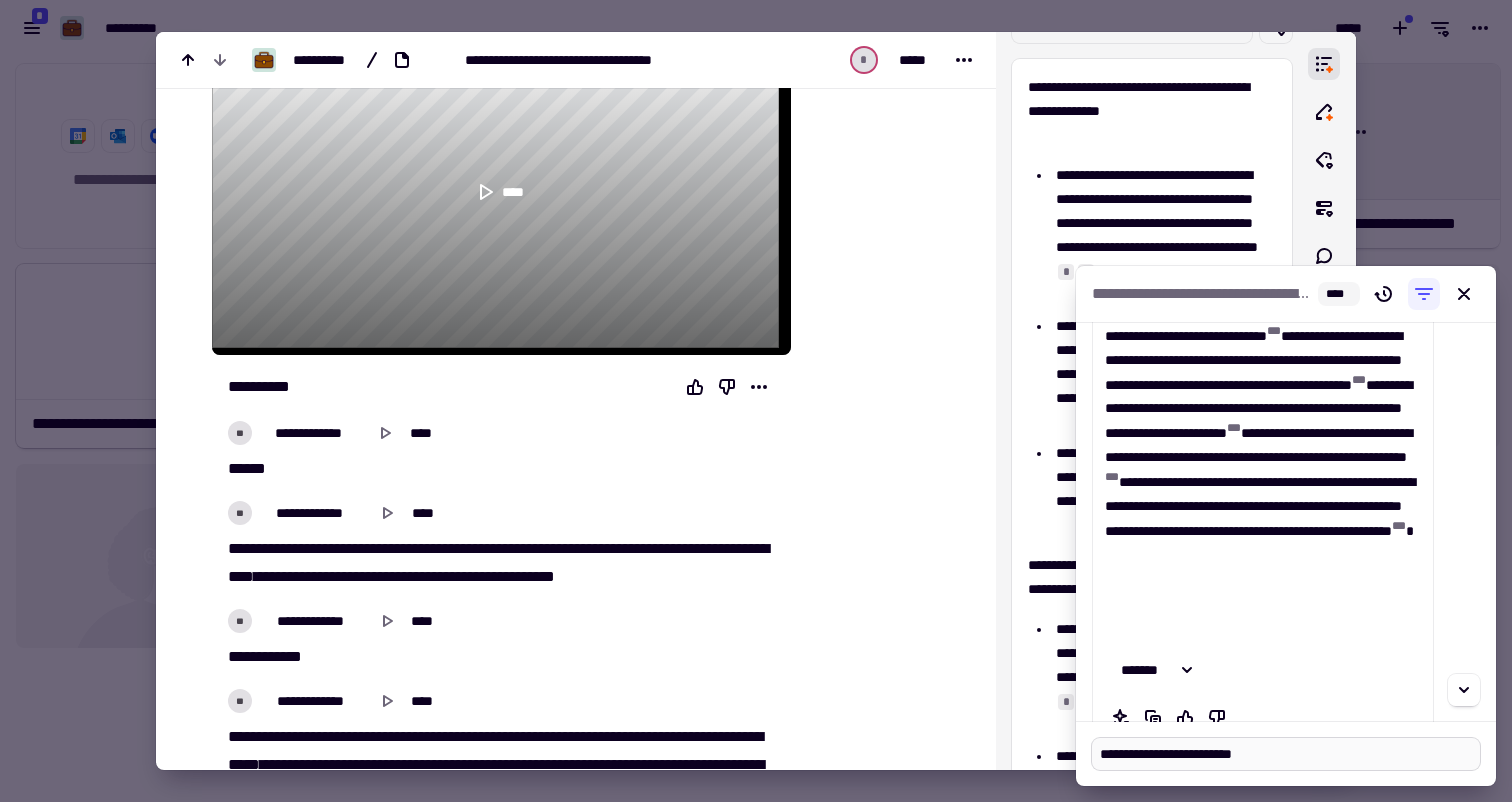 type on "*" 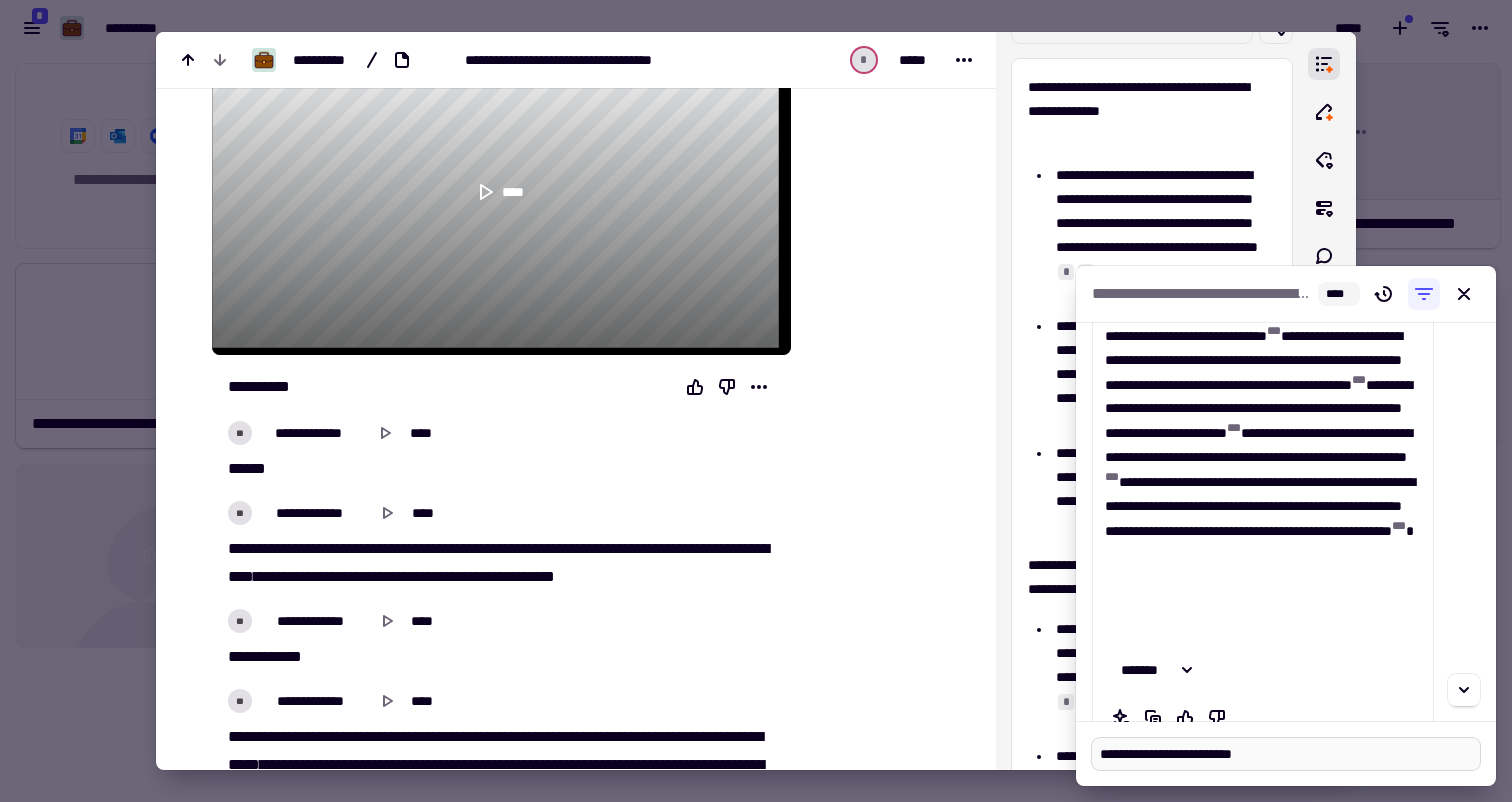 type on "**********" 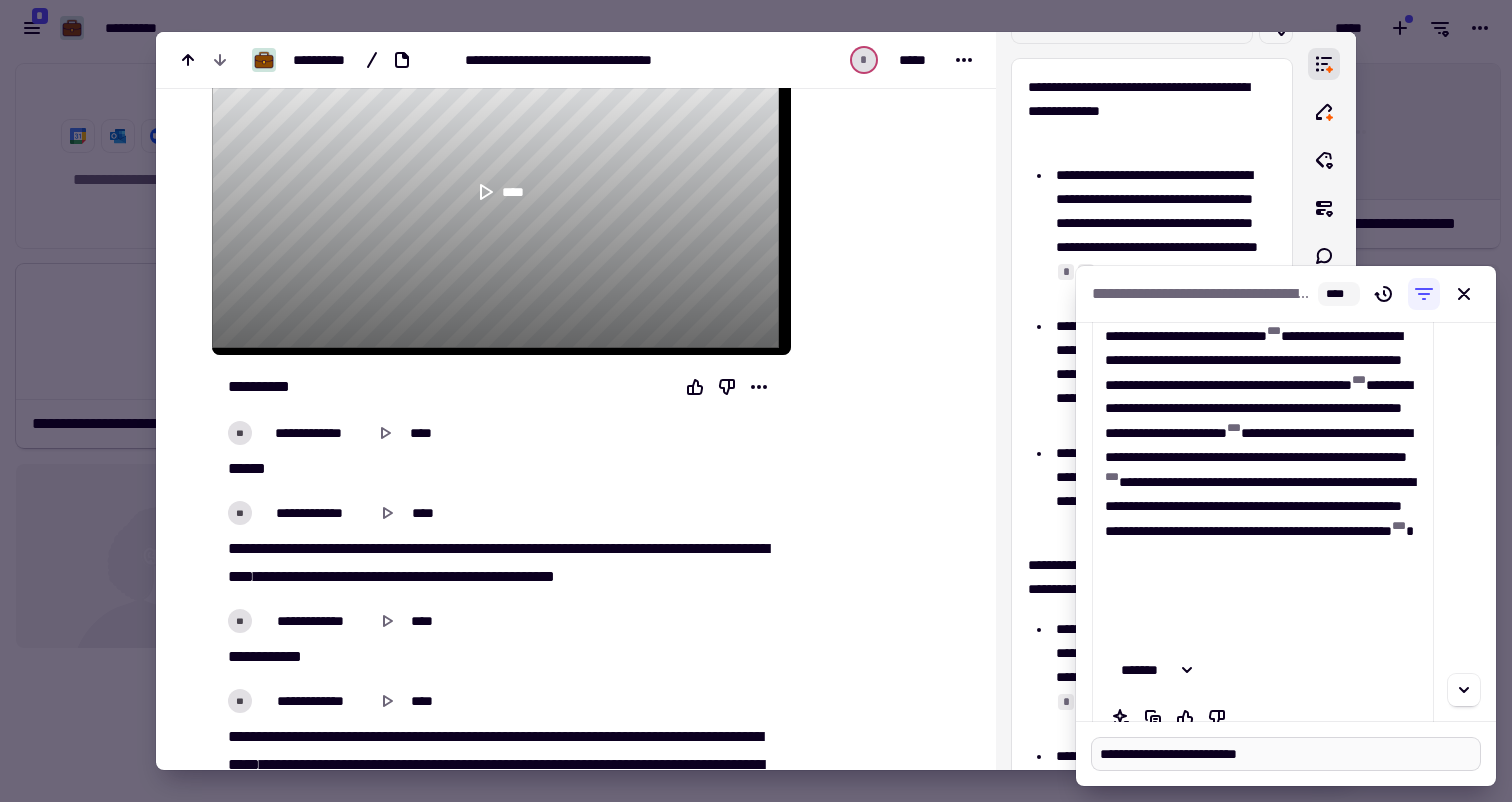 type on "*" 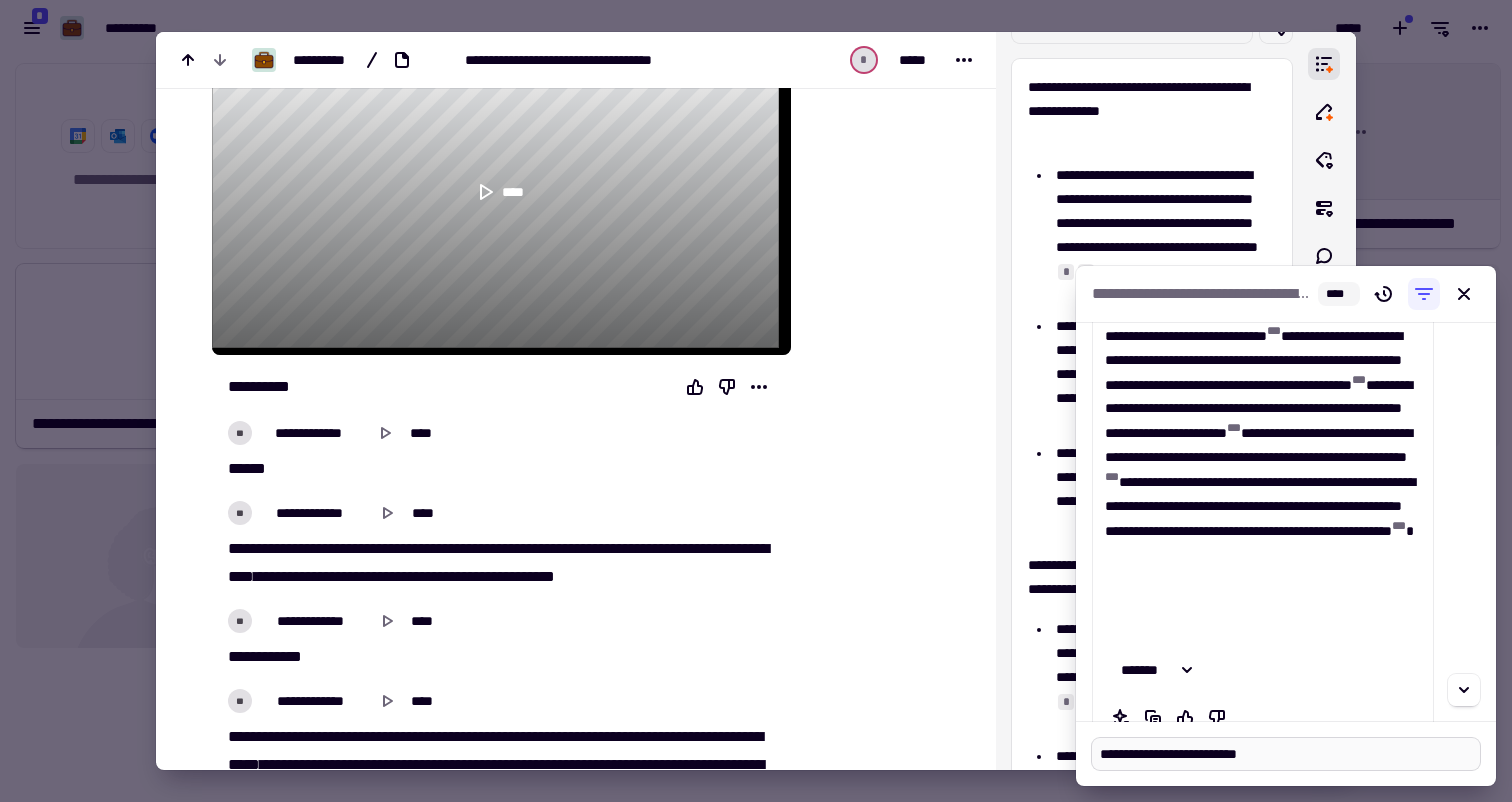 type on "**********" 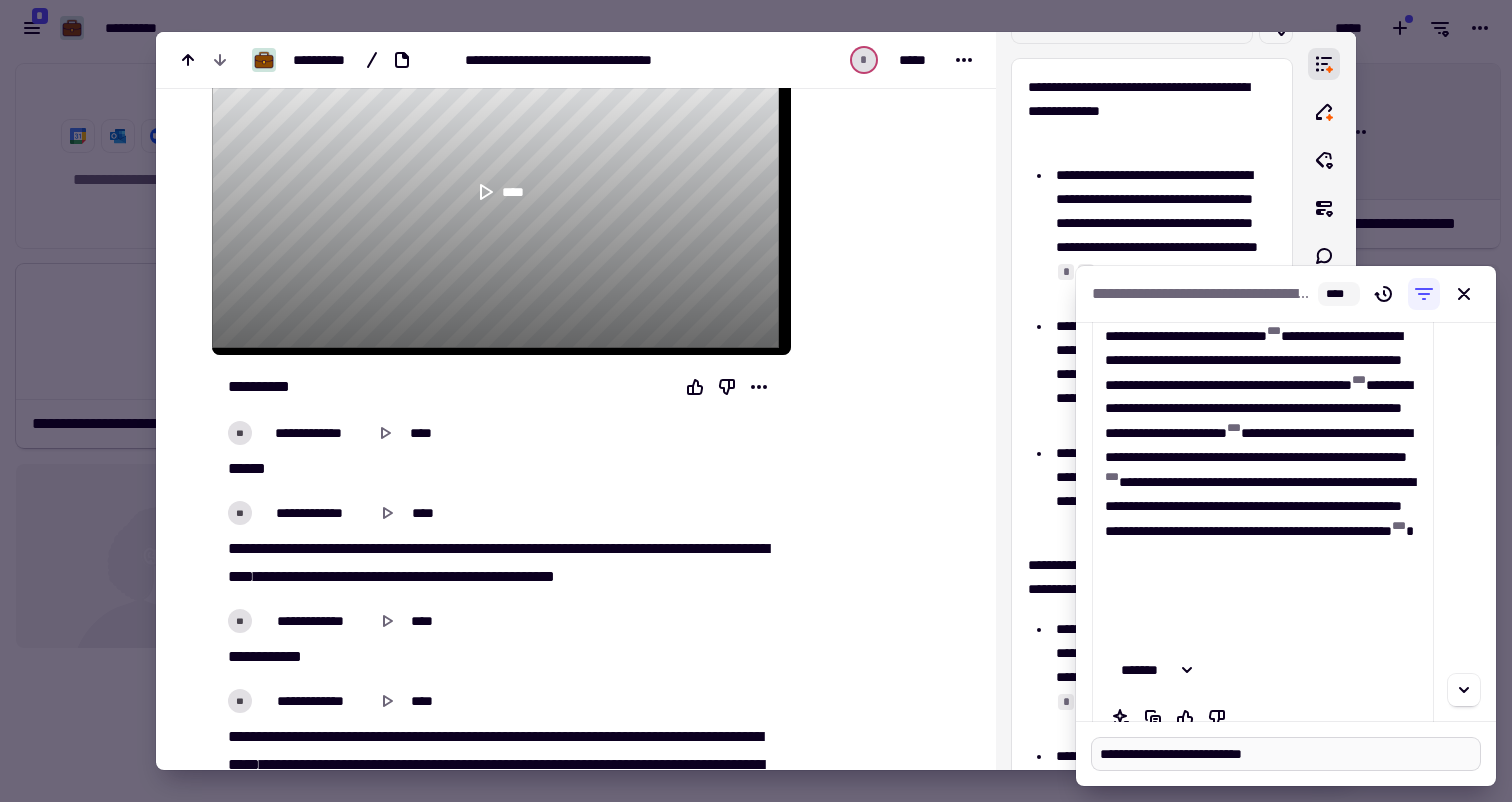 type on "*" 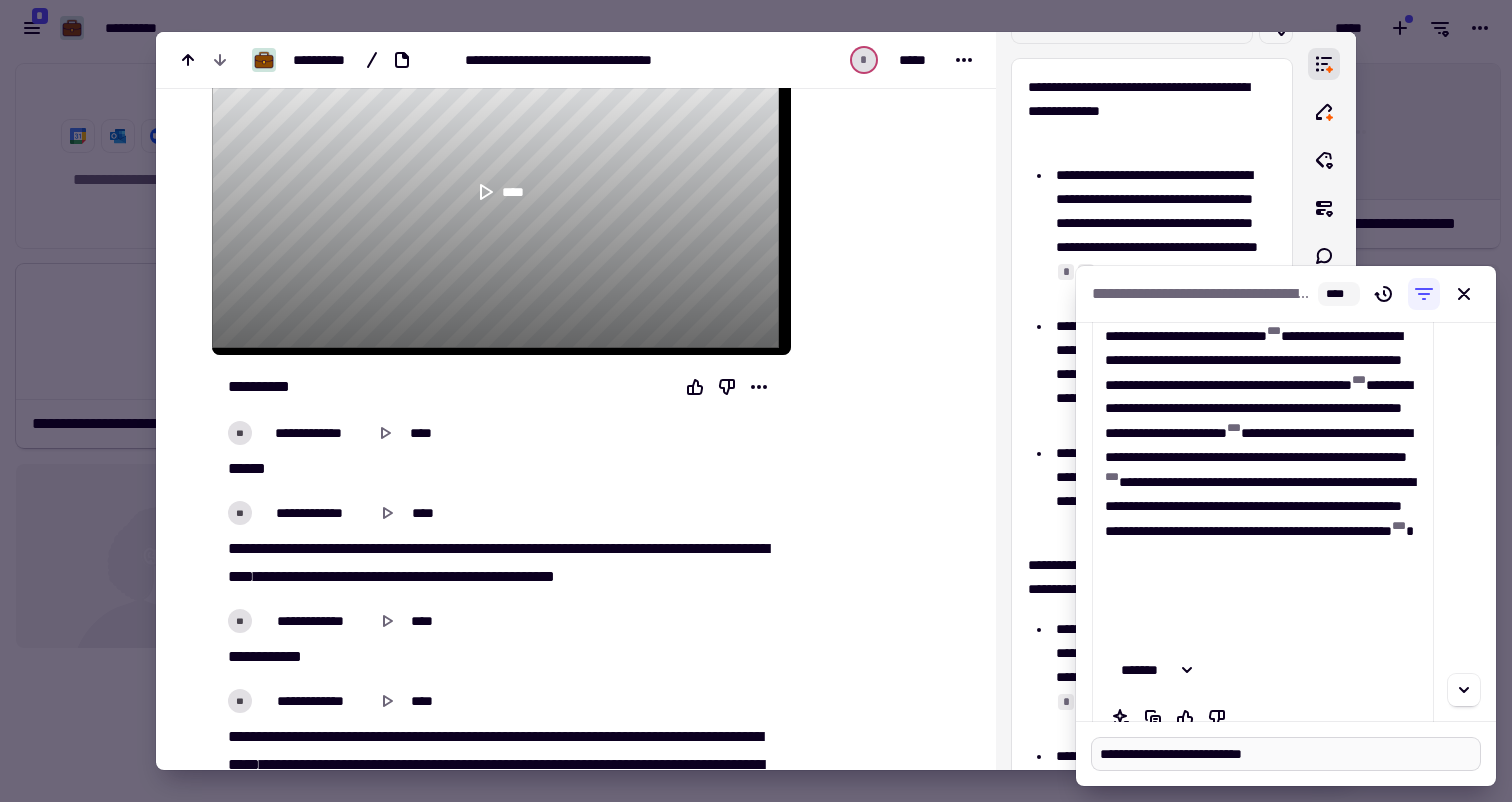 type on "**********" 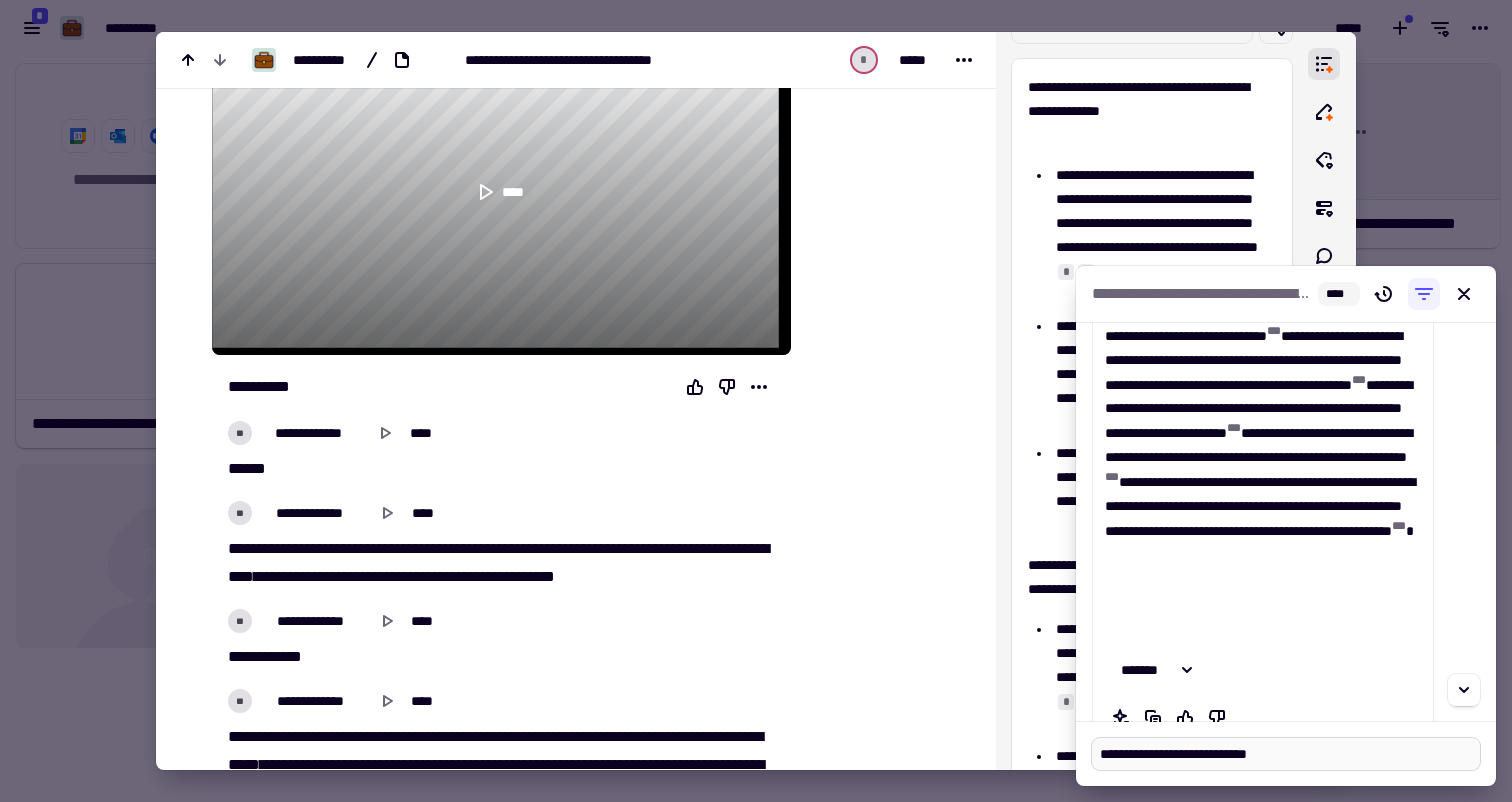 type on "*" 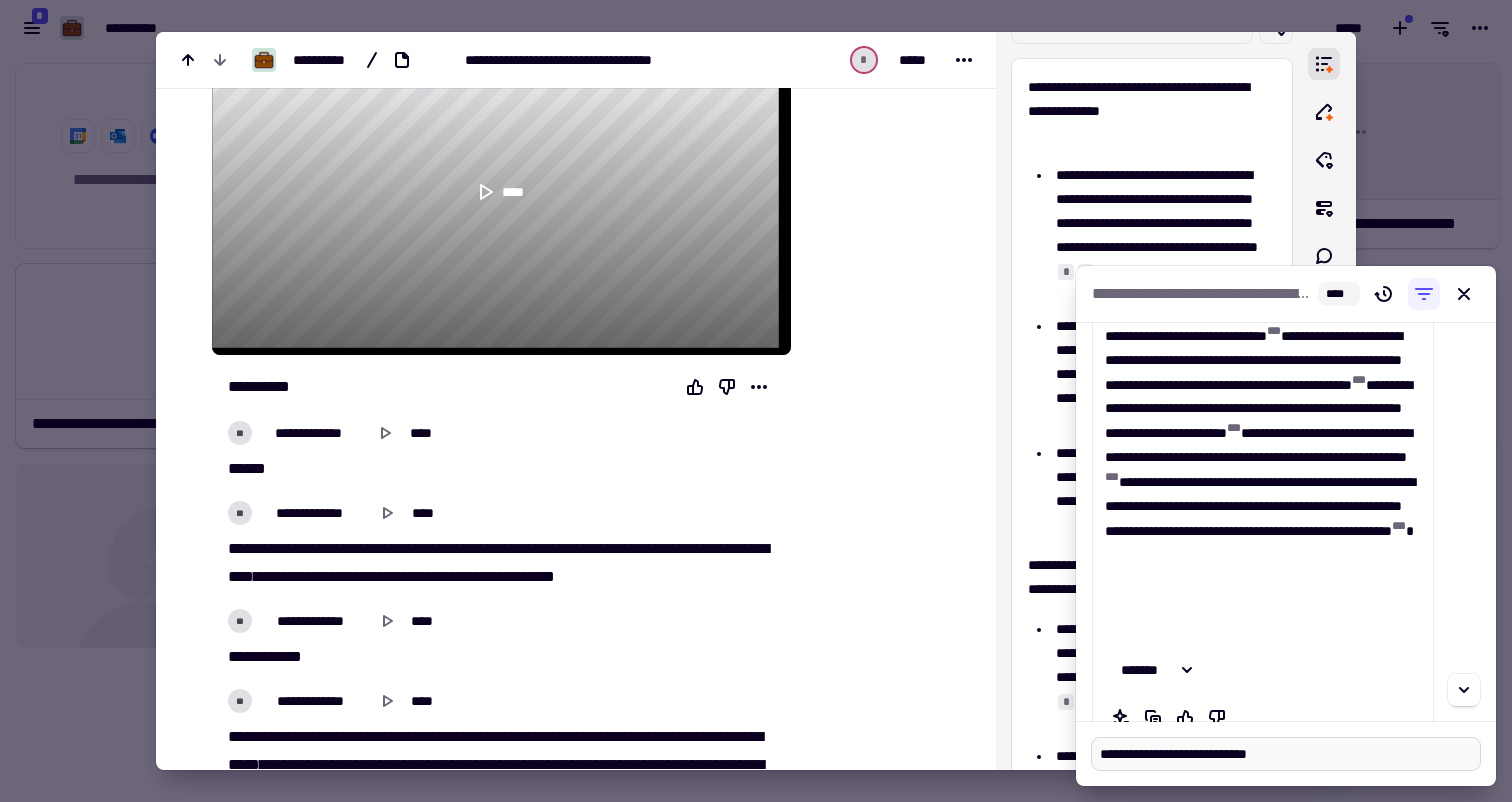 type on "**********" 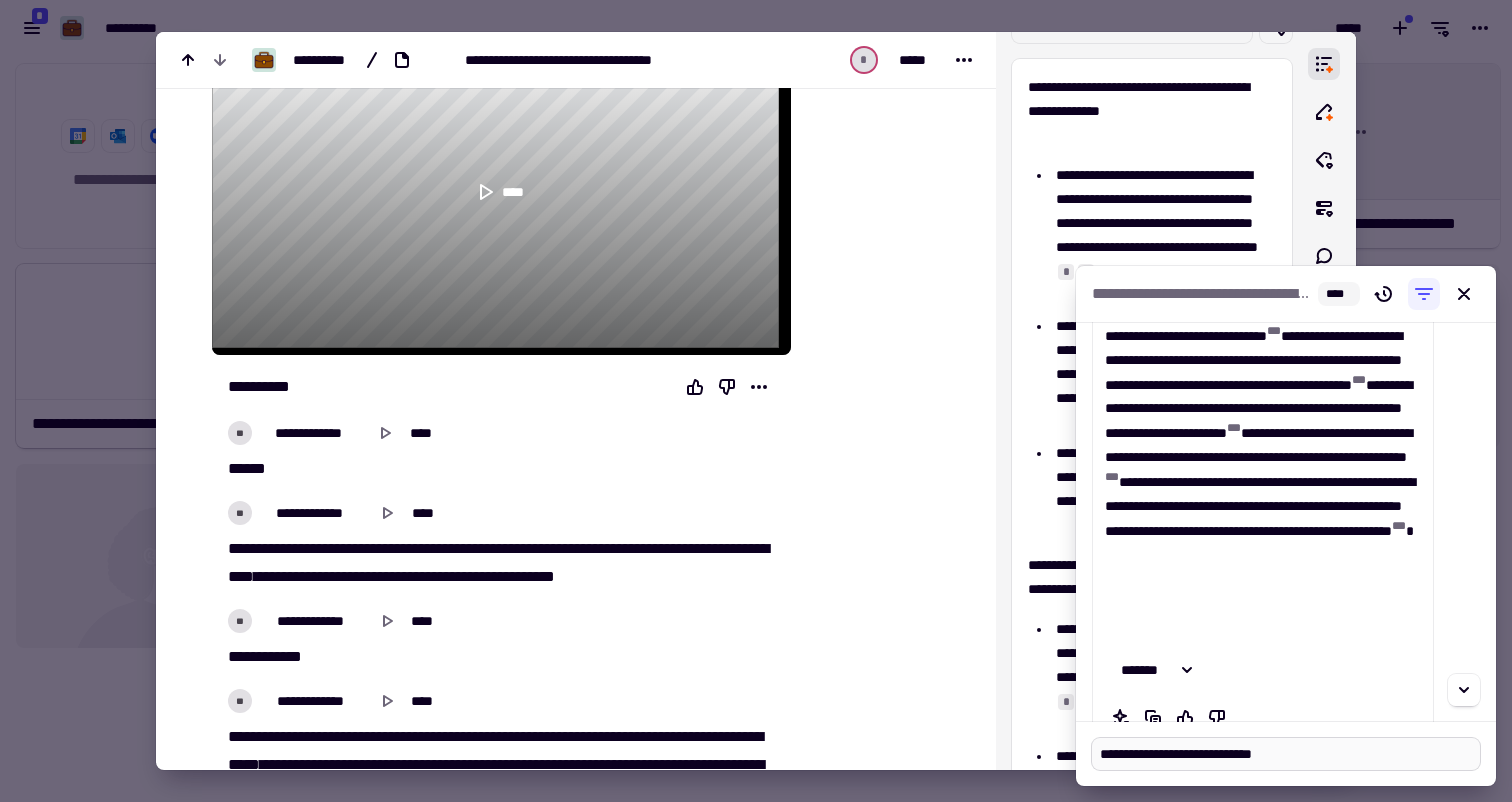 type on "*" 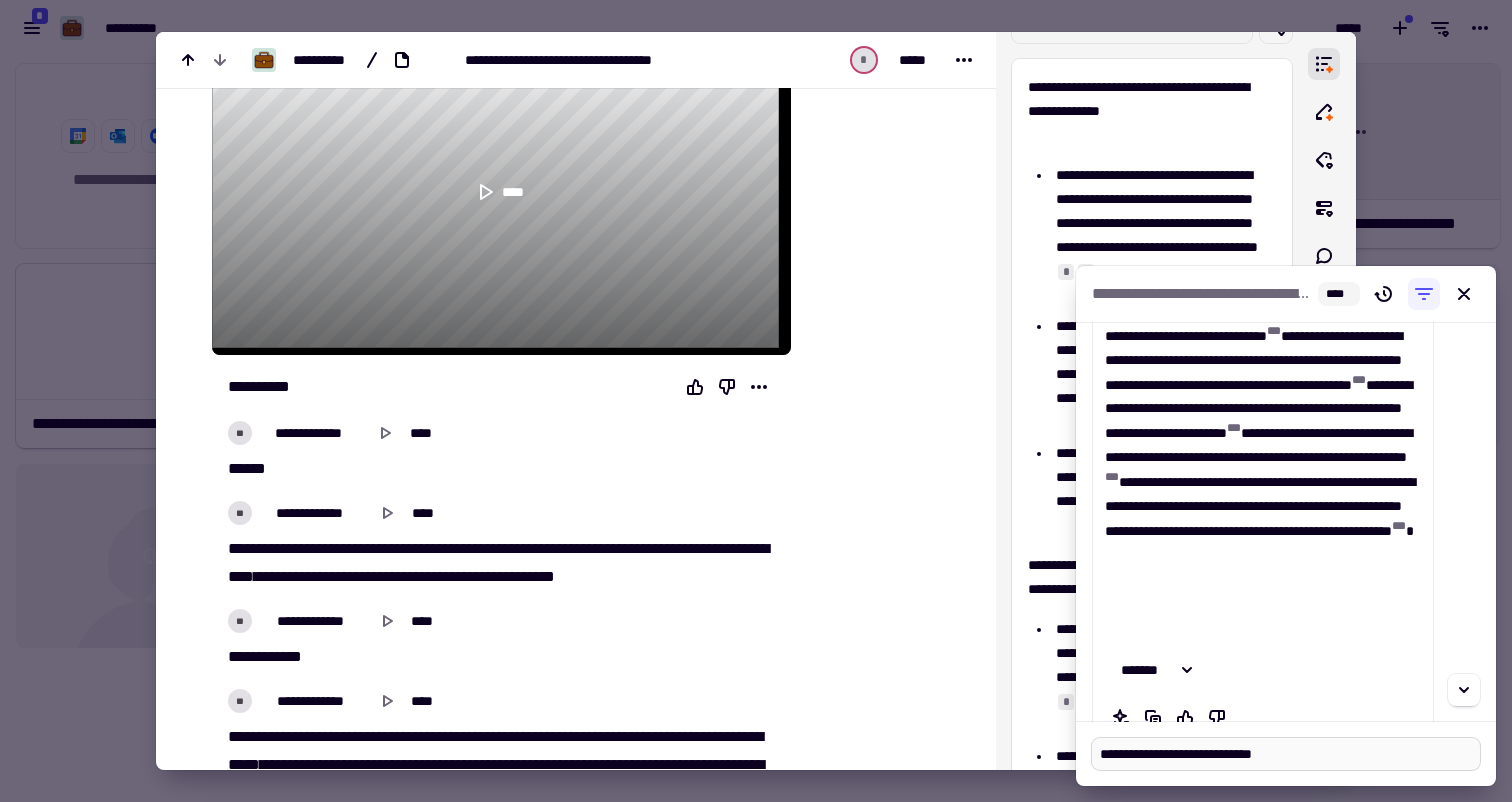 type on "**********" 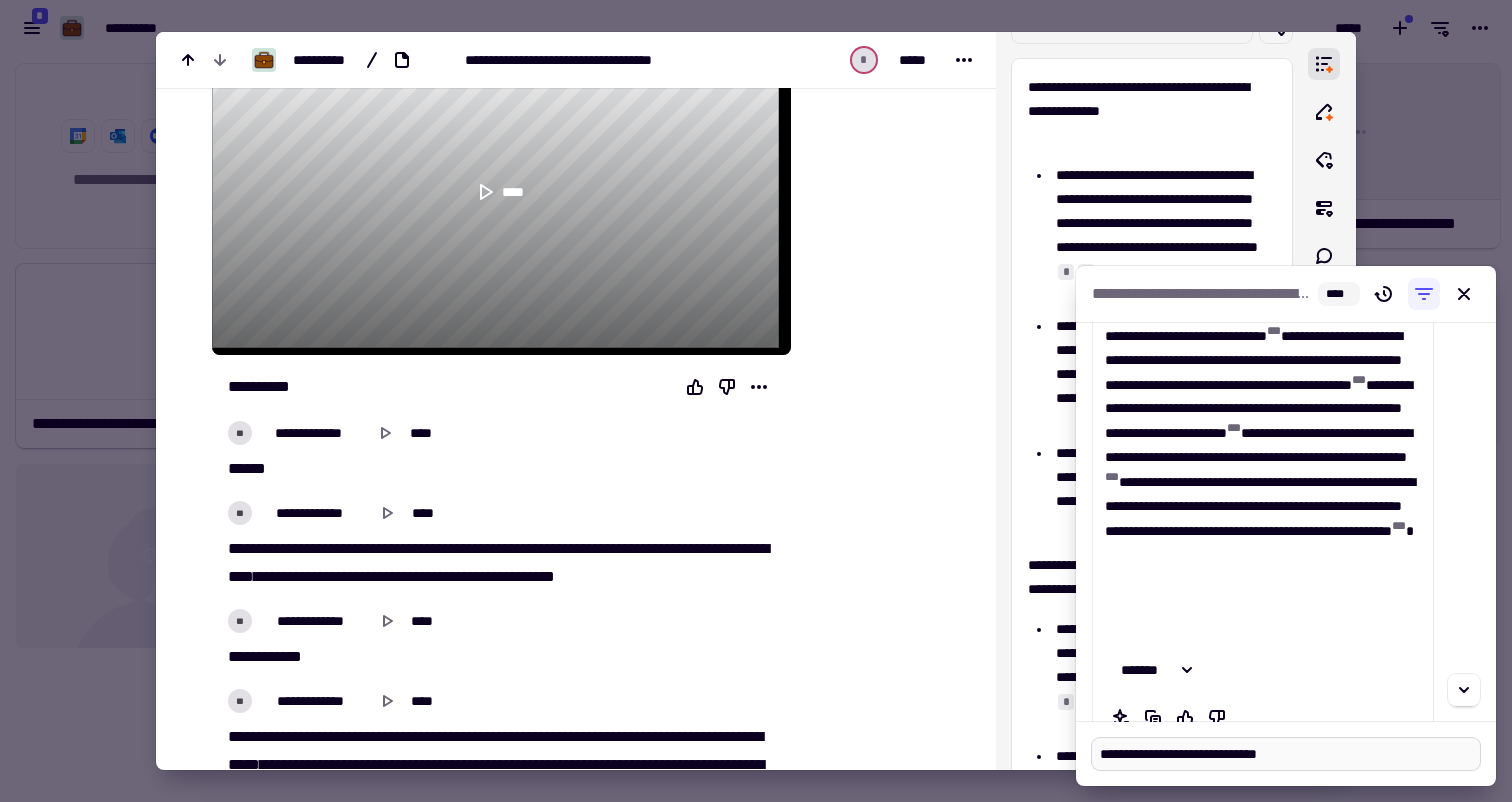 type on "*" 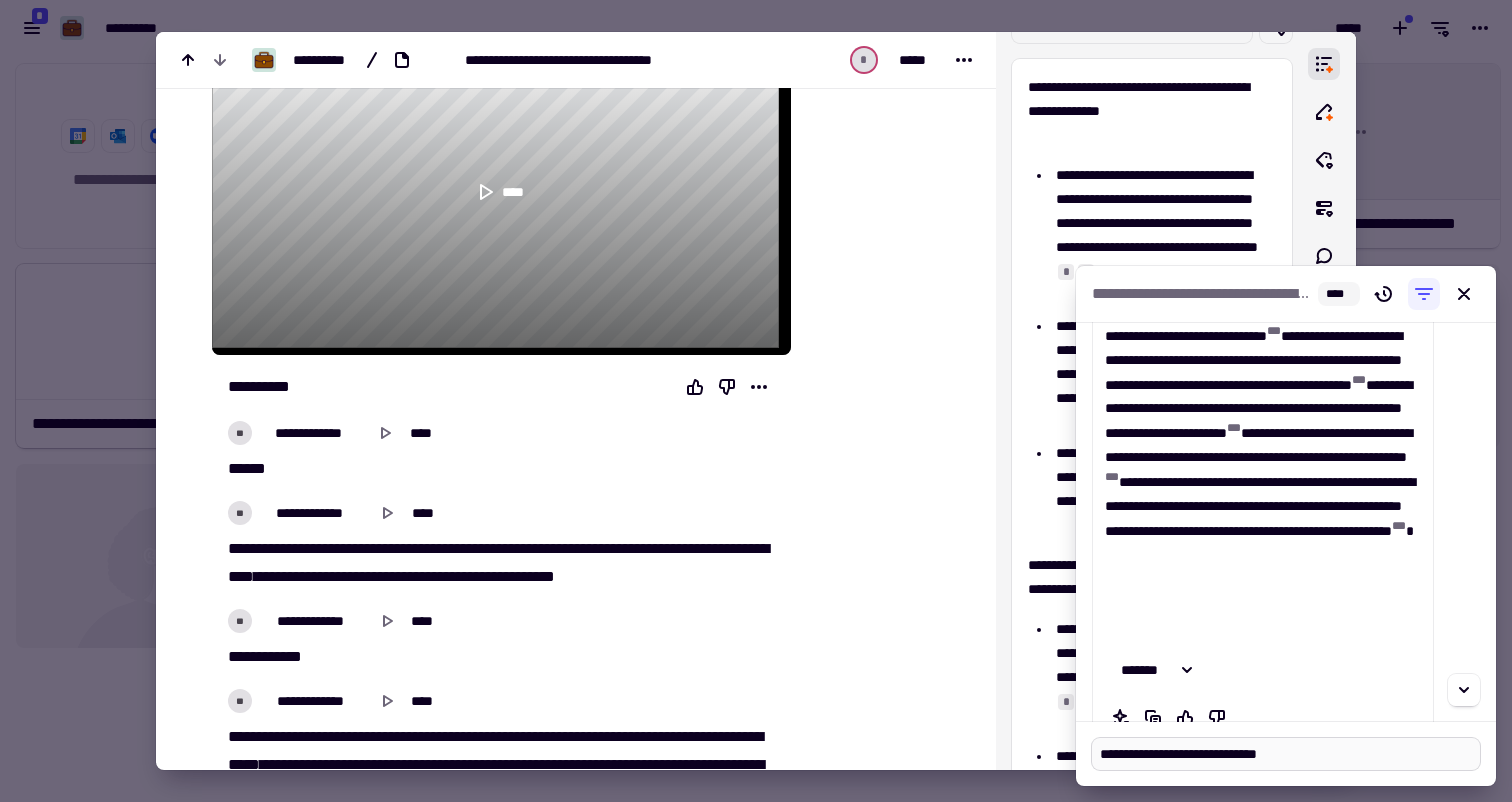 type on "**********" 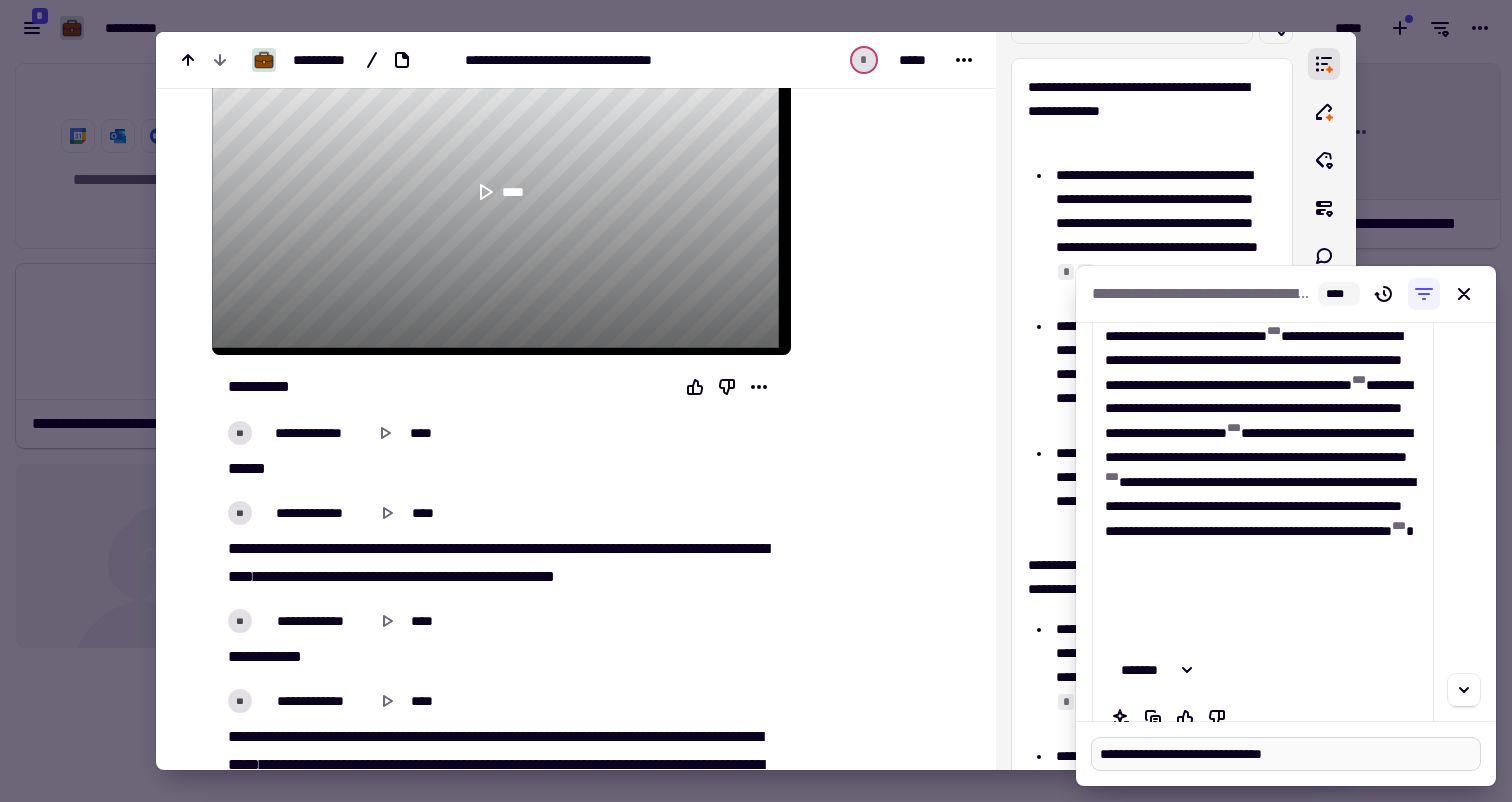 type 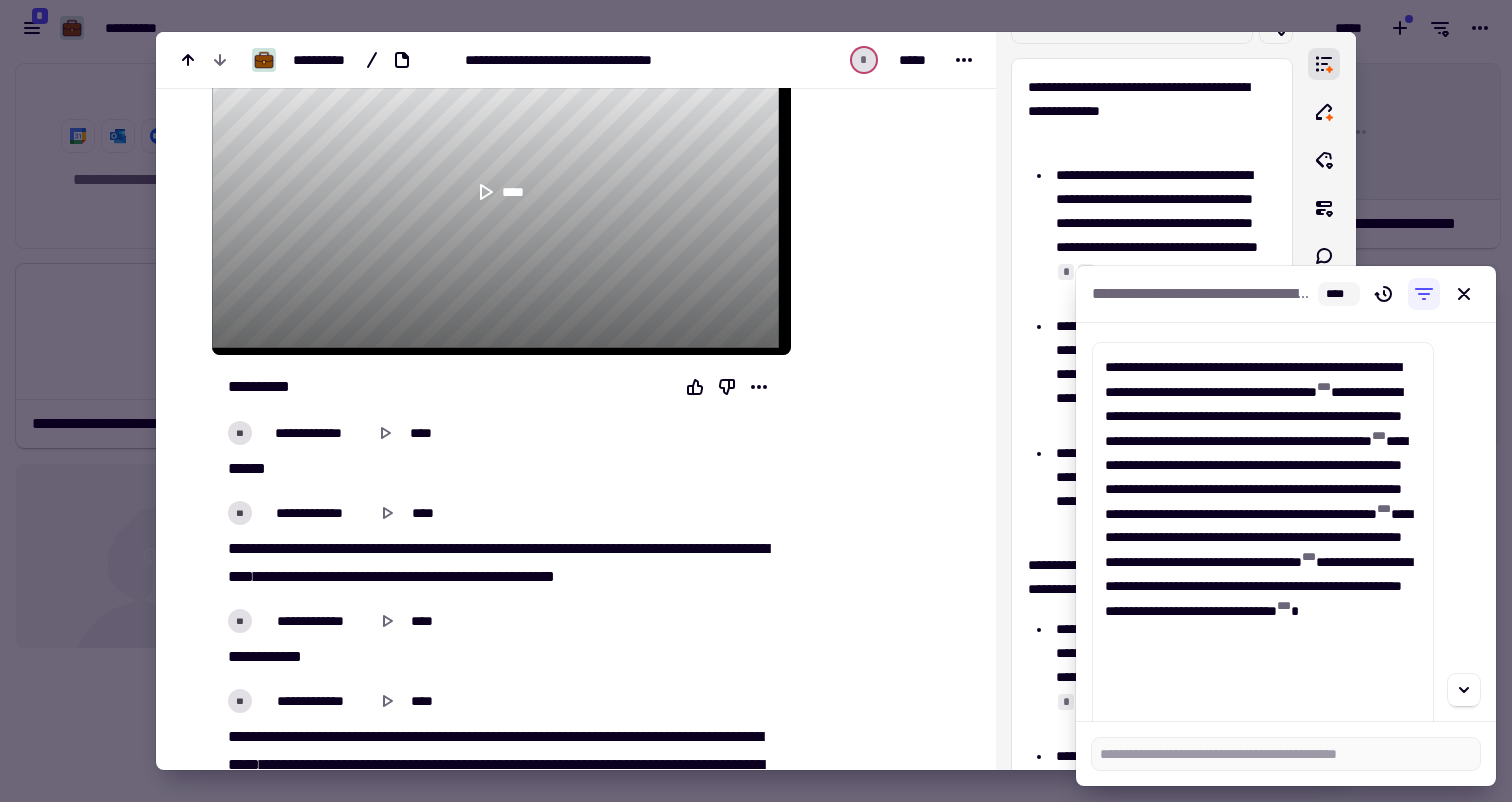 scroll, scrollTop: 693, scrollLeft: 0, axis: vertical 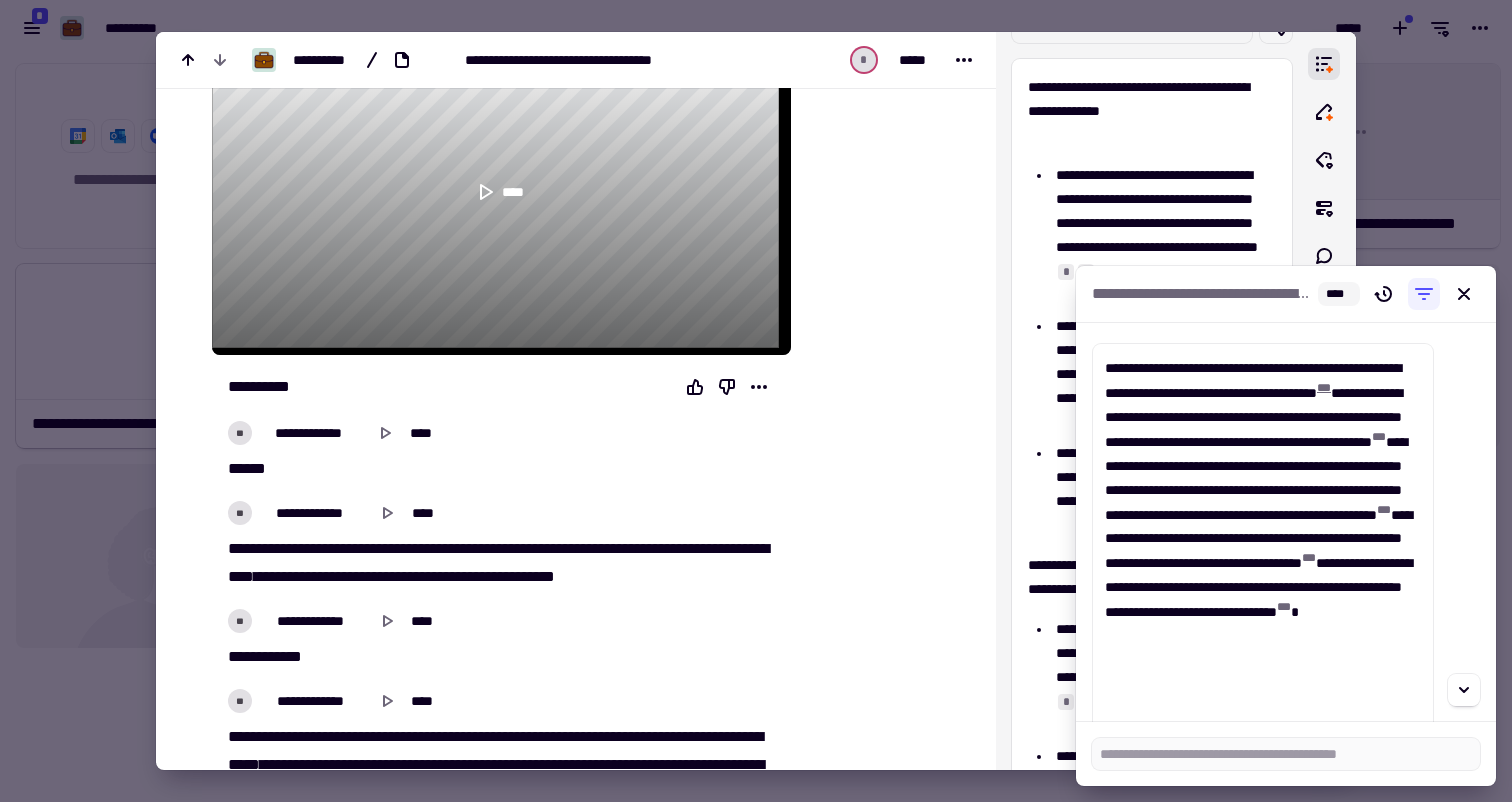 click on "* * *" at bounding box center [1324, 388] 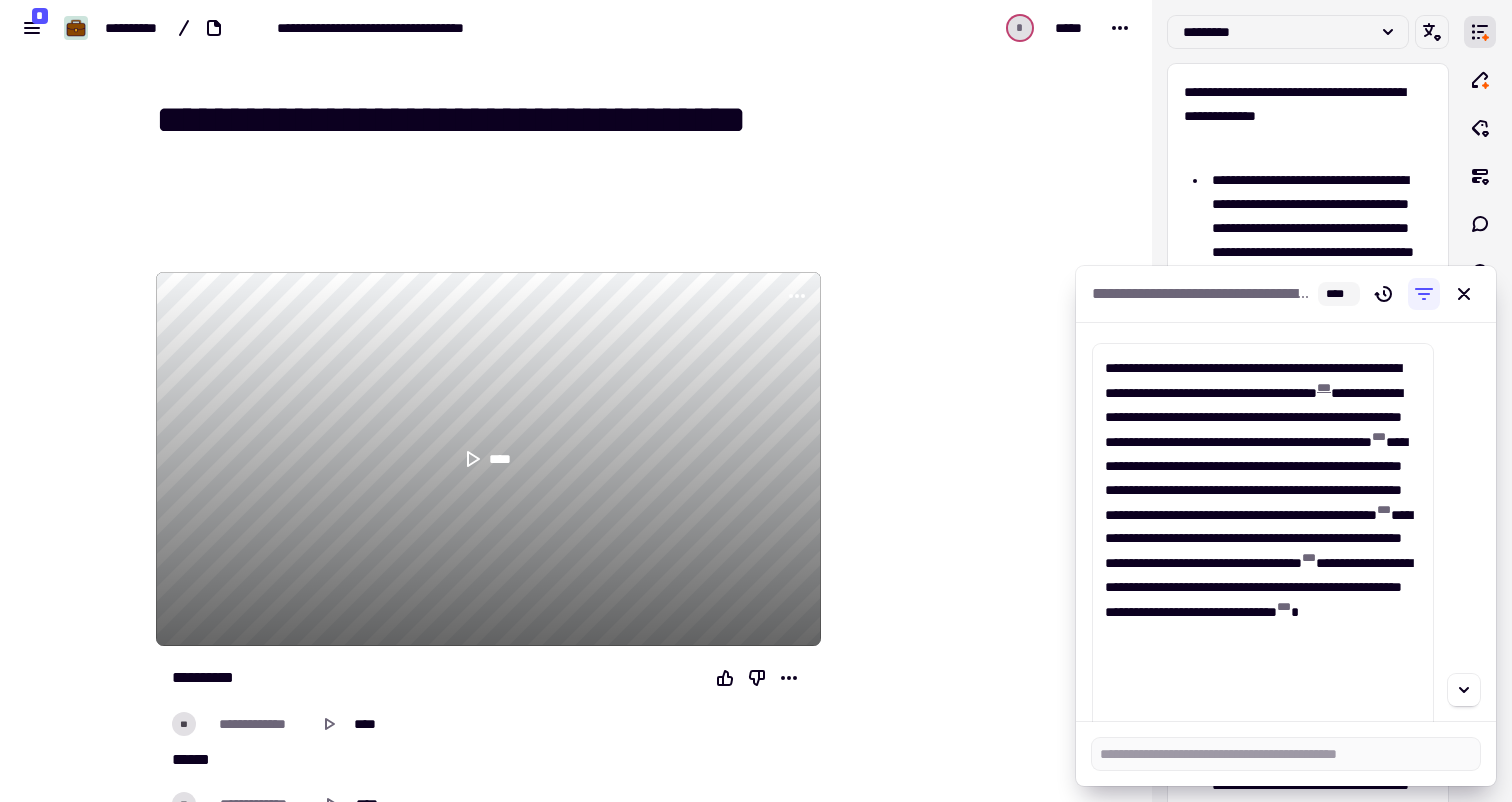 click on "* * *" at bounding box center (1324, 388) 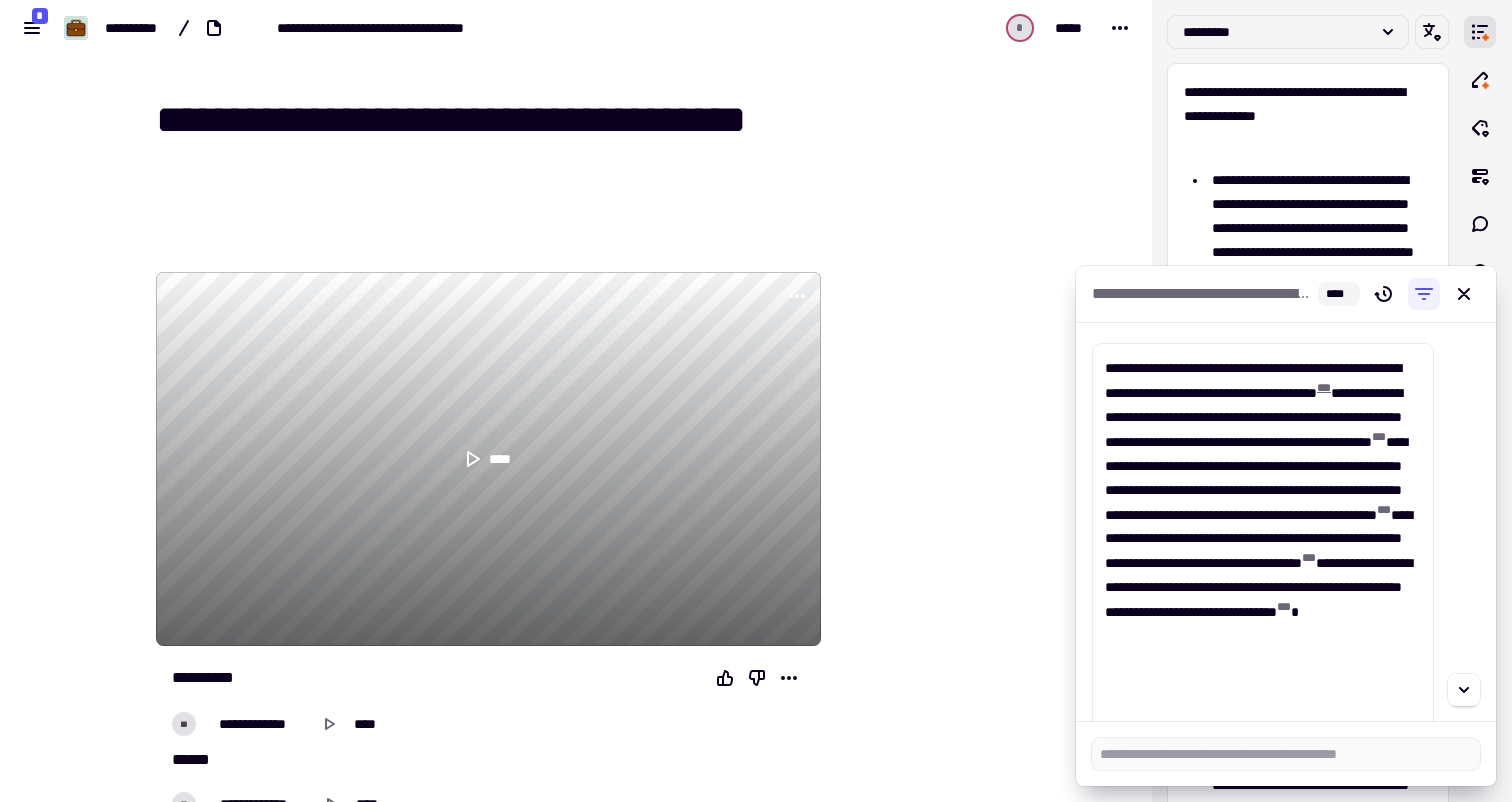 click on "* * *" at bounding box center [1324, 388] 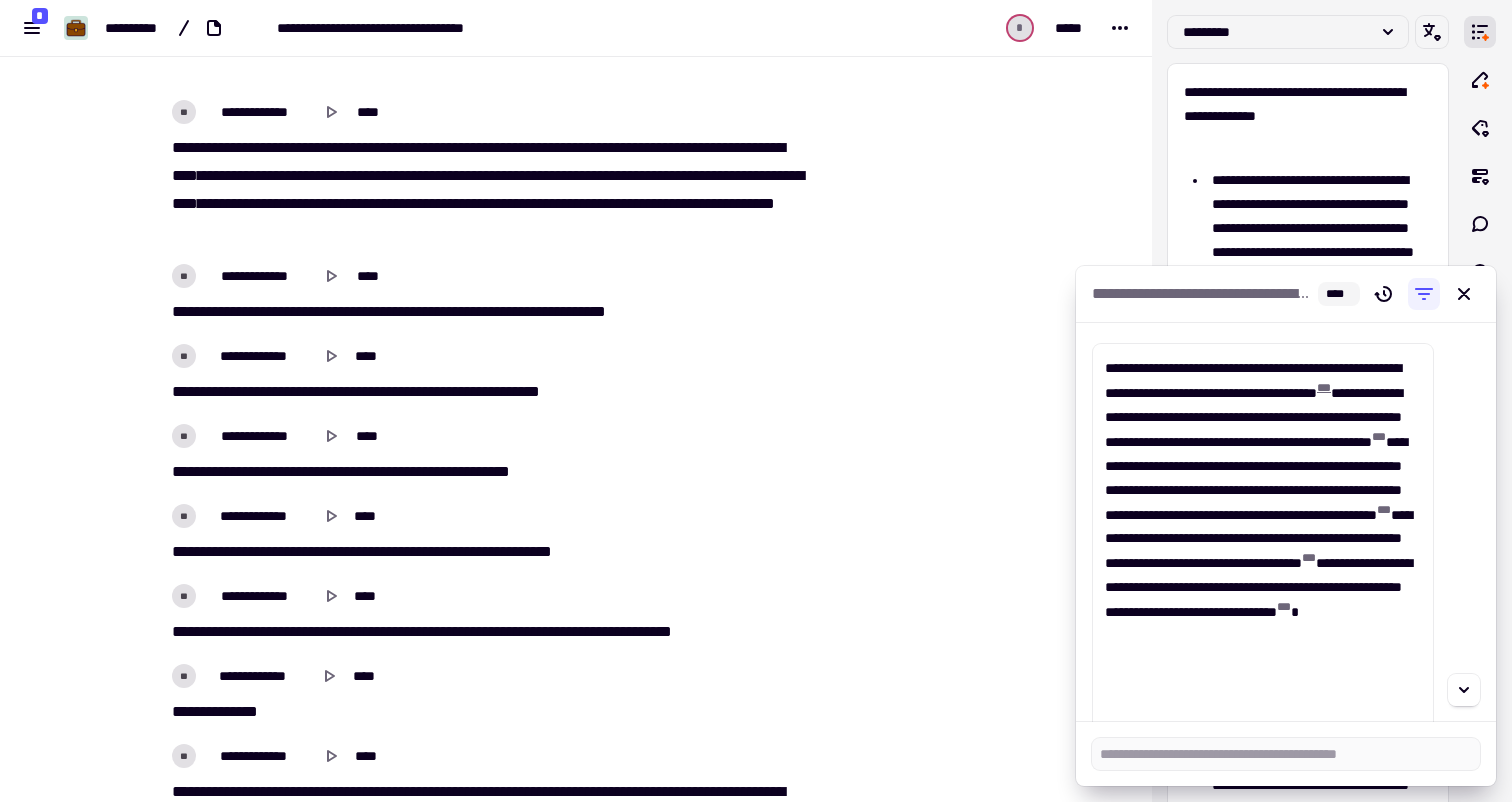 scroll, scrollTop: 1015, scrollLeft: 0, axis: vertical 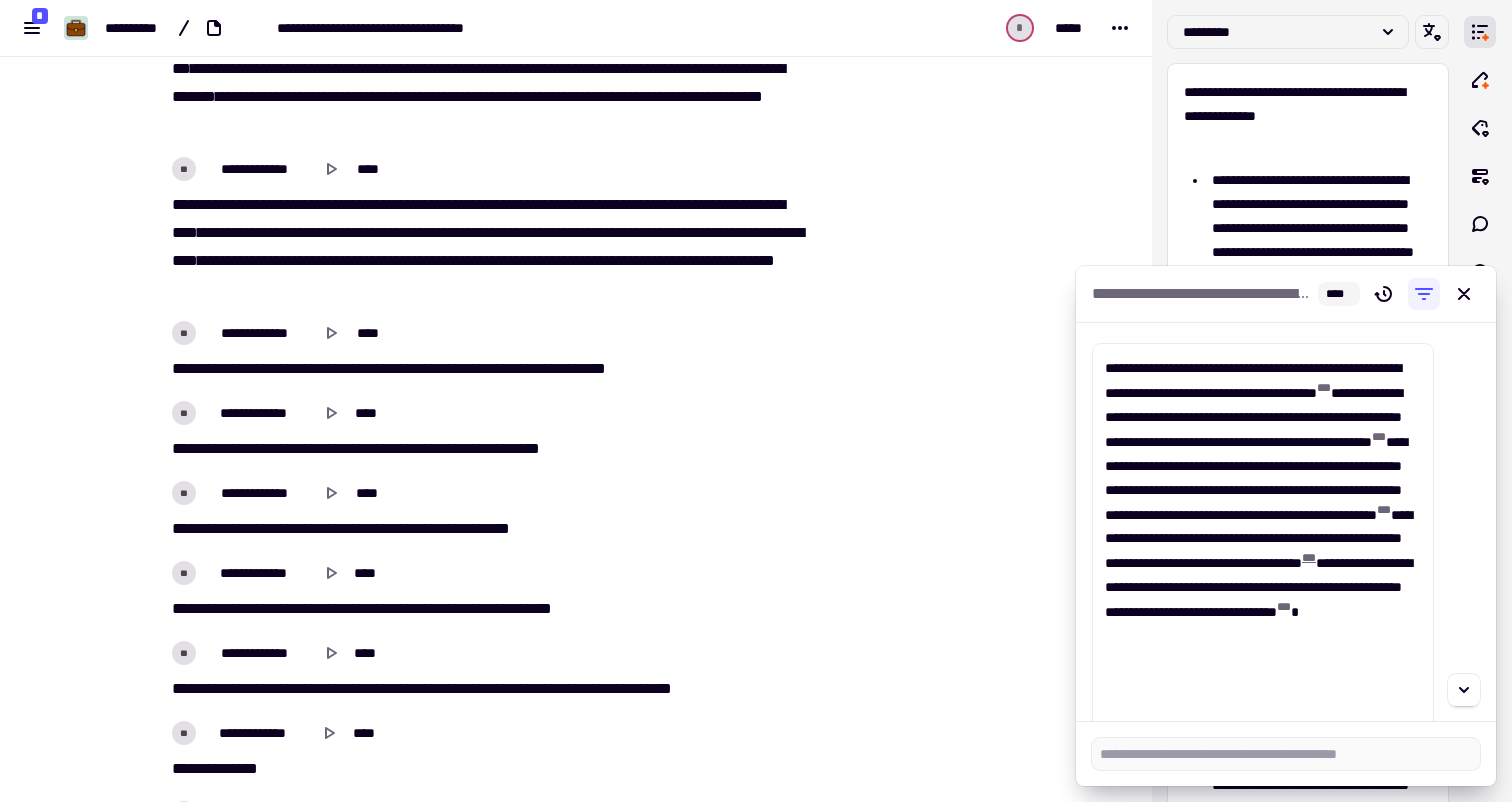 click on "* * *" at bounding box center [1309, 558] 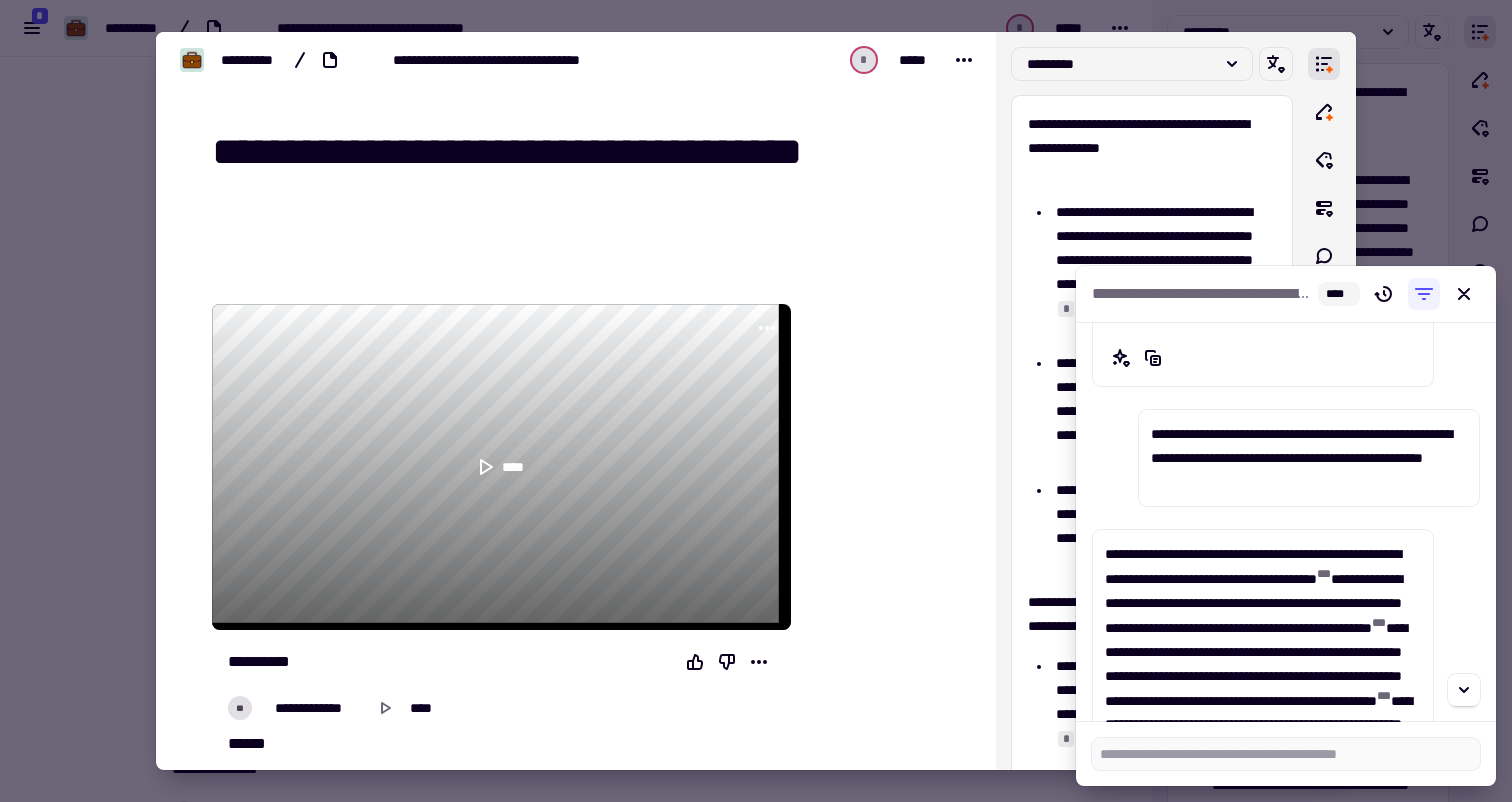 scroll, scrollTop: 575, scrollLeft: 0, axis: vertical 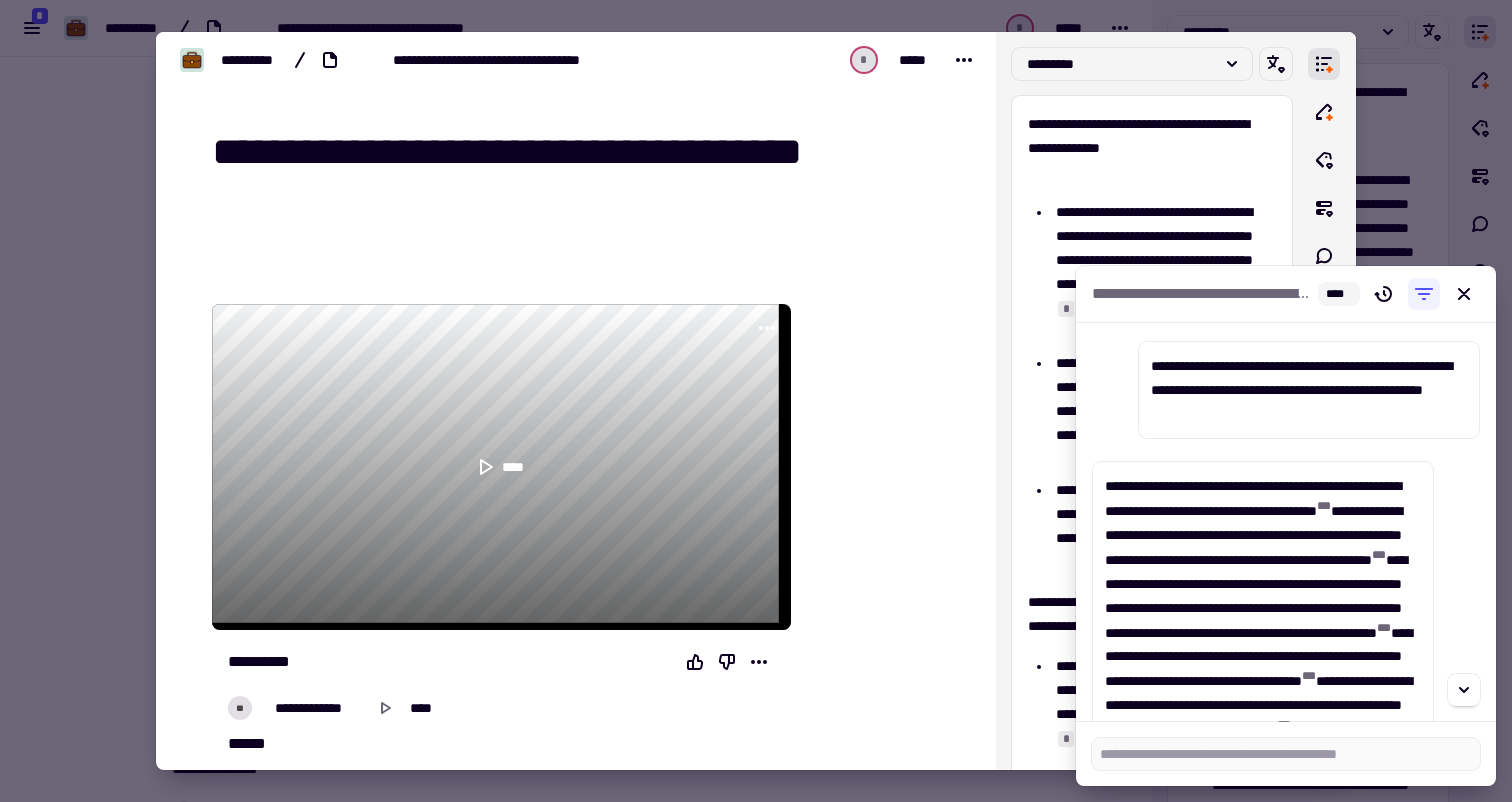 click on "**********" at bounding box center (1263, 643) 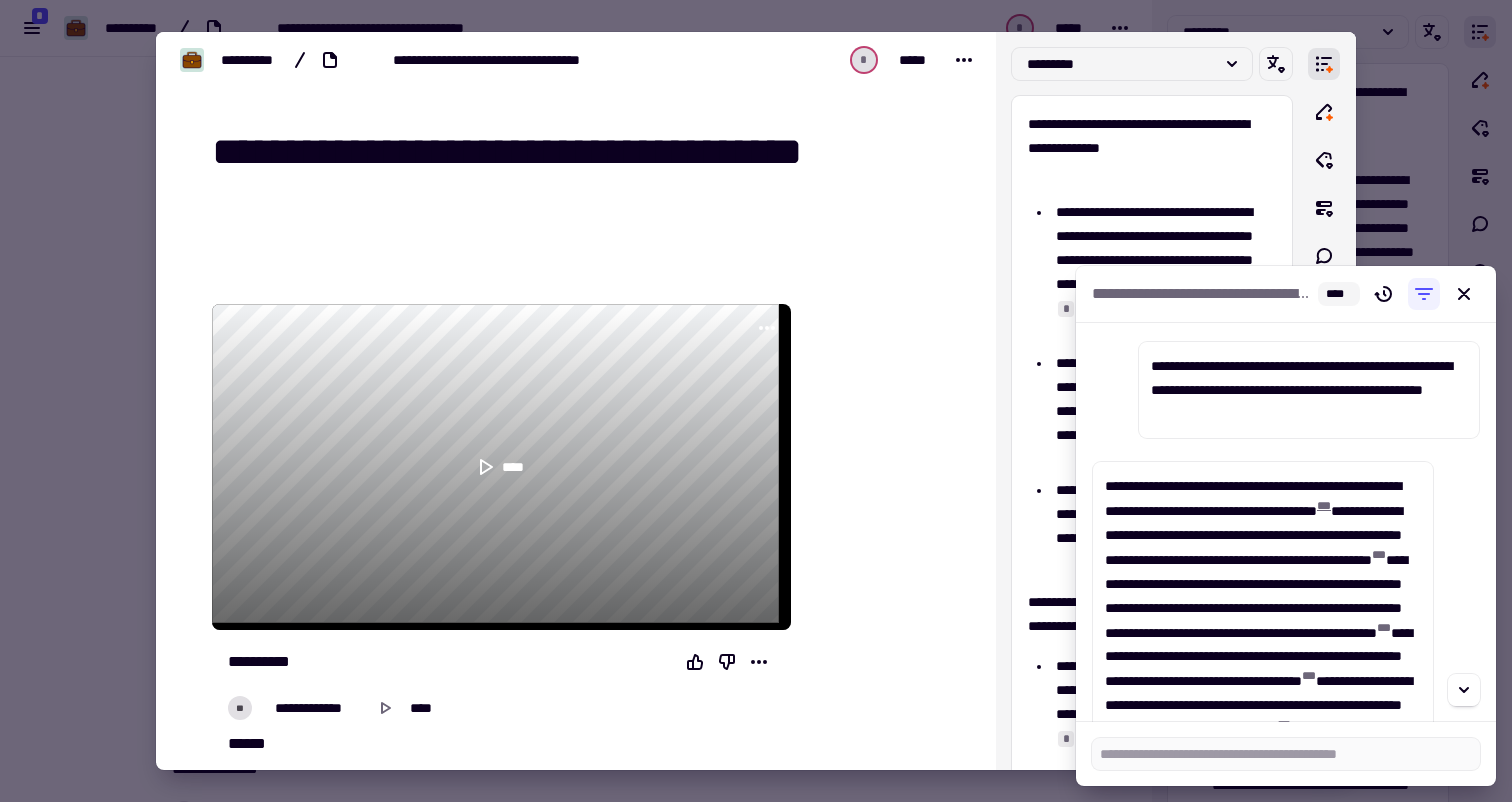 click on "* * *" at bounding box center (1324, 506) 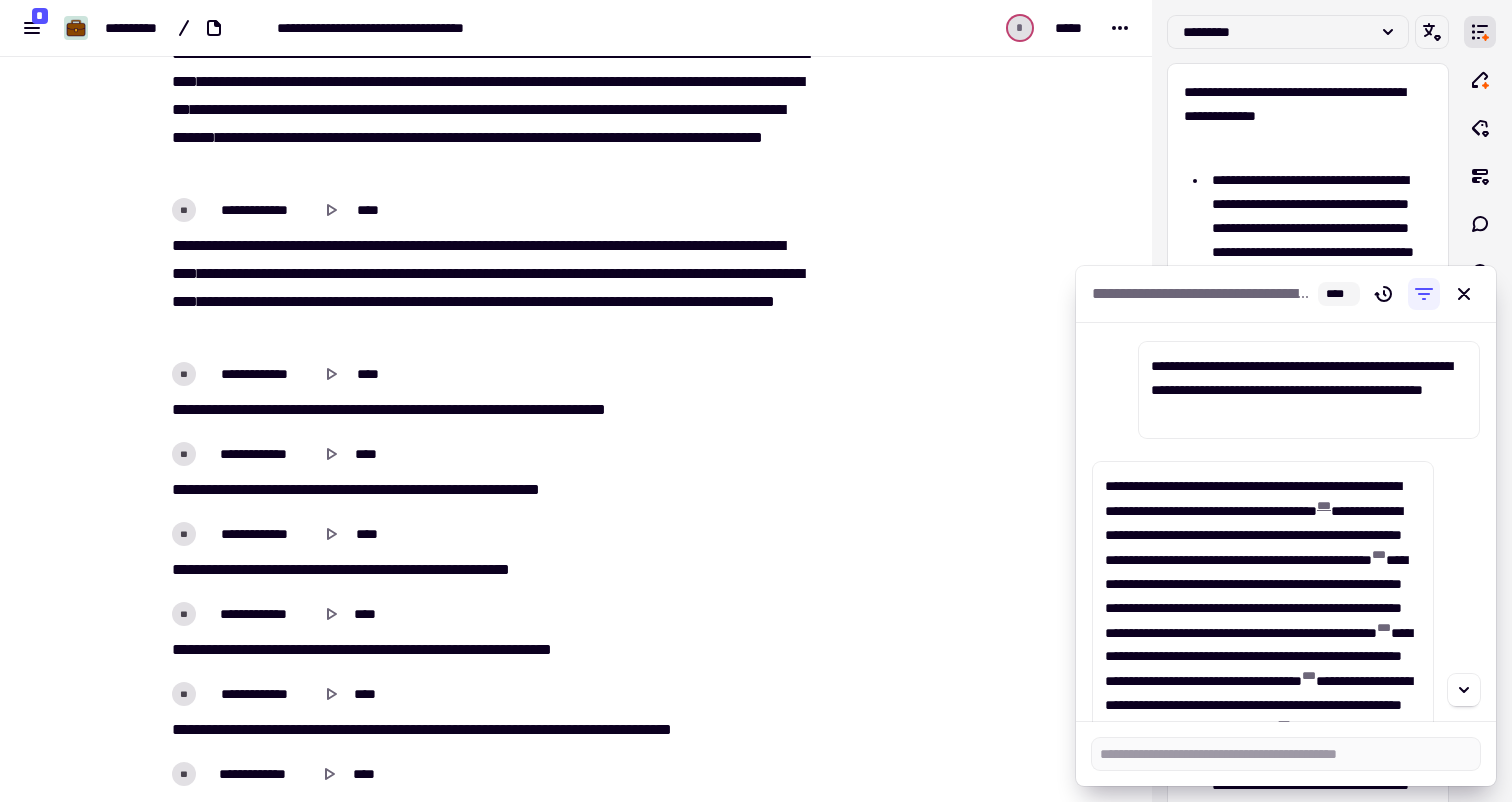 scroll, scrollTop: 981, scrollLeft: 0, axis: vertical 